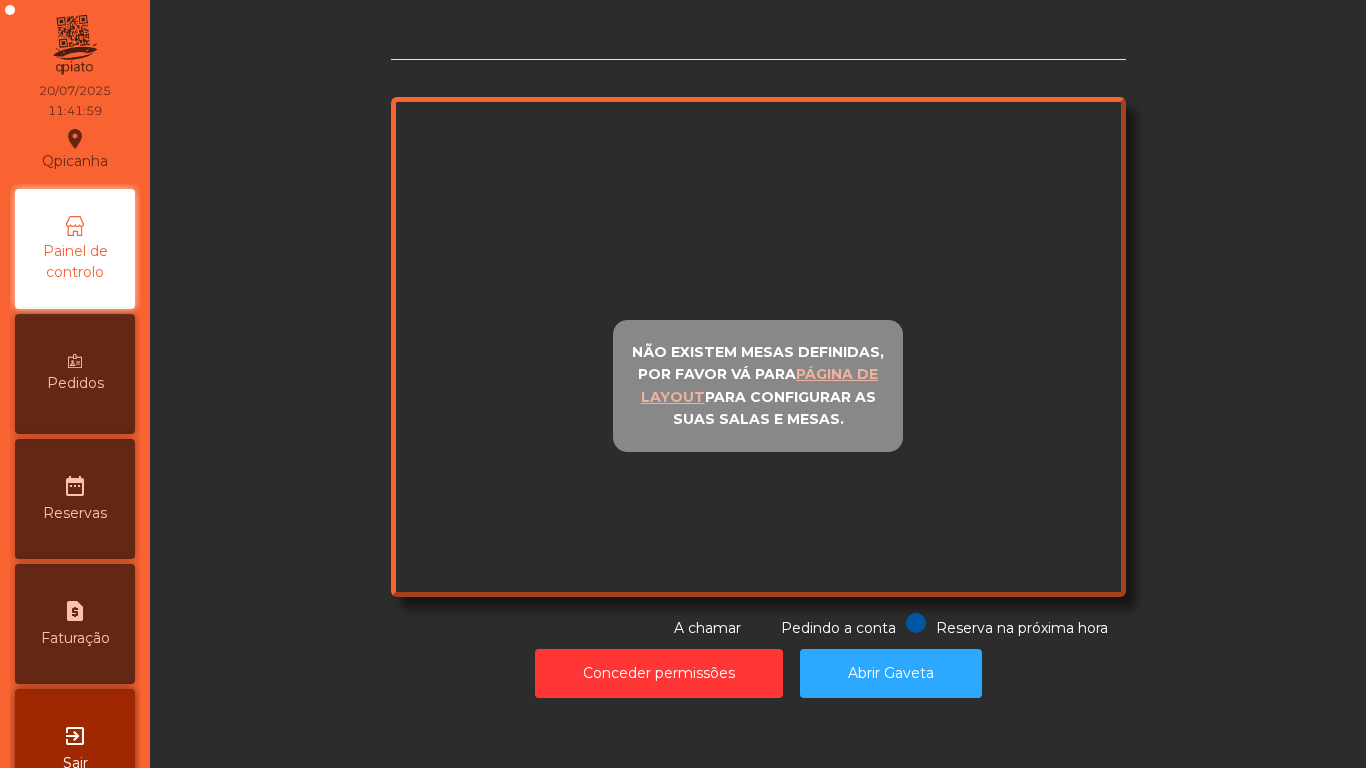 scroll, scrollTop: 0, scrollLeft: 0, axis: both 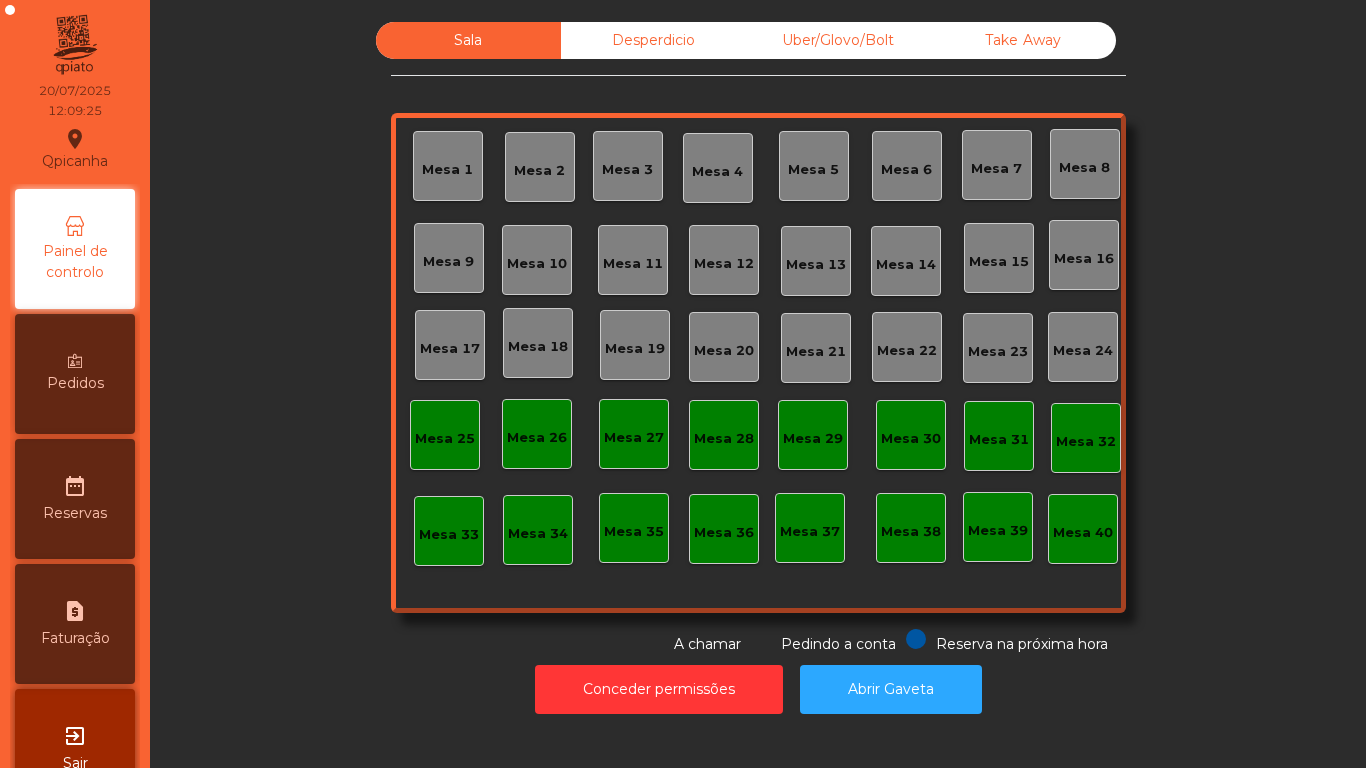 click on "Take Away" 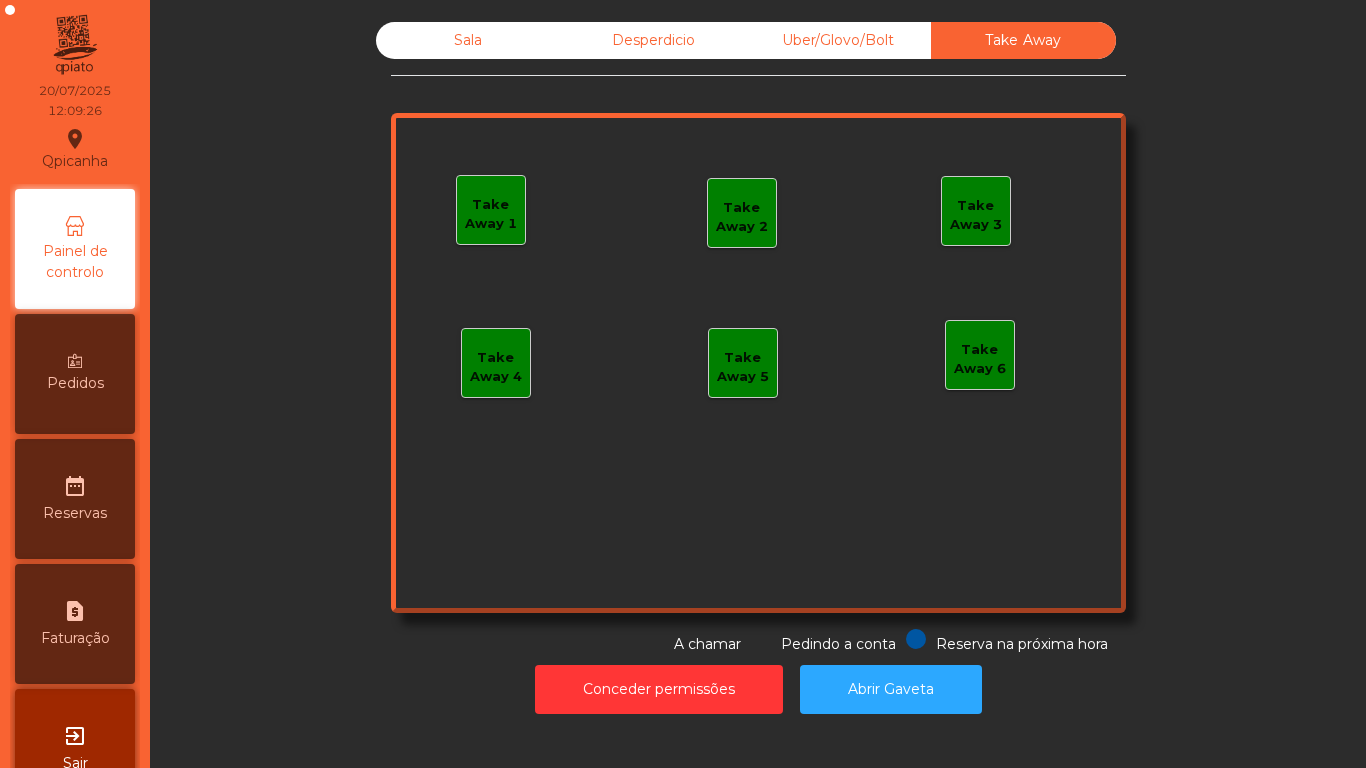 click on "Take Away 1" 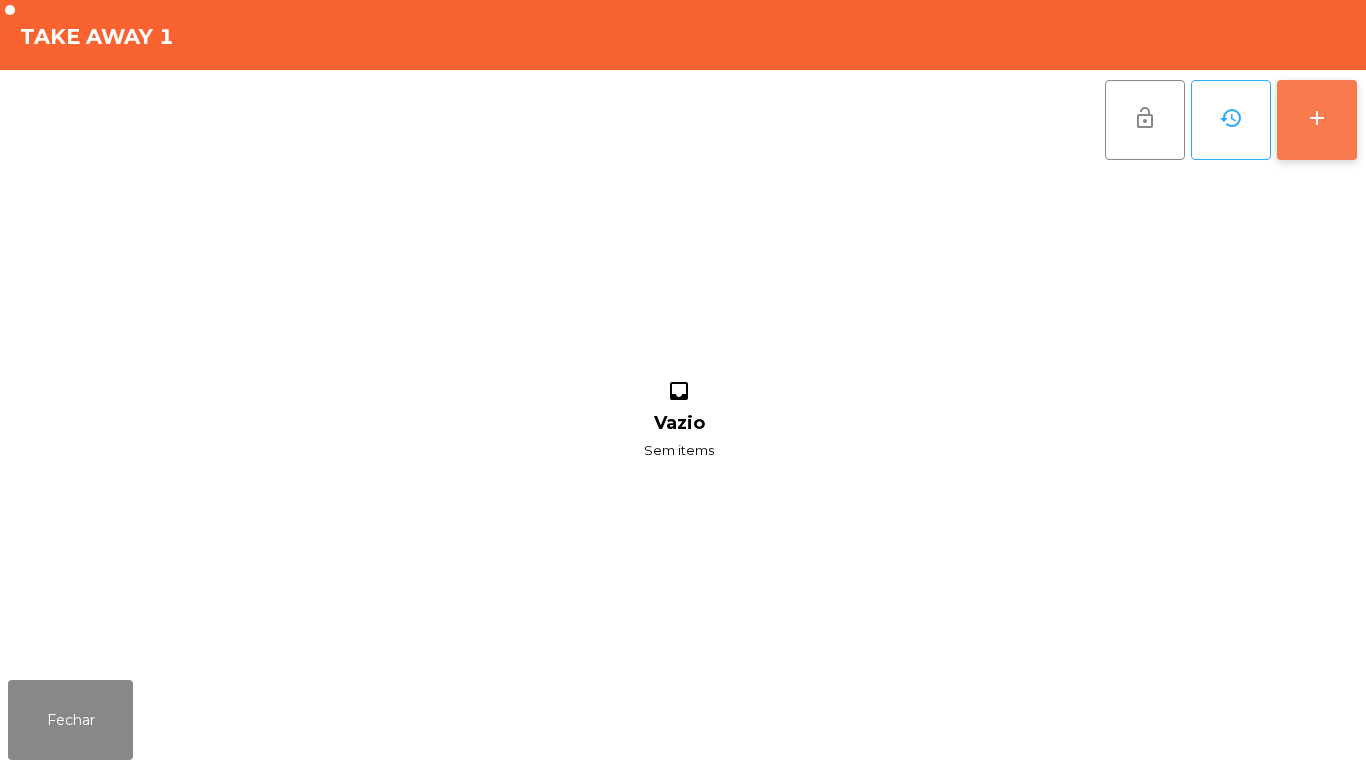click on "add" 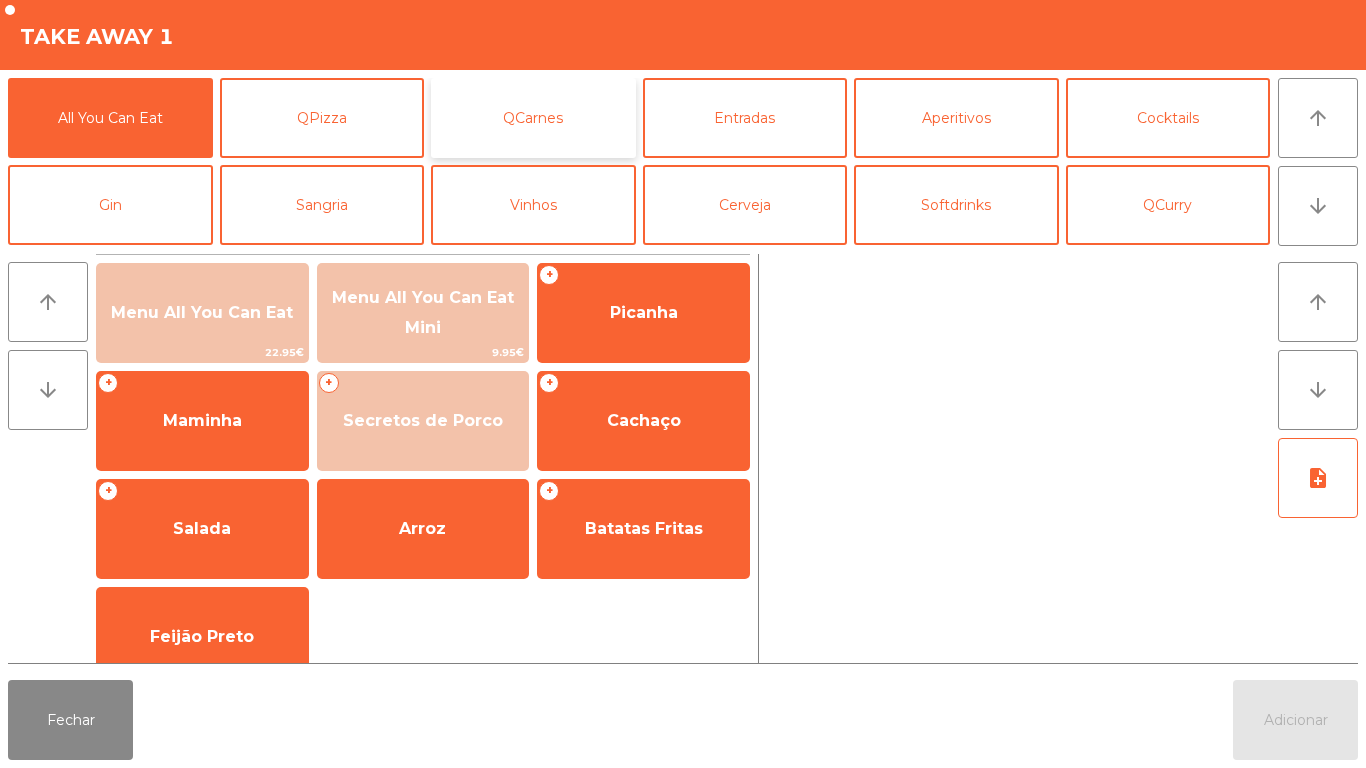click on "QCarnes" 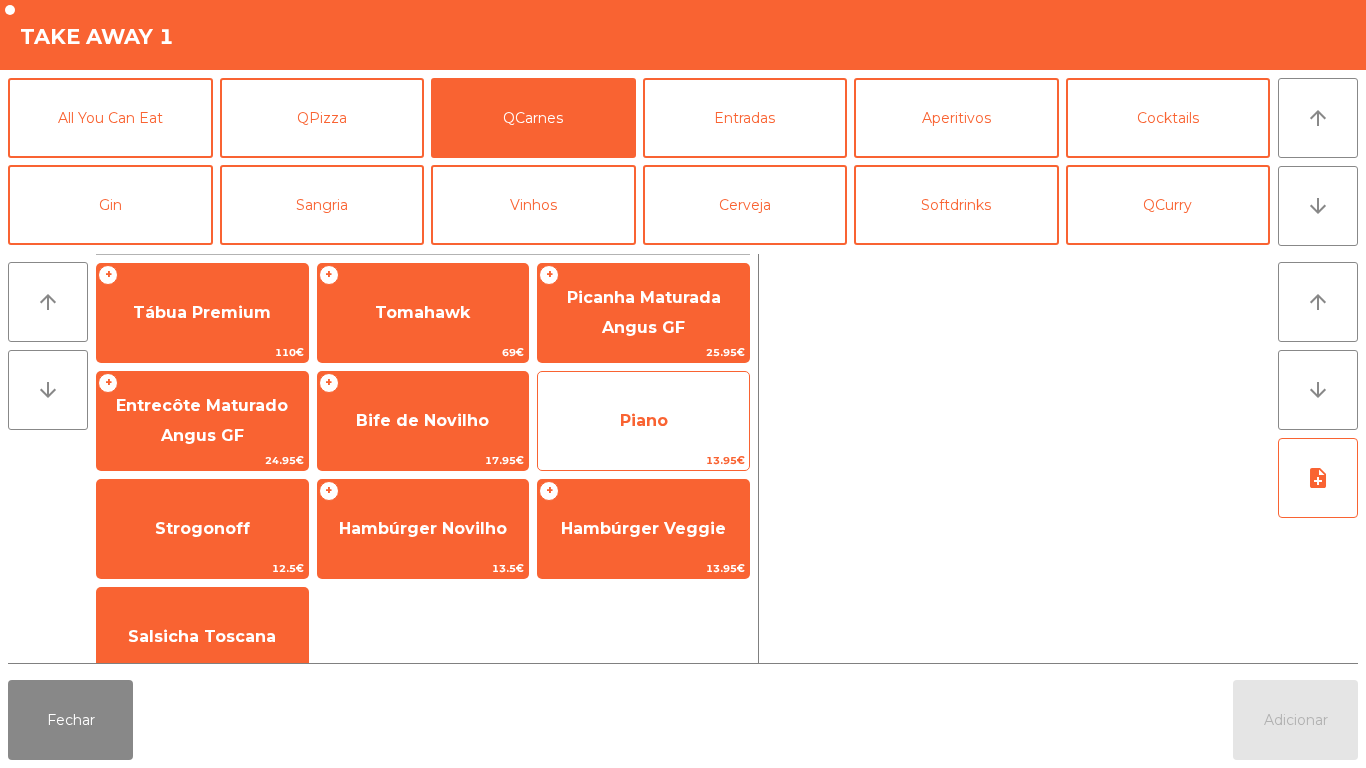 click on "Piano" 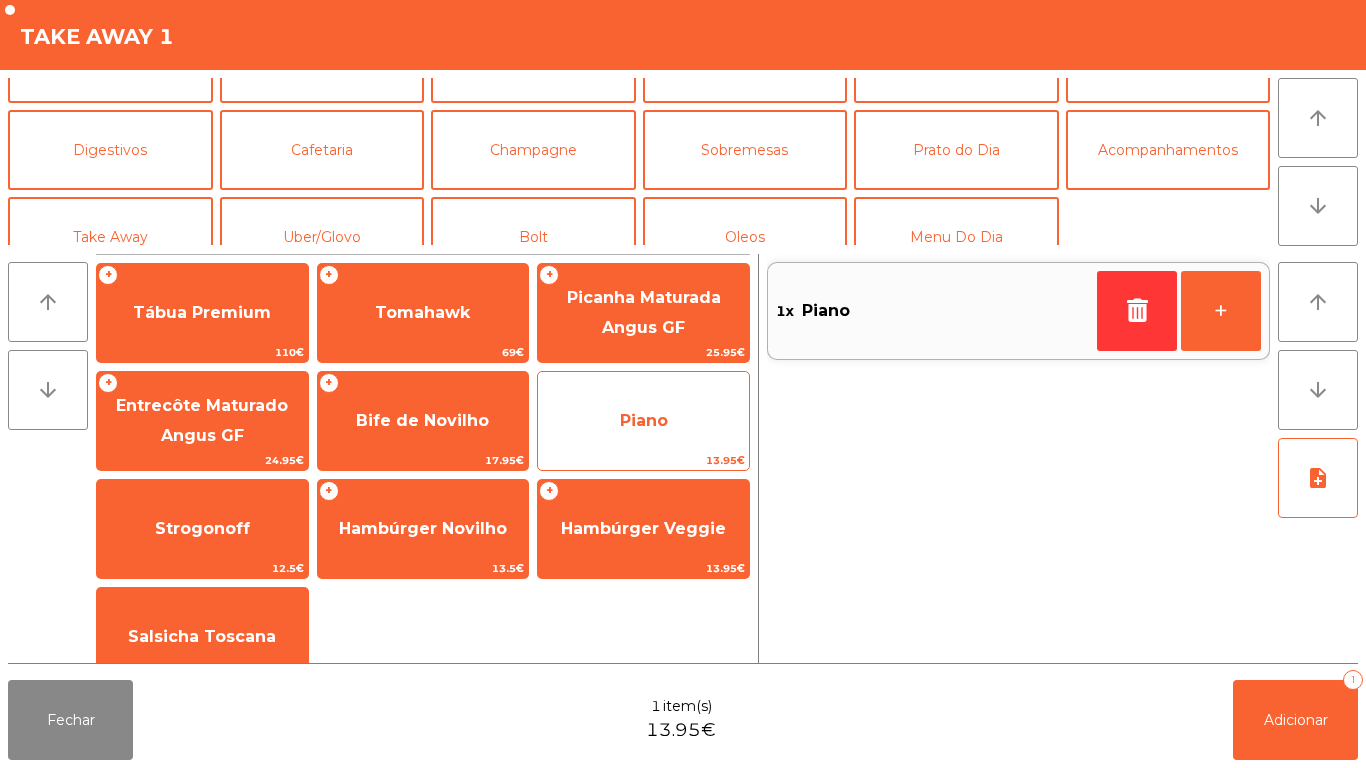 scroll, scrollTop: 174, scrollLeft: 0, axis: vertical 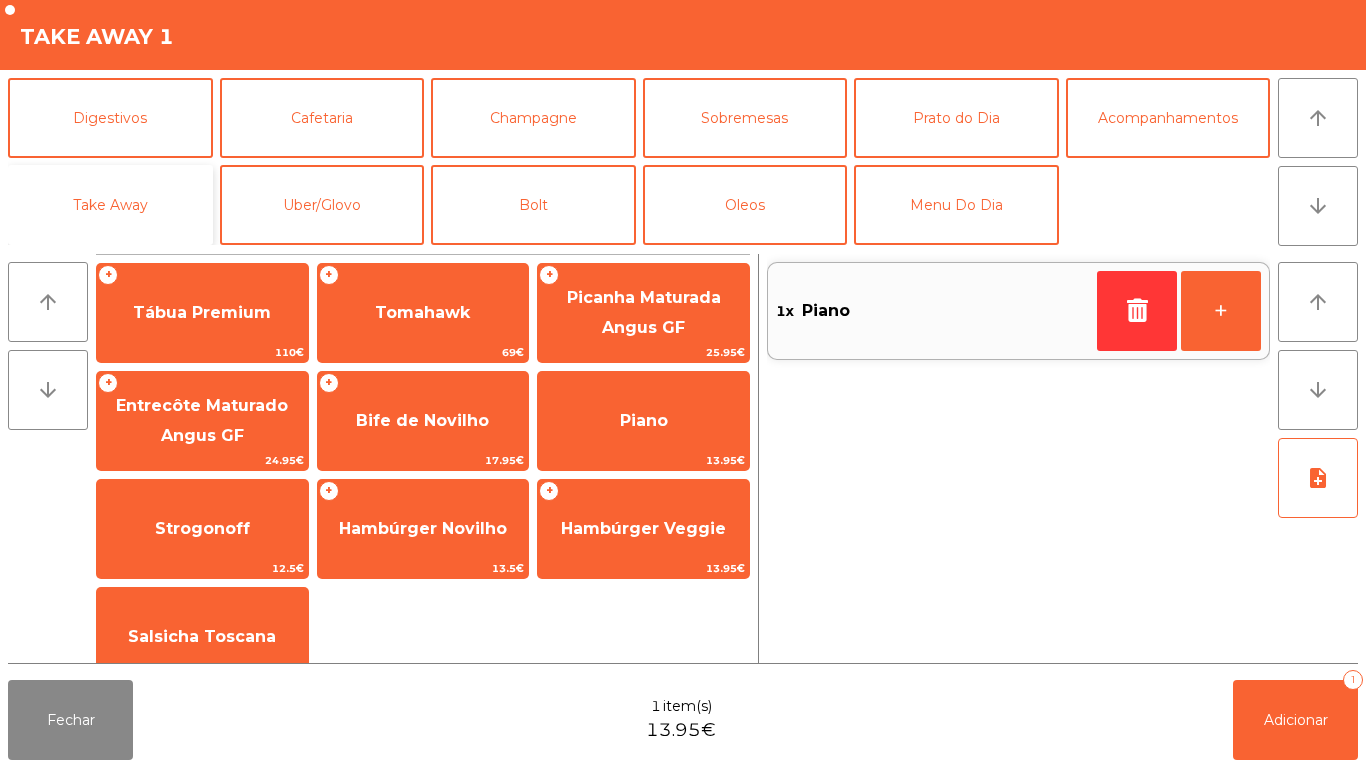 click on "Take Away" 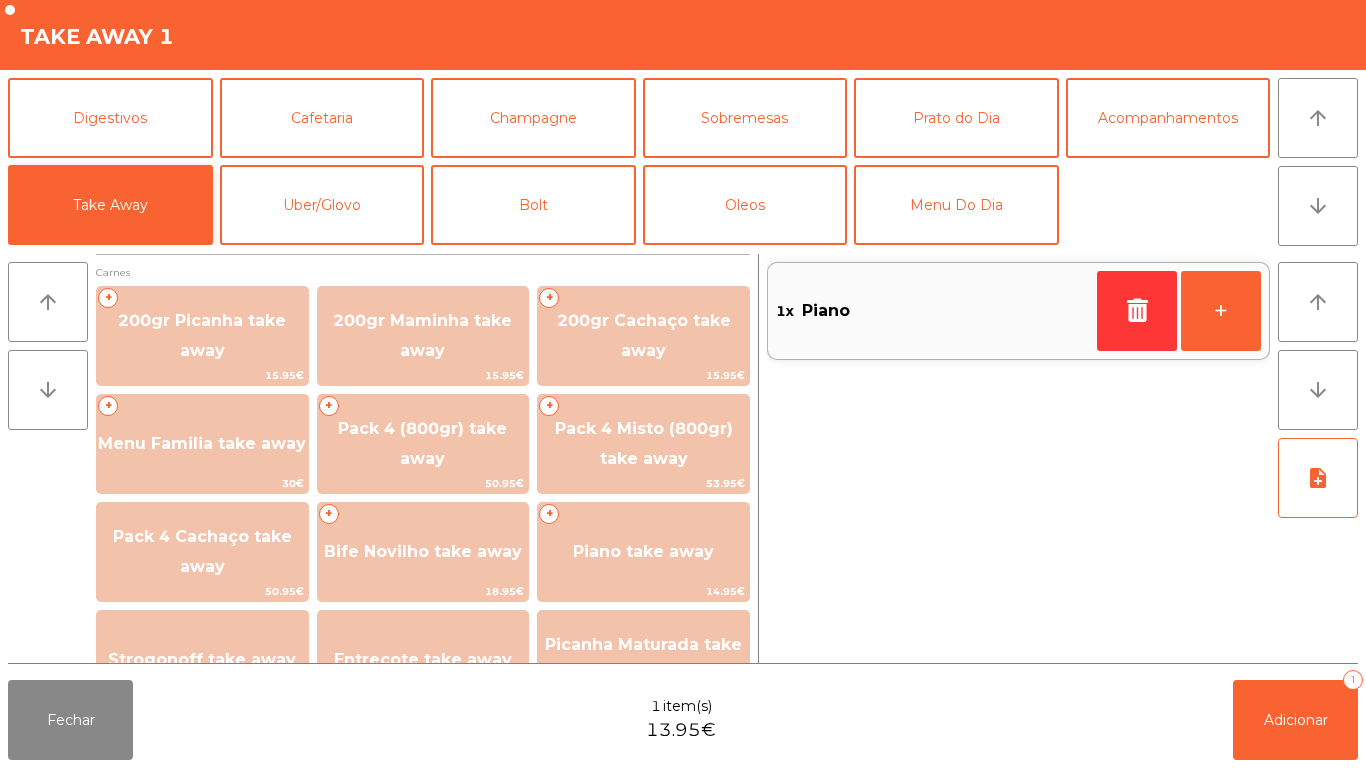 scroll, scrollTop: 55, scrollLeft: 0, axis: vertical 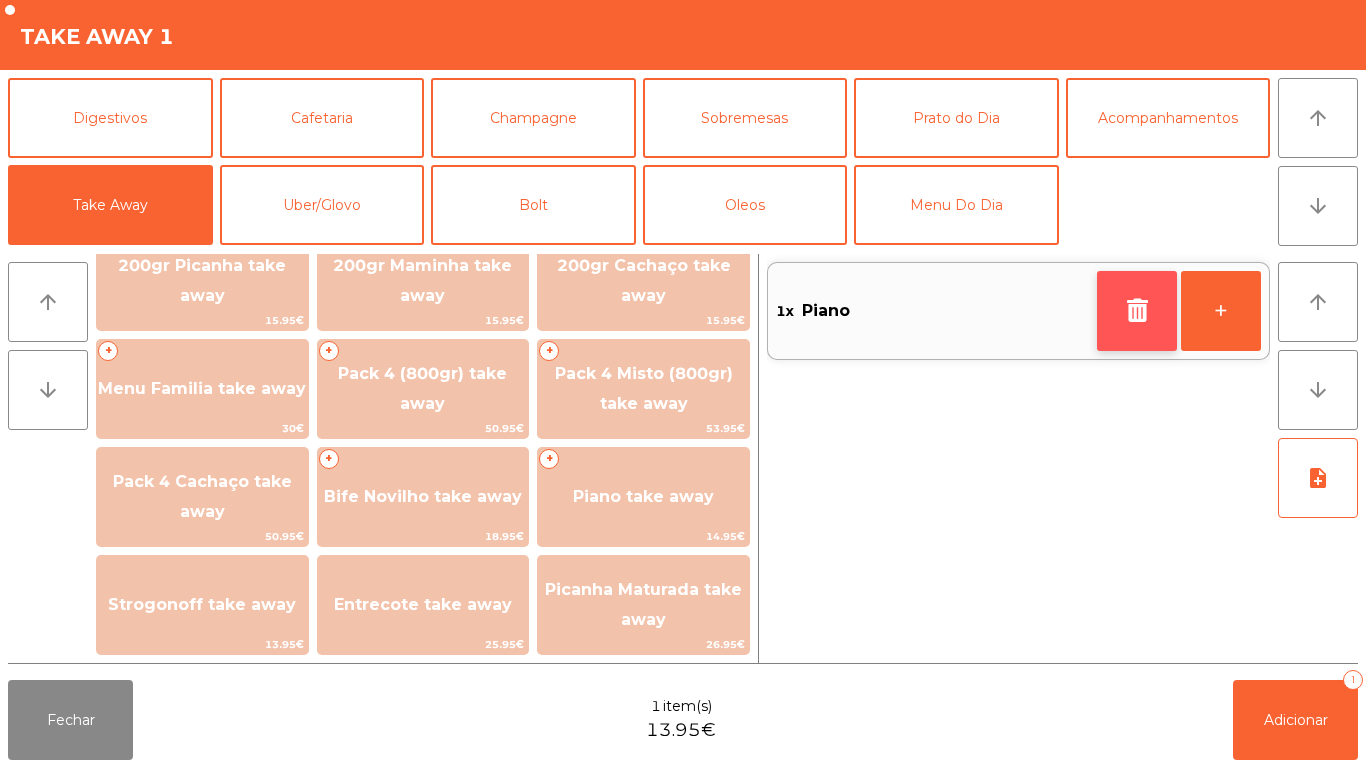 click 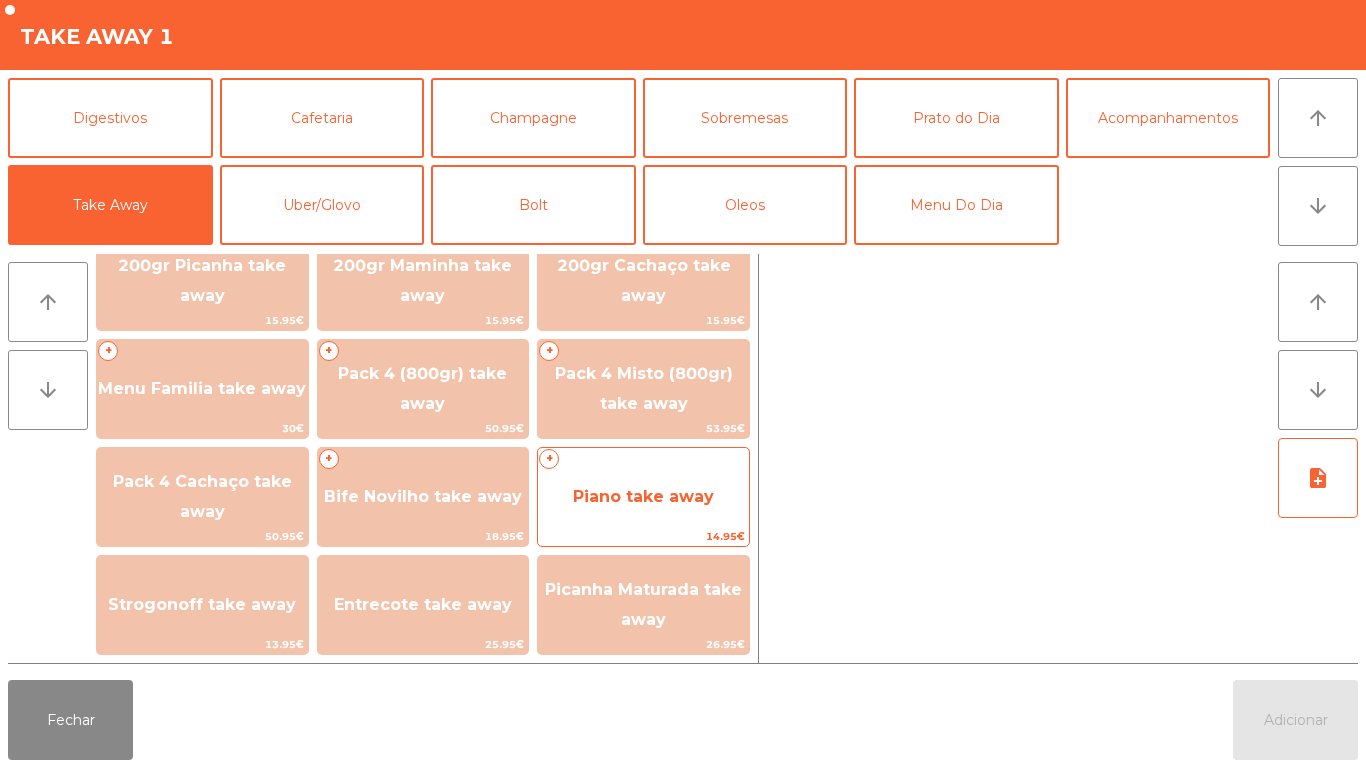 click on "Piano take away" 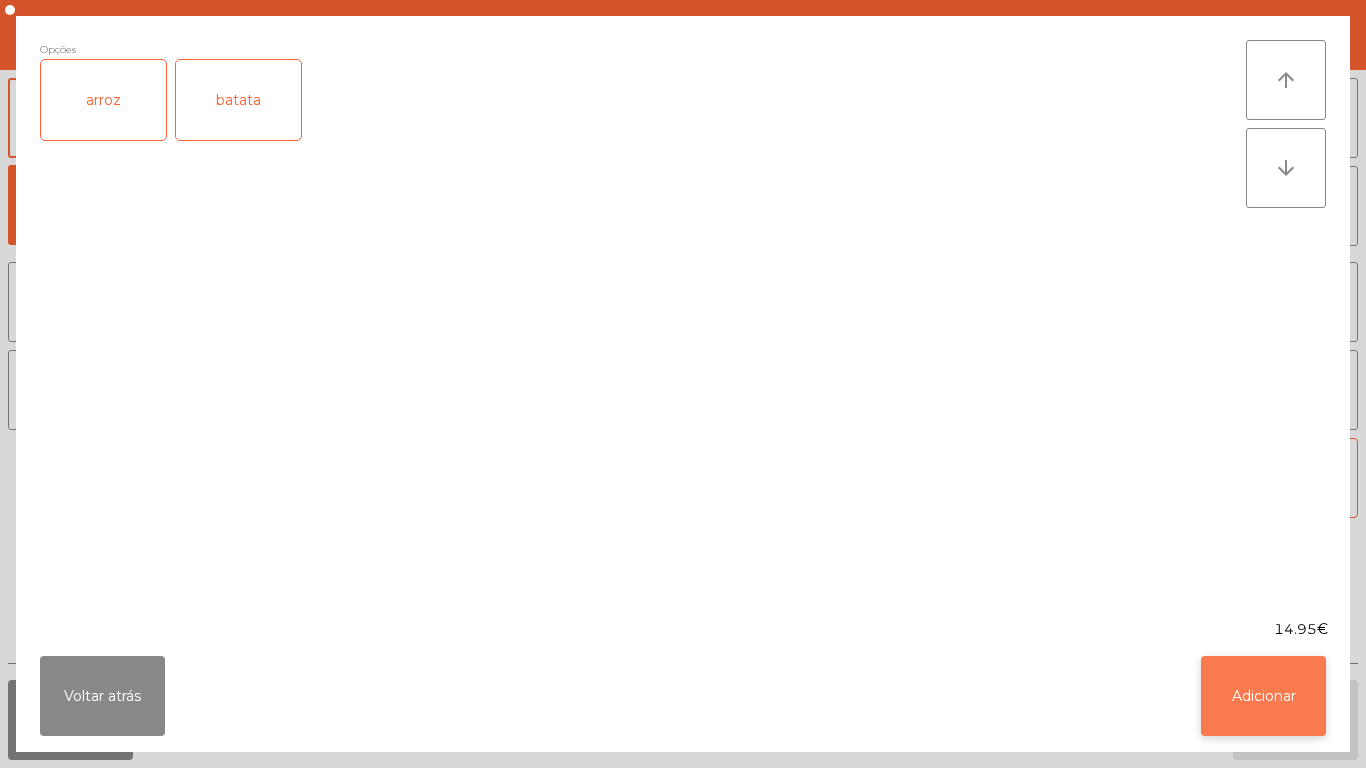 click on "Adicionar" 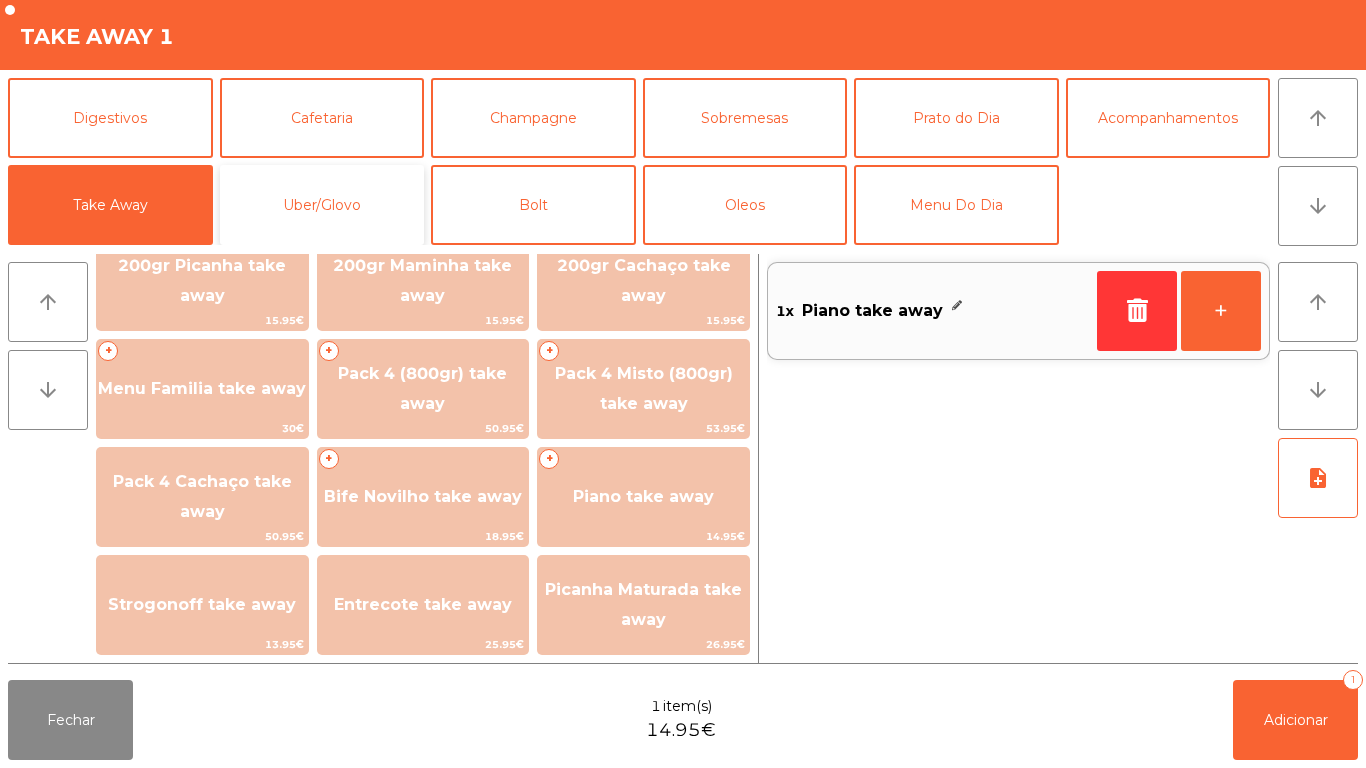 click on "Uber/Glovo" 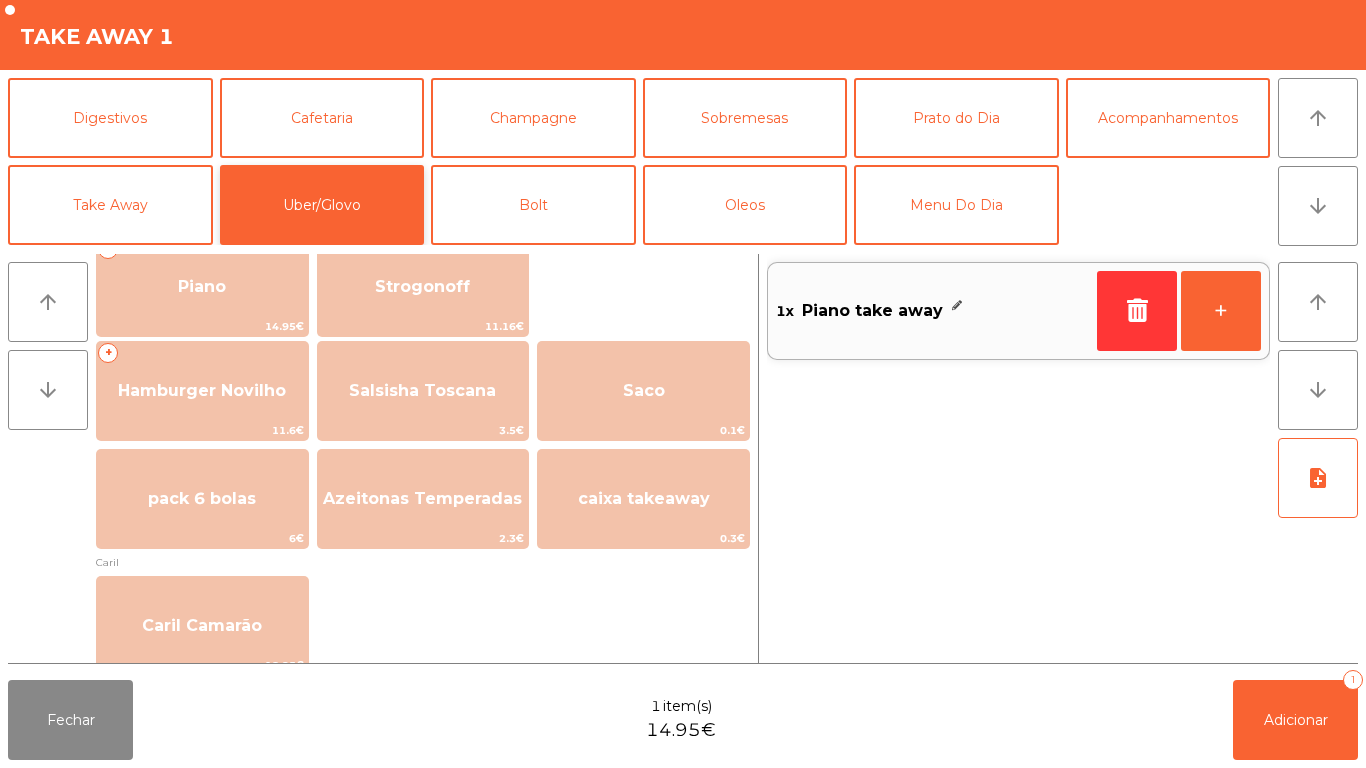 scroll, scrollTop: 365, scrollLeft: 0, axis: vertical 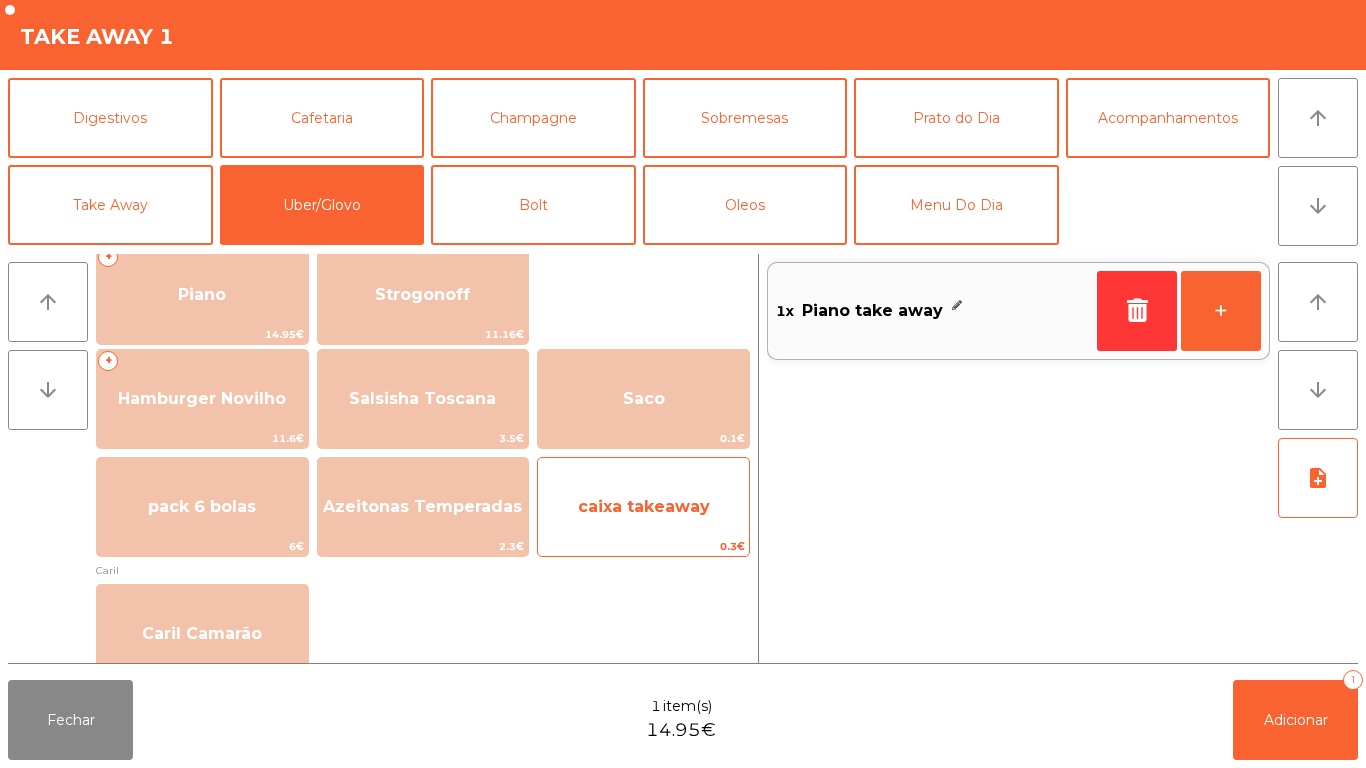 click on "caixa takeaway" 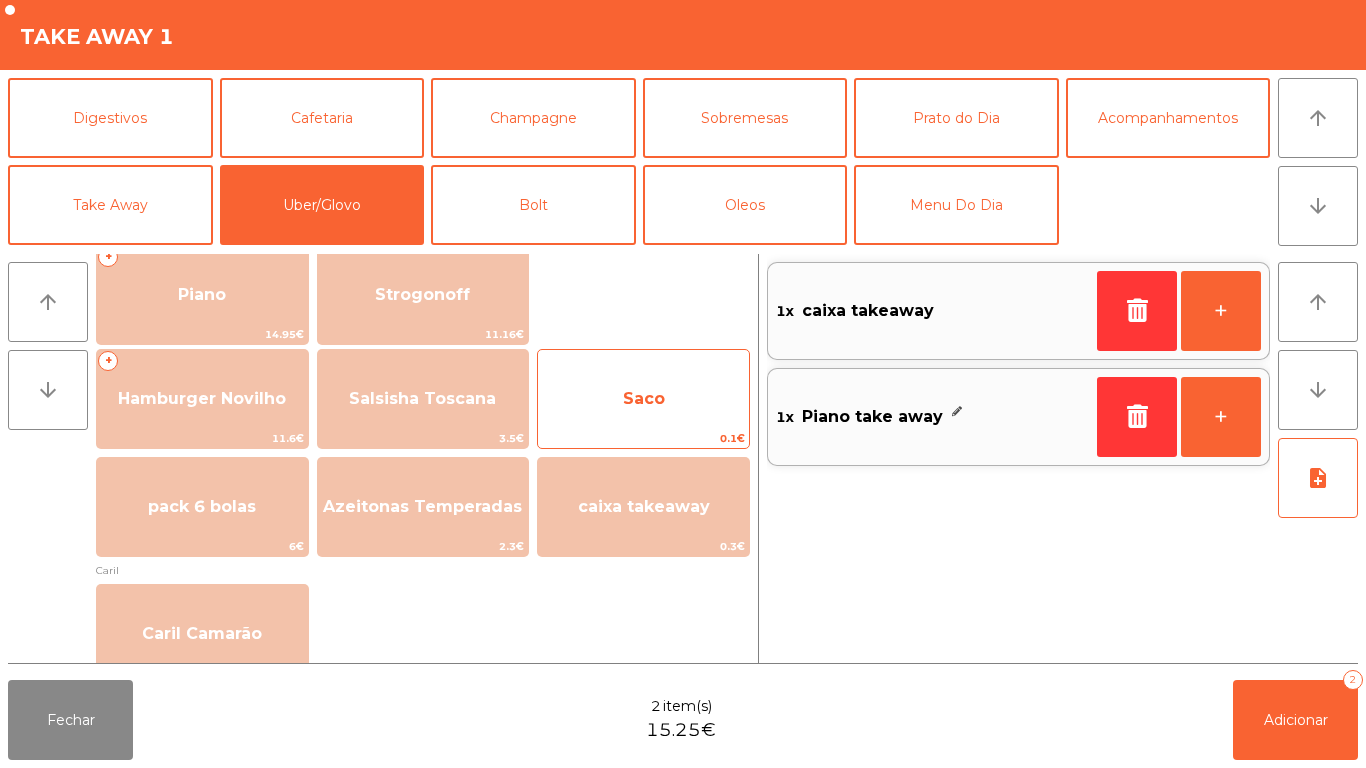 click on "Saco" 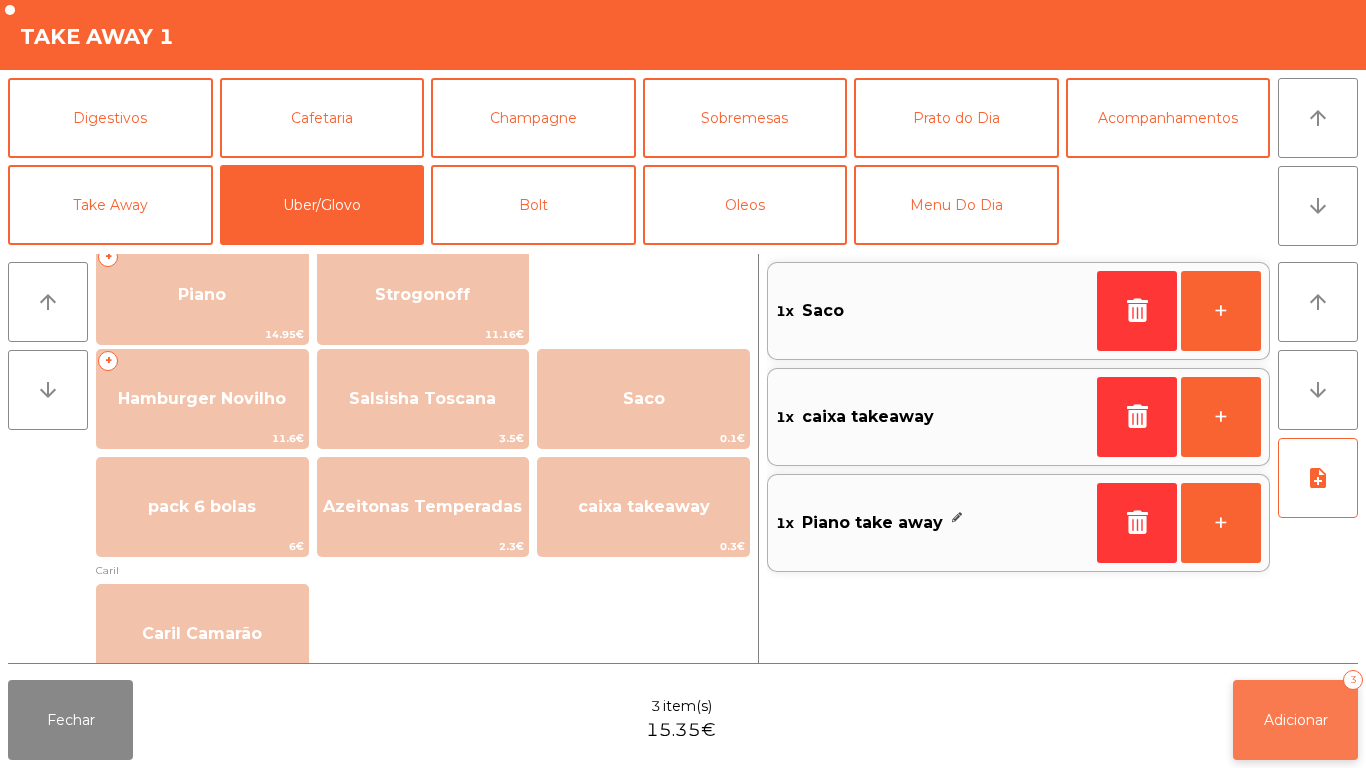 click on "Adicionar" 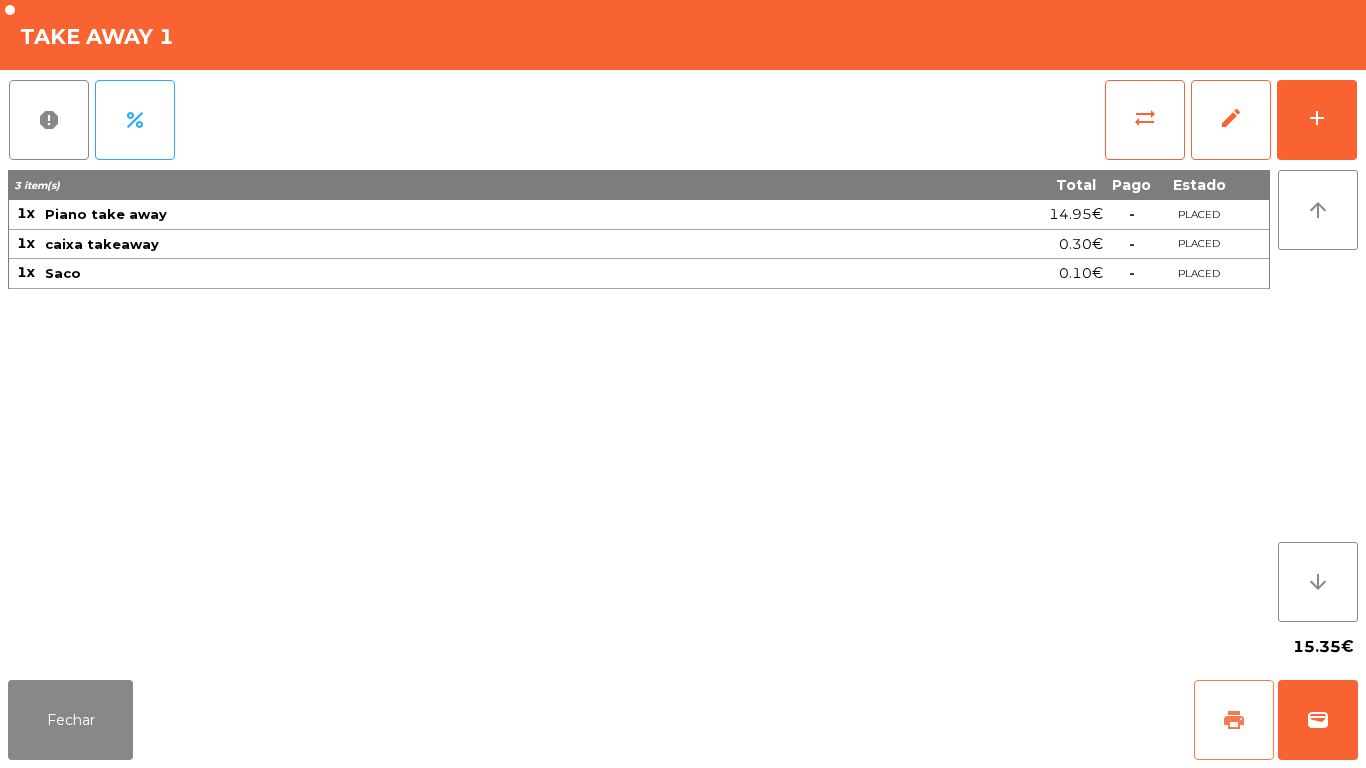click on "print" 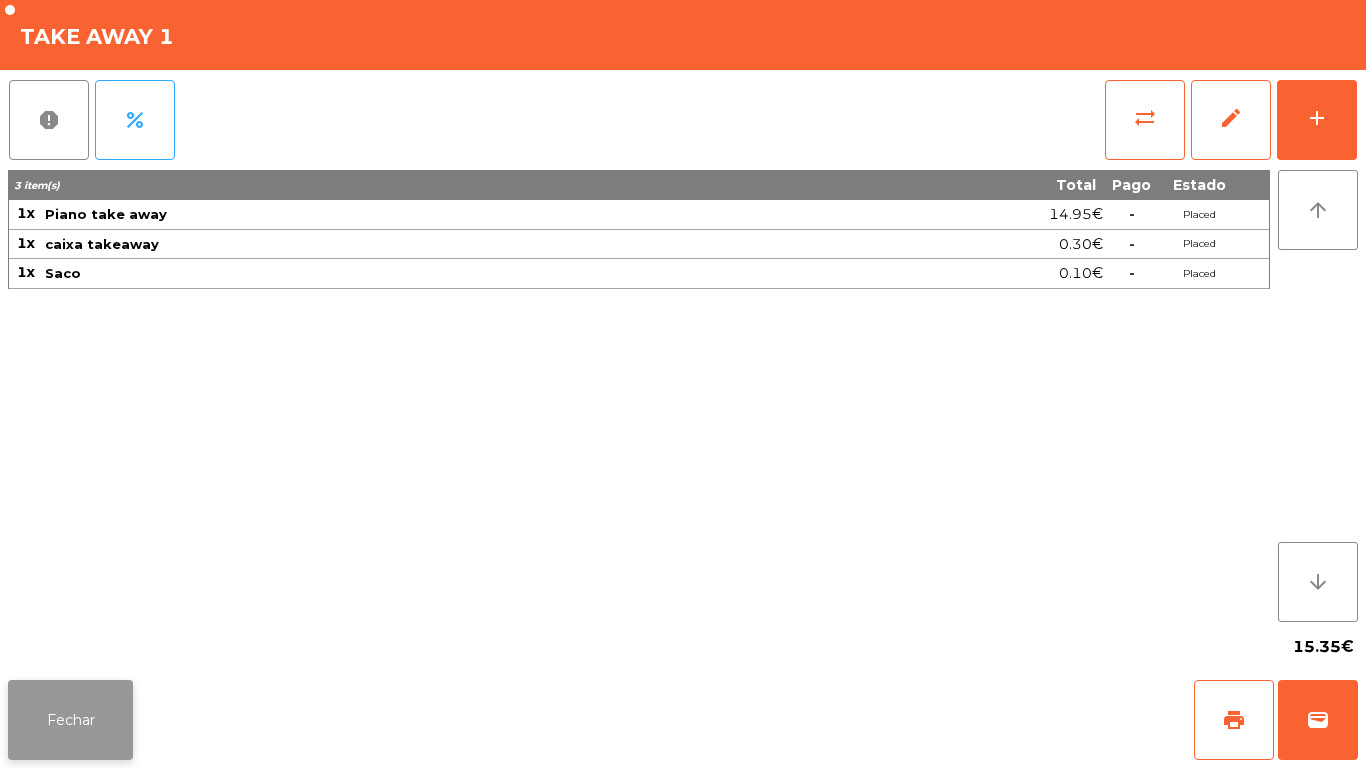 click on "Fechar" 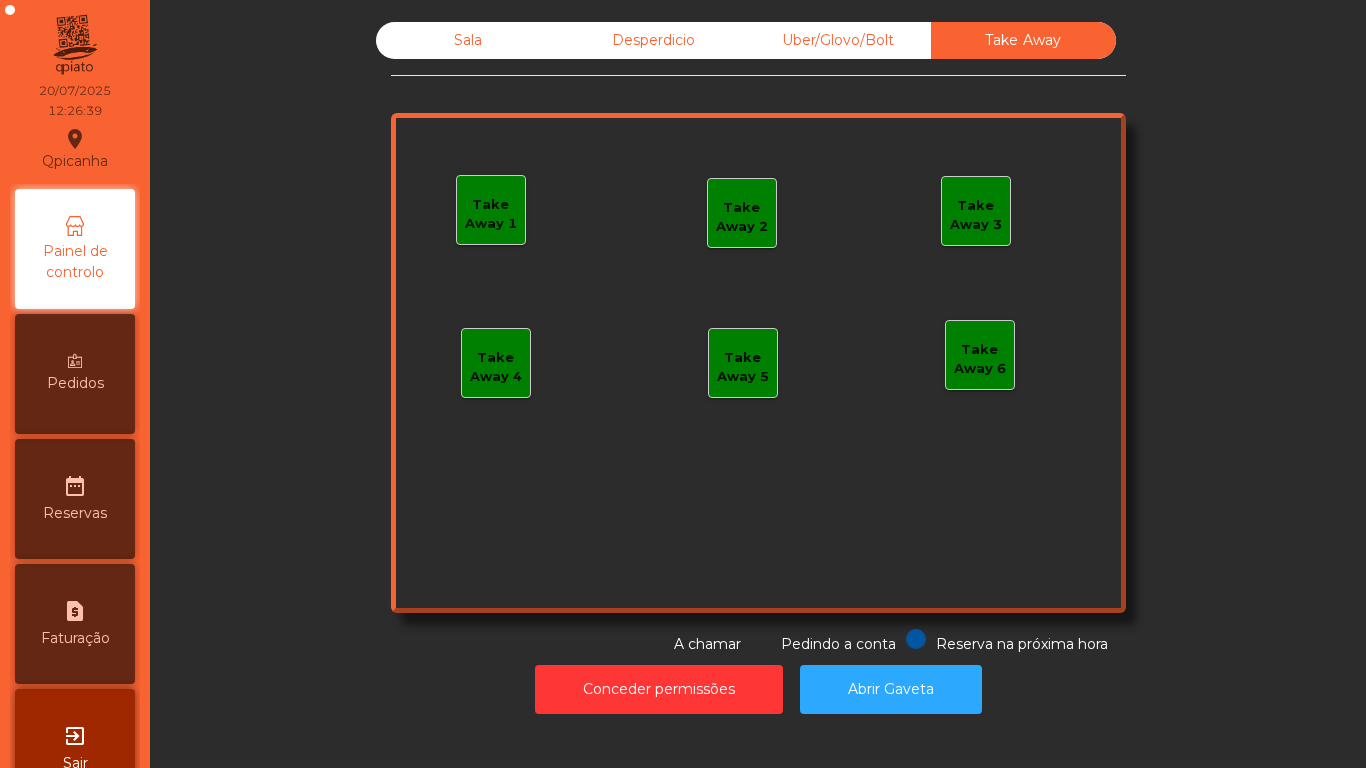 click on "Sala" 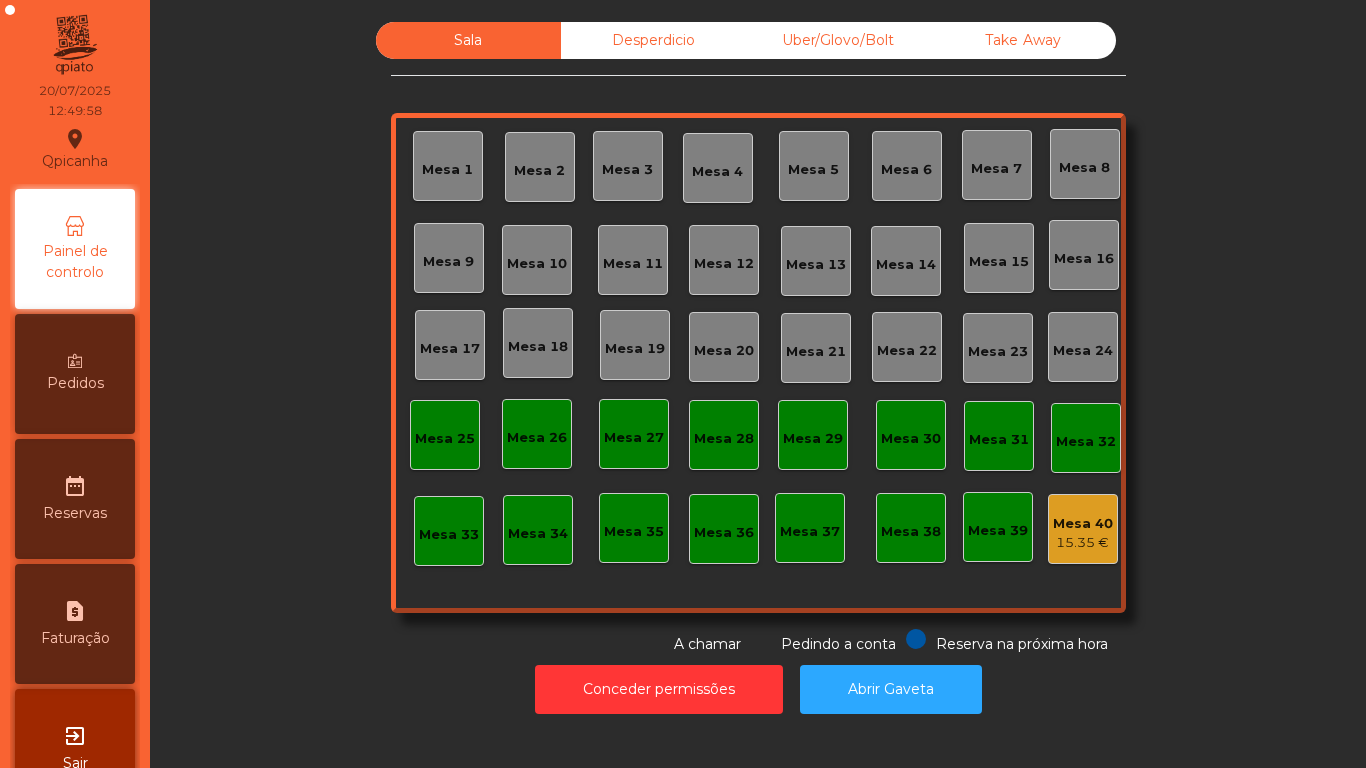 click on "Mesa 17" 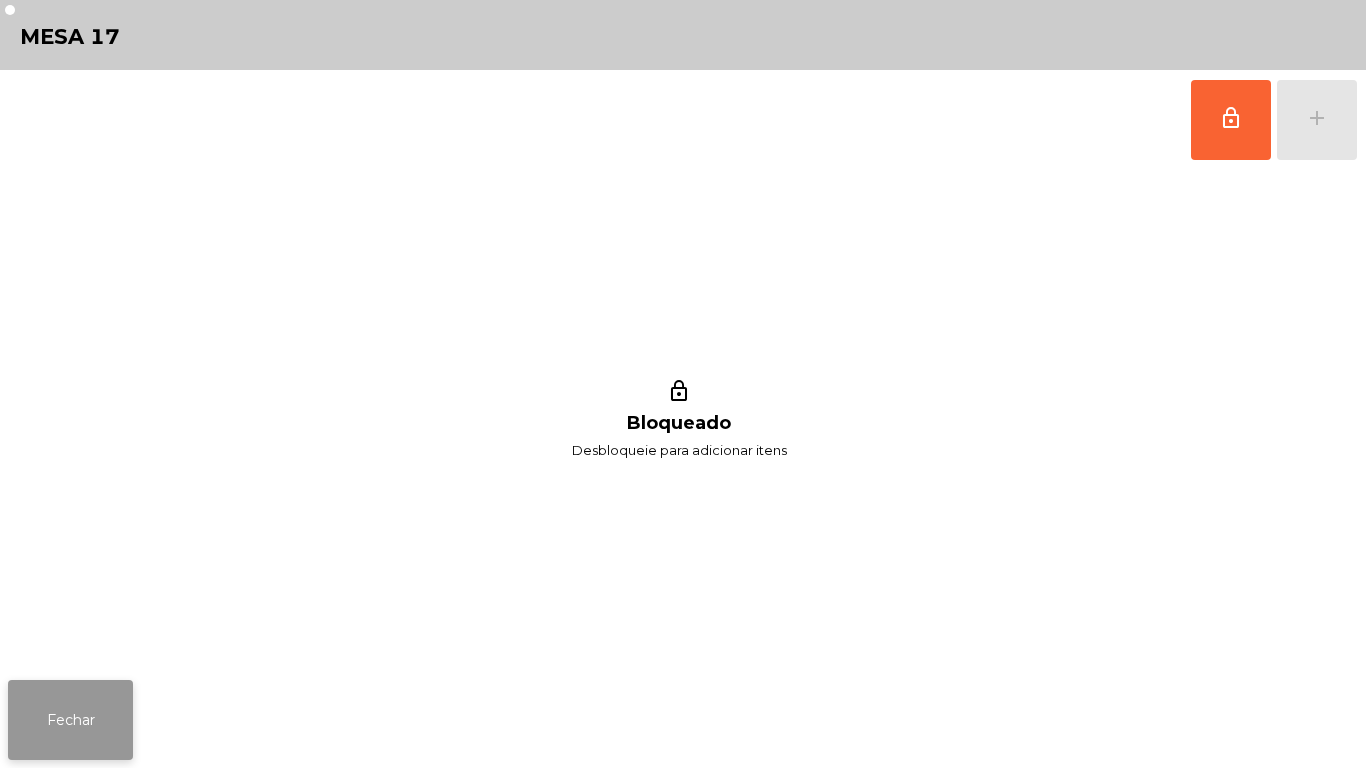 click on "Fechar" 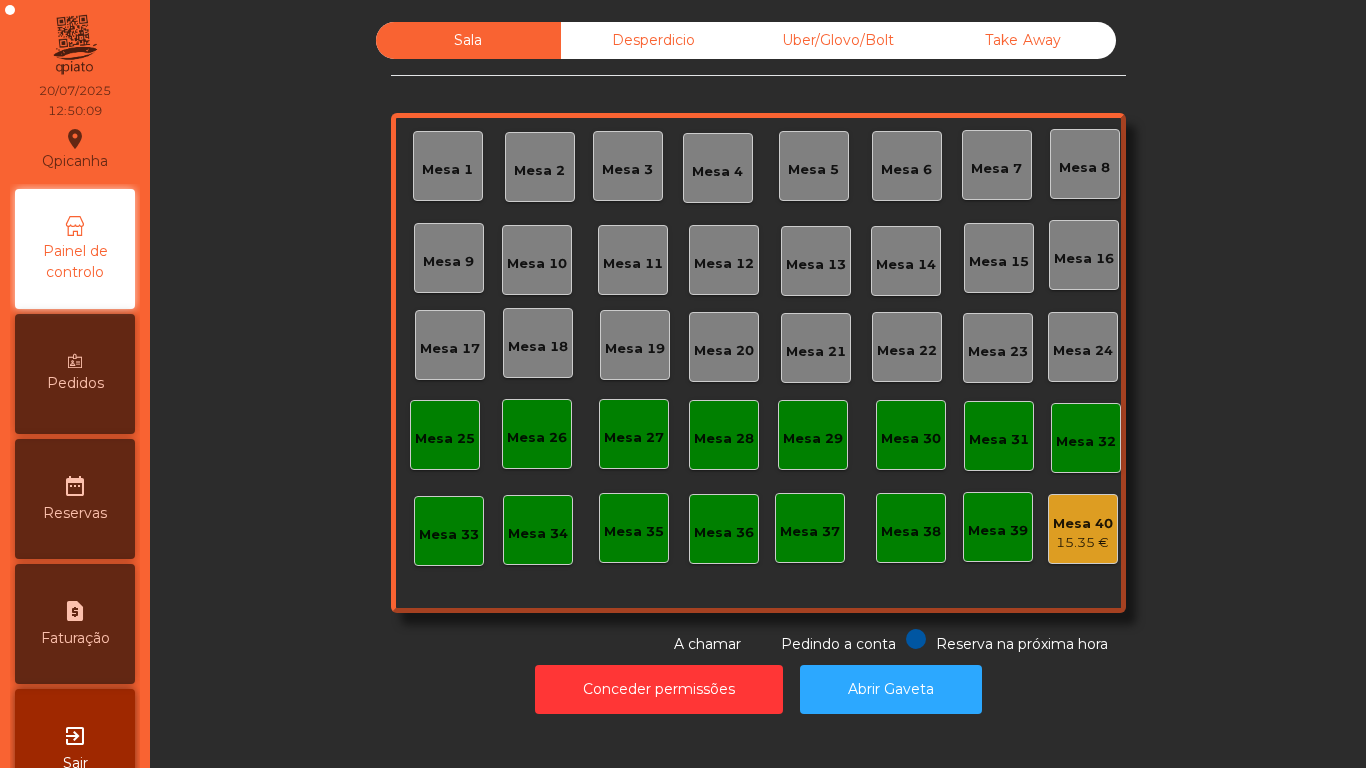 click on "Mesa 40" 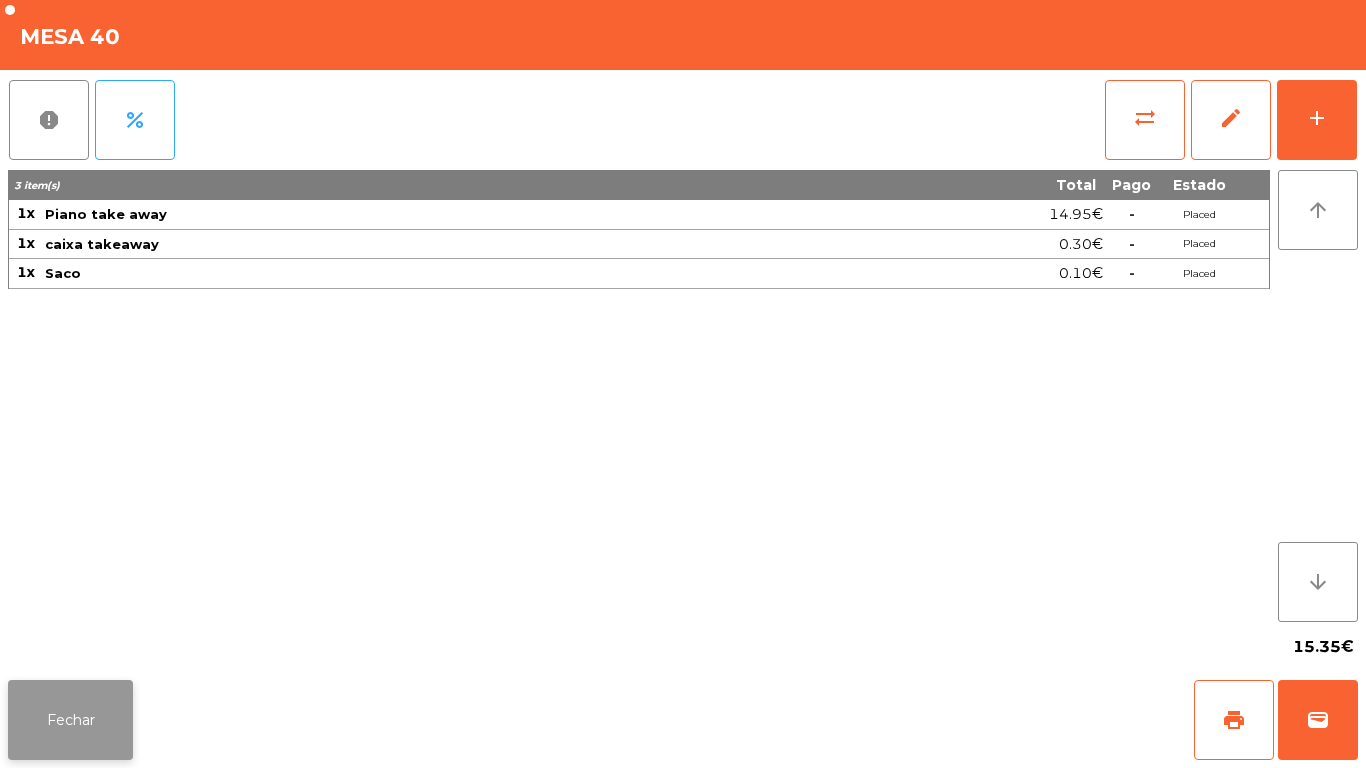 click on "Fechar" 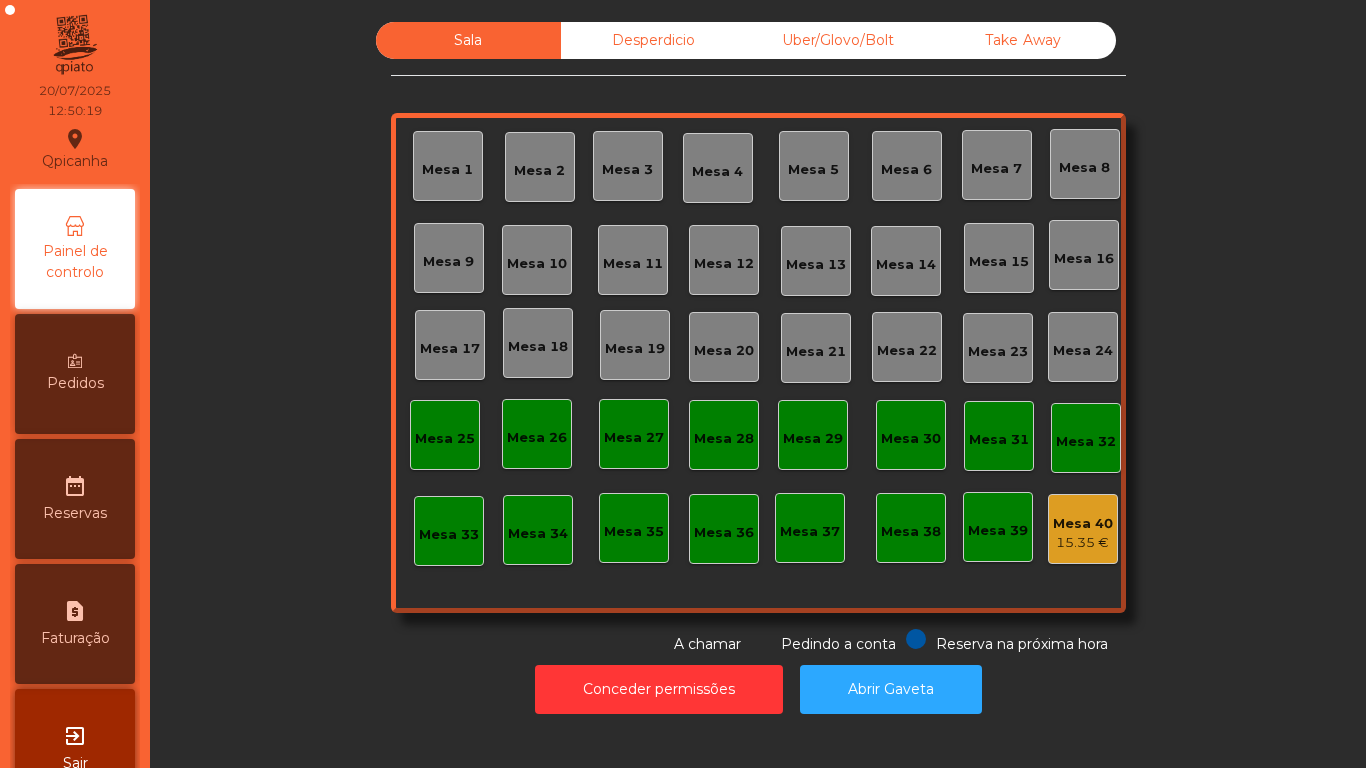 click on "Mesa 25" 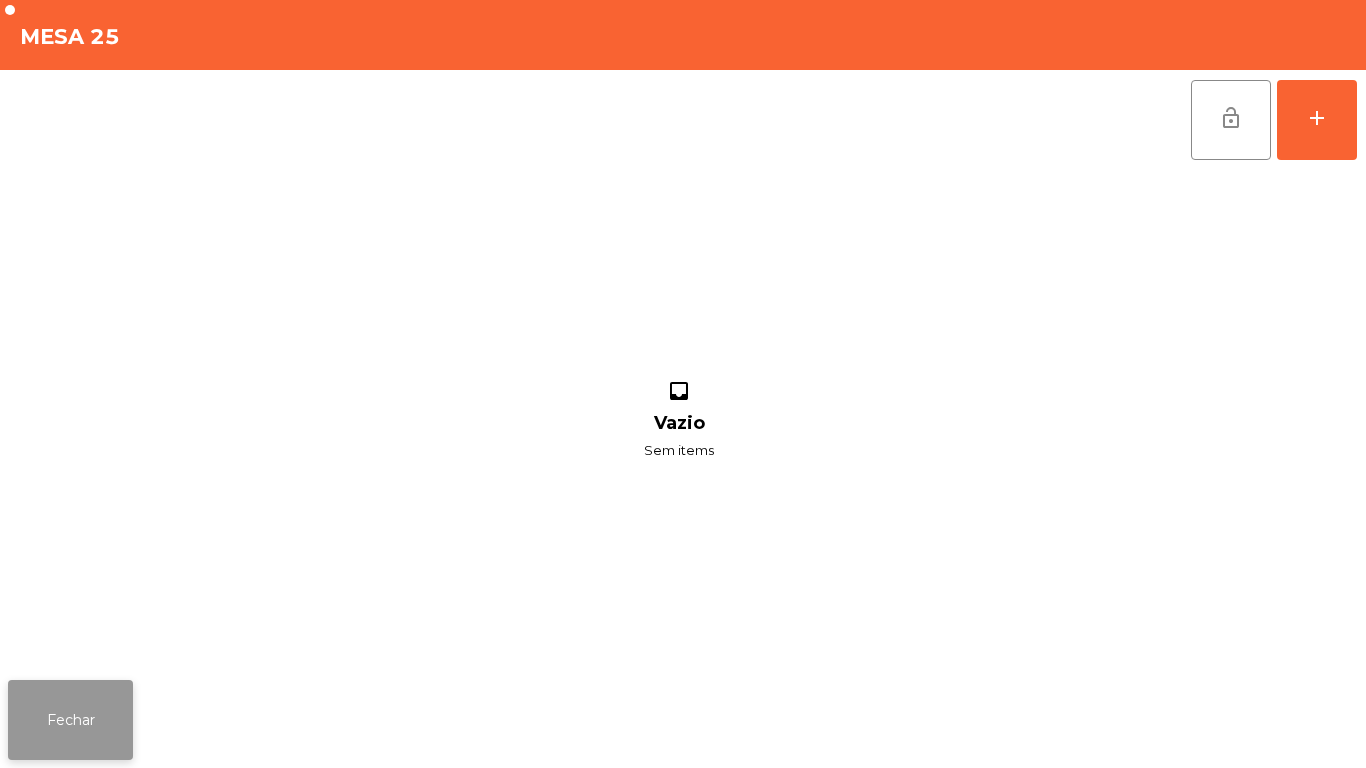 click on "Fechar" 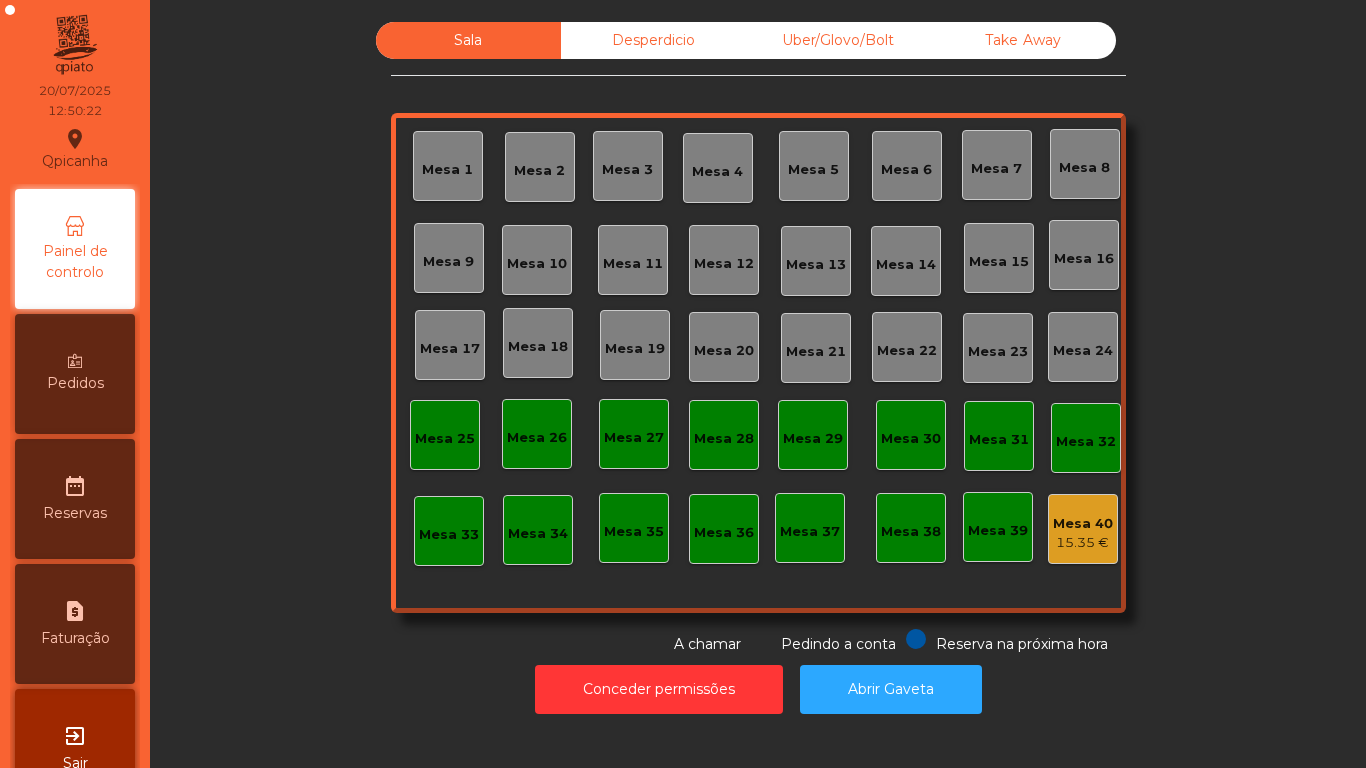 click on "Mesa 5" 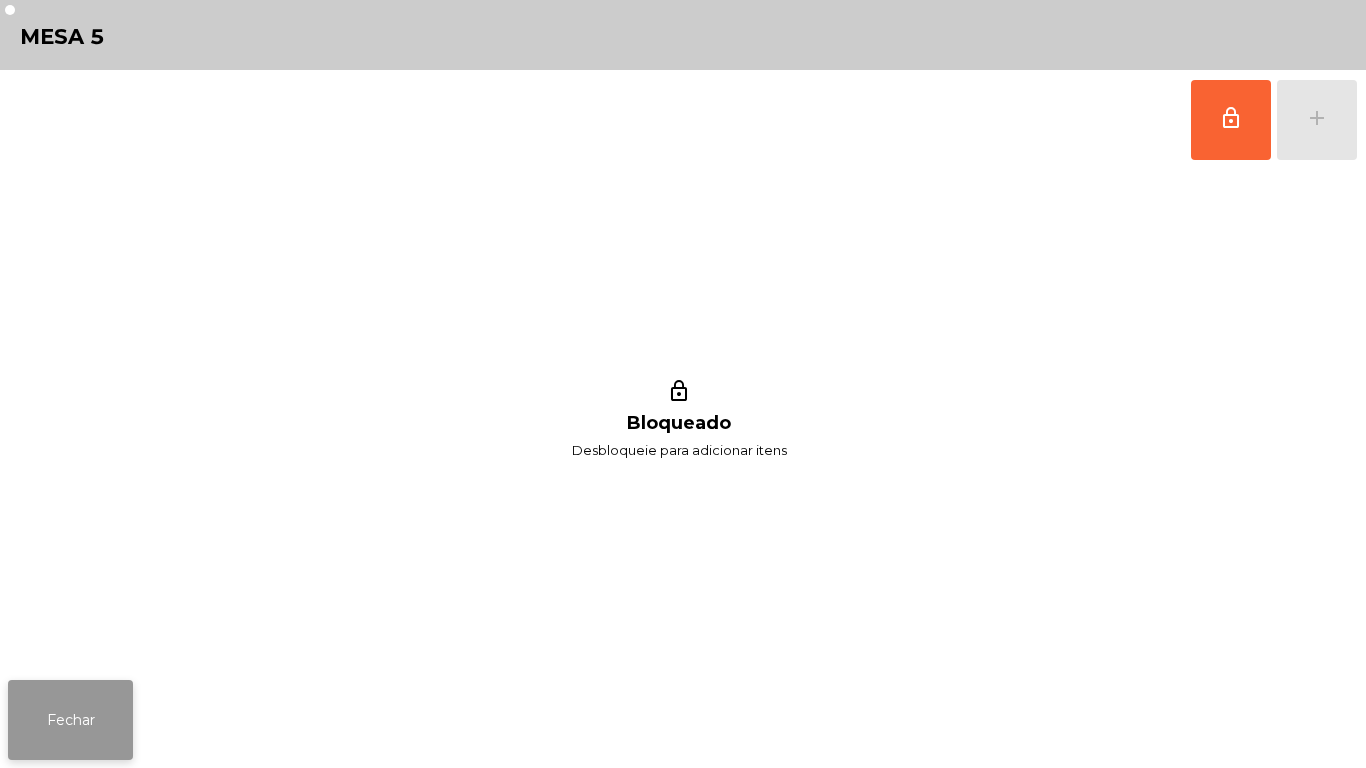 click on "Fechar" 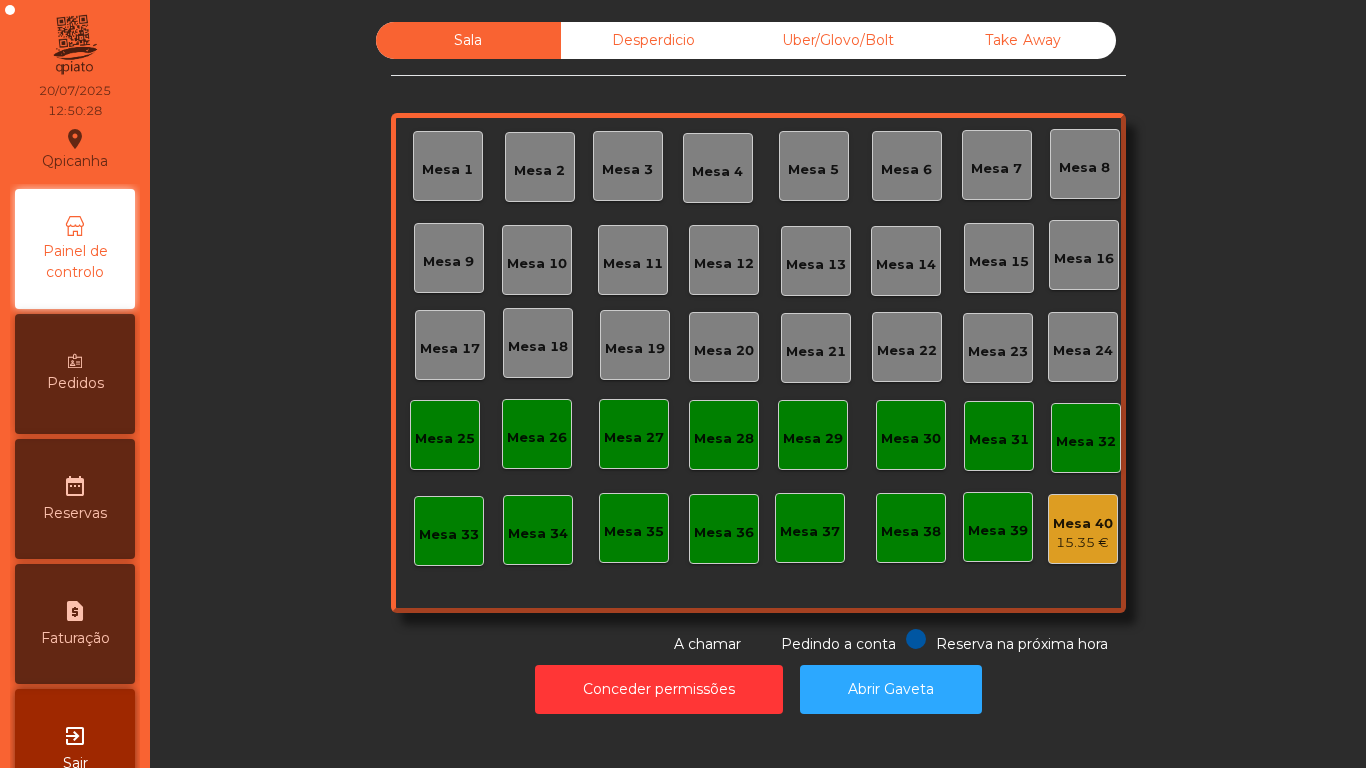 click on "request_page  Faturação" at bounding box center [75, 624] 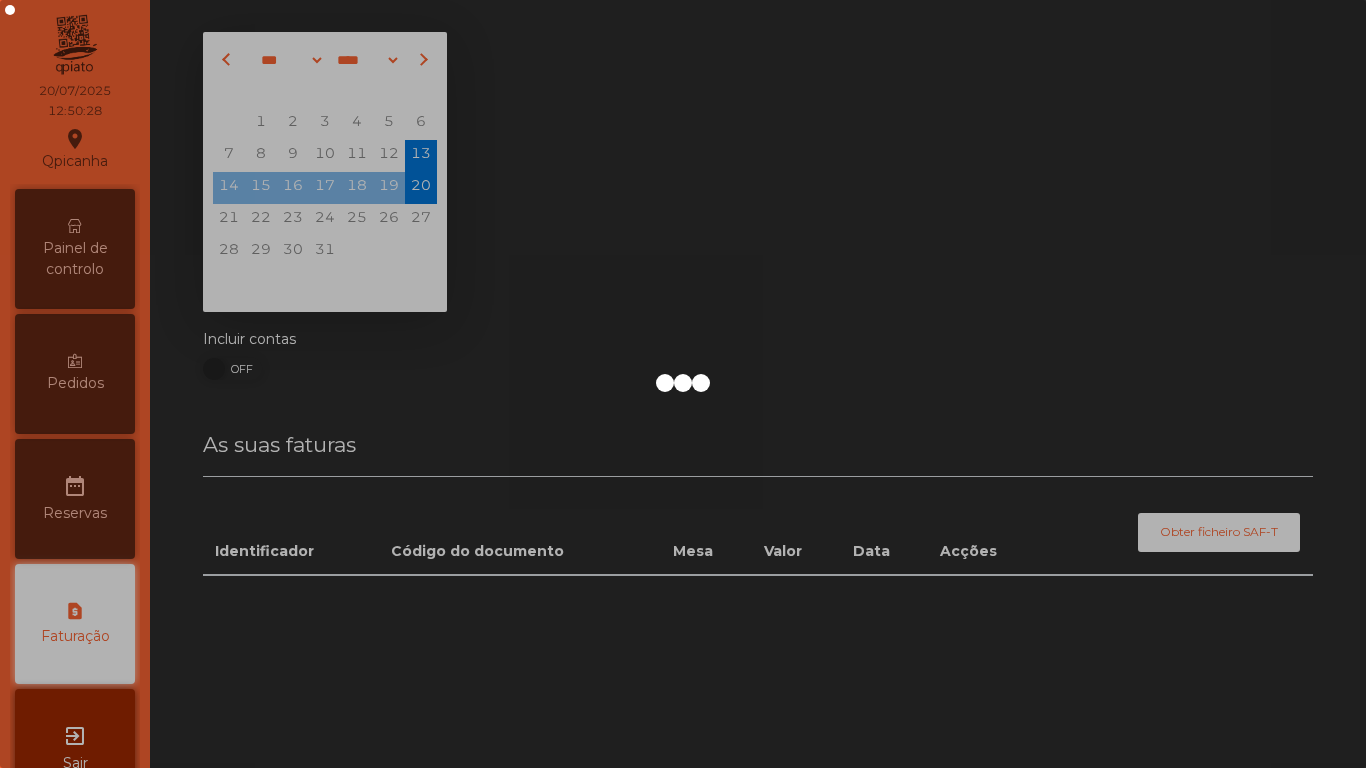 scroll, scrollTop: 56, scrollLeft: 0, axis: vertical 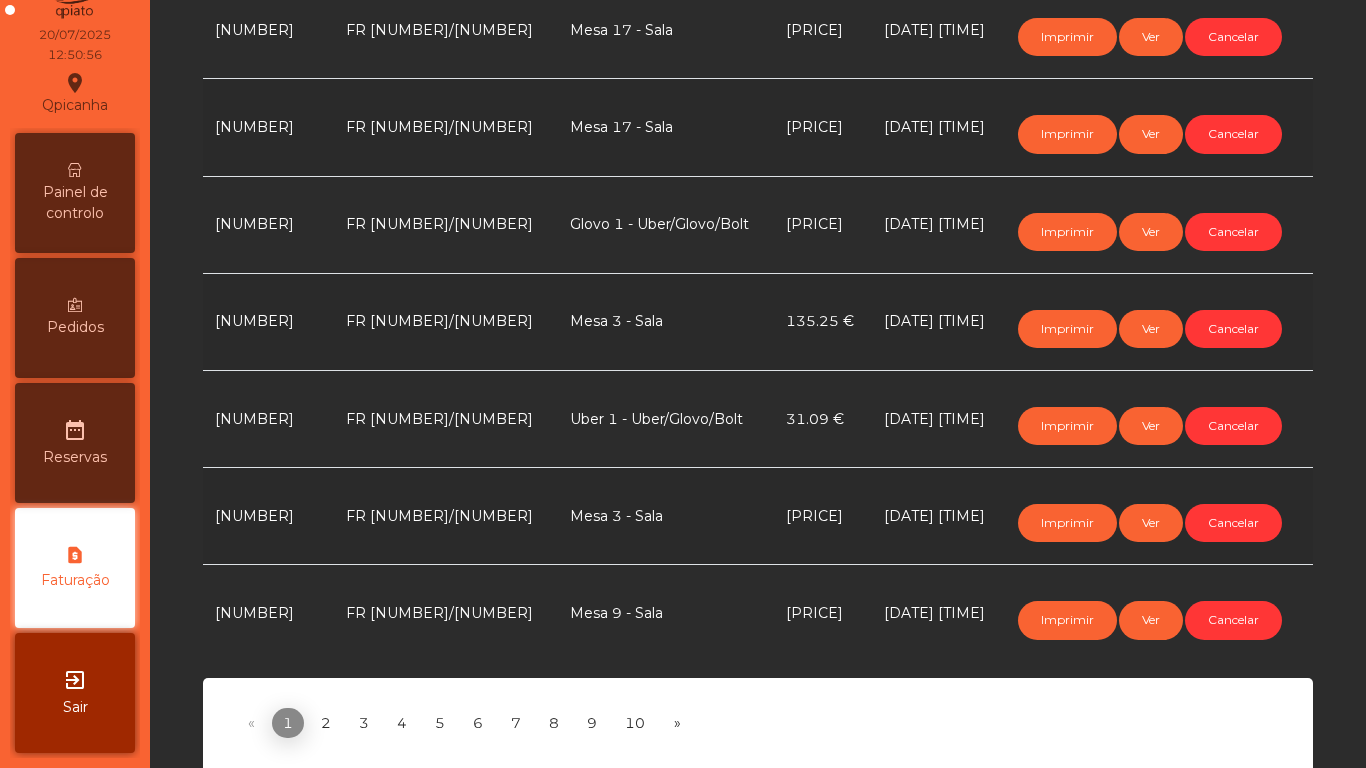 click on "2025-07-19 13:34:28" 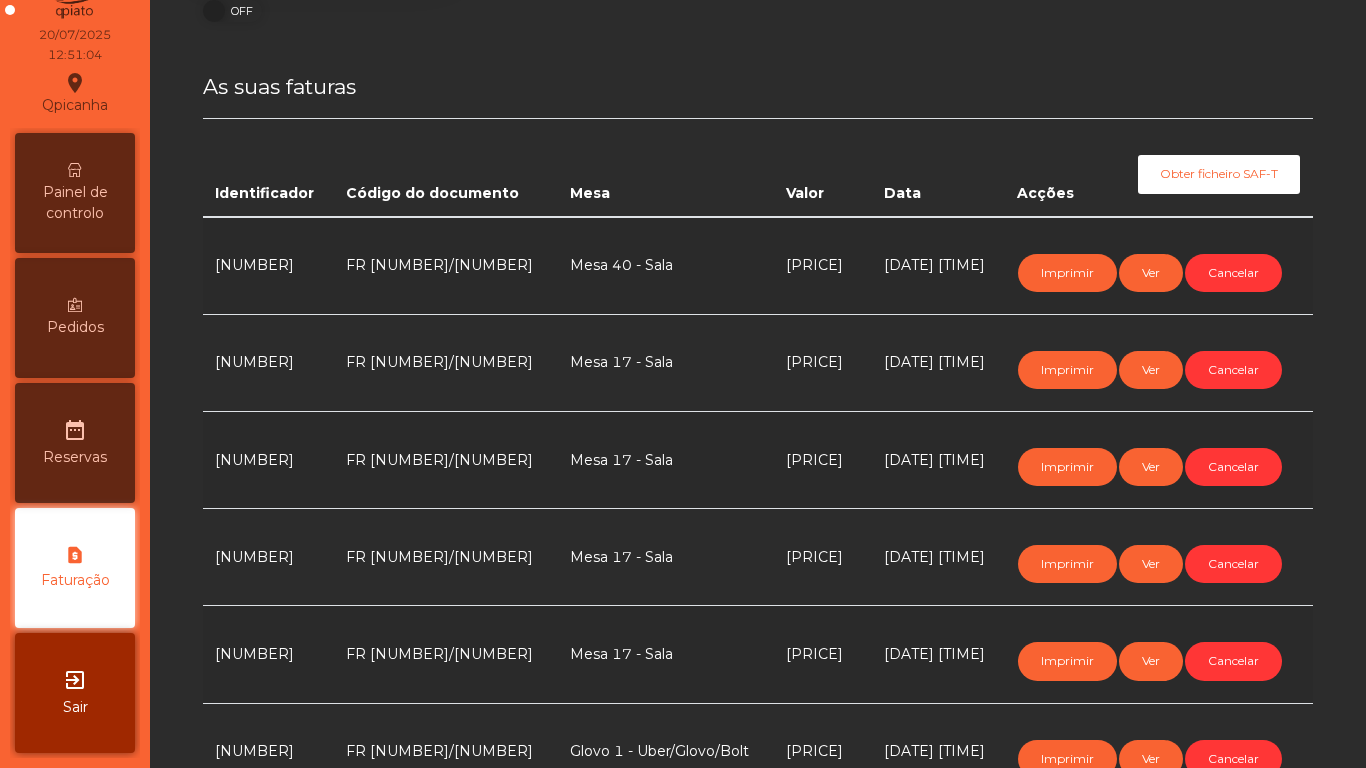 scroll, scrollTop: 353, scrollLeft: 0, axis: vertical 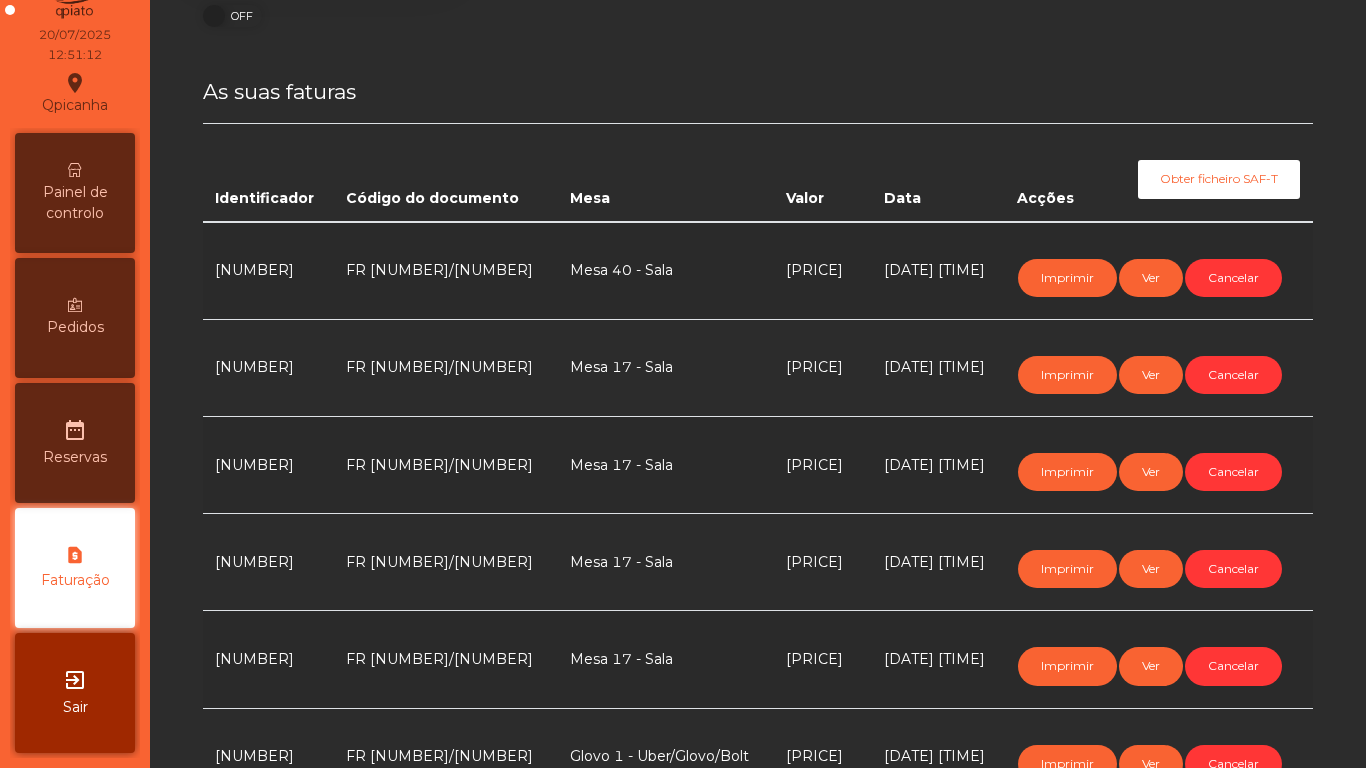 click on "Painel de controlo" at bounding box center [75, 203] 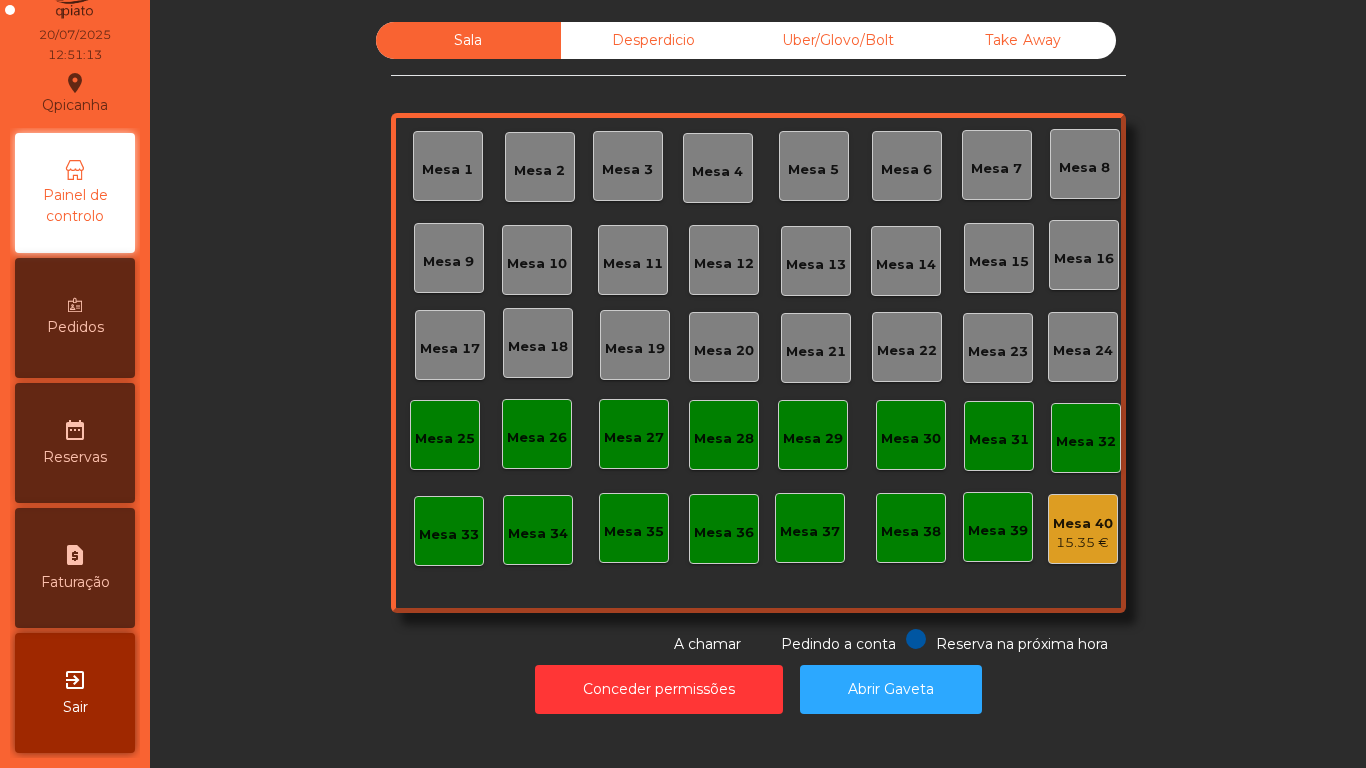 scroll, scrollTop: 0, scrollLeft: 0, axis: both 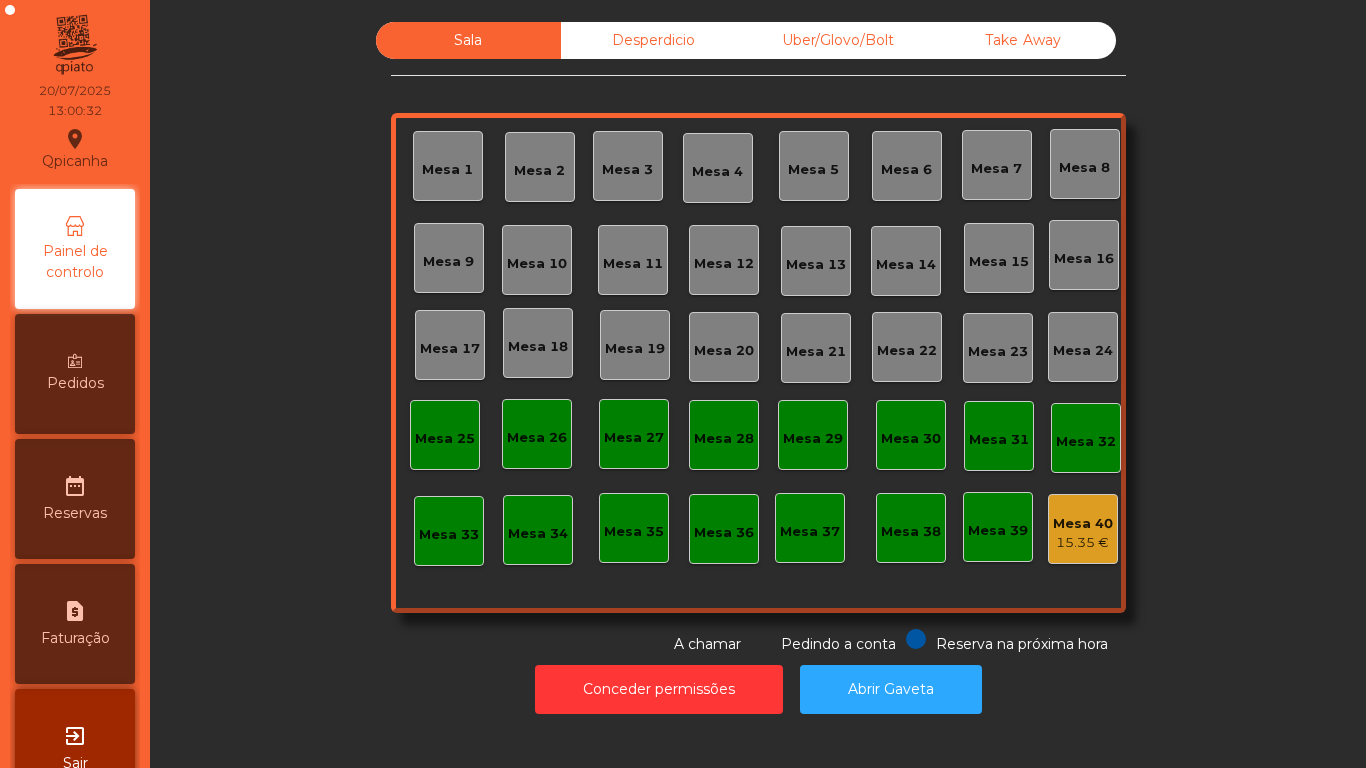 click on "Mesa 2" 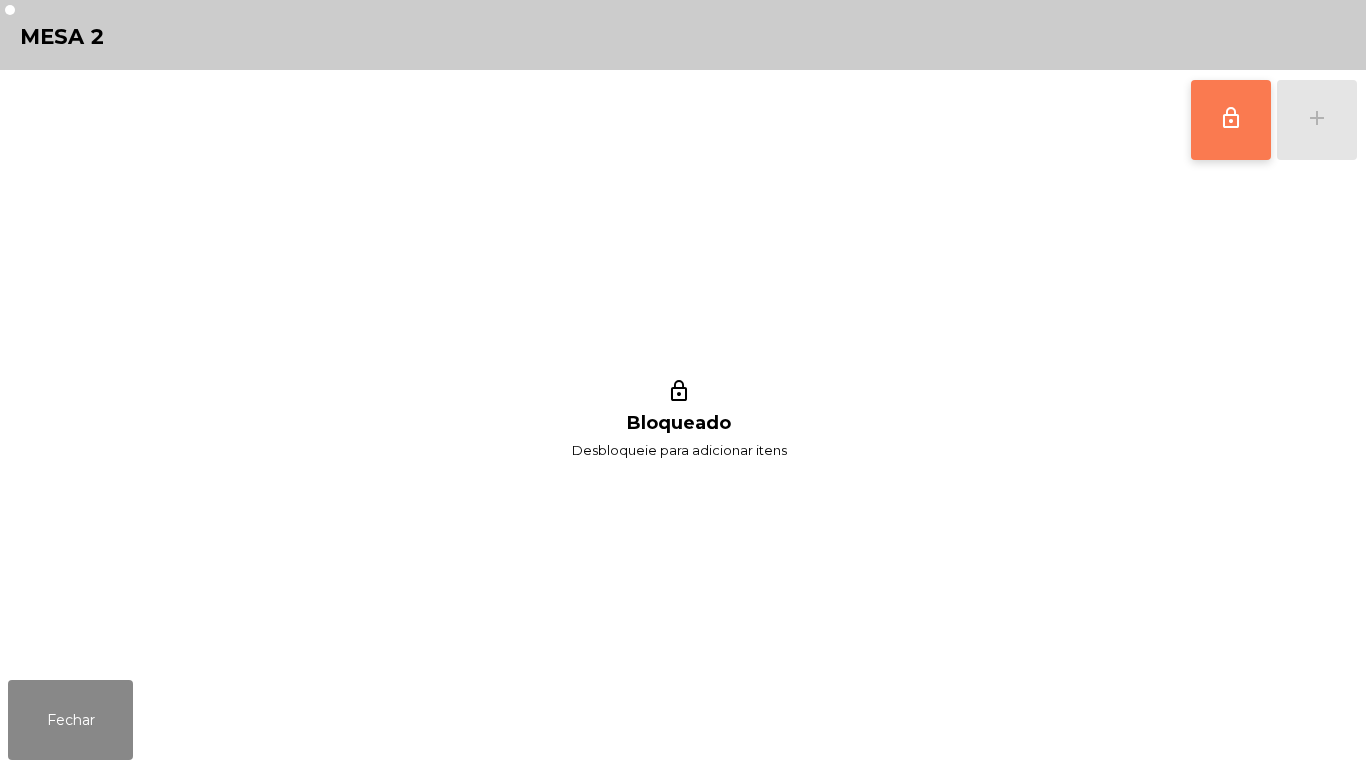 click on "lock_outline" 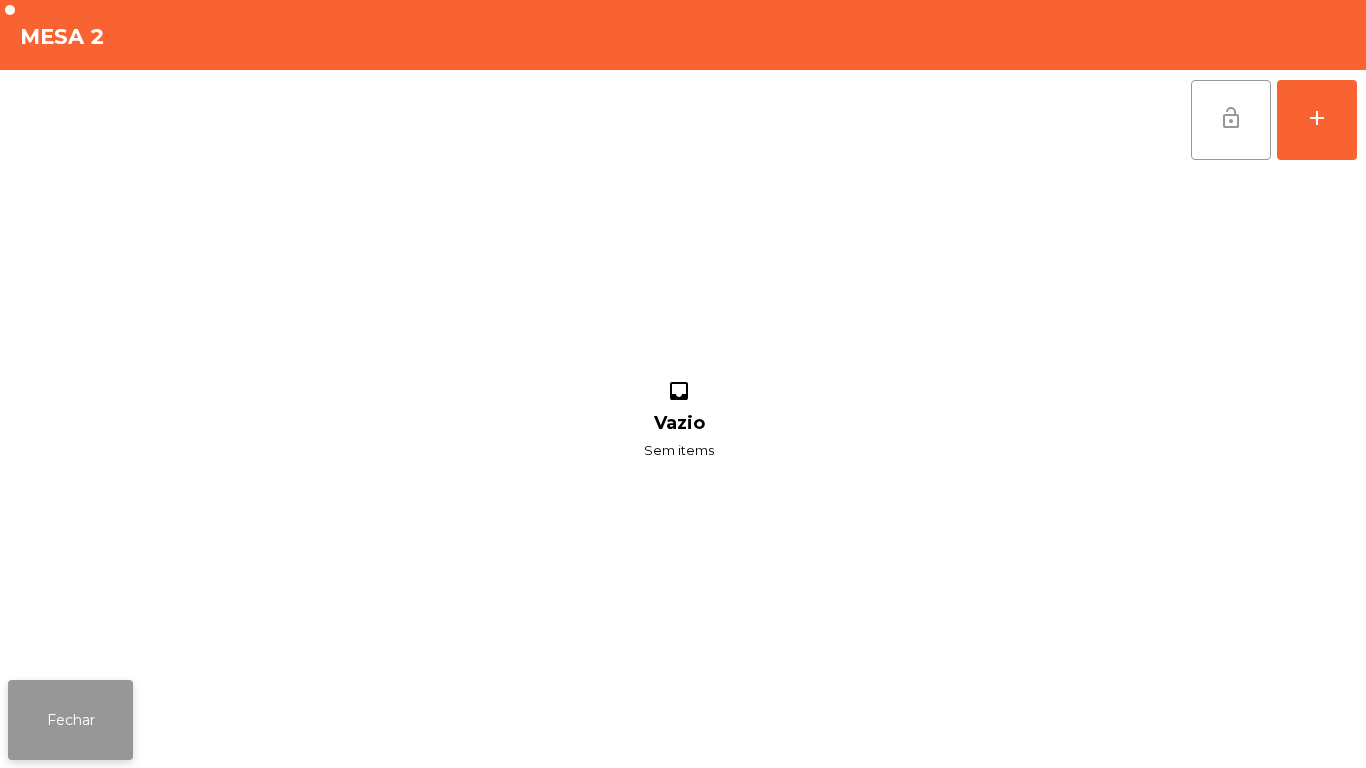 click on "Fechar" 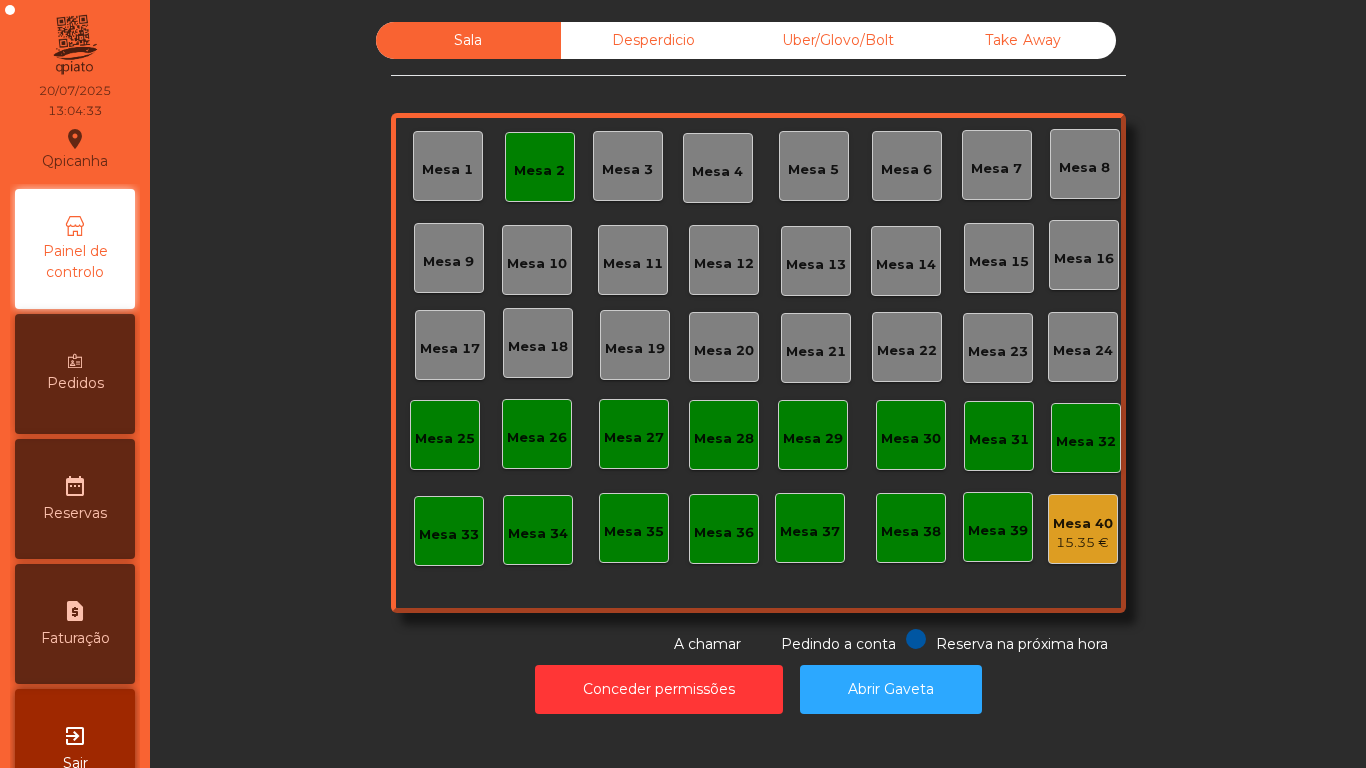 click on "Mesa 2" 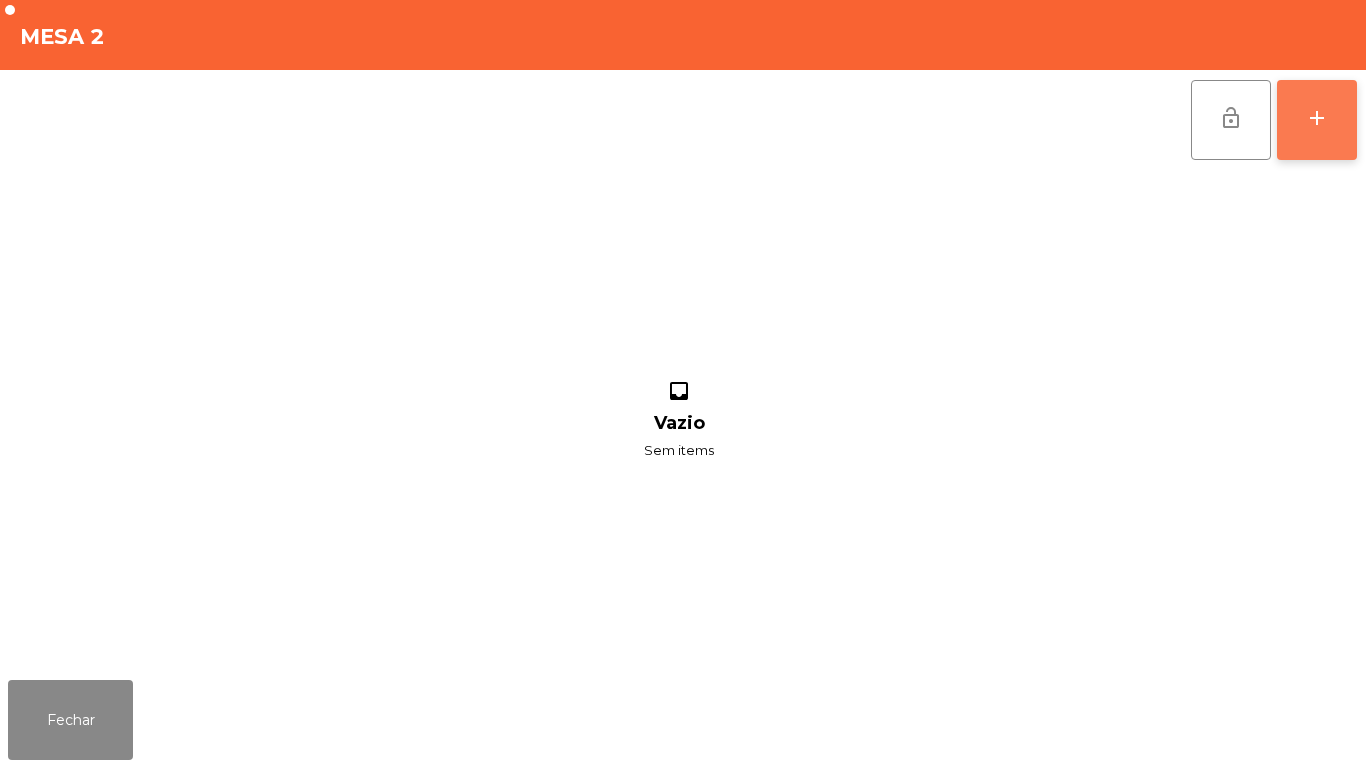 click on "add" 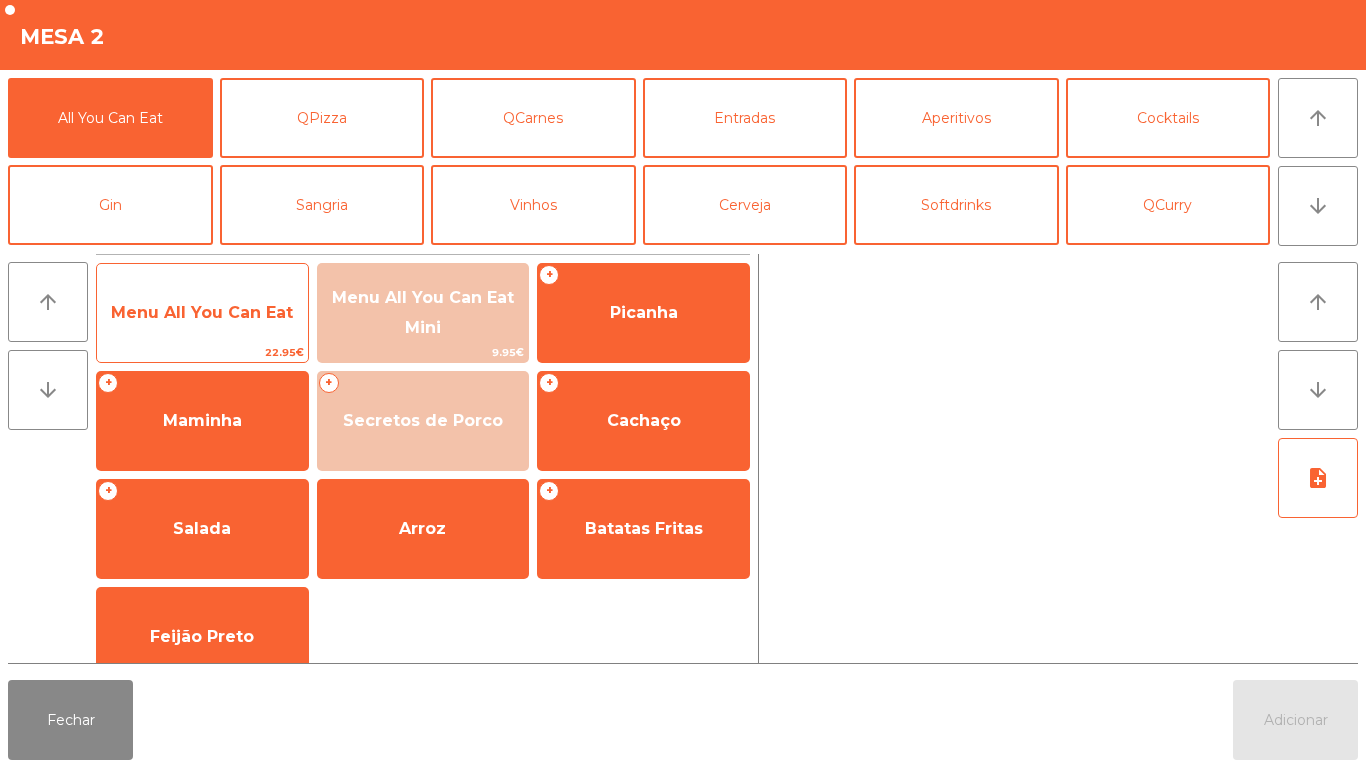 click on "Menu All You Can Eat" 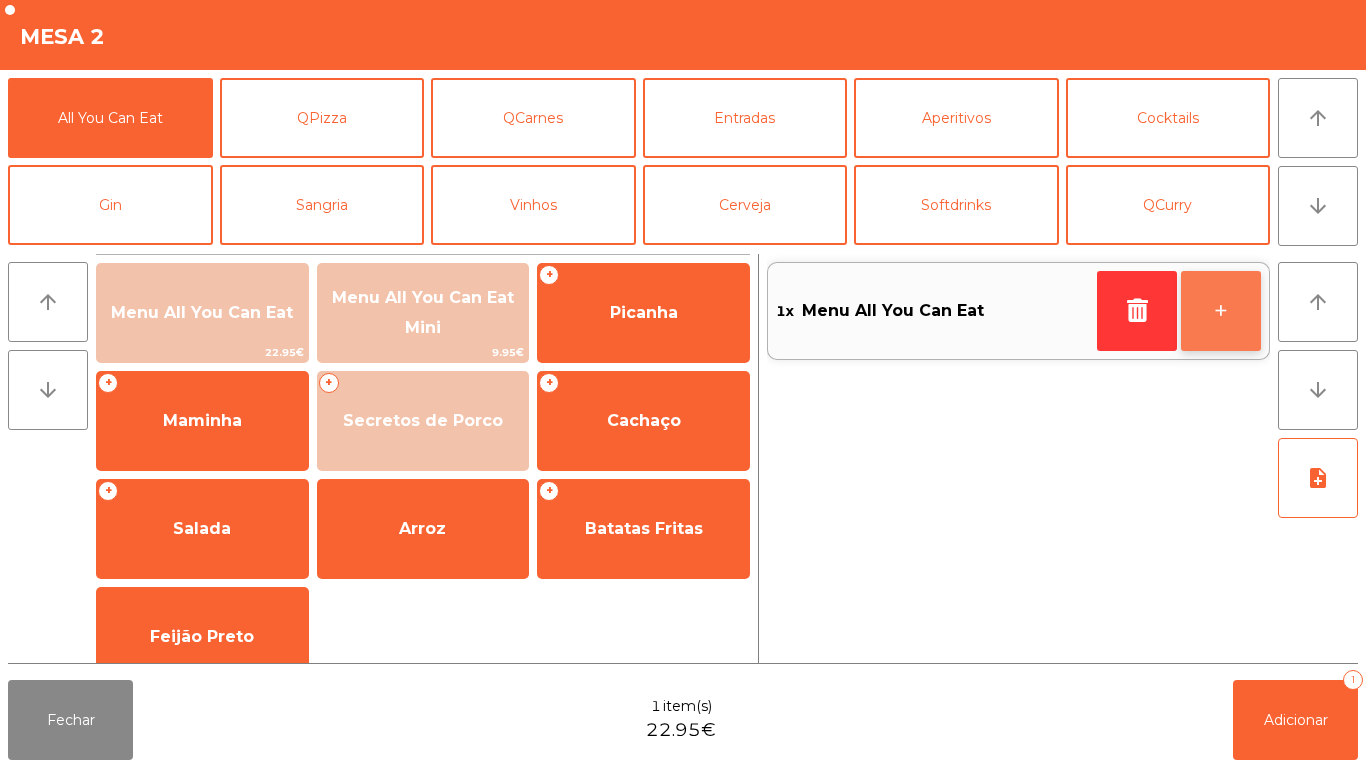click on "+" 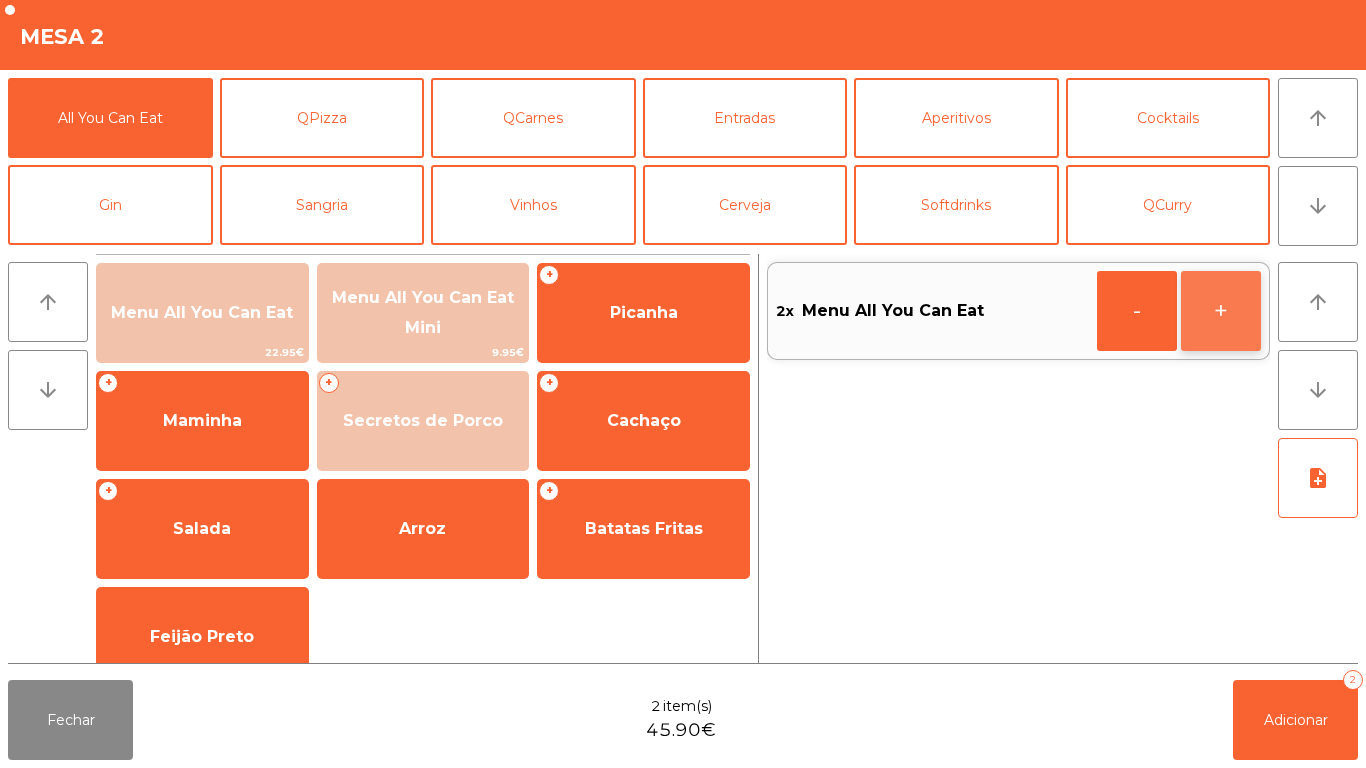 click on "+" 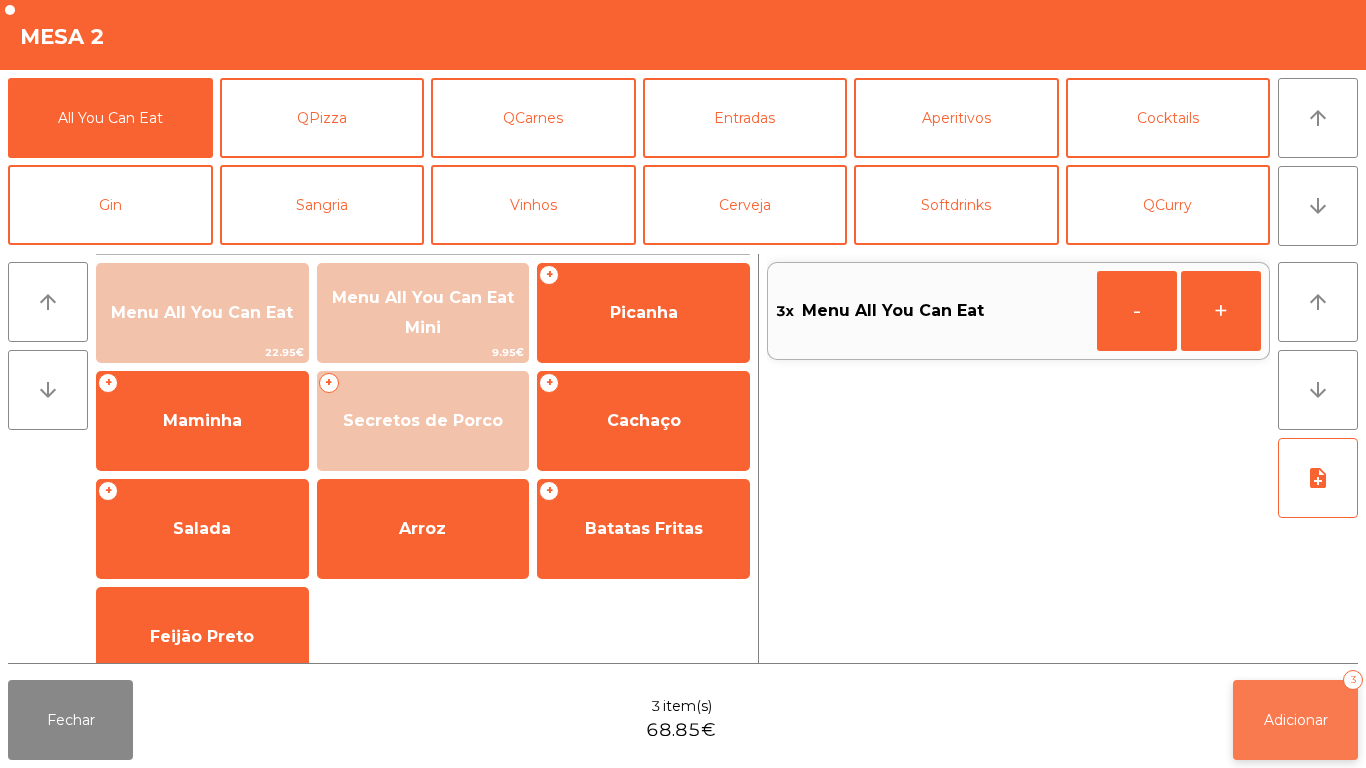 click on "Adicionar   3" 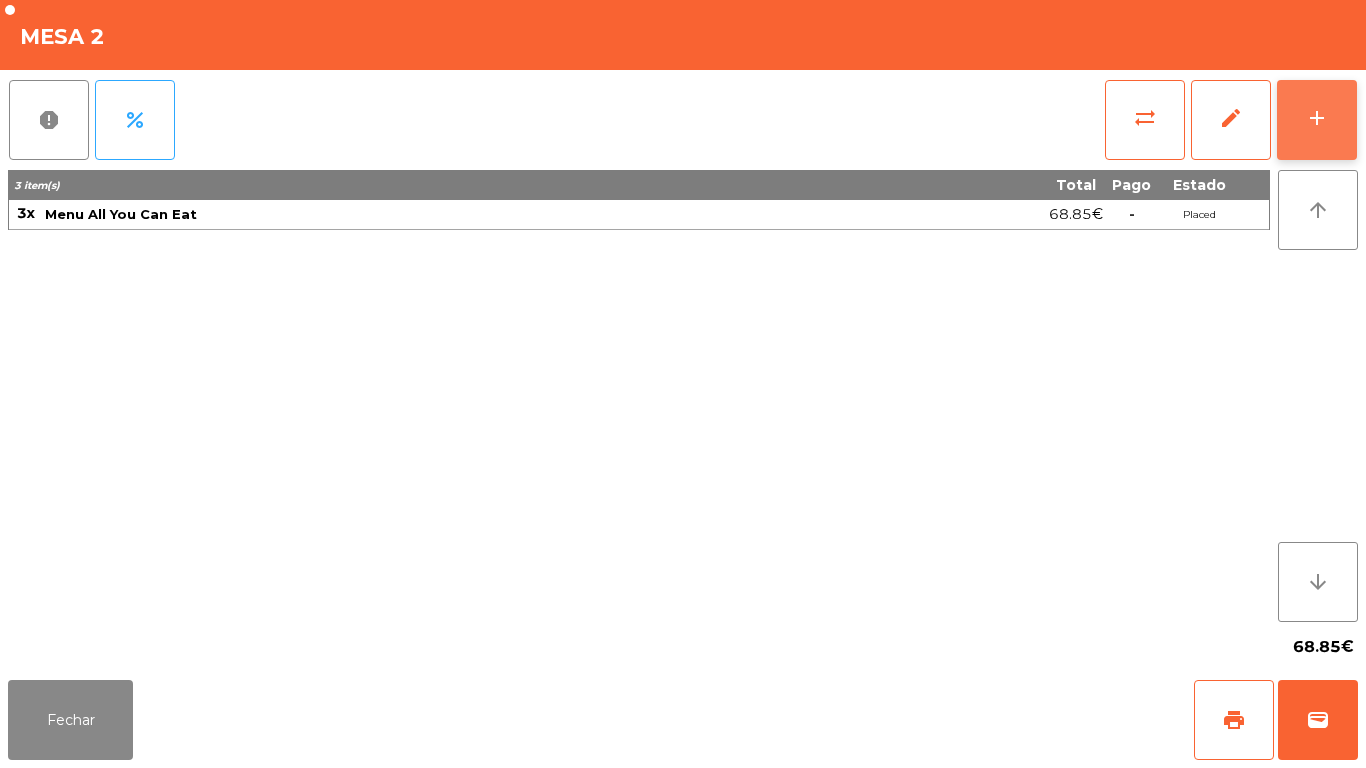 click on "add" 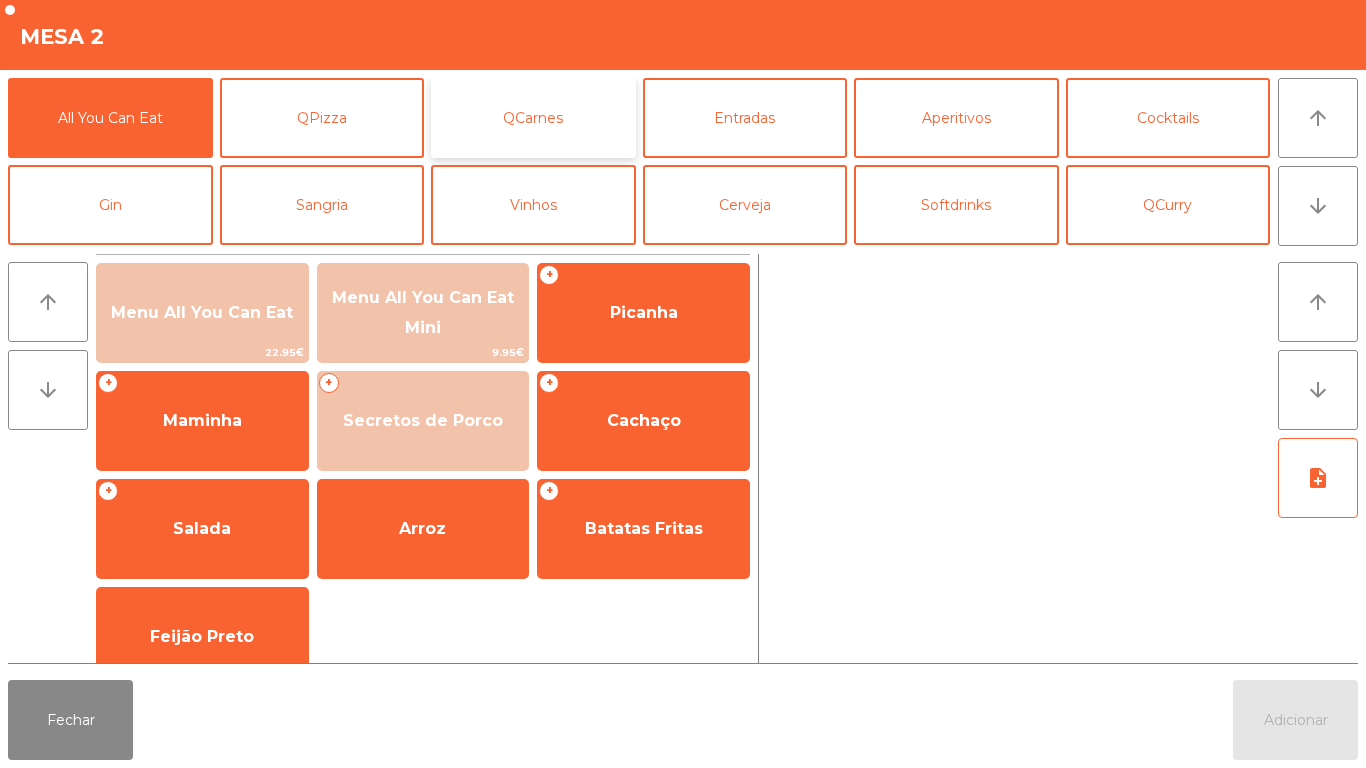 click on "QCarnes" 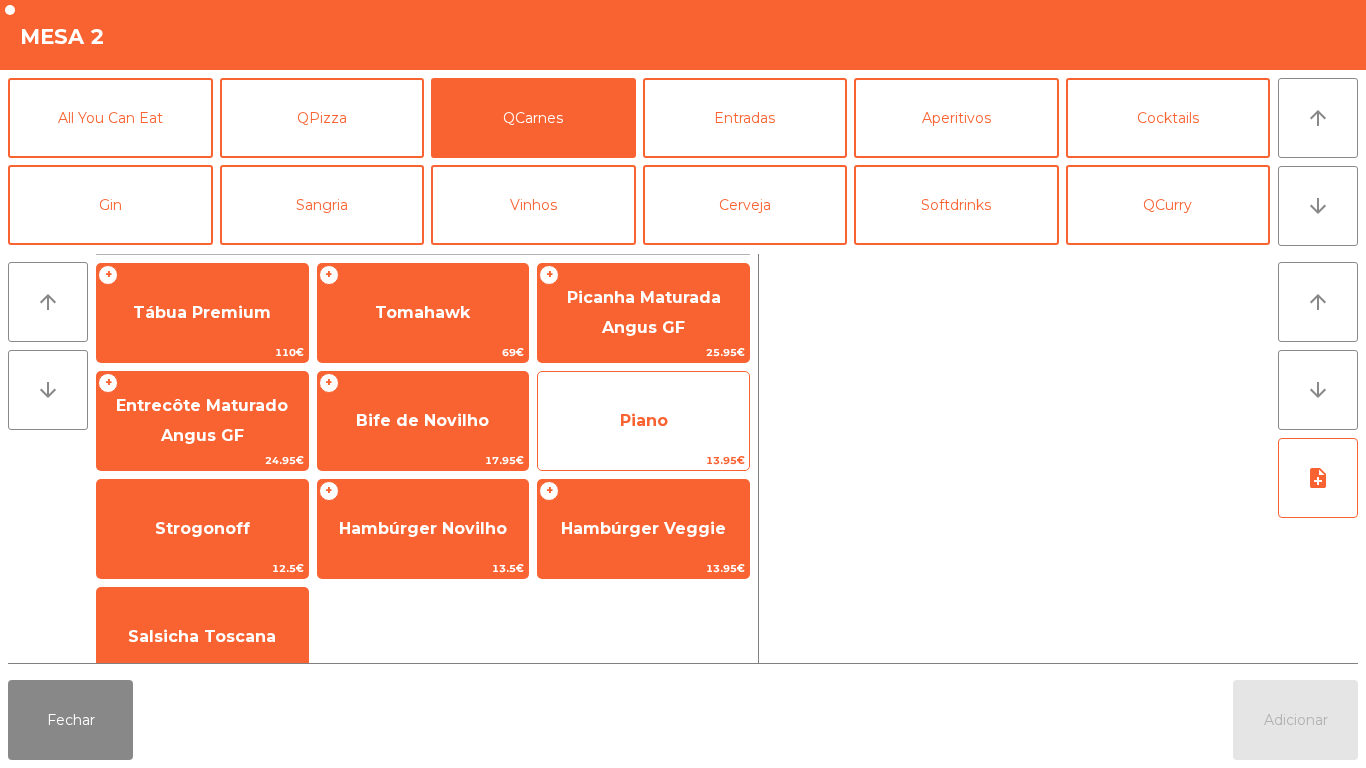 click on "Piano" 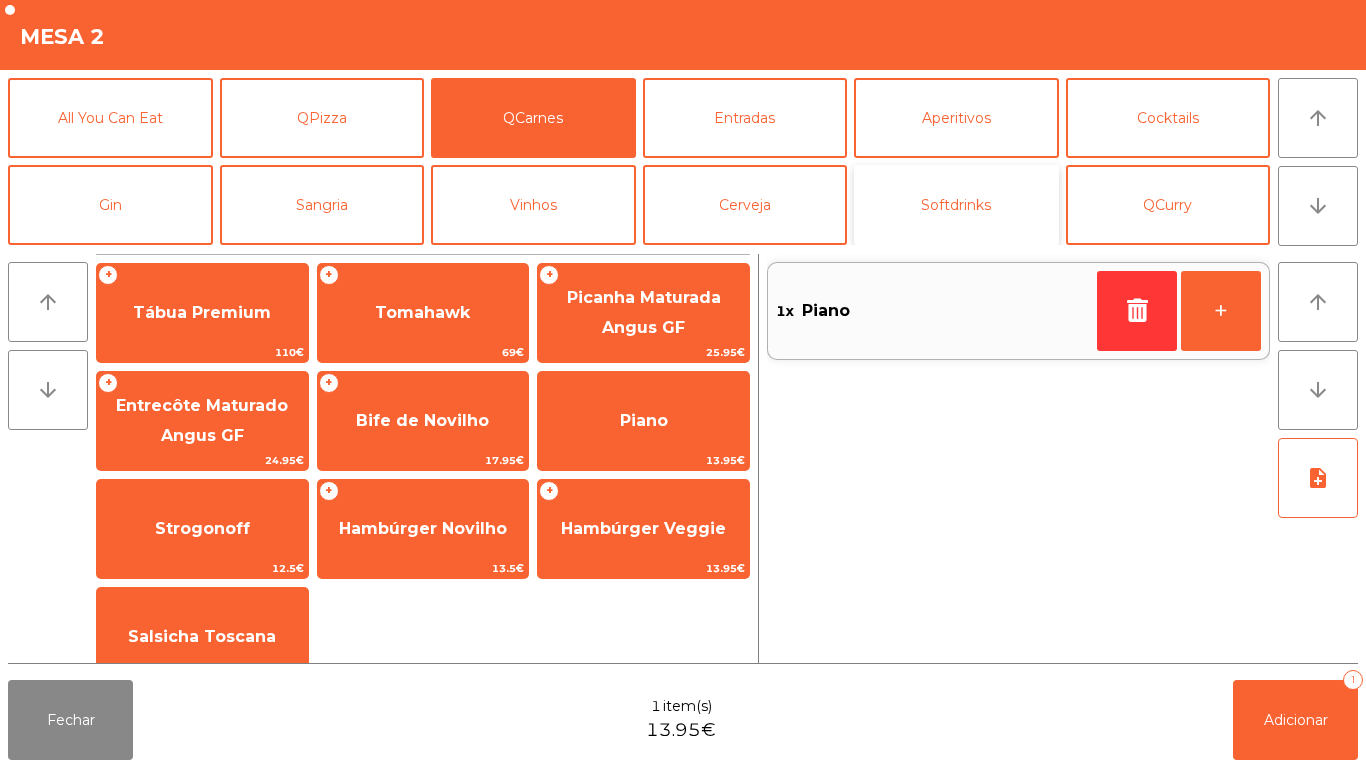 click on "Softdrinks" 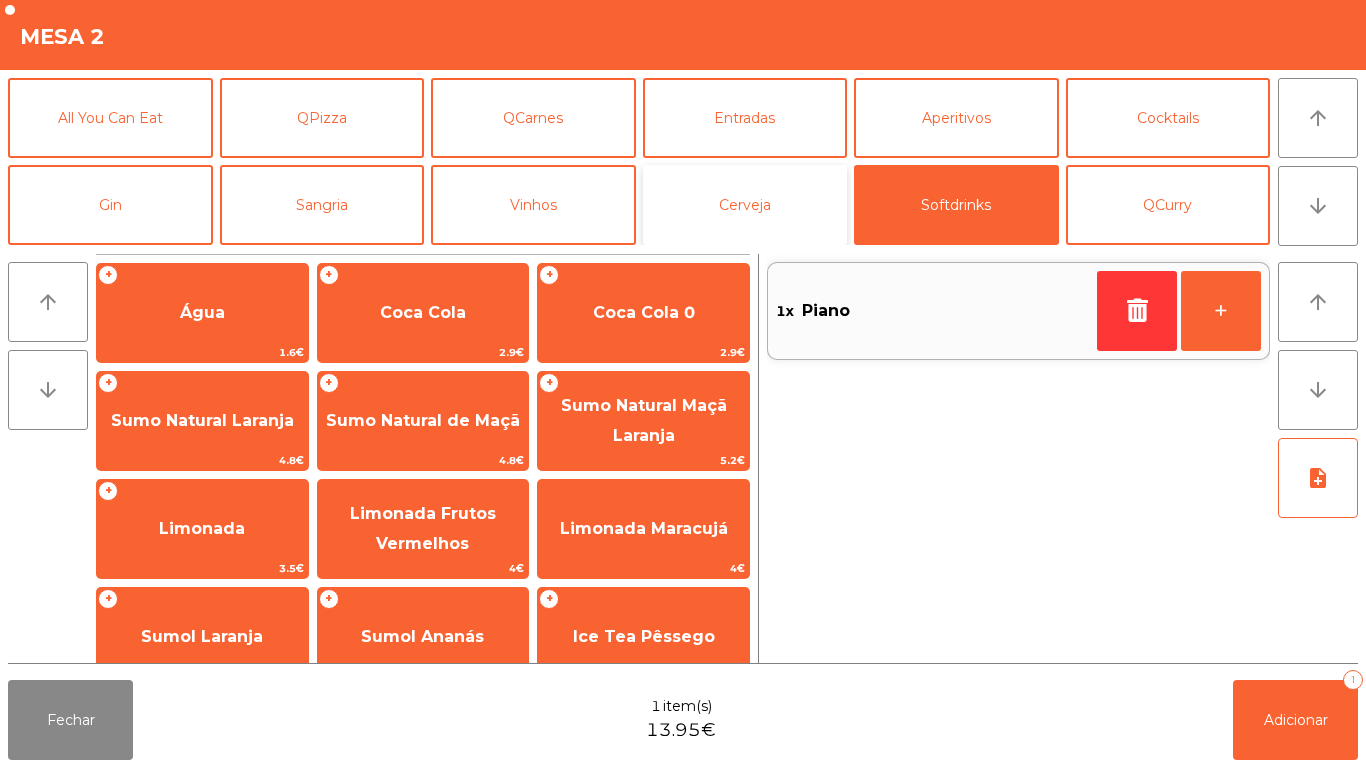 click on "Cerveja" 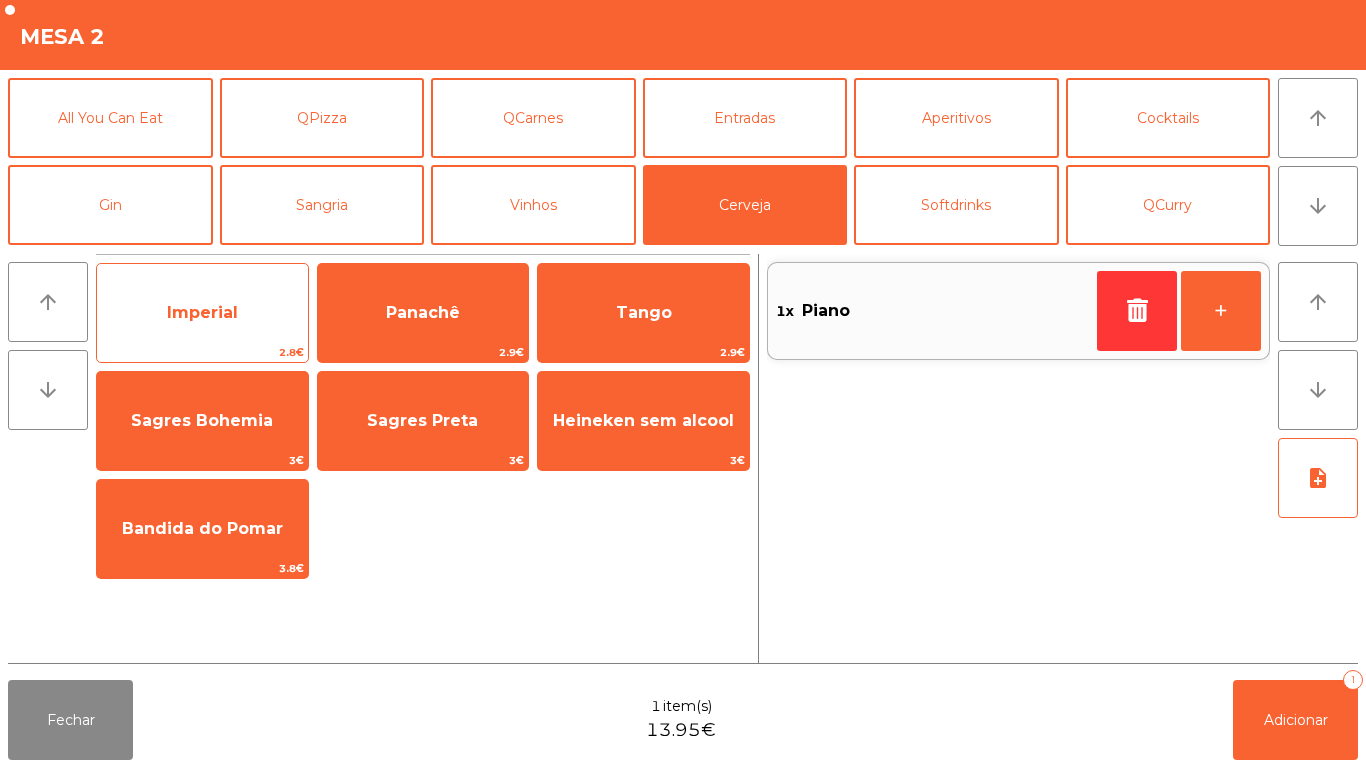 click on "Imperial" 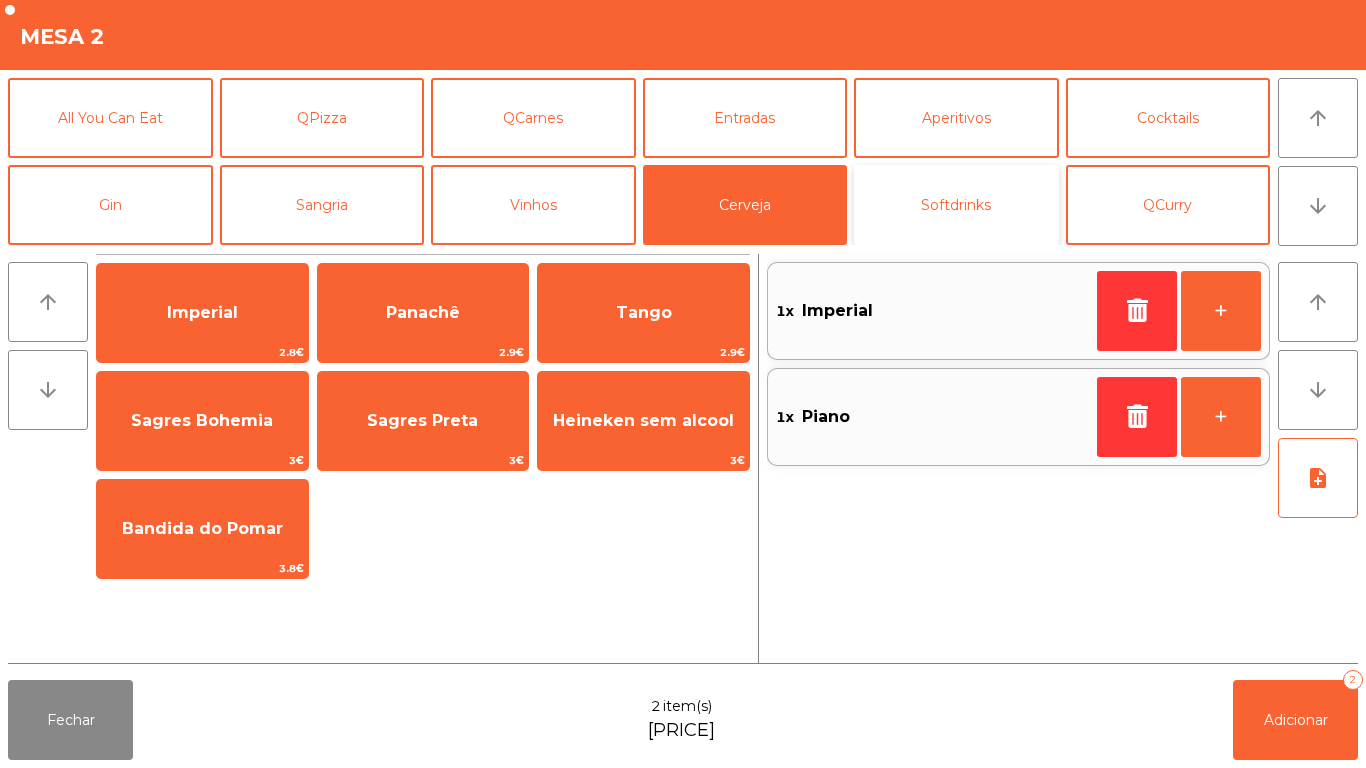 click on "Softdrinks" 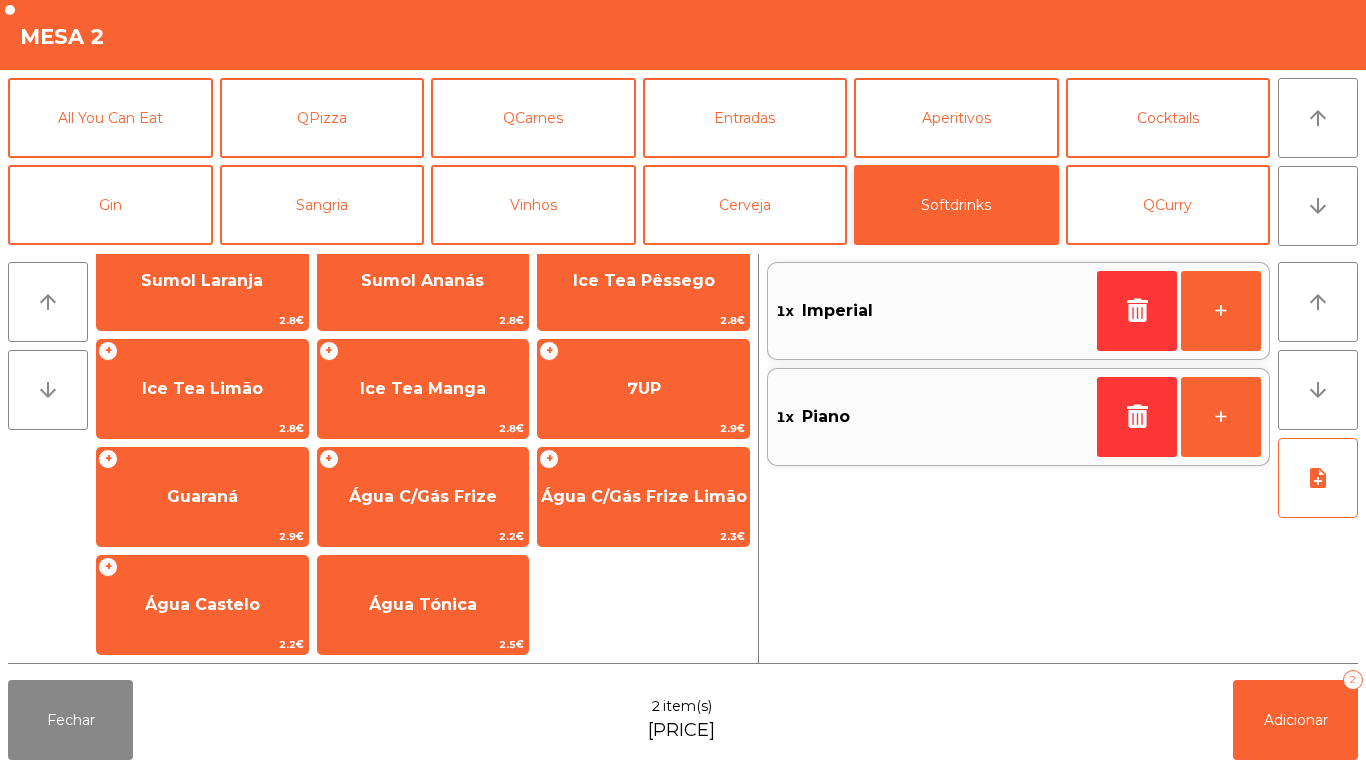 scroll, scrollTop: 354, scrollLeft: 0, axis: vertical 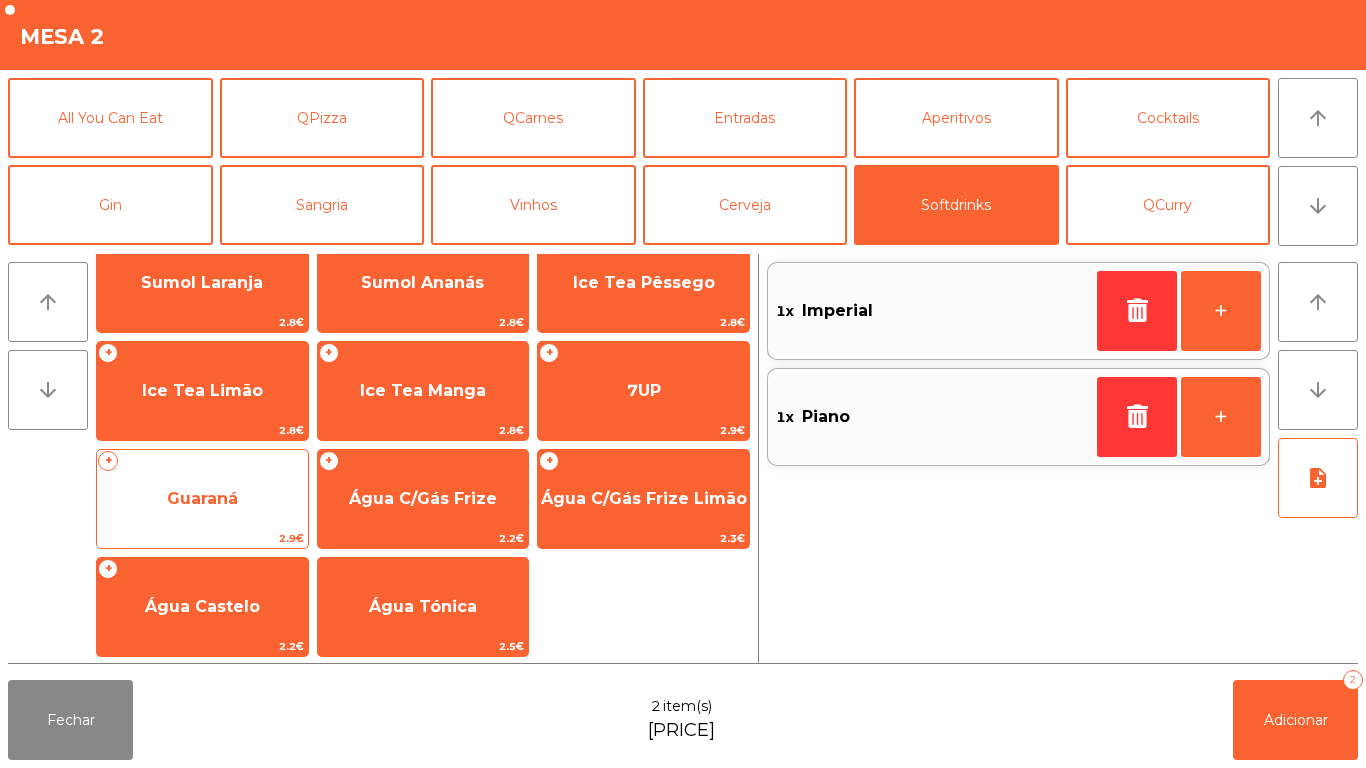 click on "Guaraná" 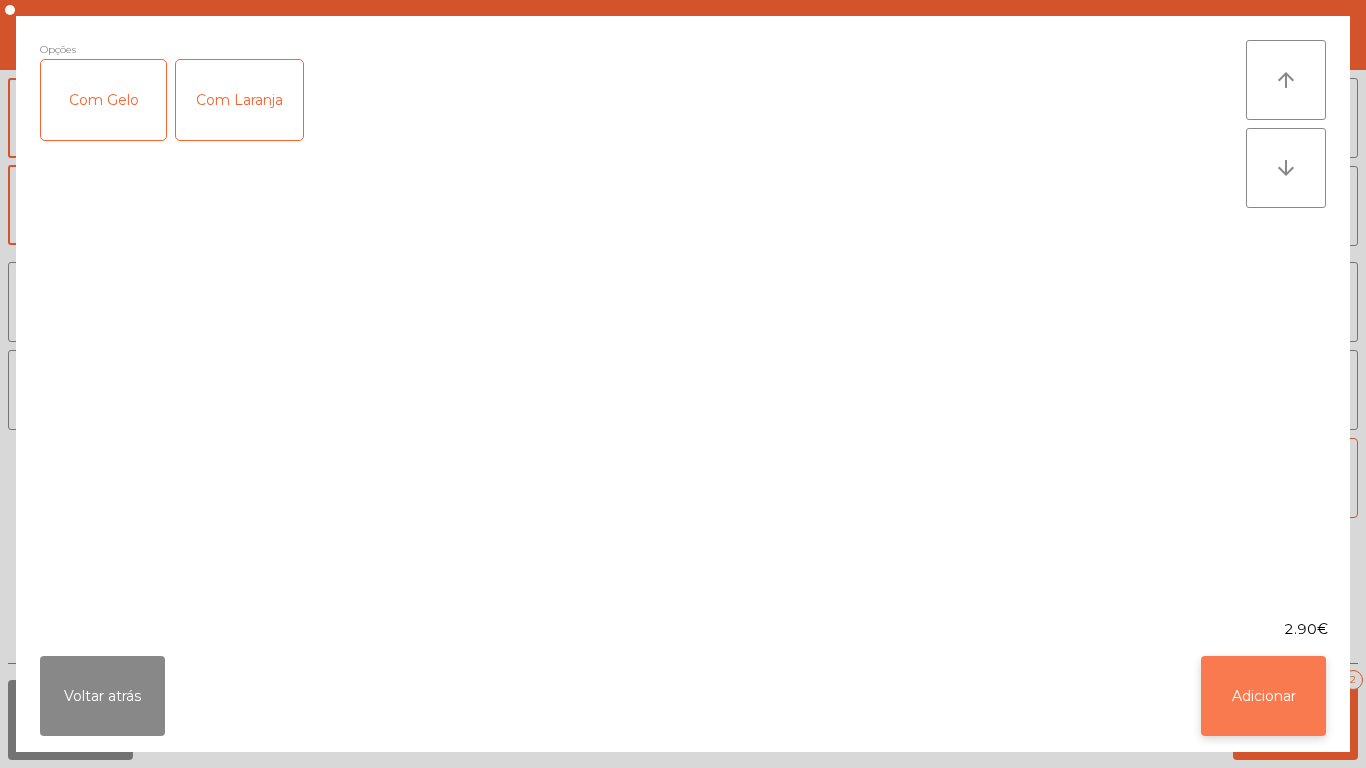 click on "Adicionar" 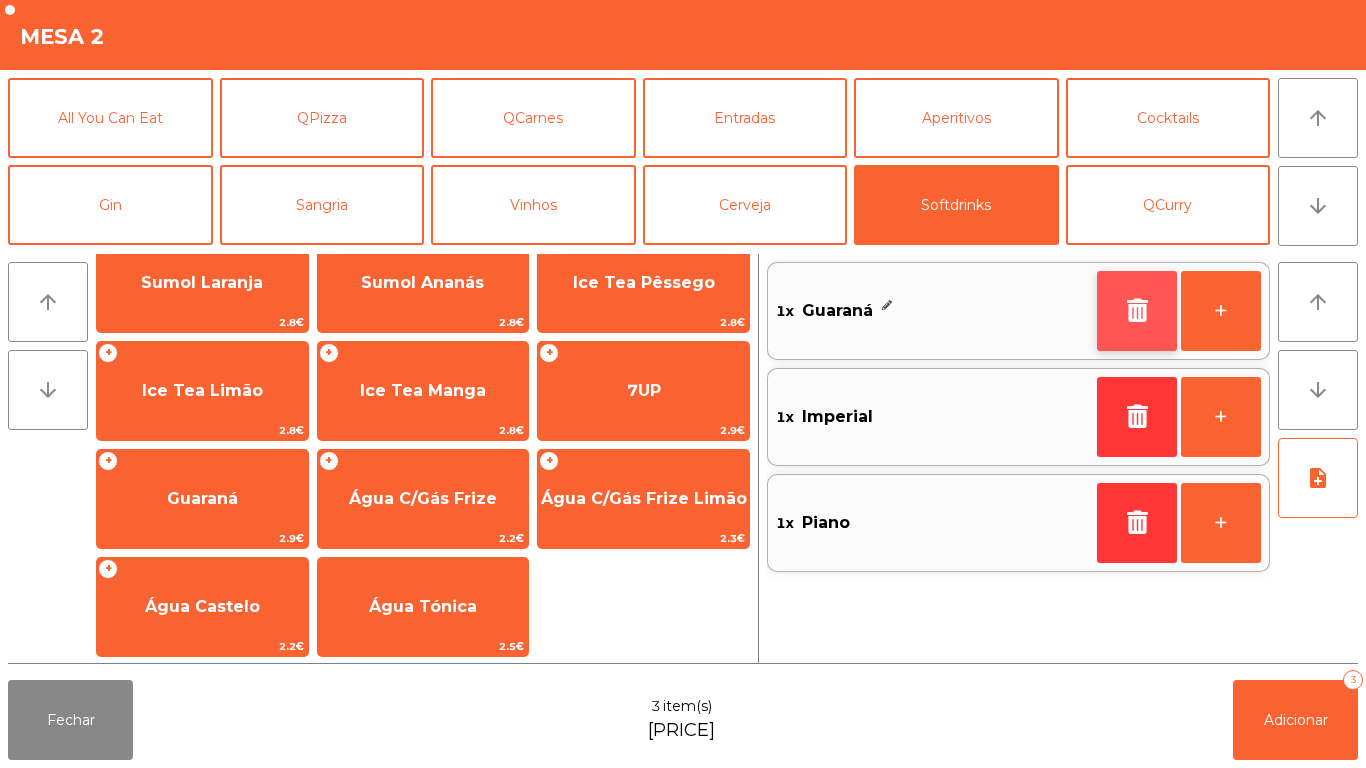 click 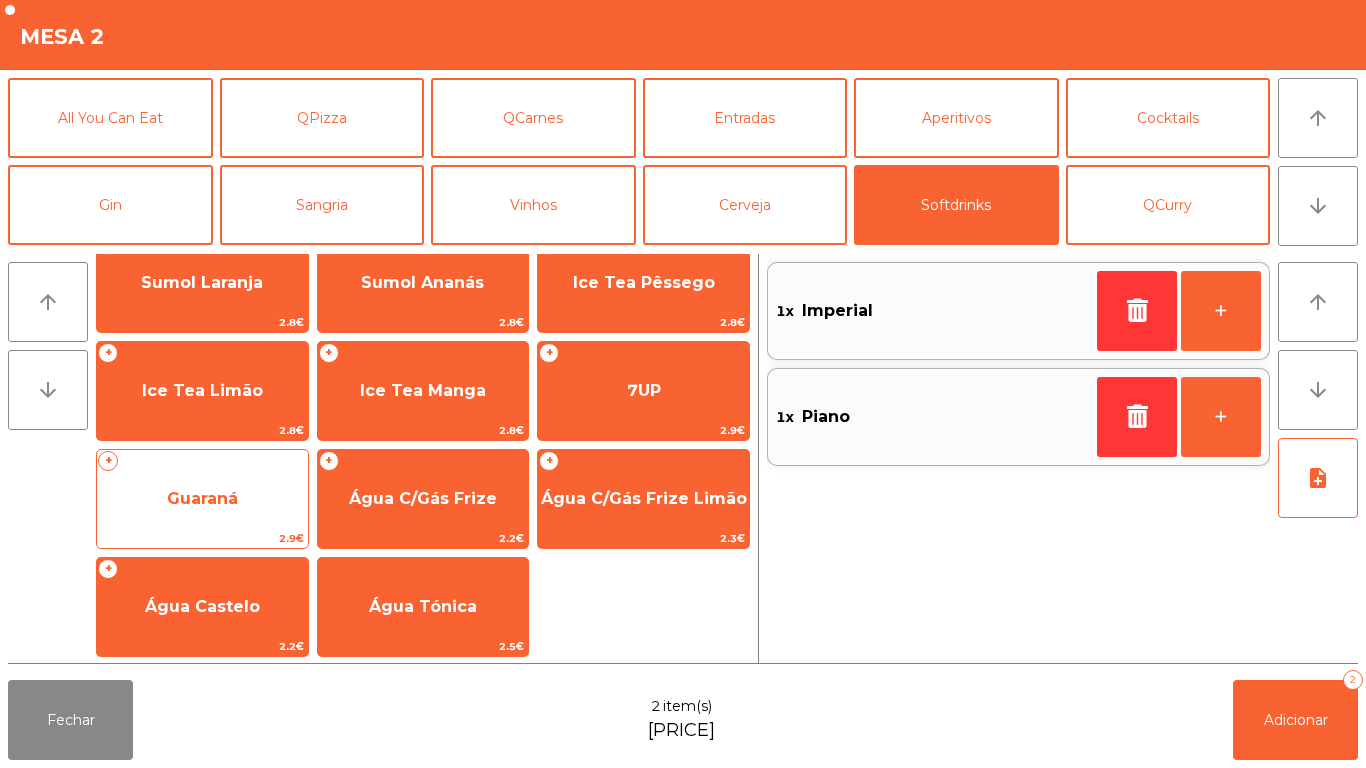 click on "Guaraná" 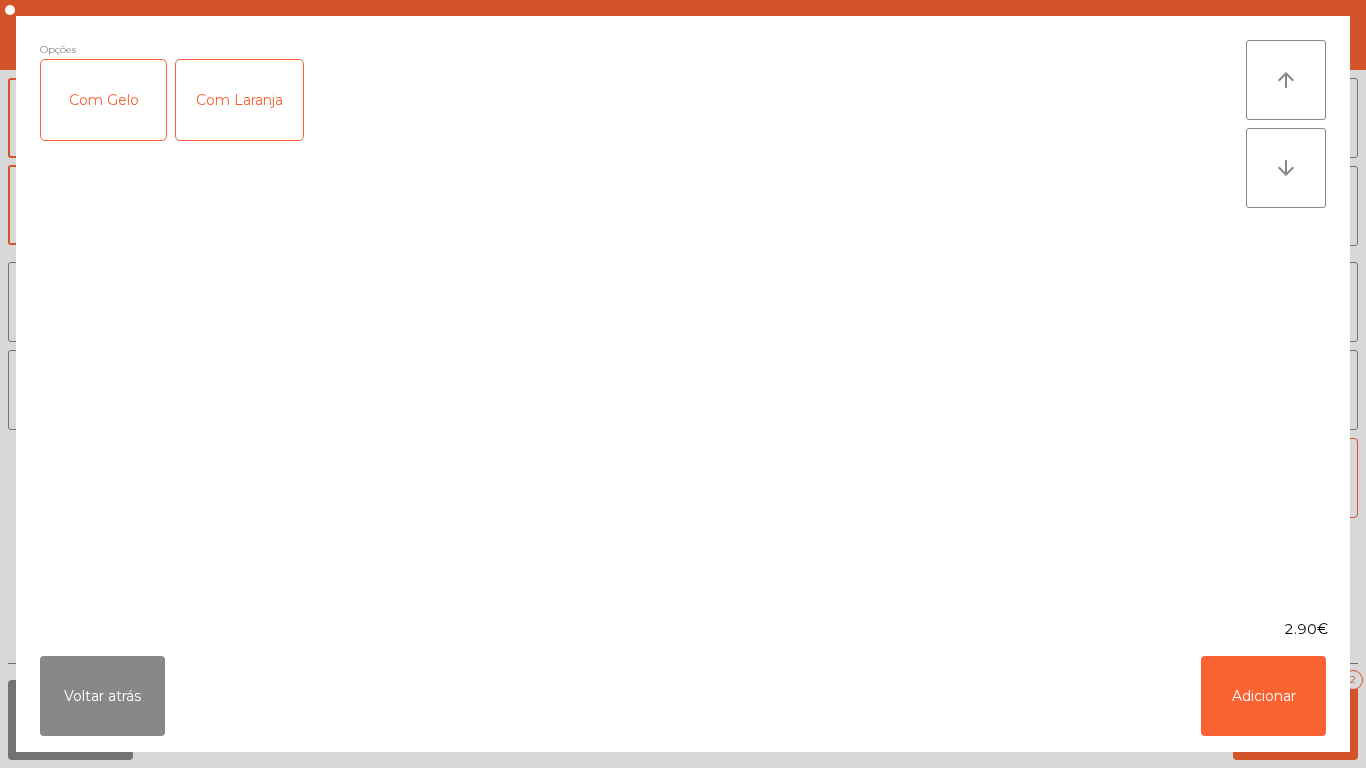 click on "Com Gelo" 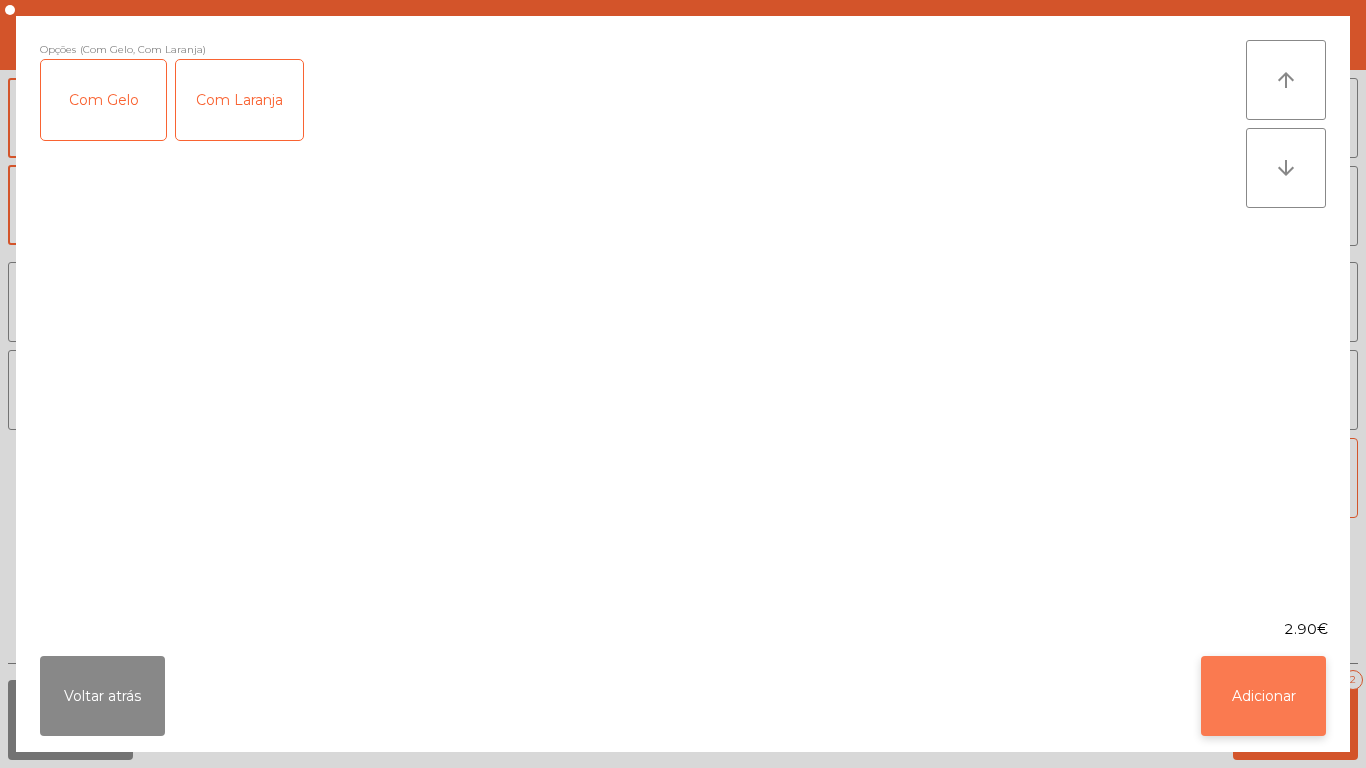 click on "Adicionar" 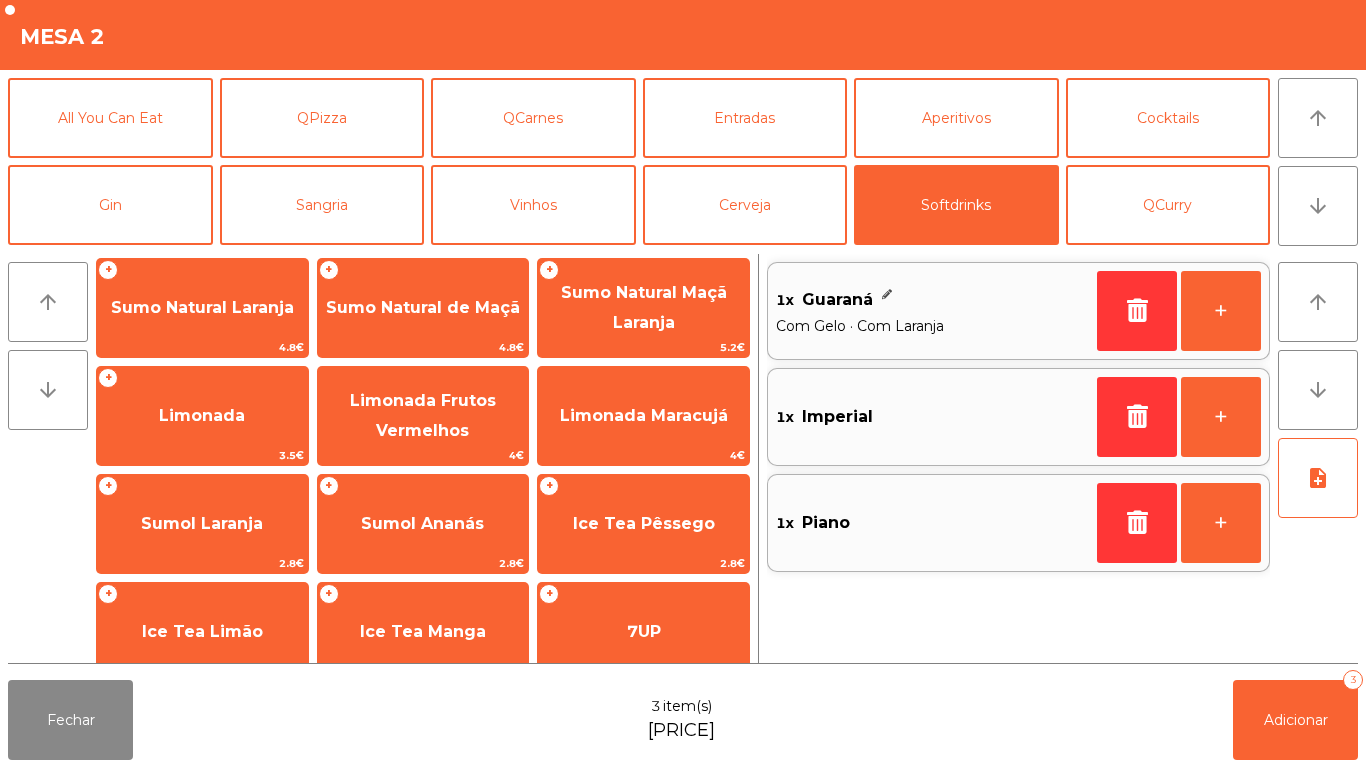 scroll, scrollTop: 120, scrollLeft: 0, axis: vertical 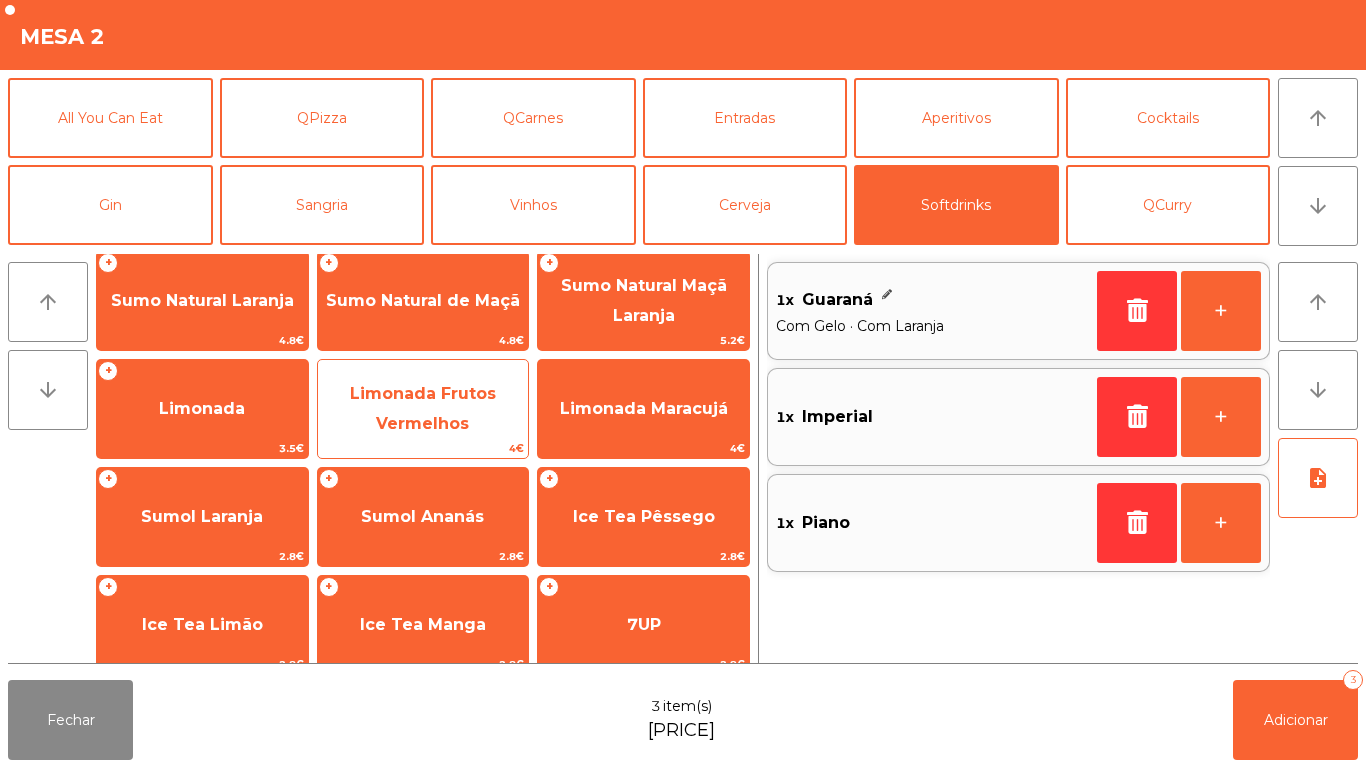 click on "Limonada Frutos Vermelhos" 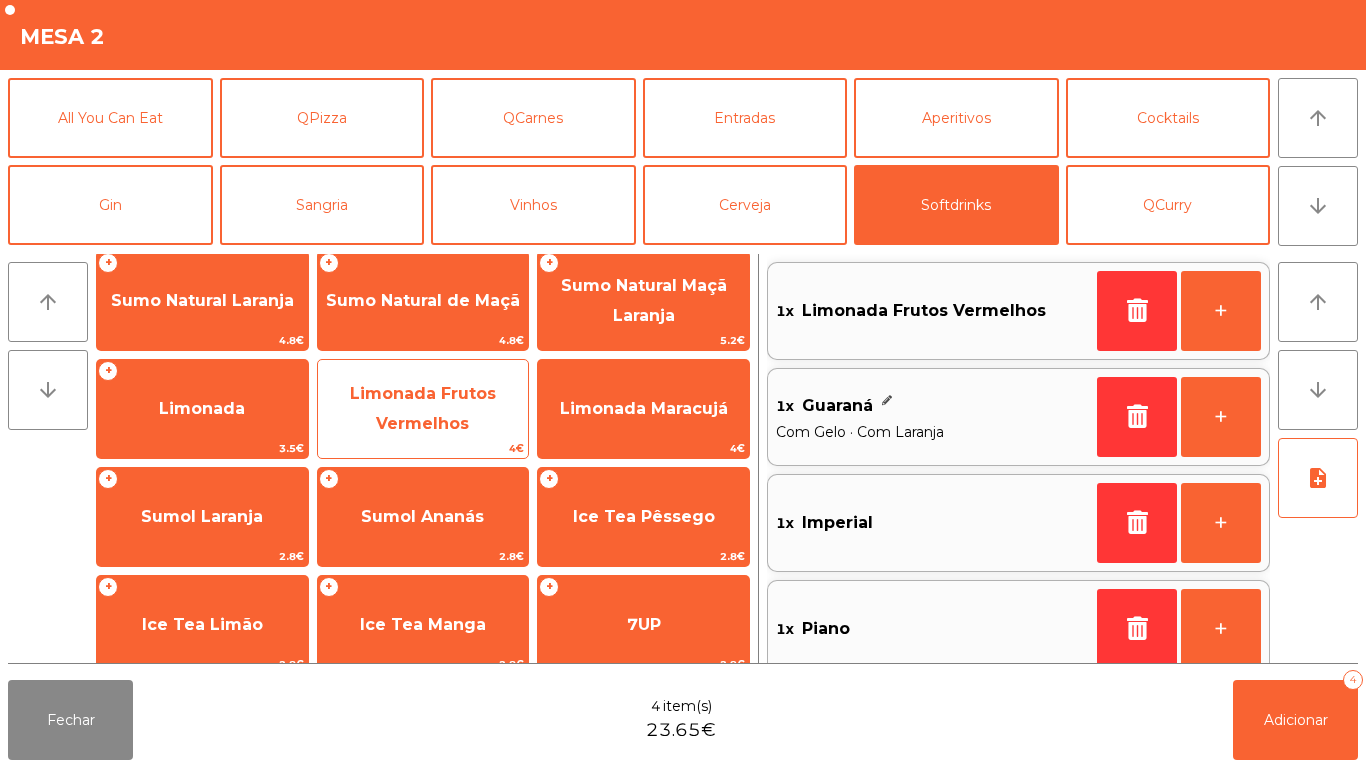 scroll, scrollTop: 0, scrollLeft: 0, axis: both 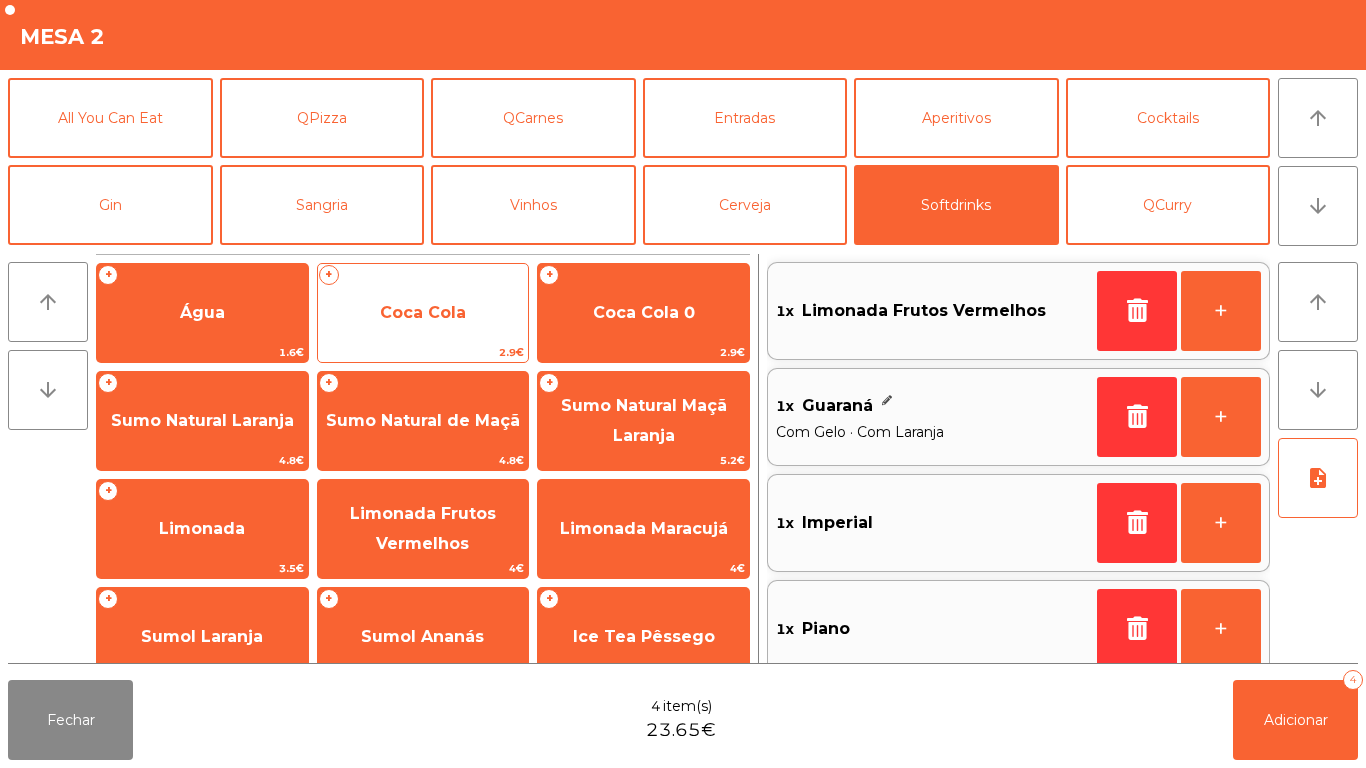 click on "Coca Cola" 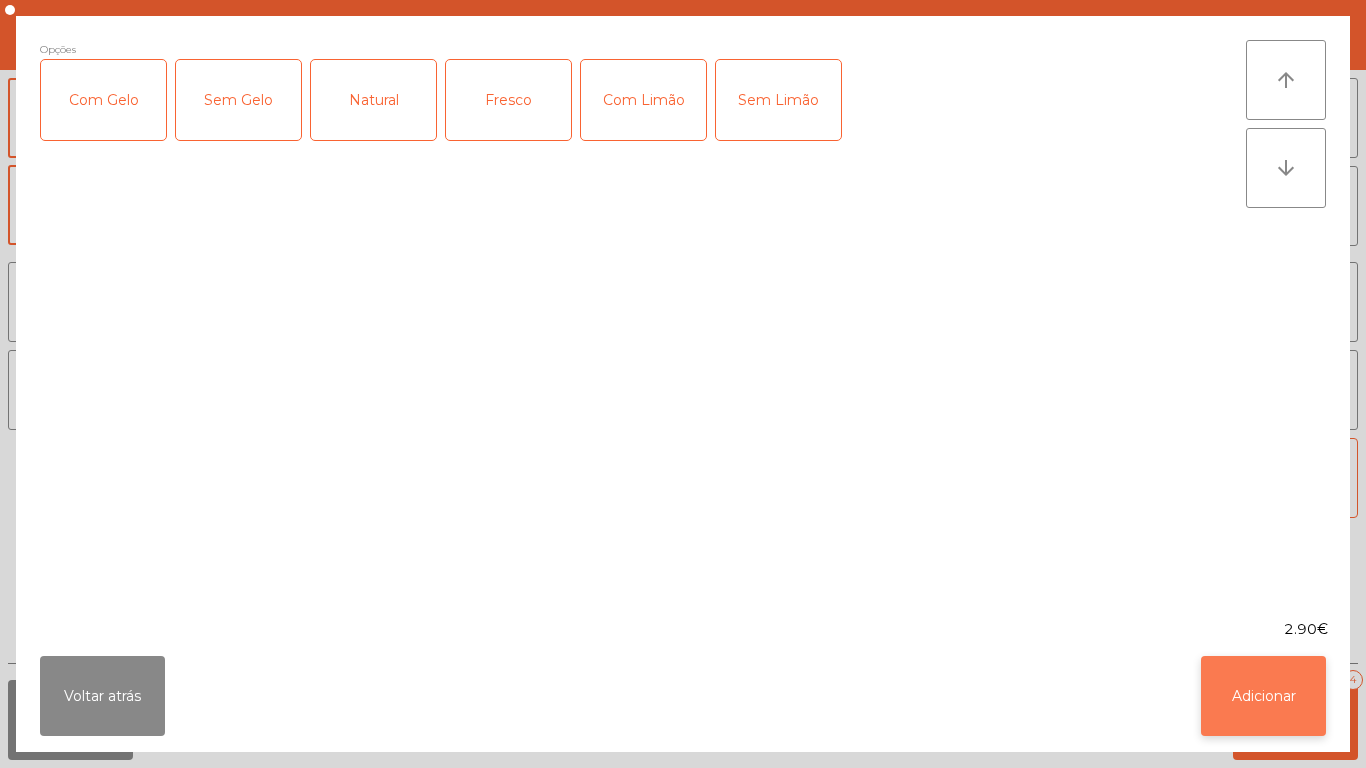 click on "Adicionar" 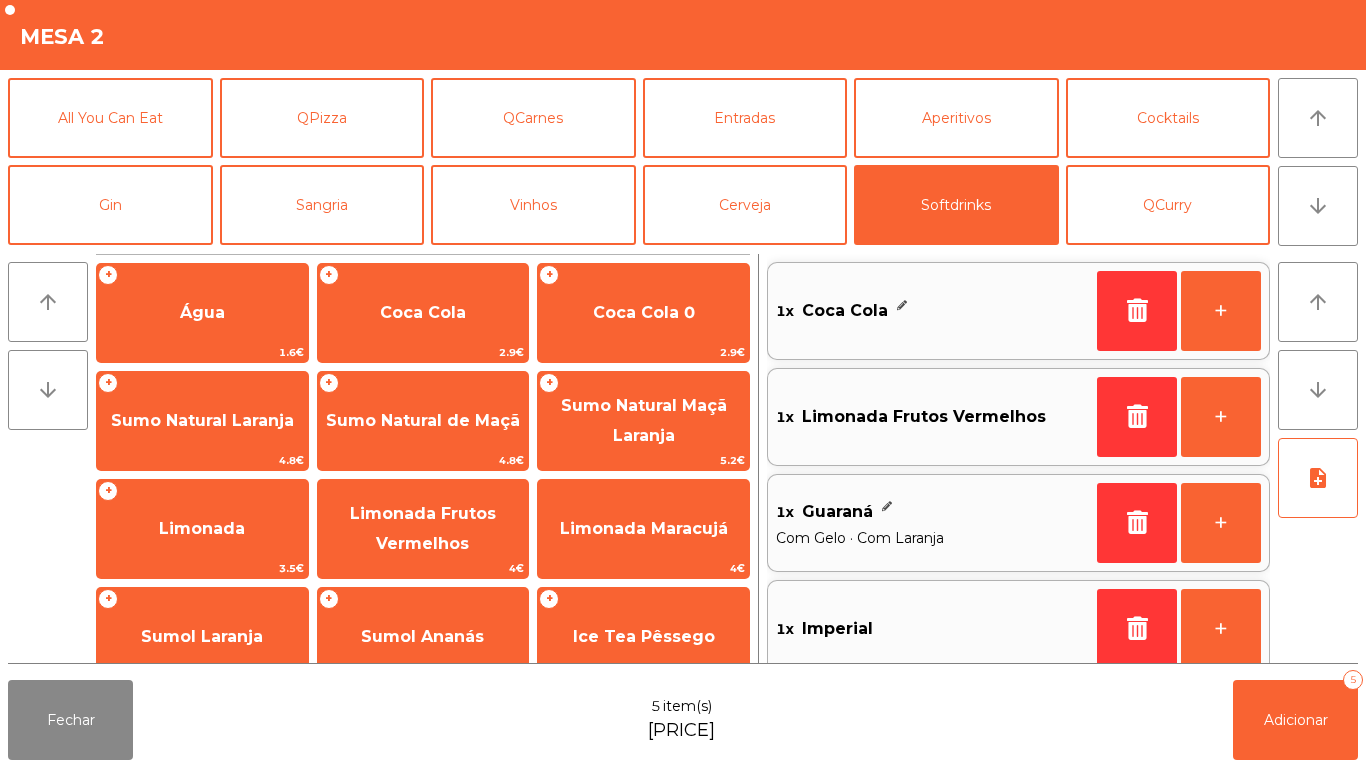scroll, scrollTop: 8, scrollLeft: 0, axis: vertical 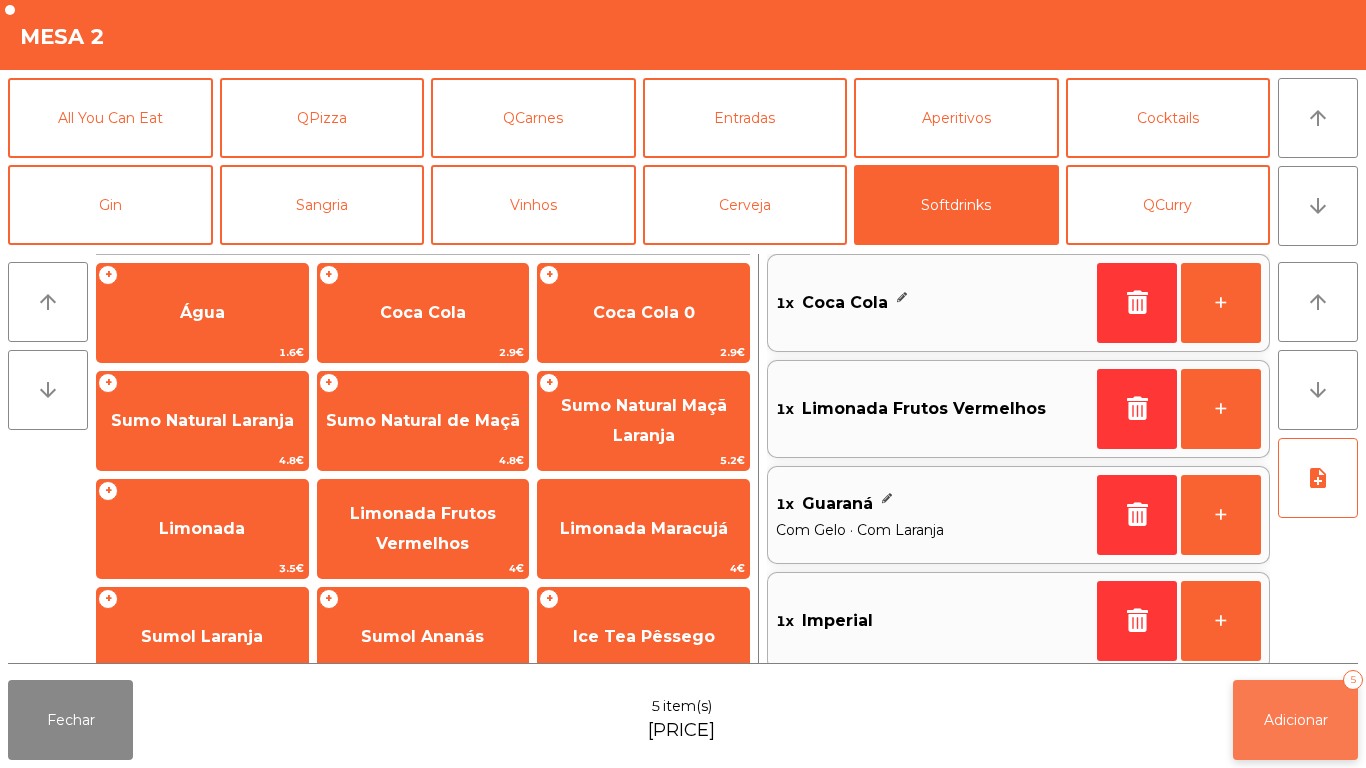 click on "Adicionar" 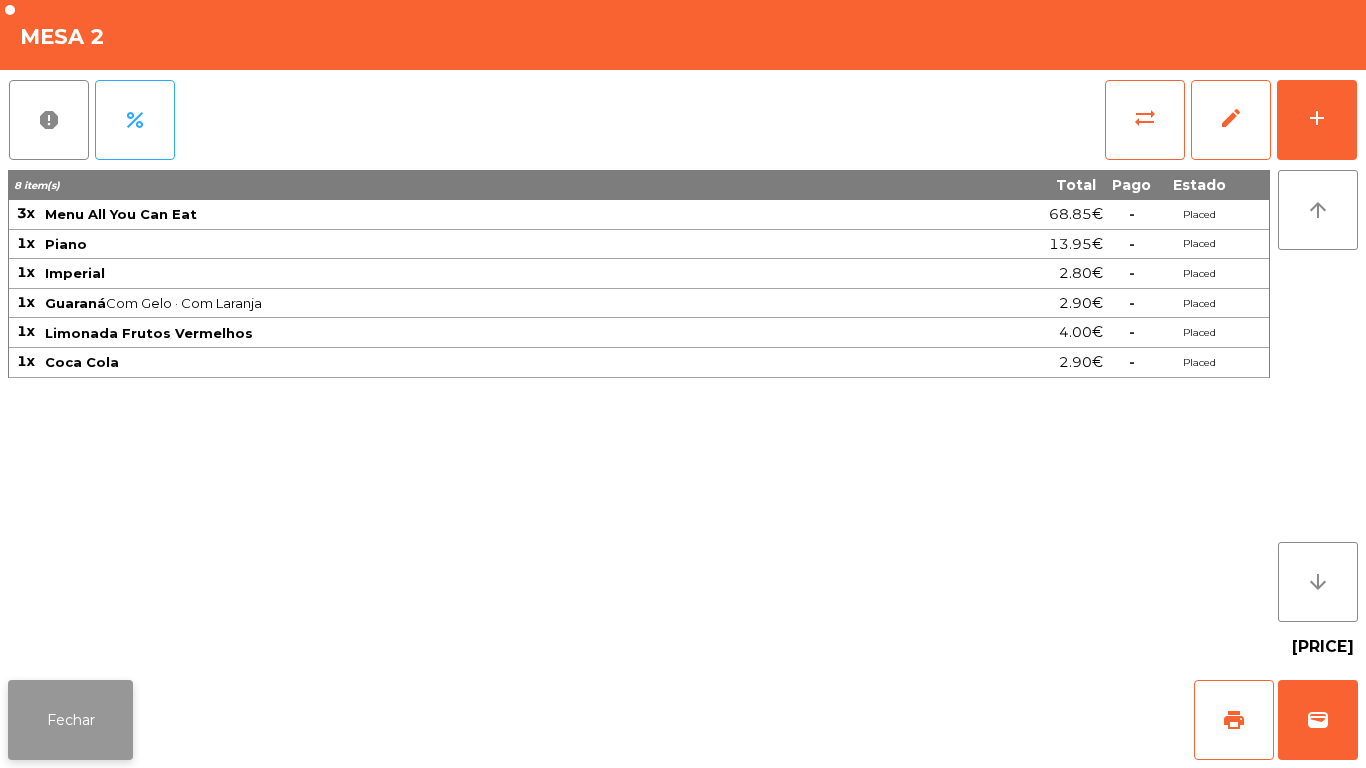 click on "Fechar" 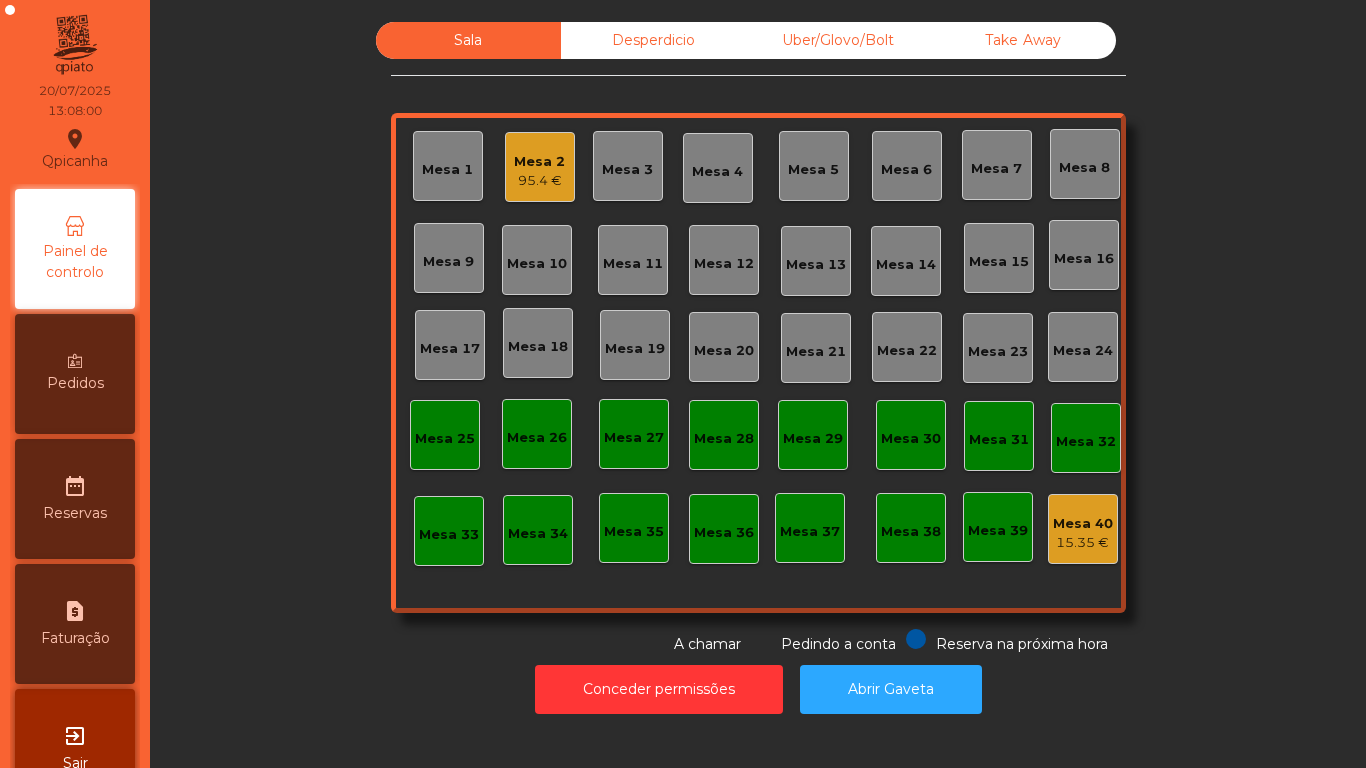 click on "Mesa 19" 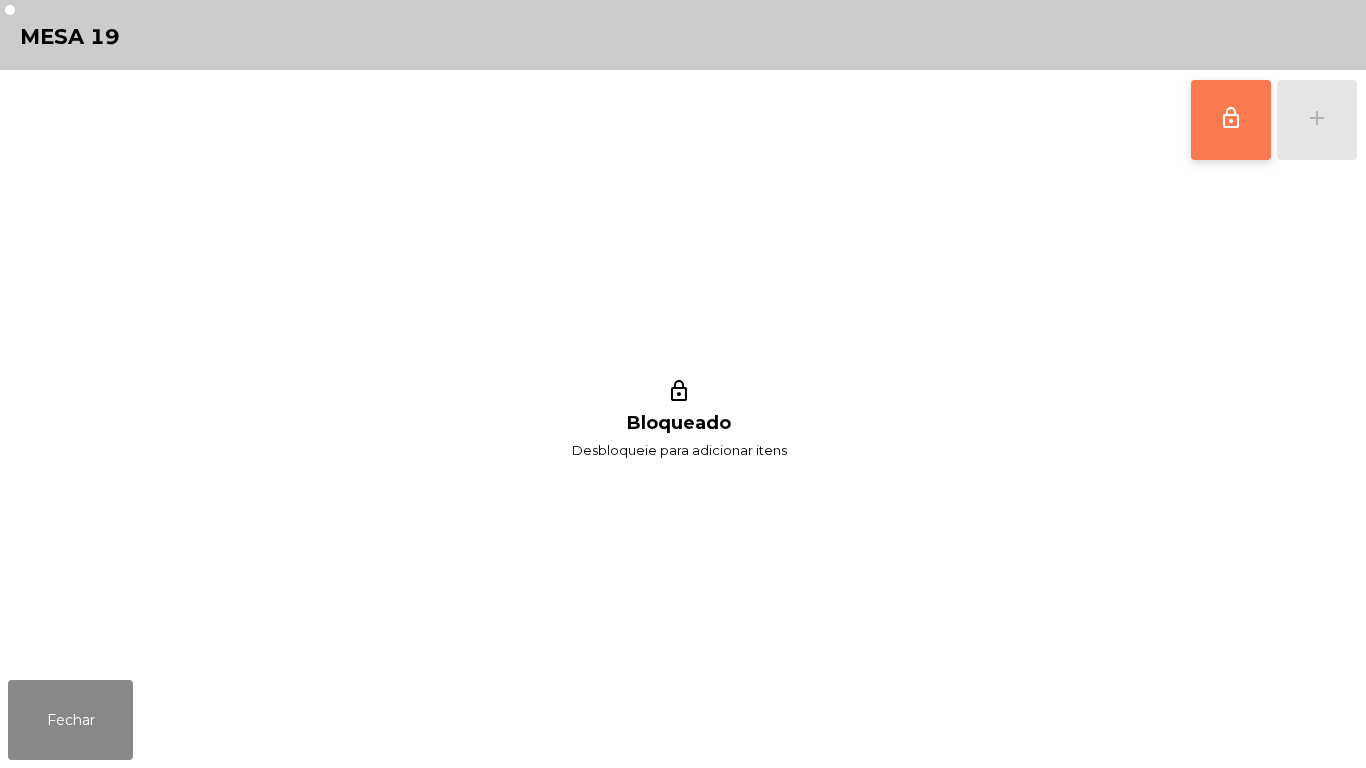 click on "lock_outline" 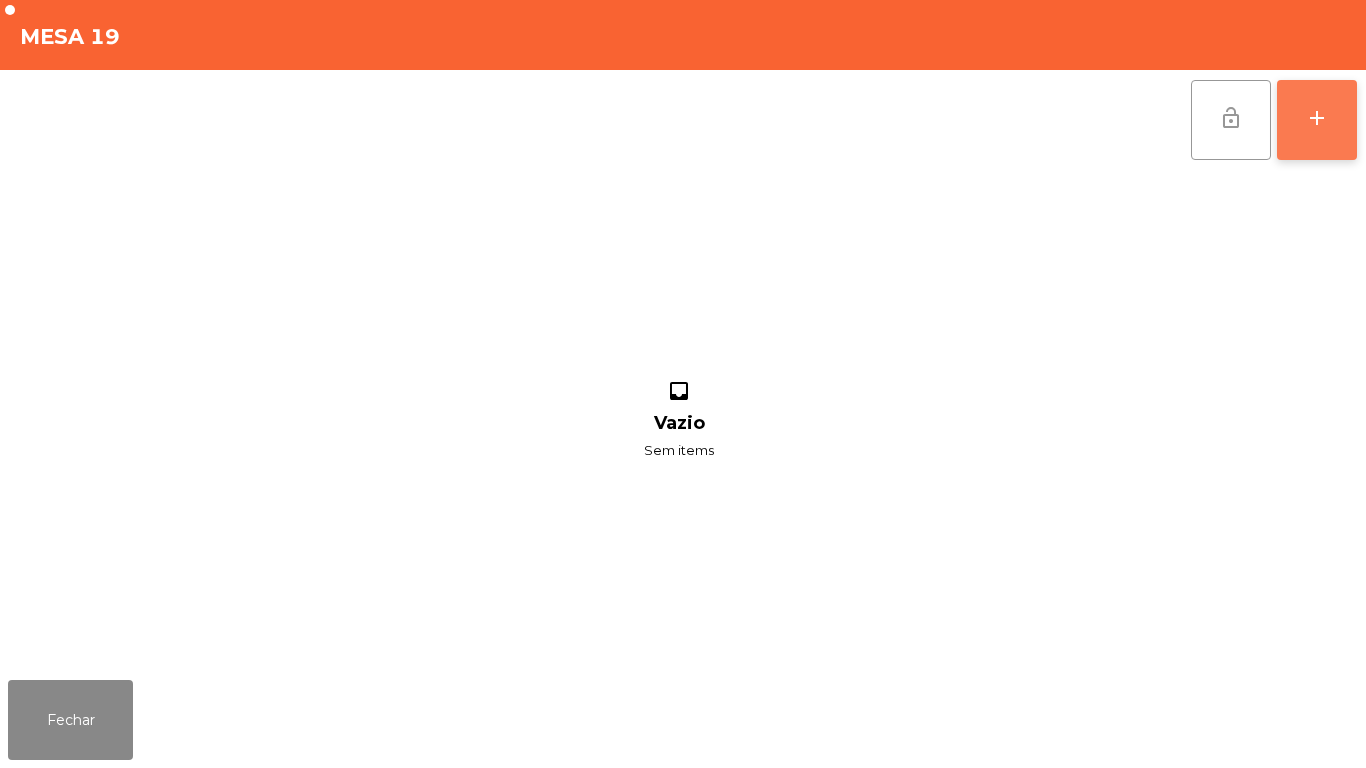 click on "add" 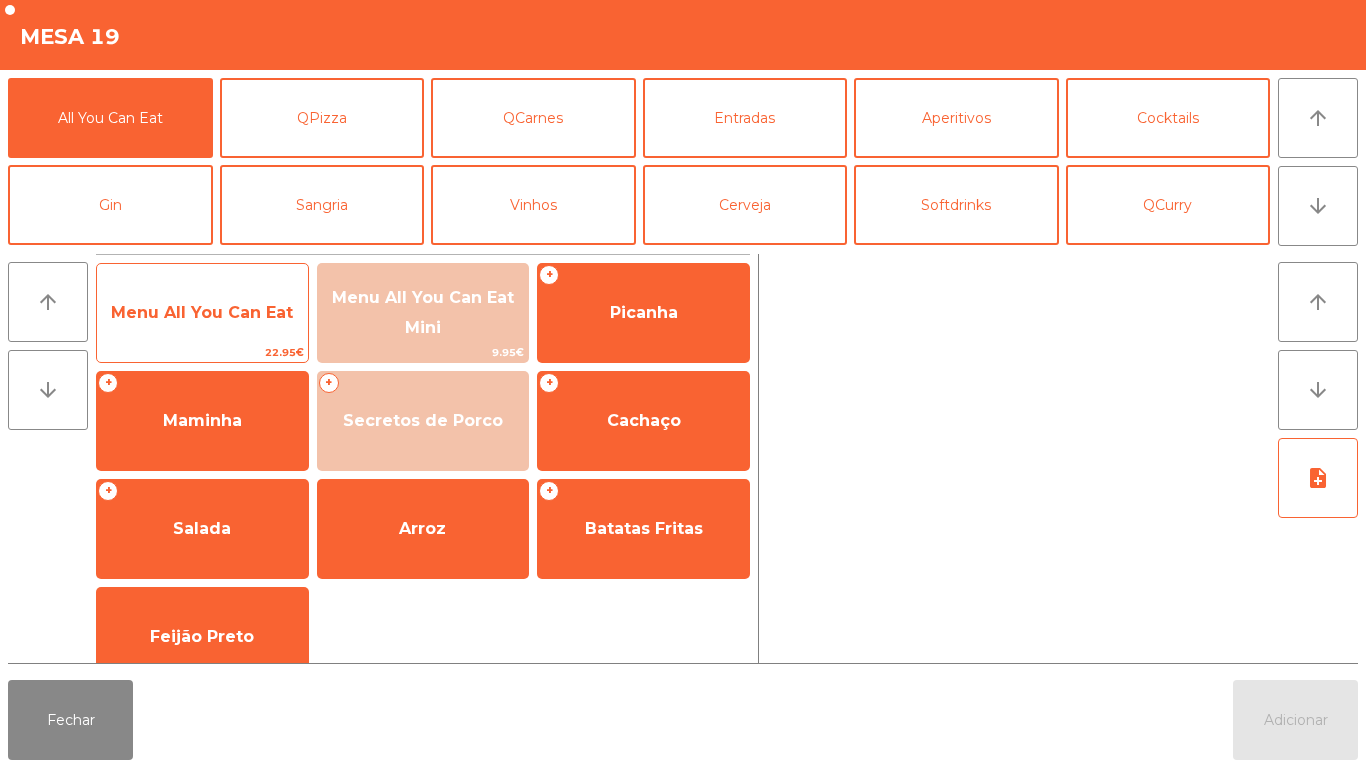 click on "Menu All You Can Eat" 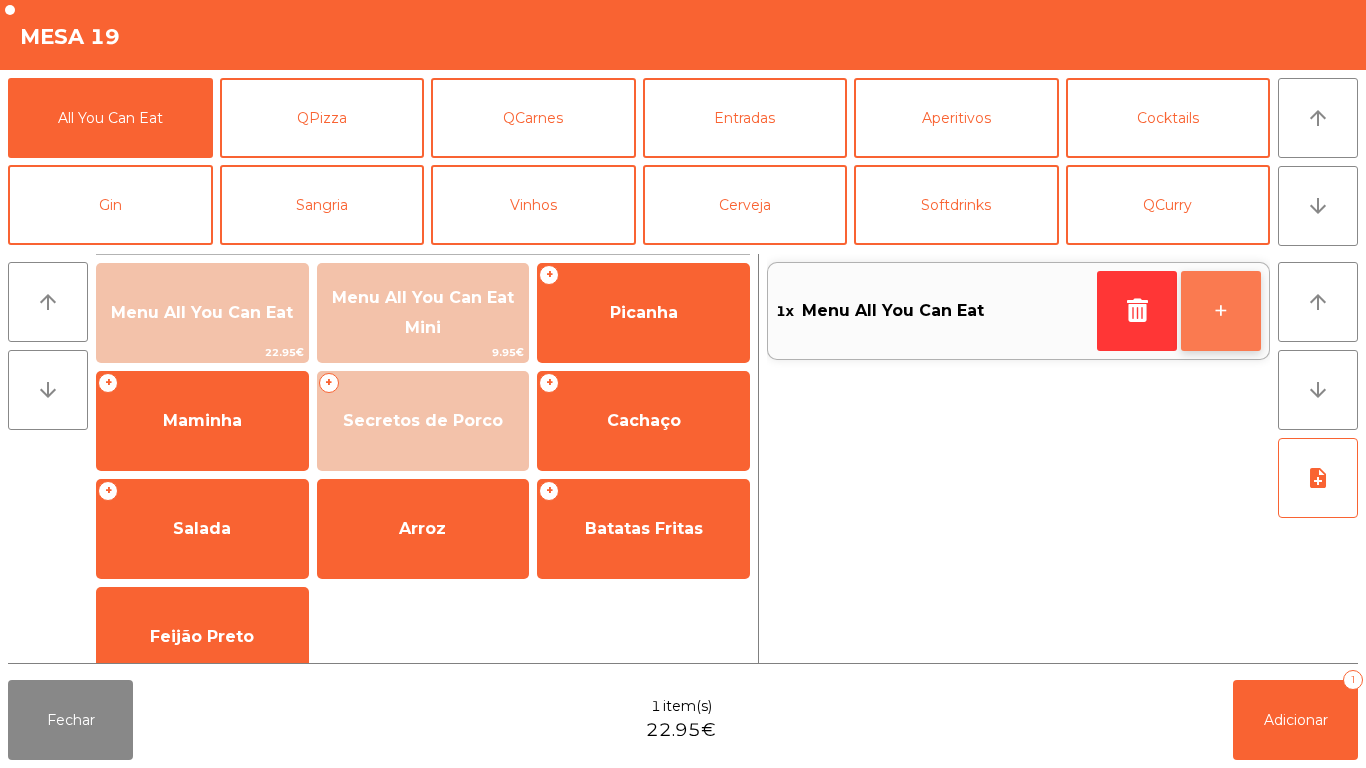 click on "+" 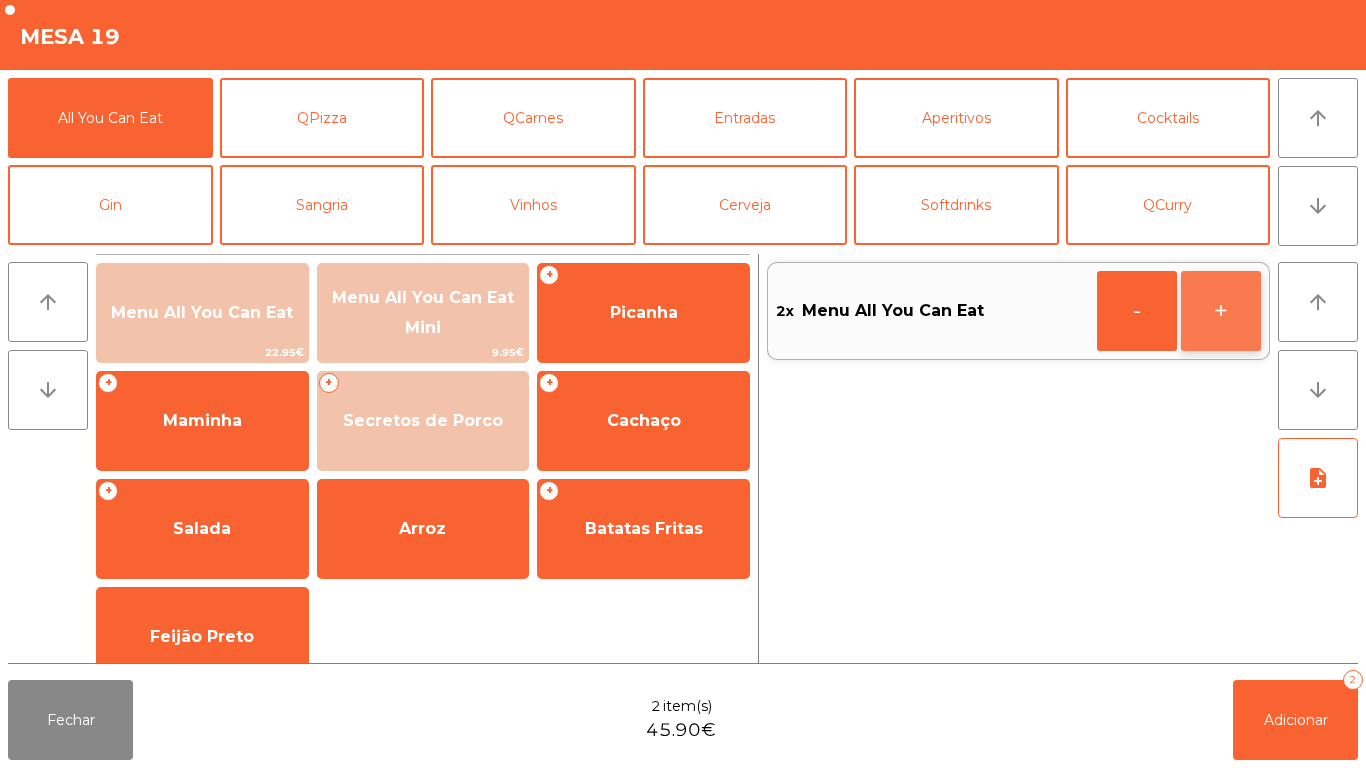 click on "+" 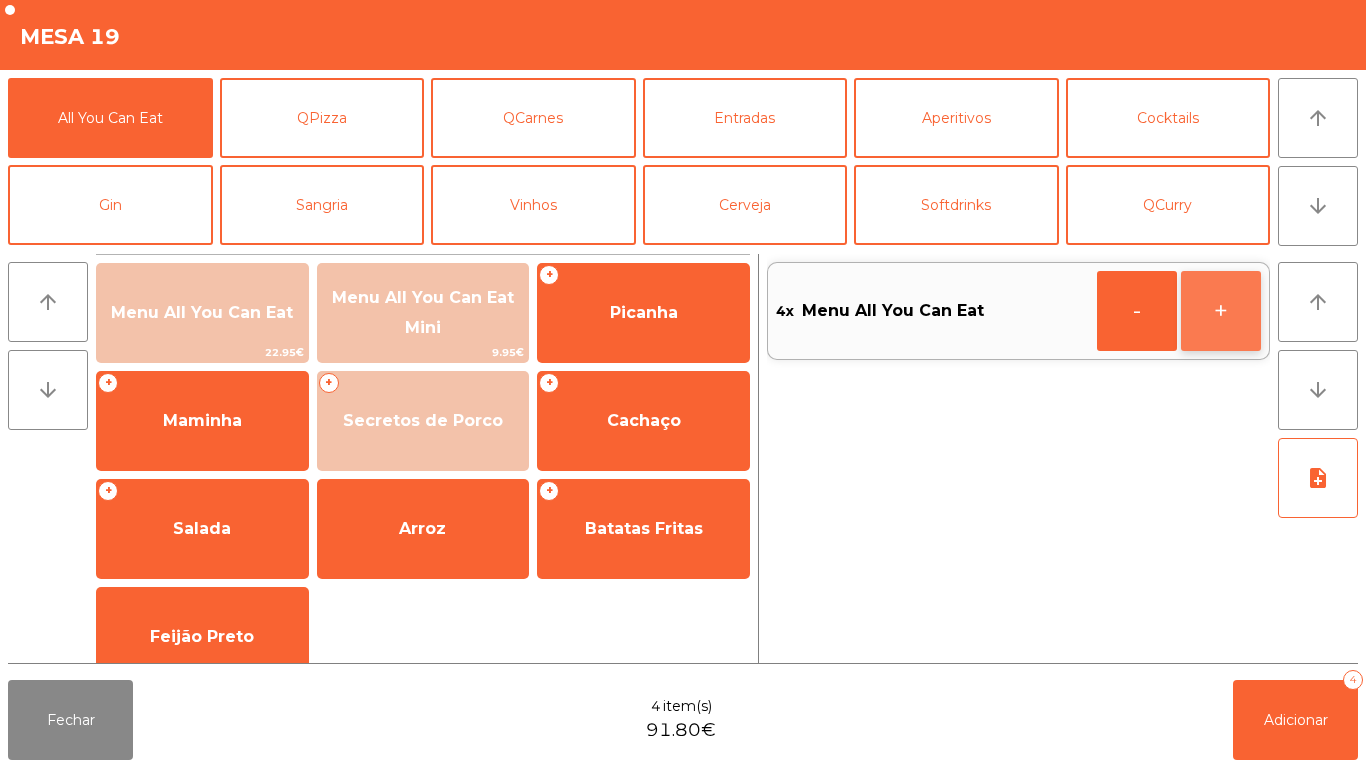 click on "+" 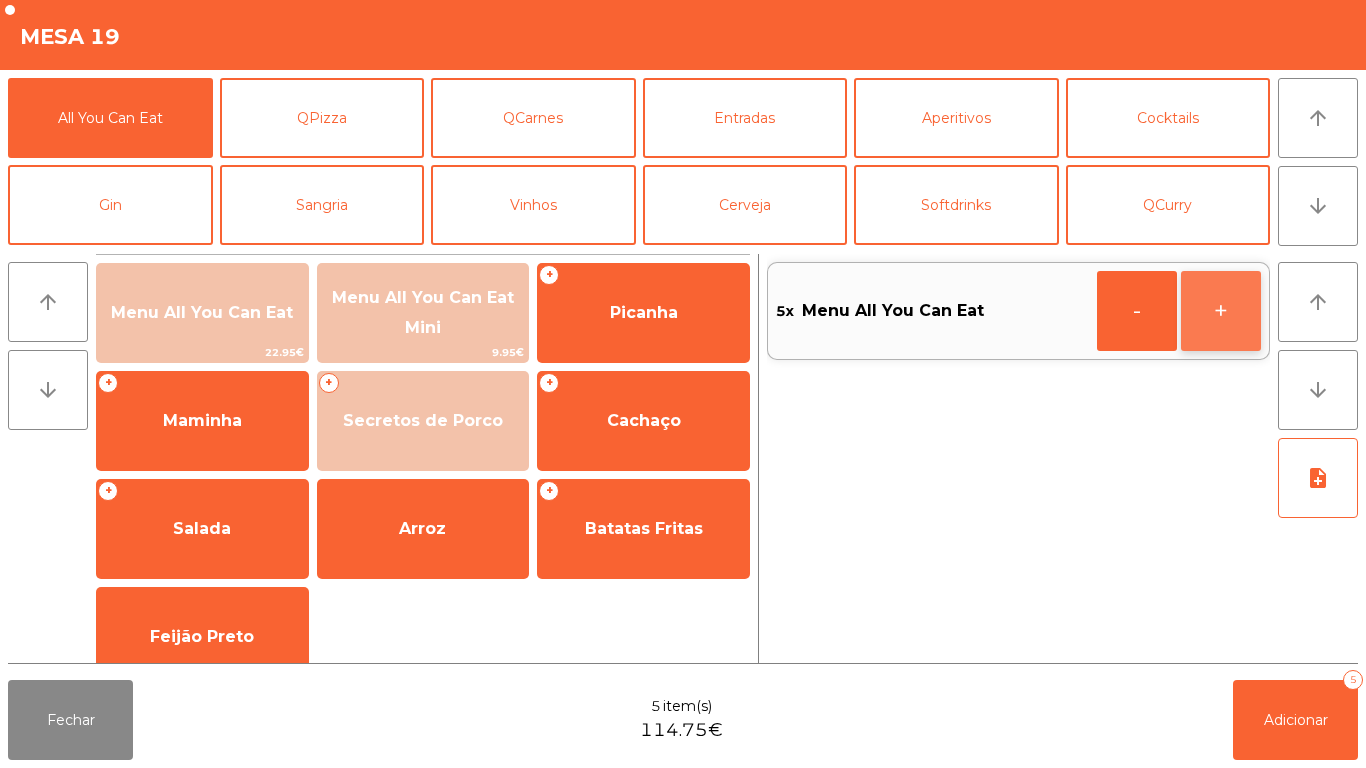 click on "+" 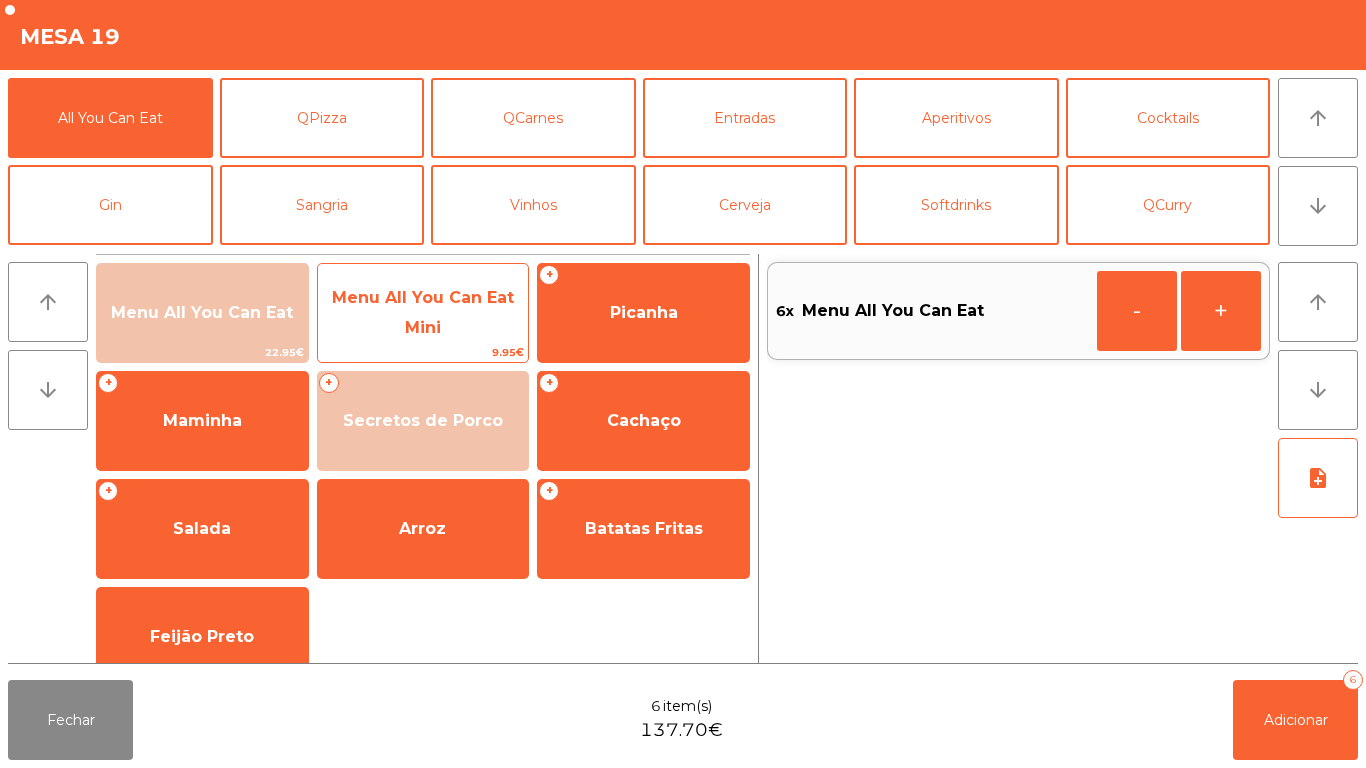 click on "Menu All You Can Eat Mini" 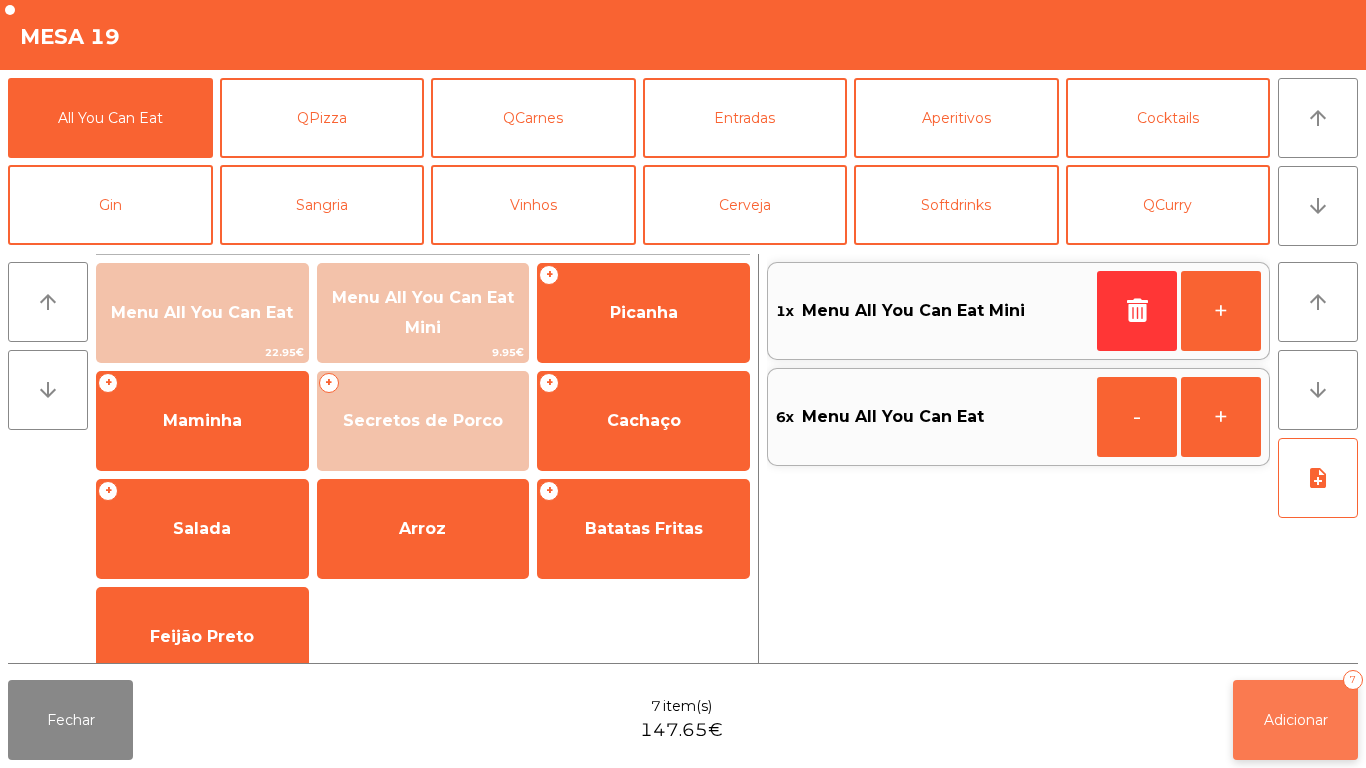 click on "Adicionar   7" 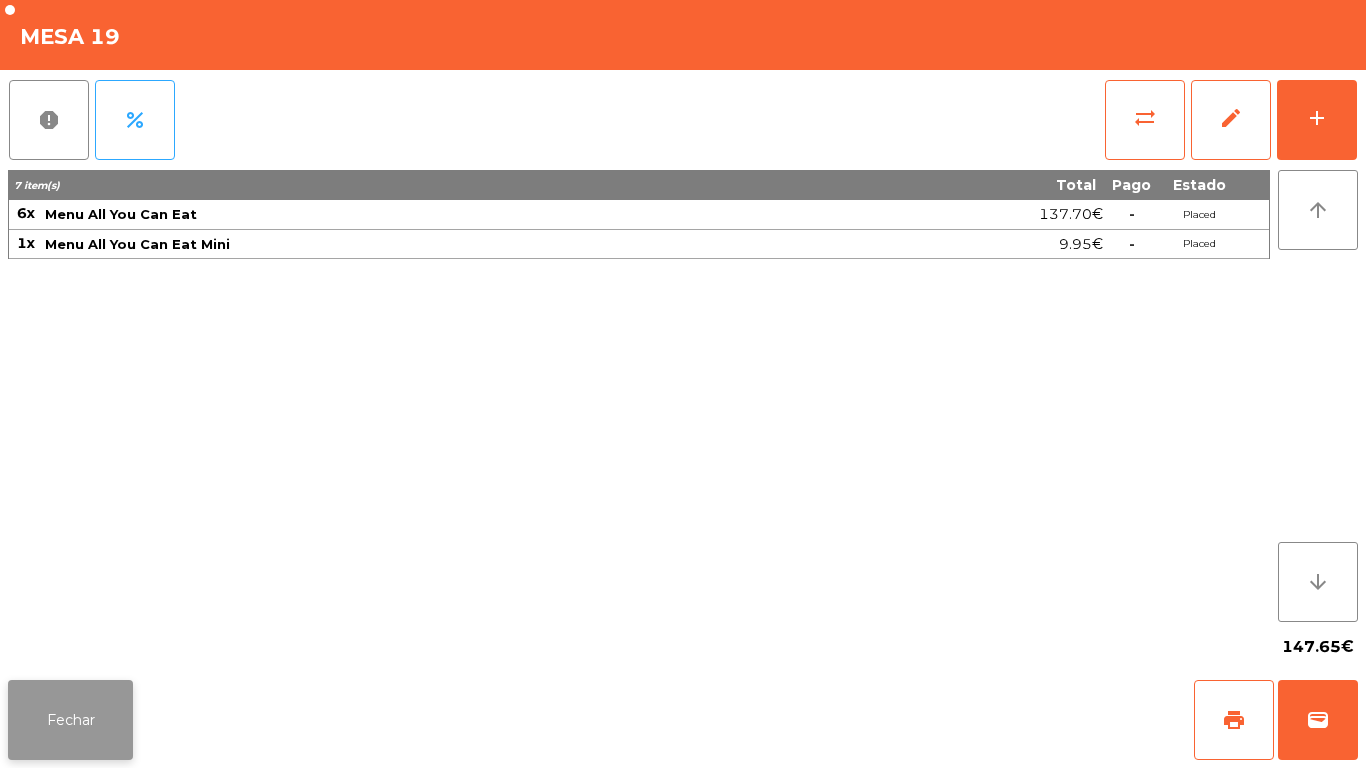 click on "Fechar" 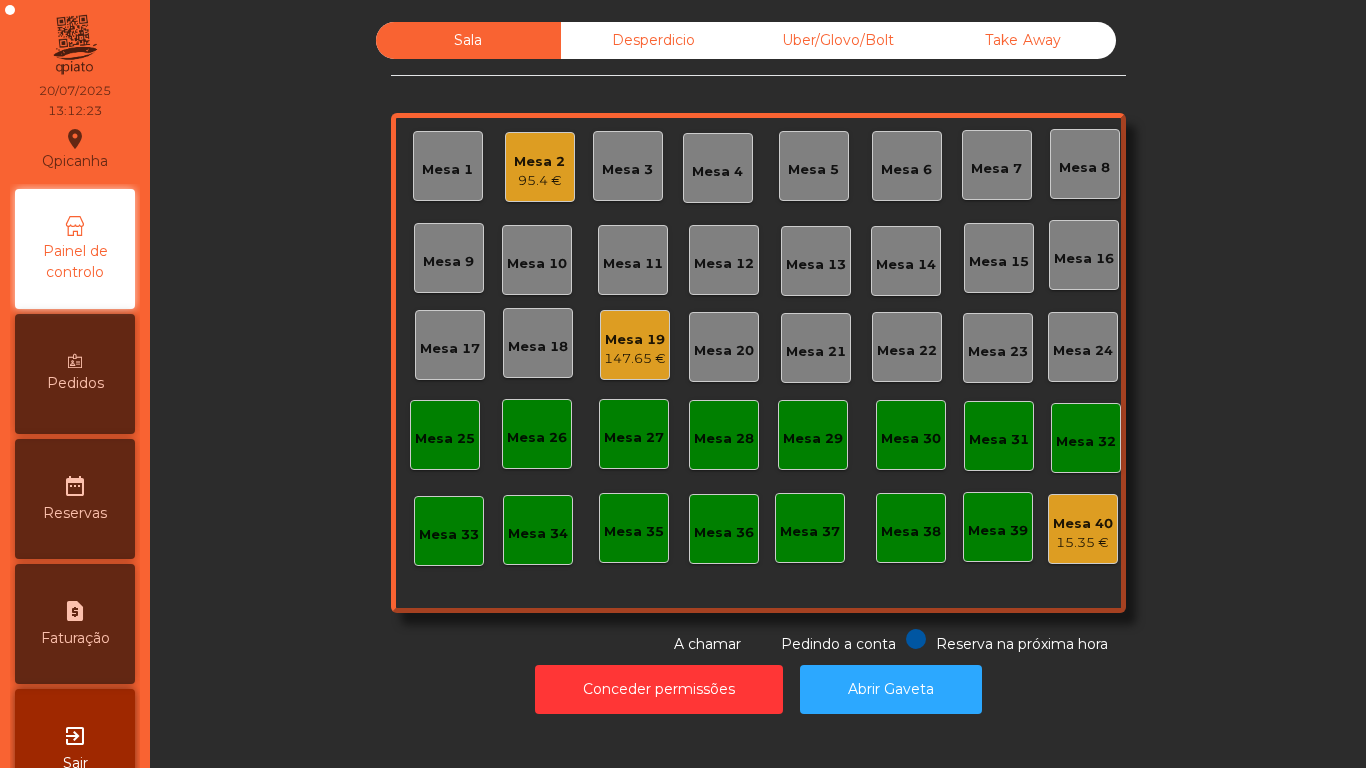 click on "Mesa 10" 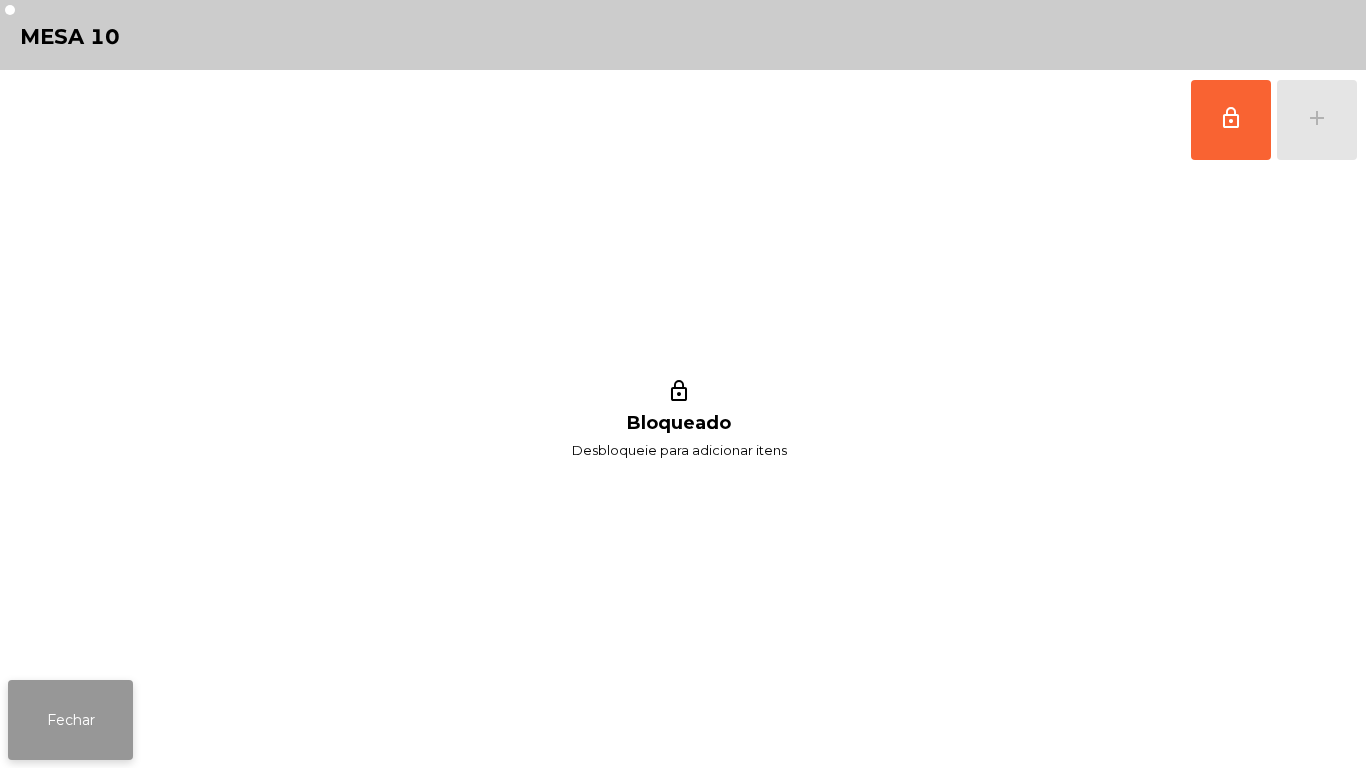 click on "Fechar" 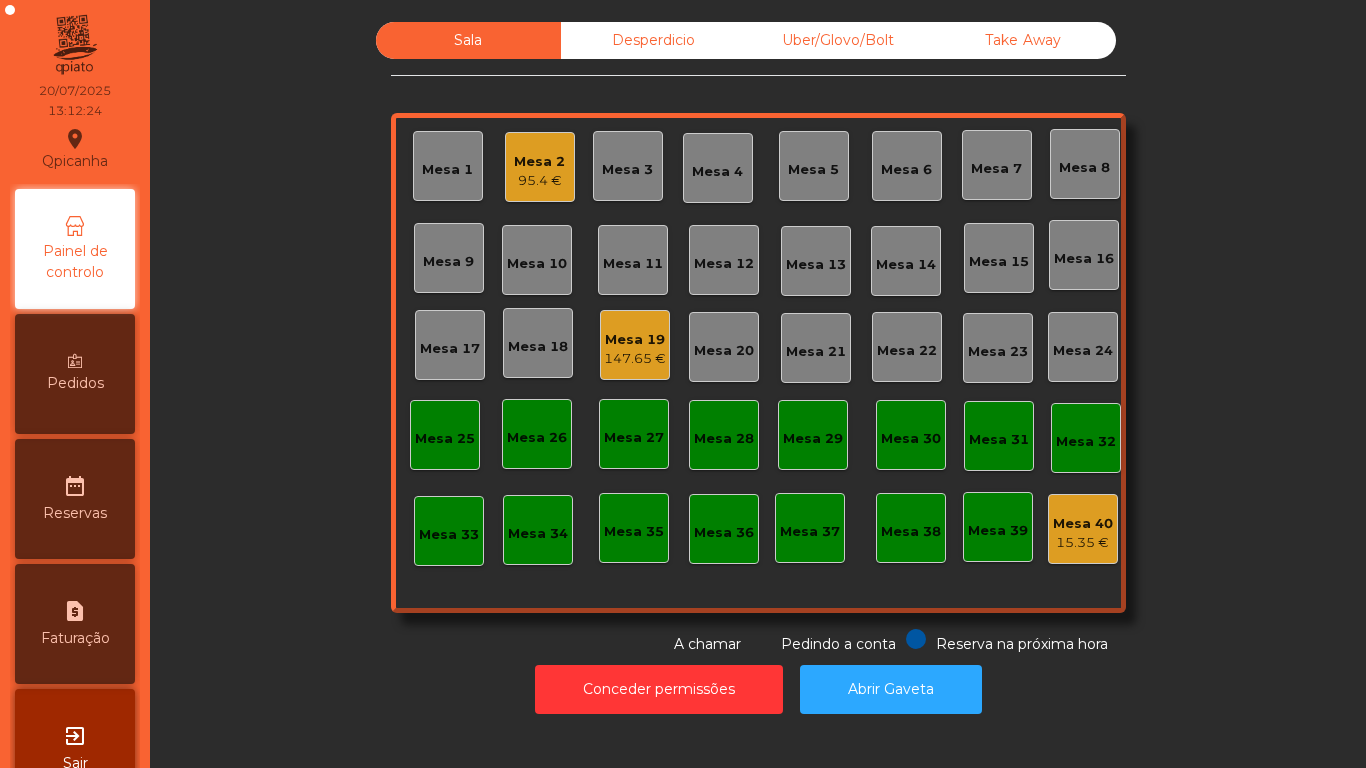 click on "Mesa 2   95.4 €" 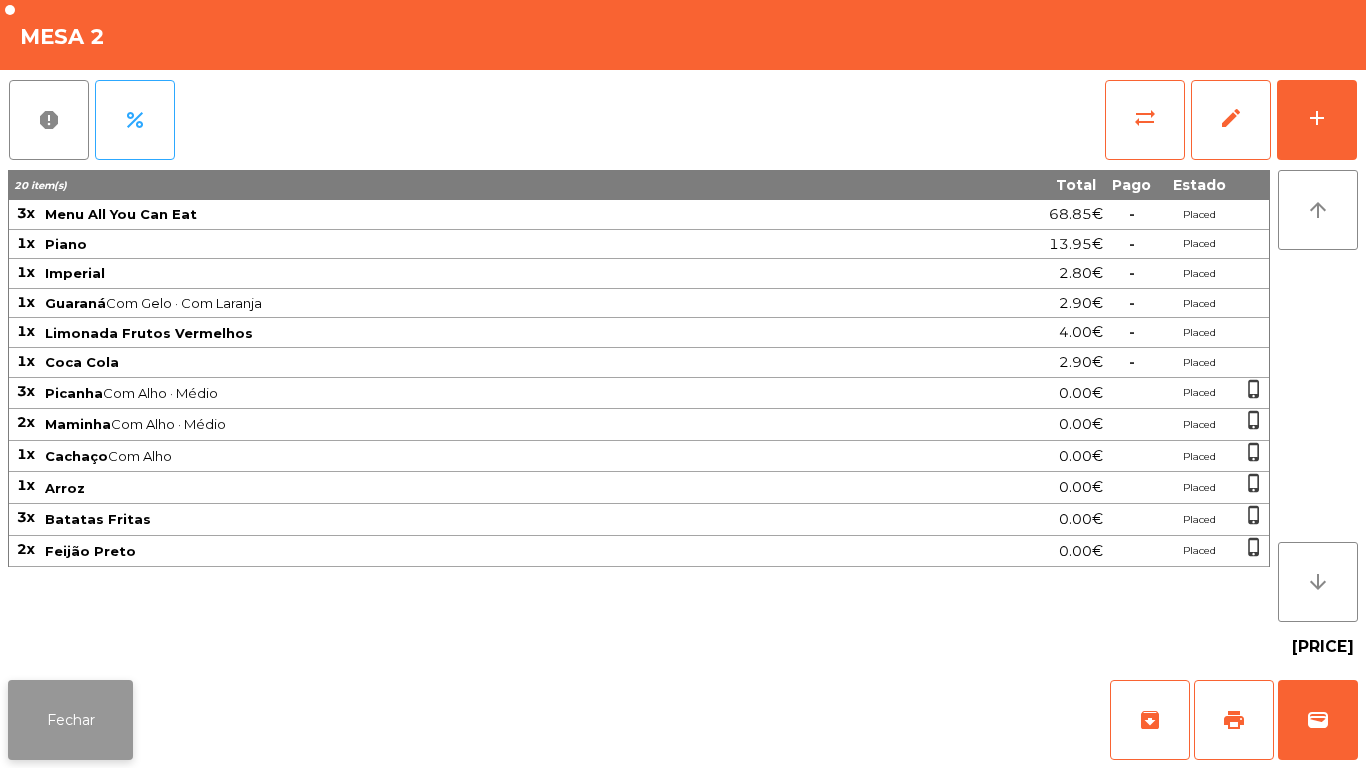 click on "Fechar" 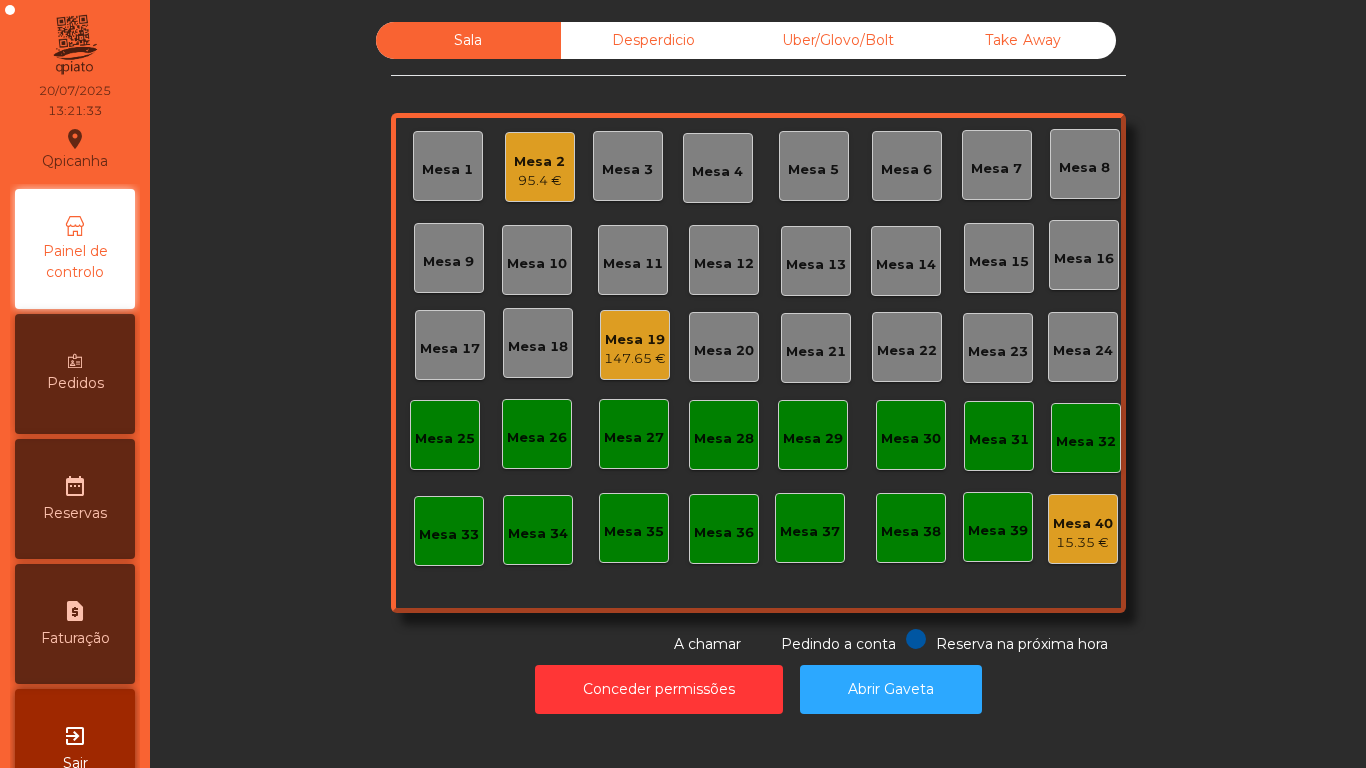 click on "Pedidos" at bounding box center (75, 374) 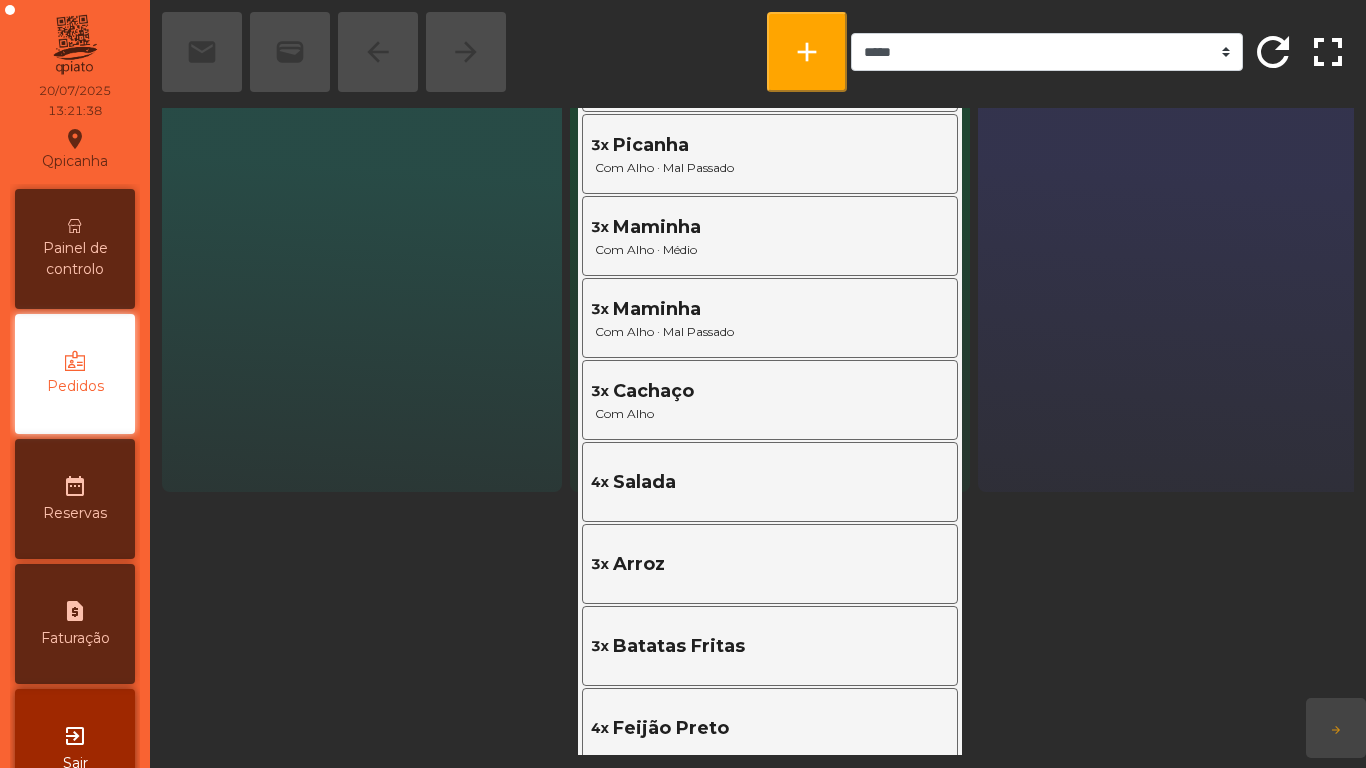 scroll, scrollTop: 0, scrollLeft: 0, axis: both 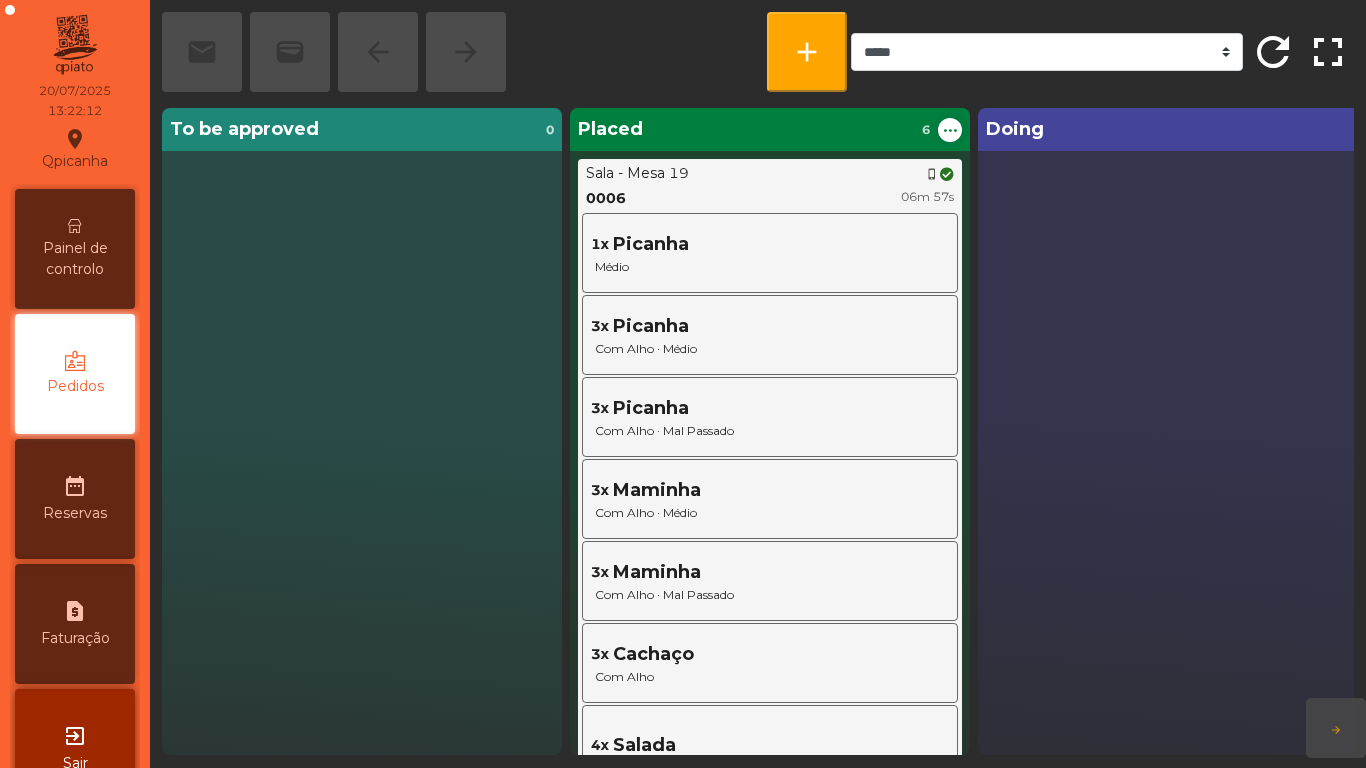 click on "Painel de controlo" at bounding box center (75, 259) 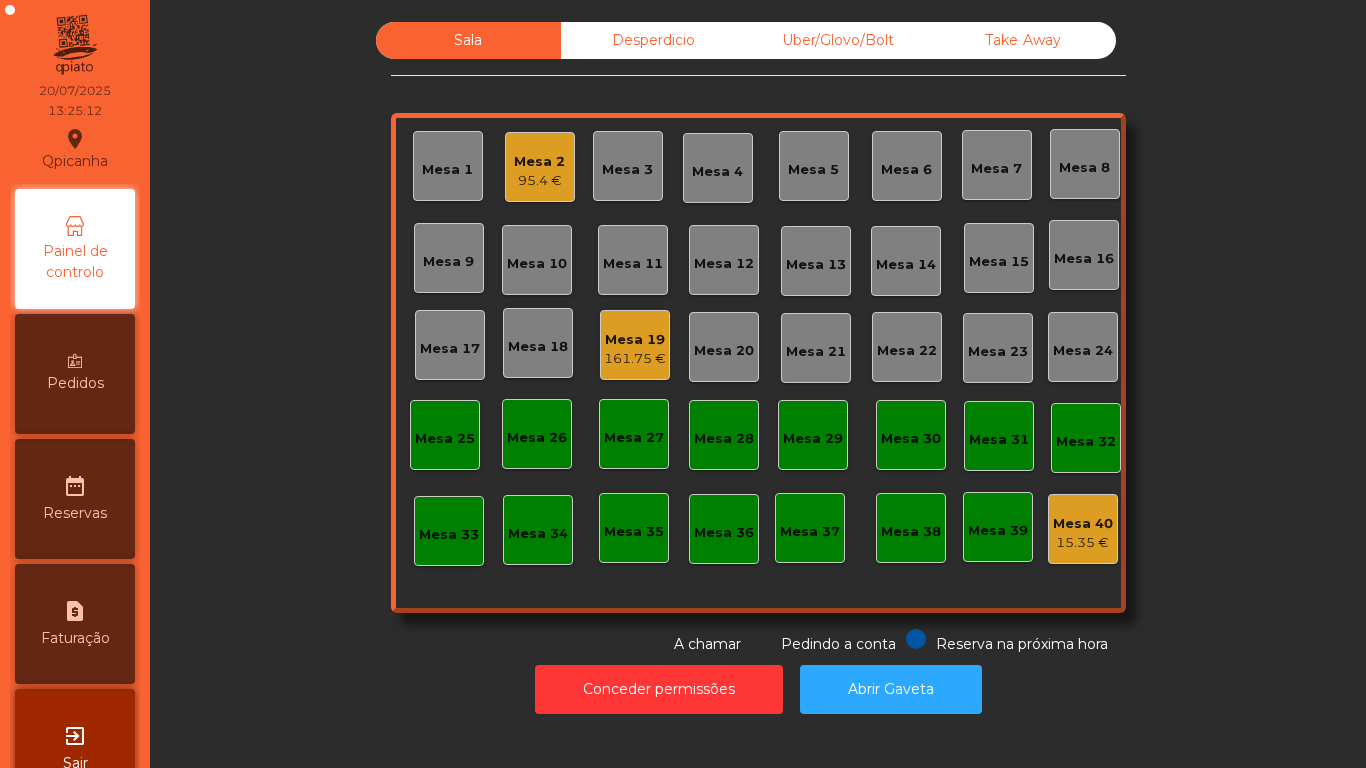 click on "Mesa 2" 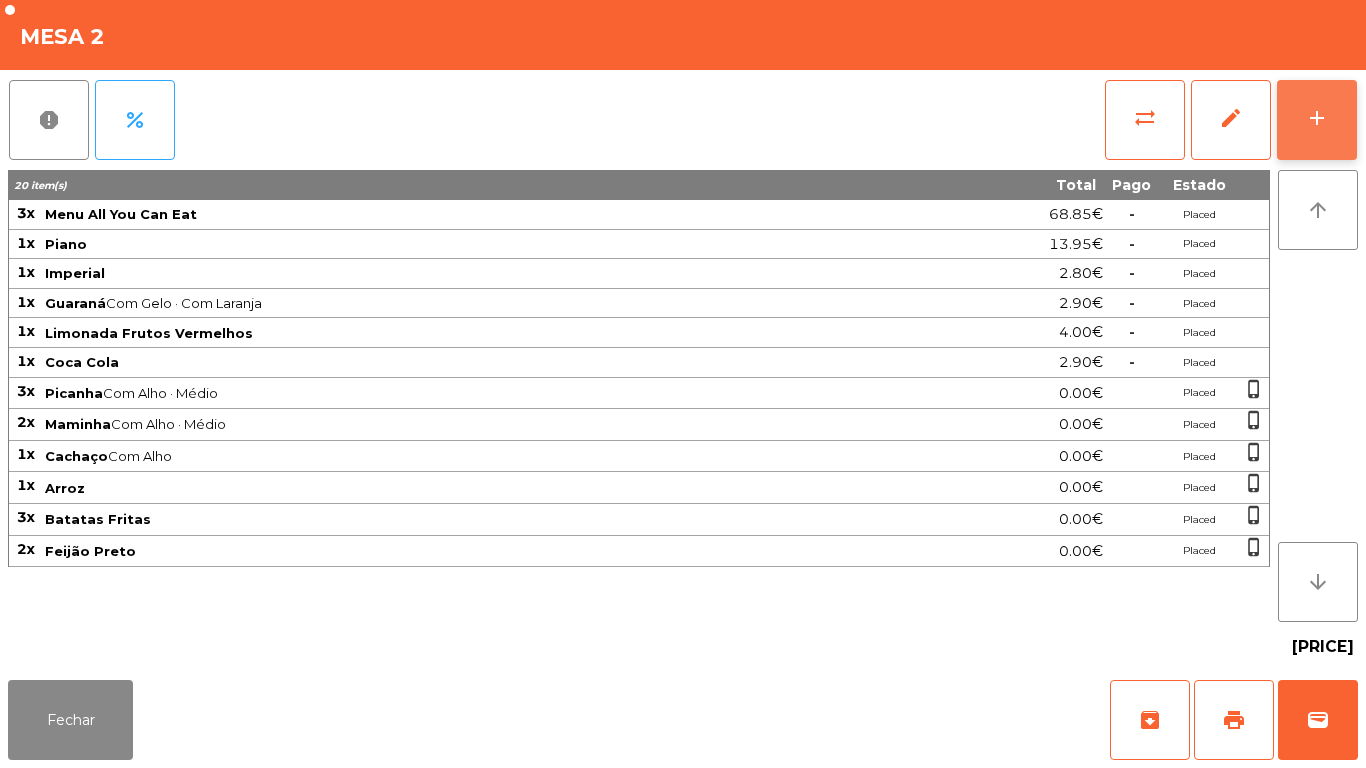 click on "add" 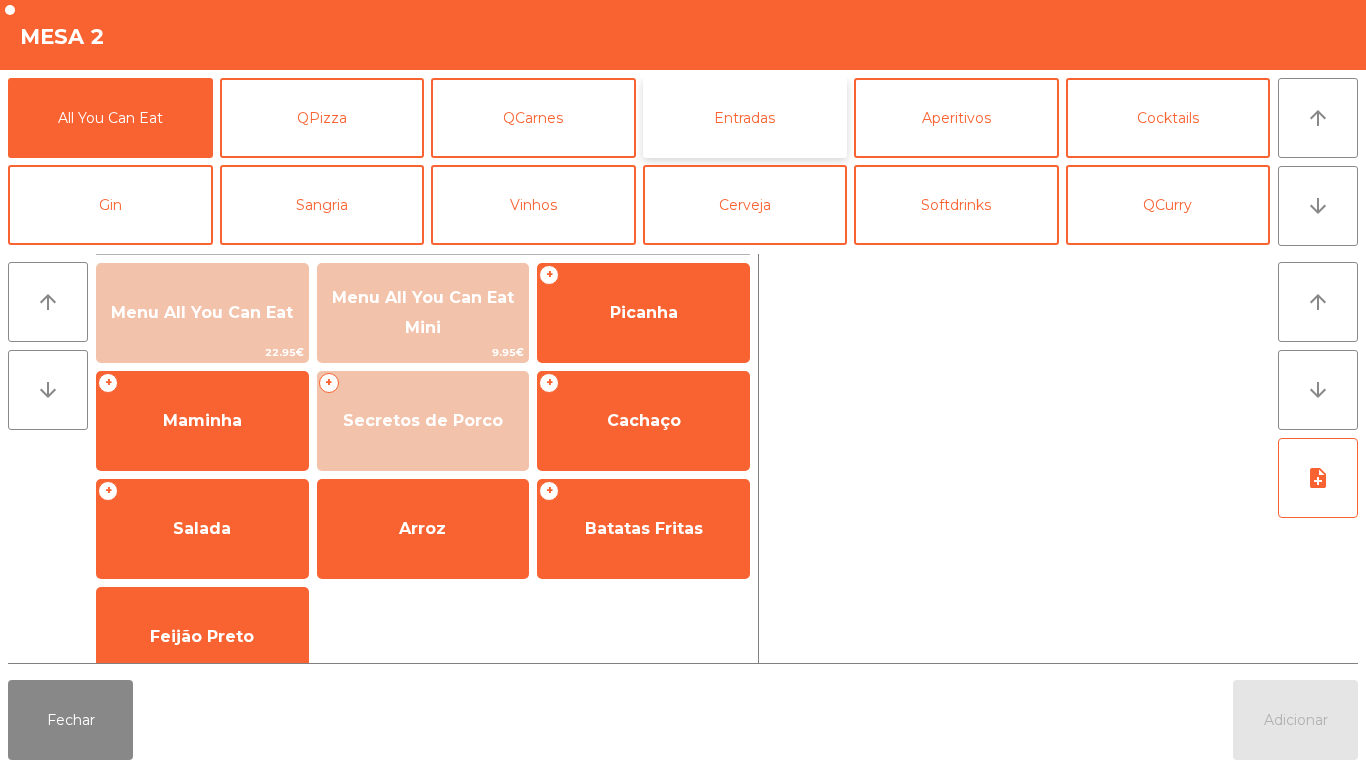 click on "Entradas" 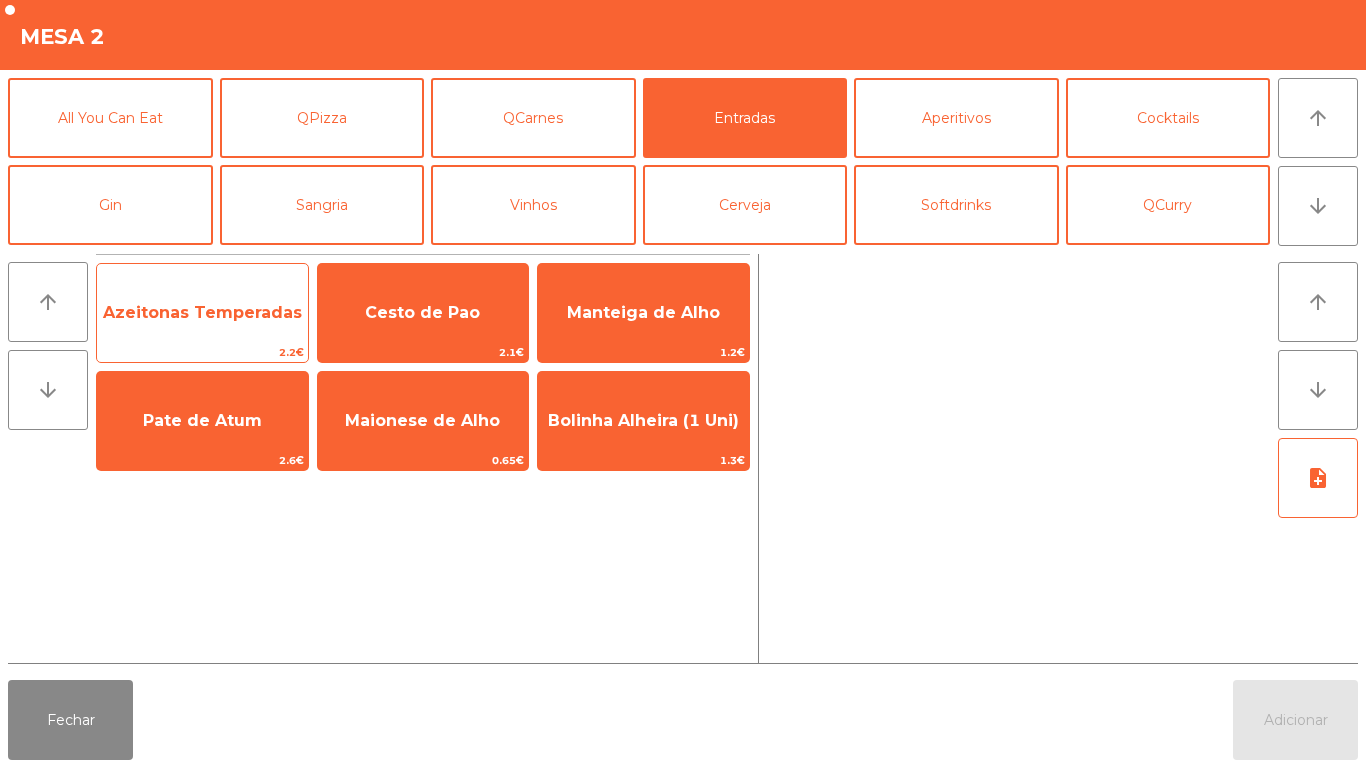 click on "Azeitonas Temperadas" 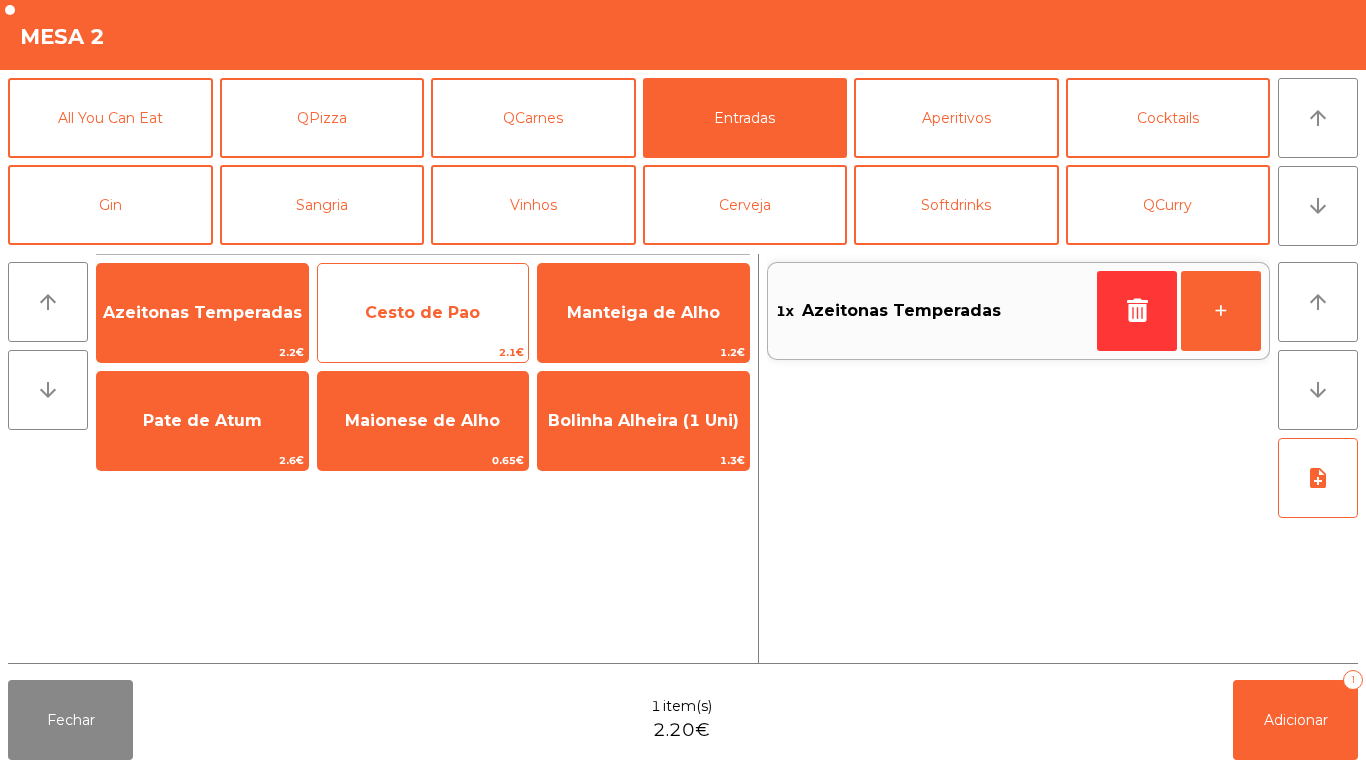 click on "Cesto de Pao" 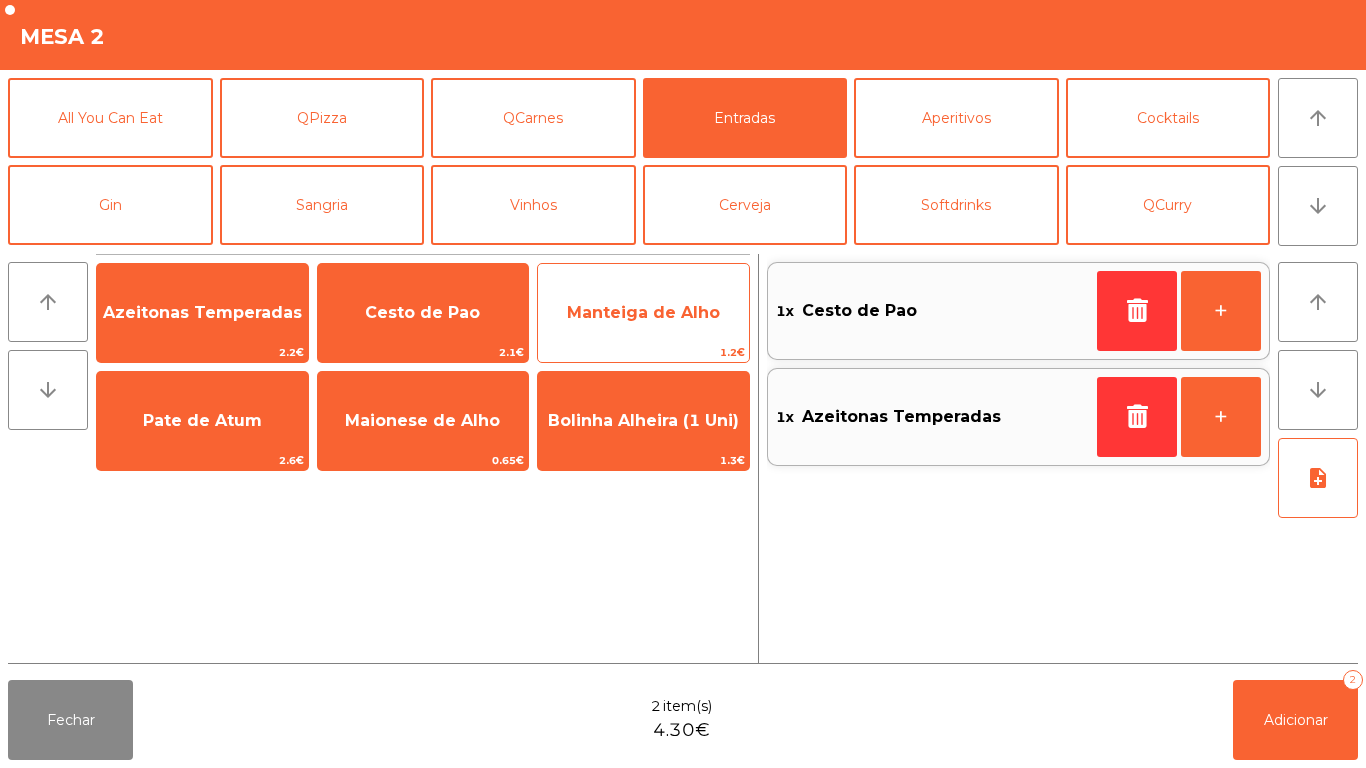 click on "1.2€" 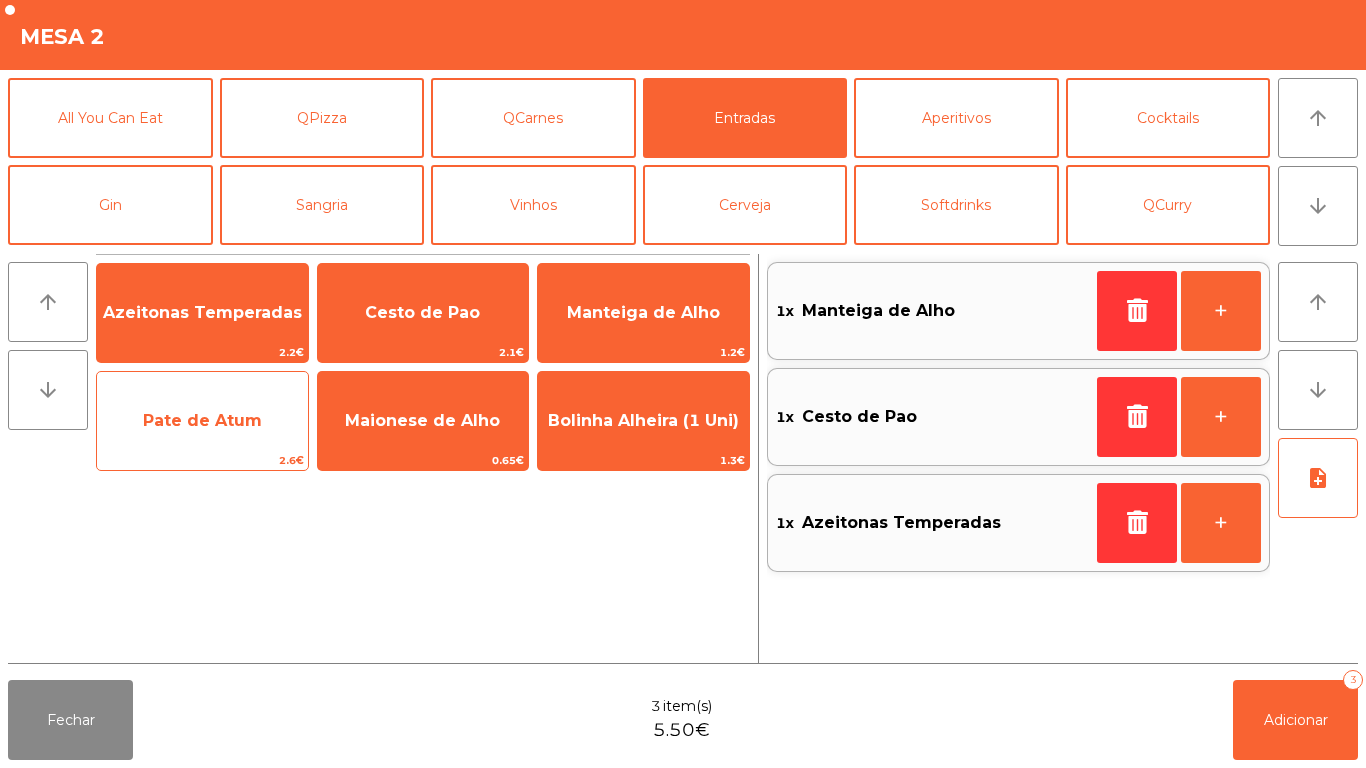 click on "Pate de Atum" 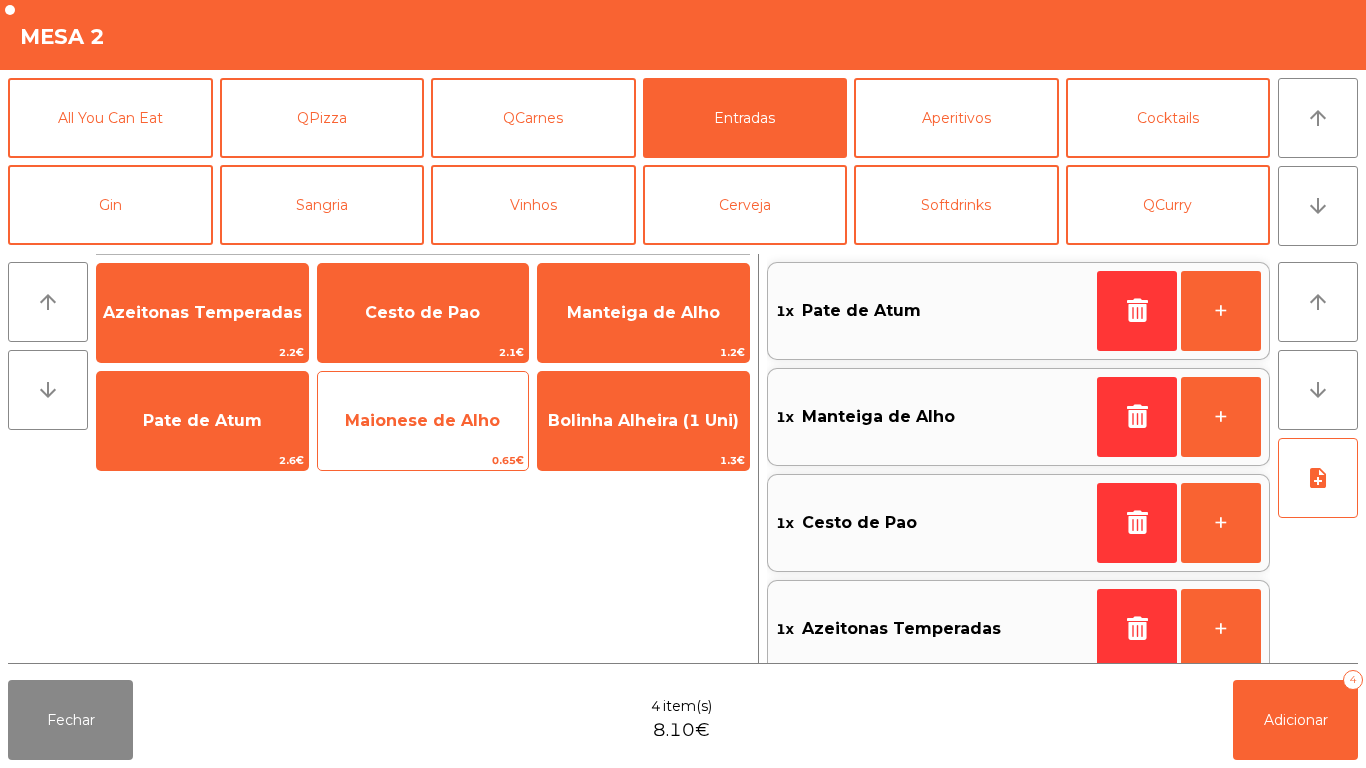 click on "Maionese de Alho" 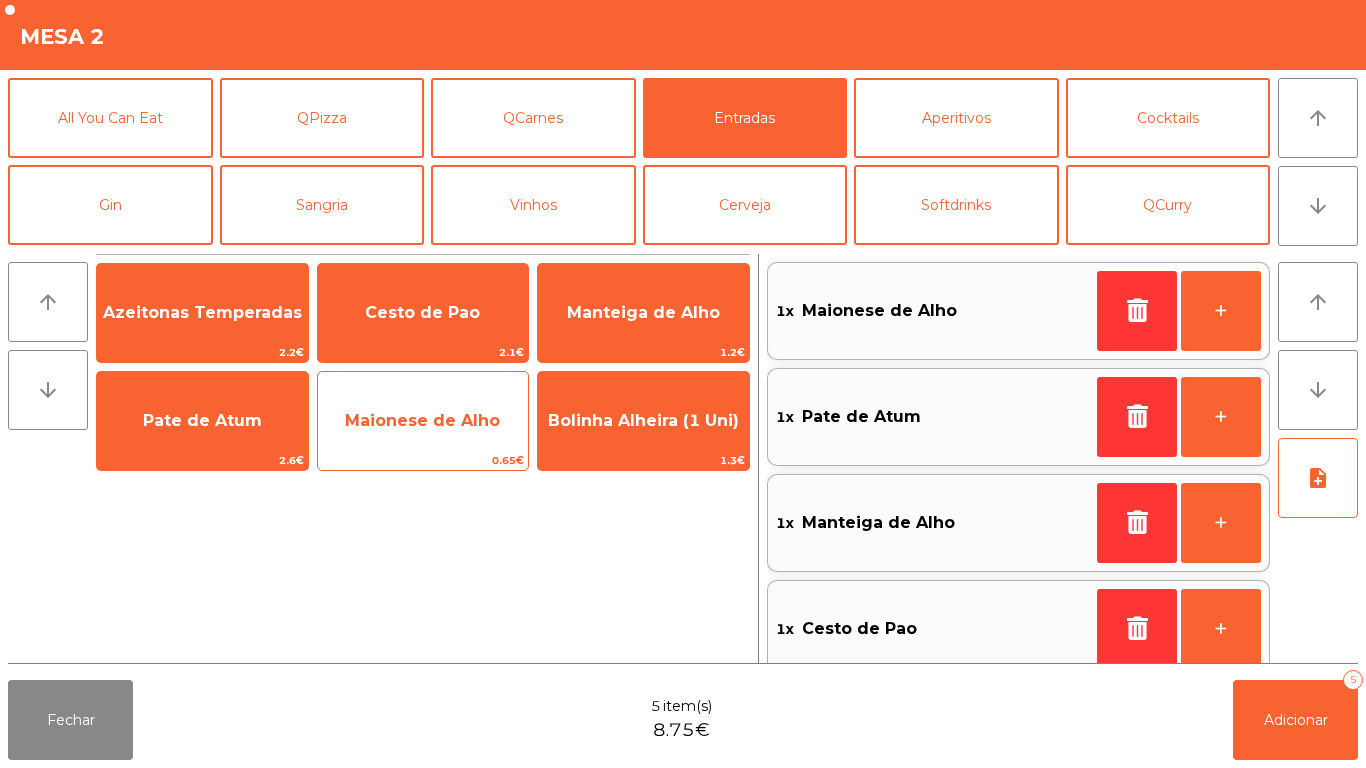 scroll, scrollTop: 8, scrollLeft: 0, axis: vertical 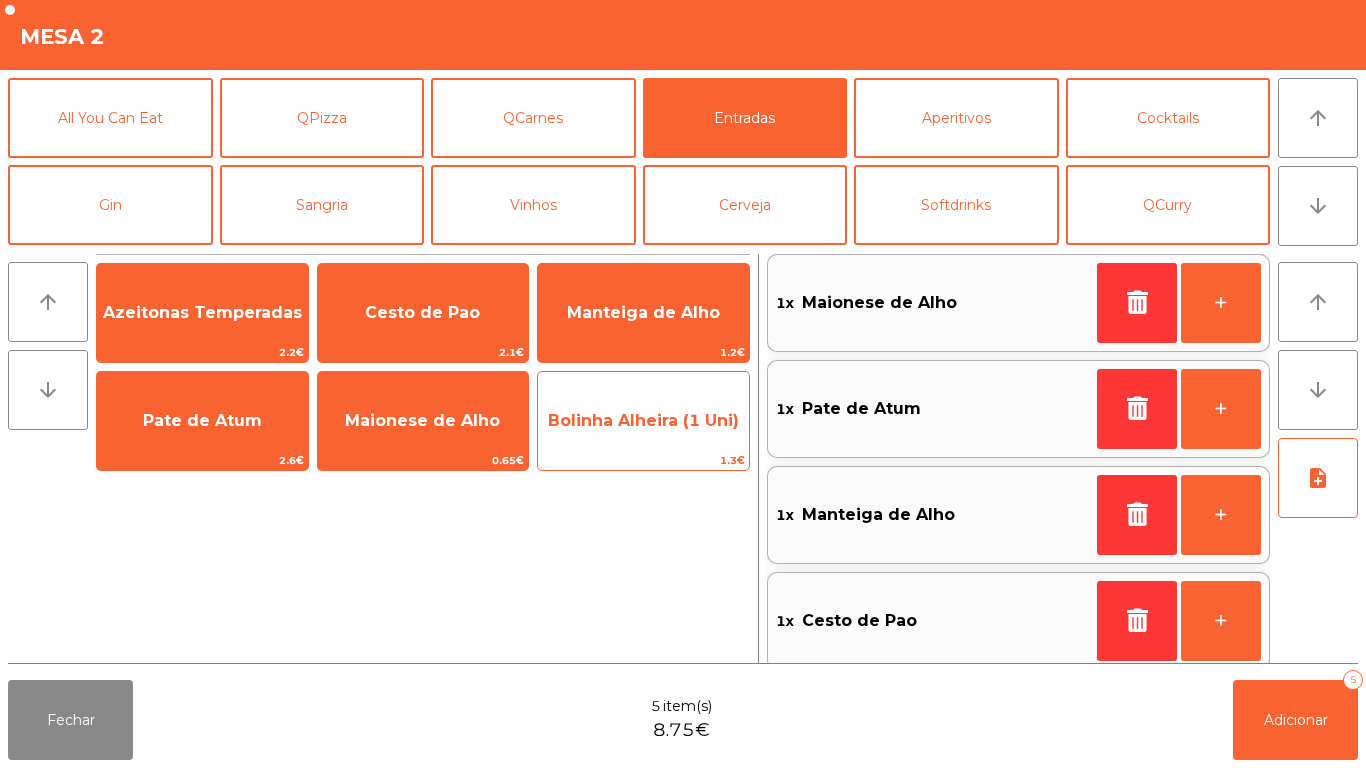 click on "1.3€" 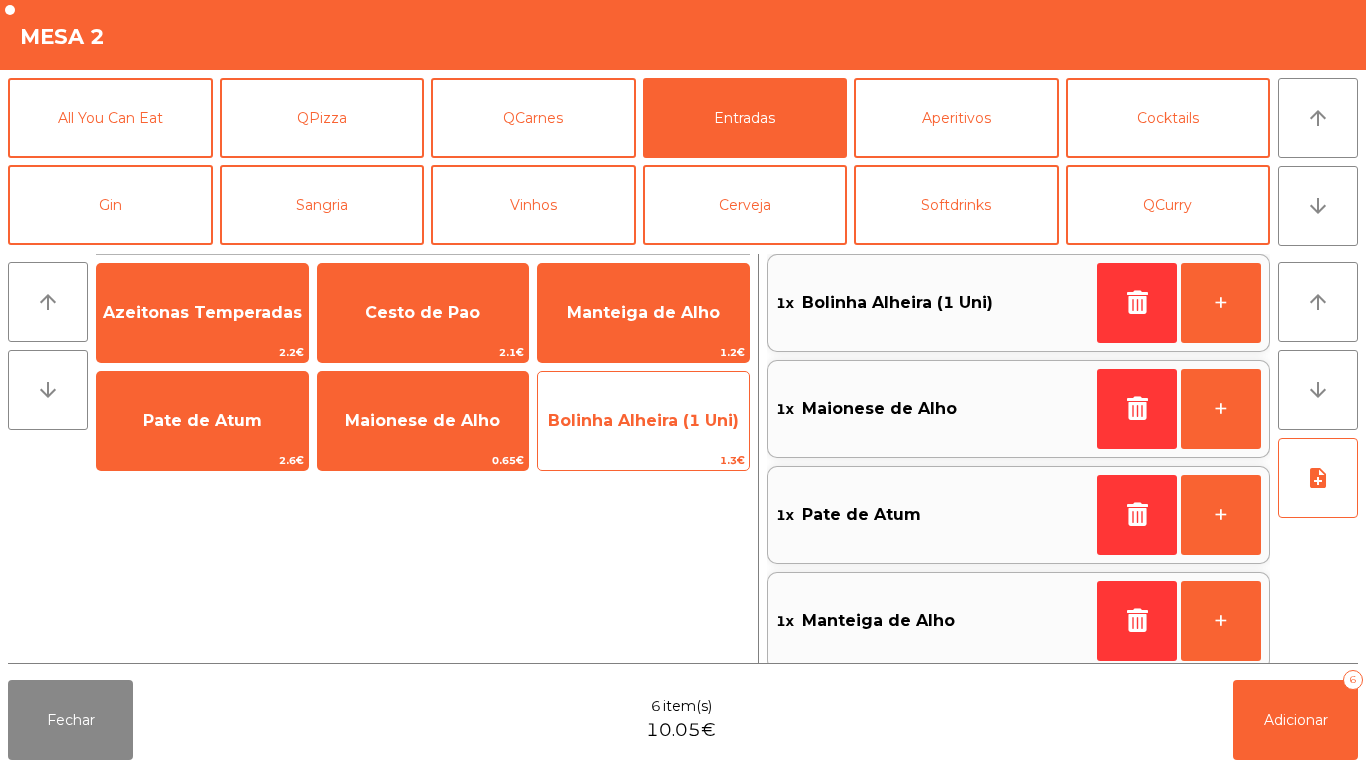 click on "Bolinha Alheira (1 Uni)" 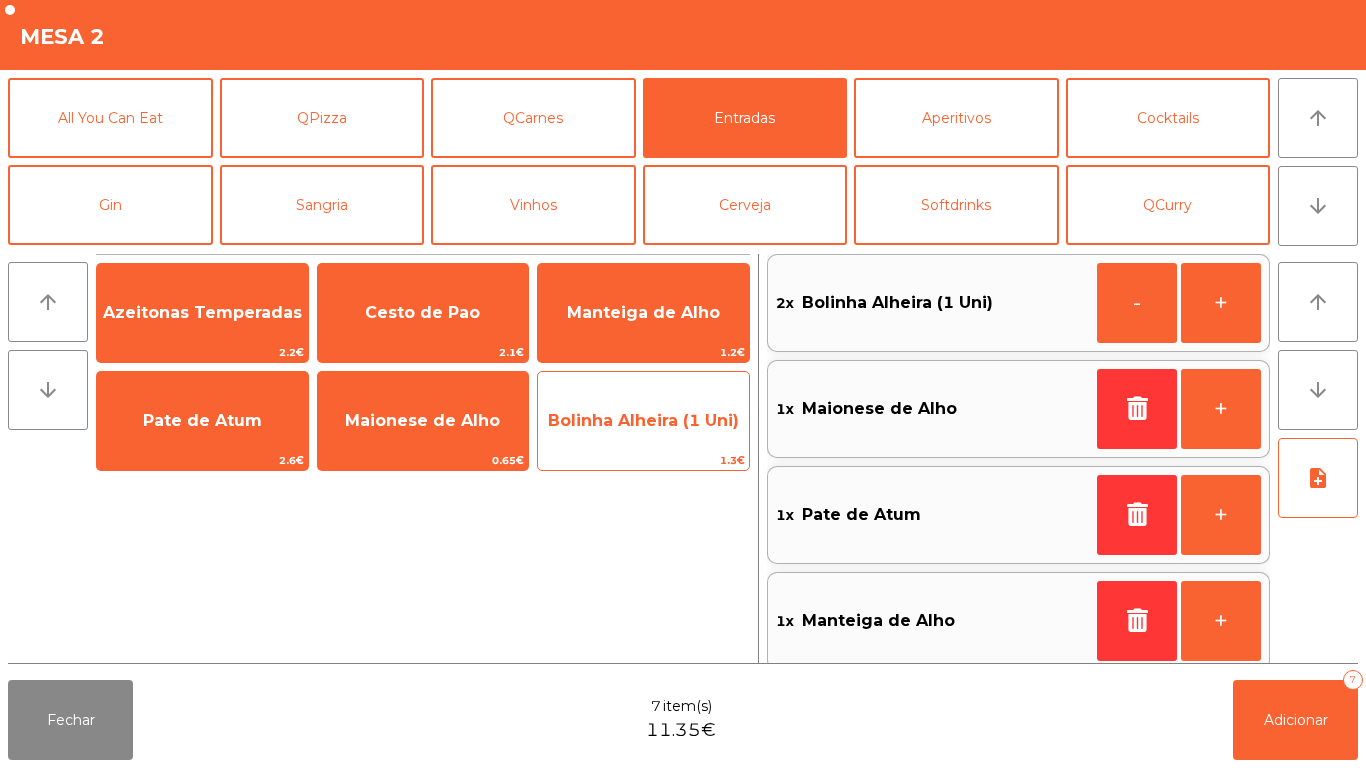 click on "Bolinha Alheira (1 Uni)" 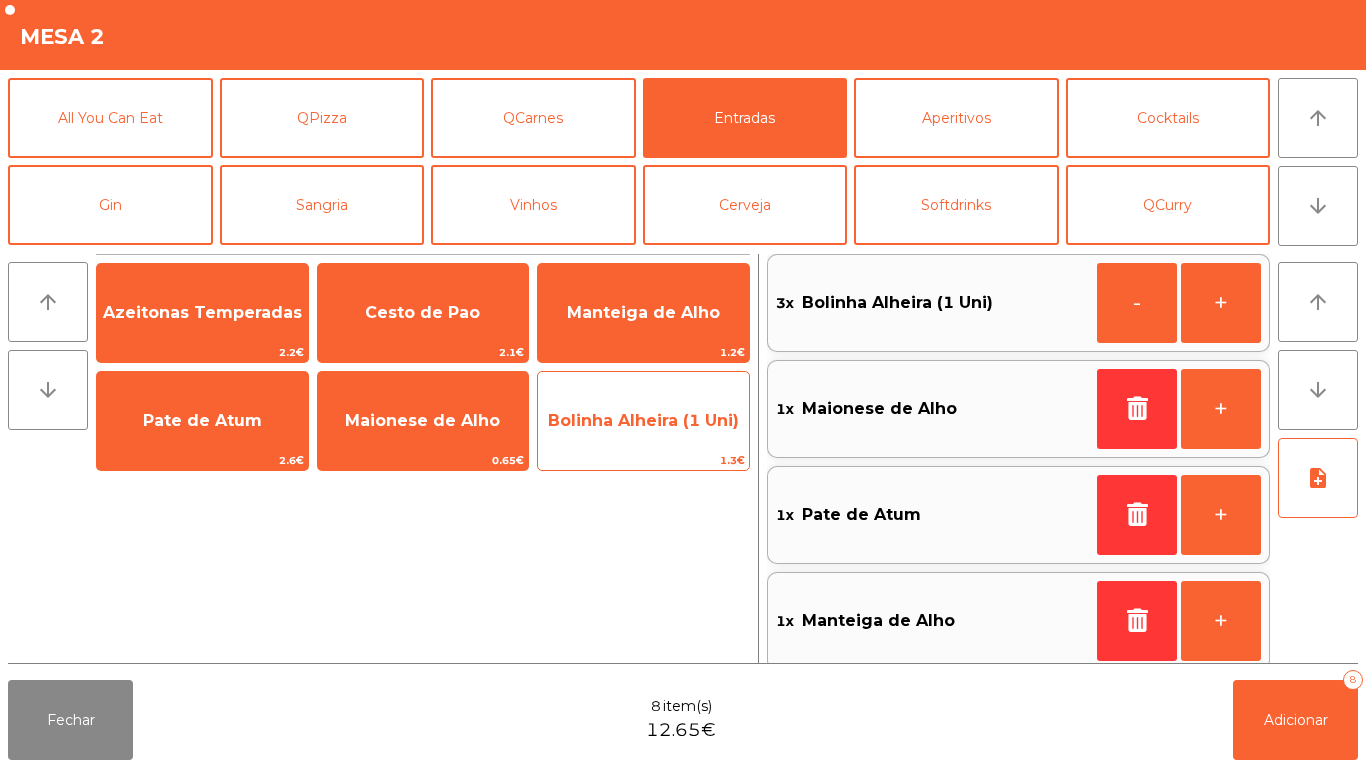 click on "Bolinha Alheira (1 Uni)" 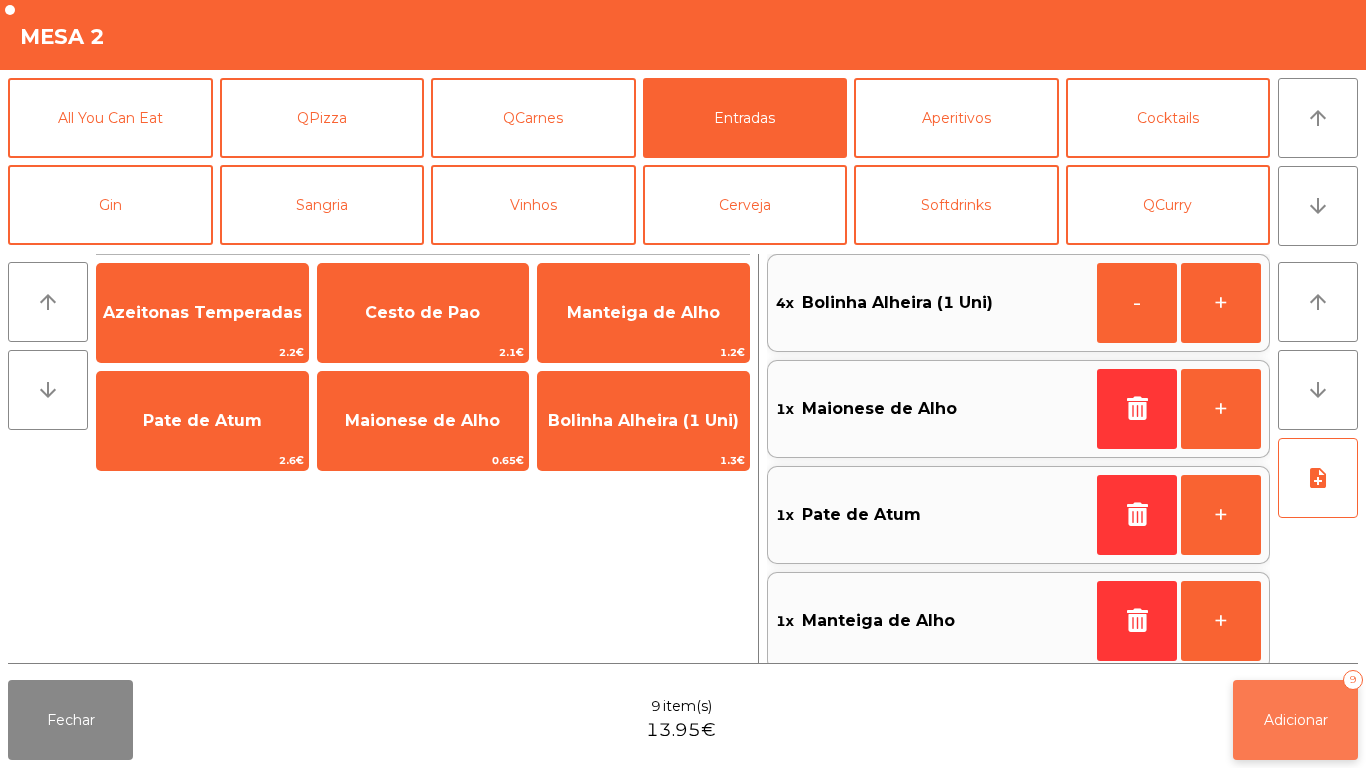 click on "Adicionar   9" 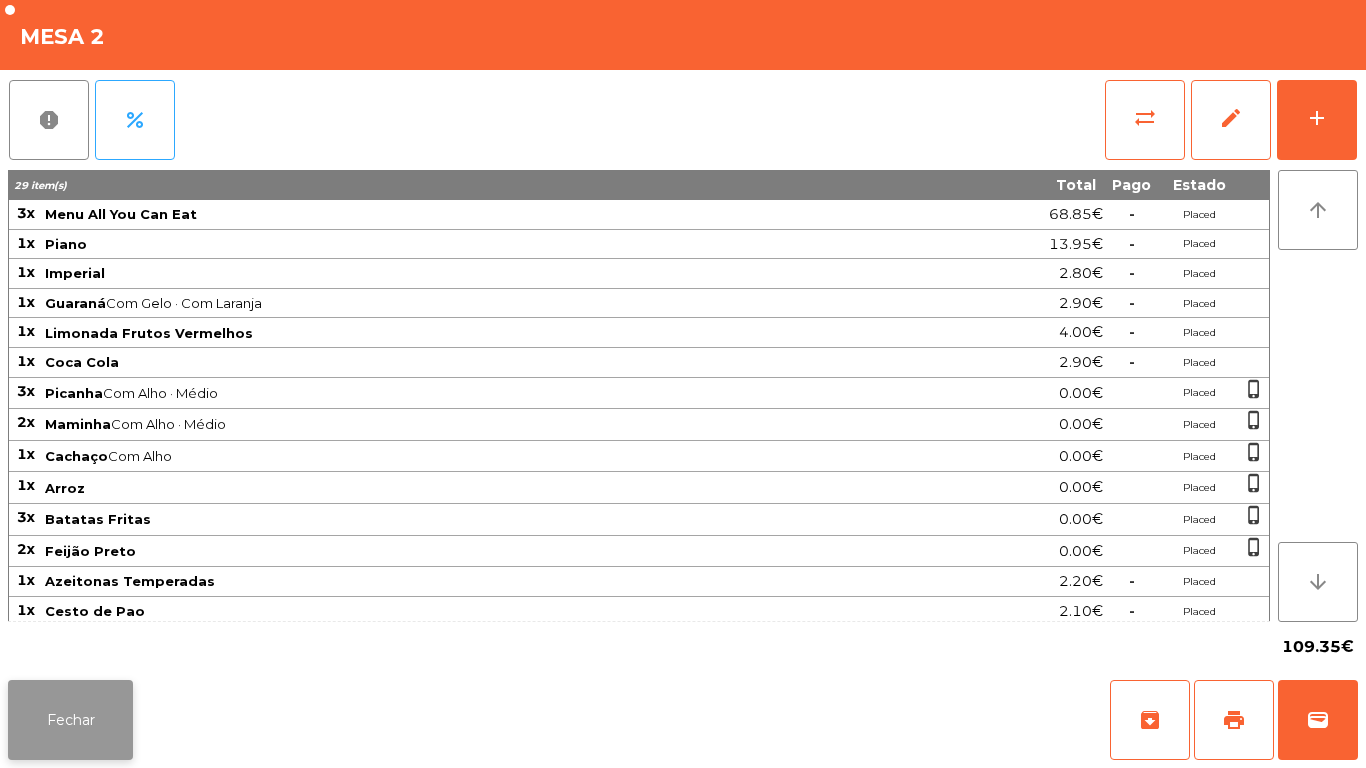 click on "Fechar" 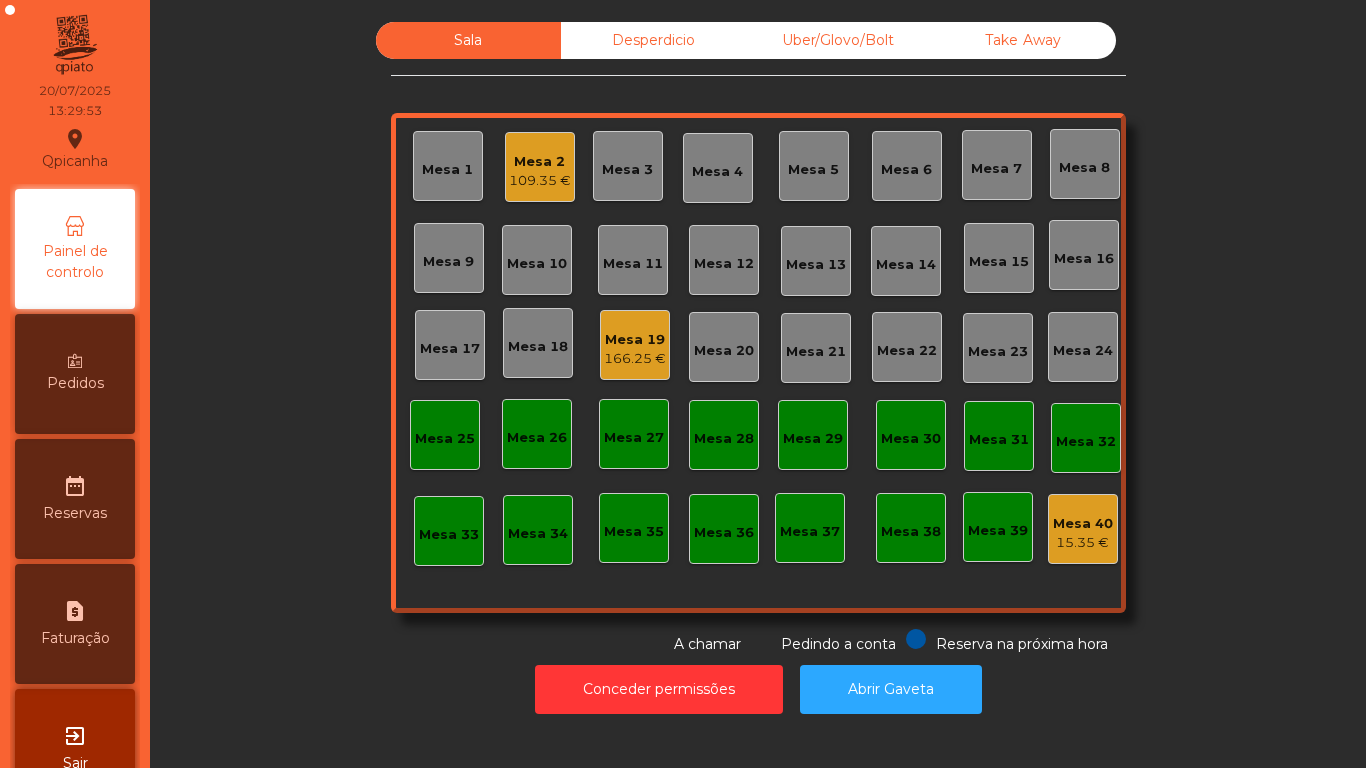 click on "Mesa 12" 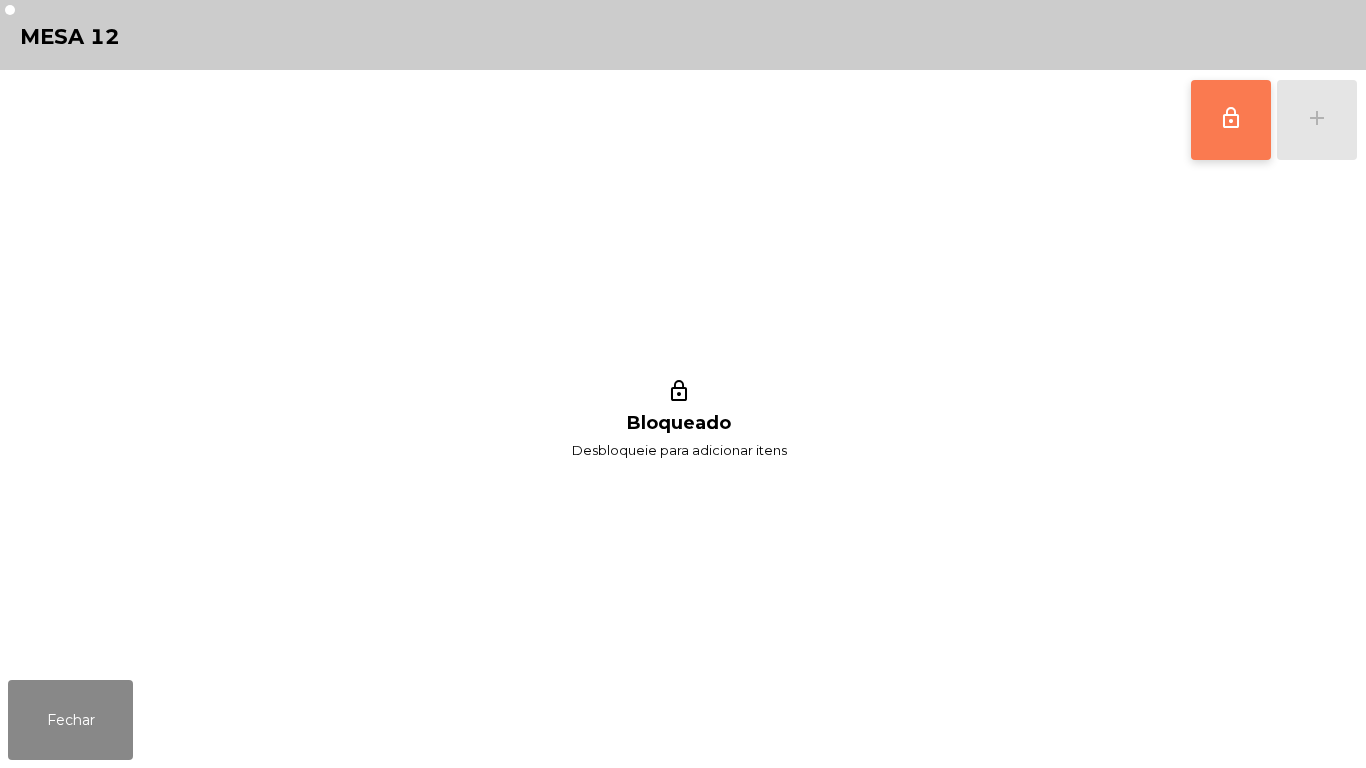 click on "lock_outline" 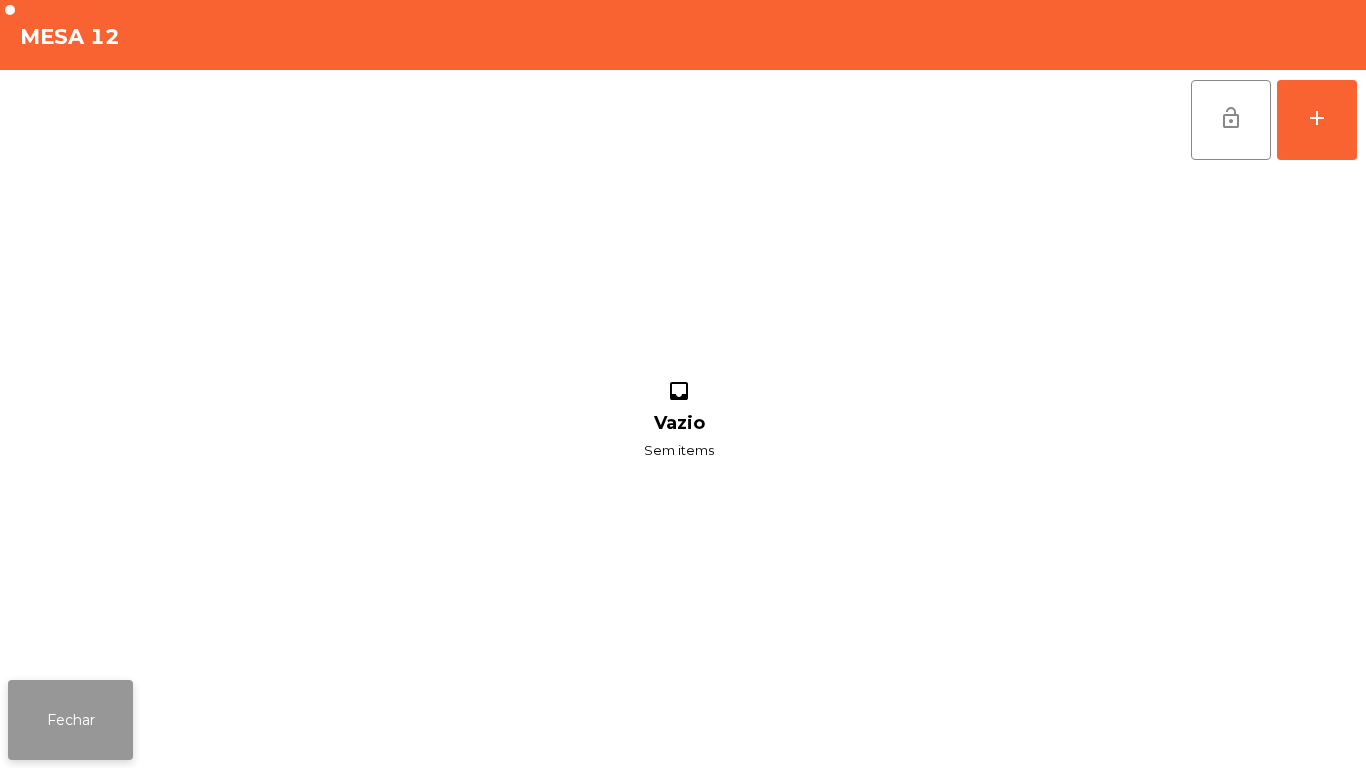 click on "Fechar" 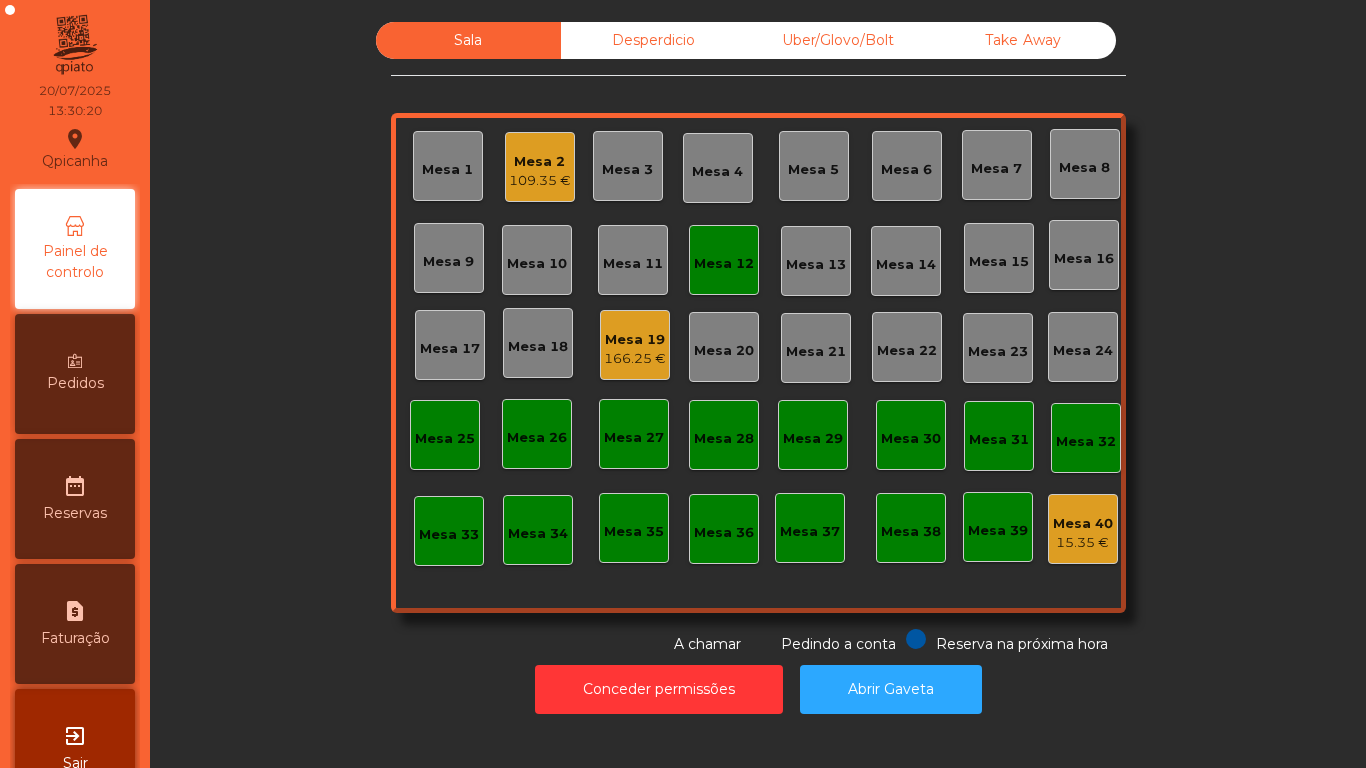 click on "Mesa 2   109.35 €" 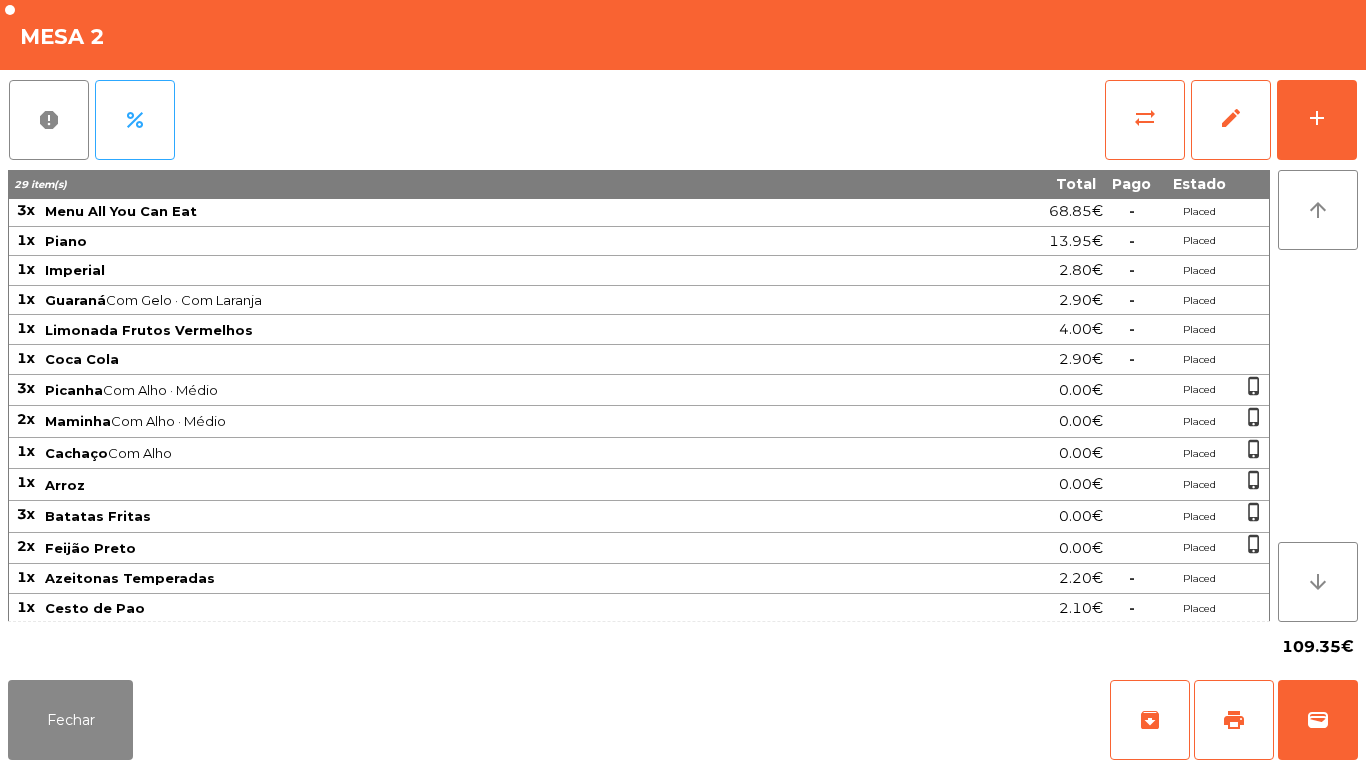 scroll, scrollTop: 0, scrollLeft: 0, axis: both 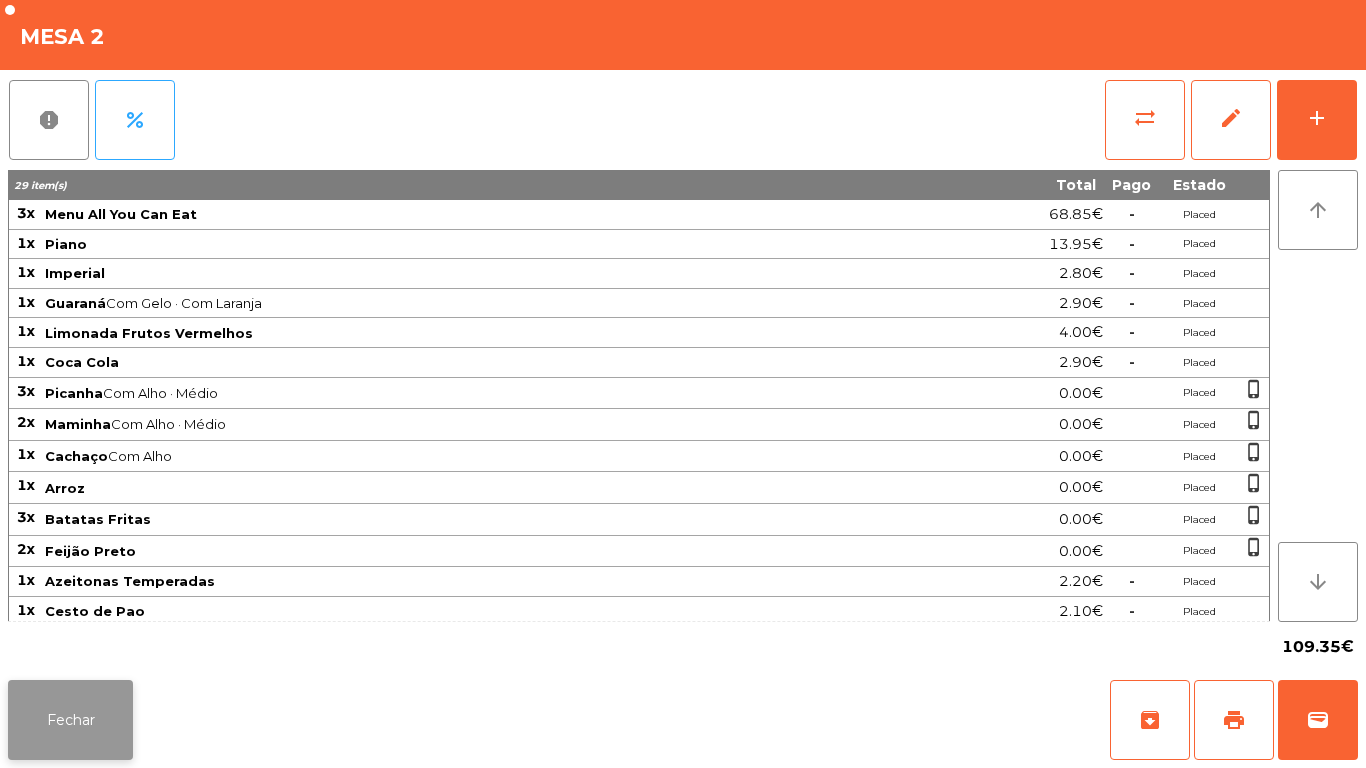click on "Fechar" 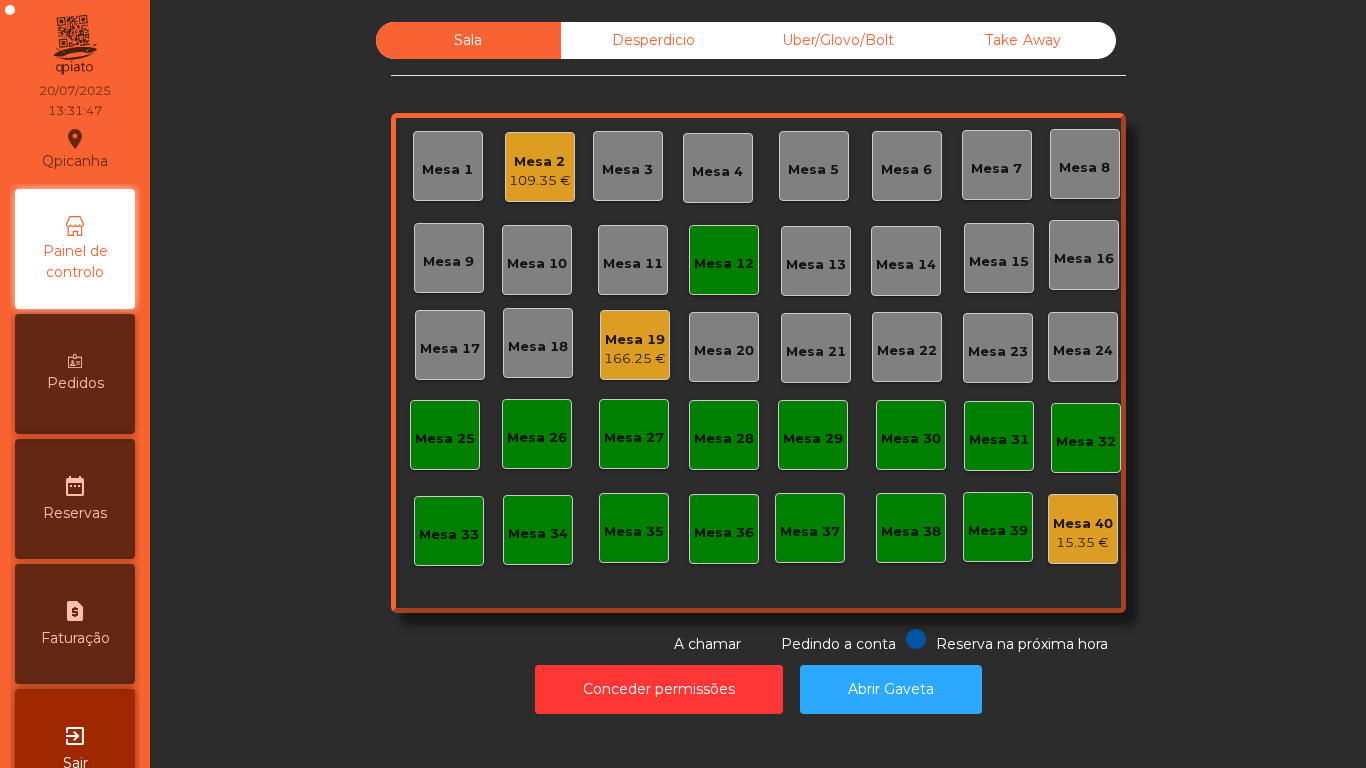 click on "Mesa 12" 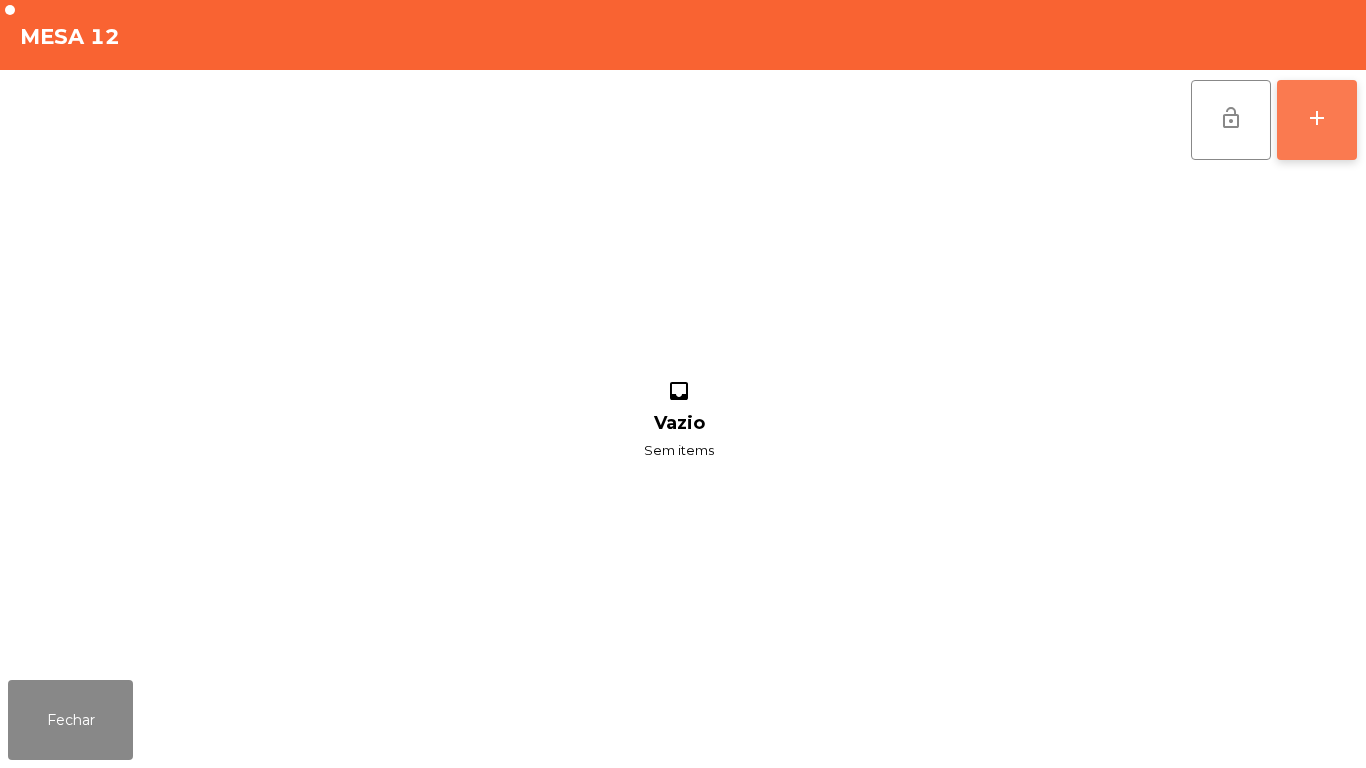 click on "add" 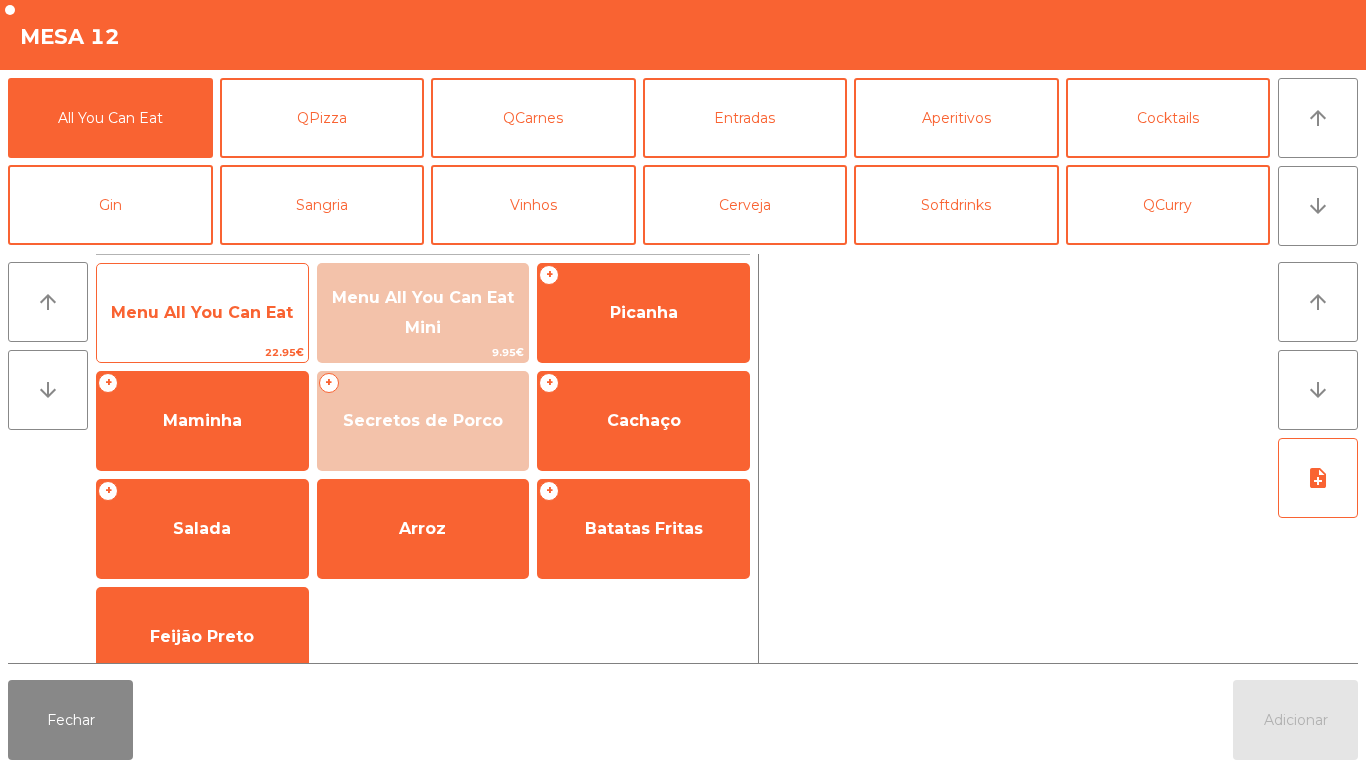 click on "22.95€" 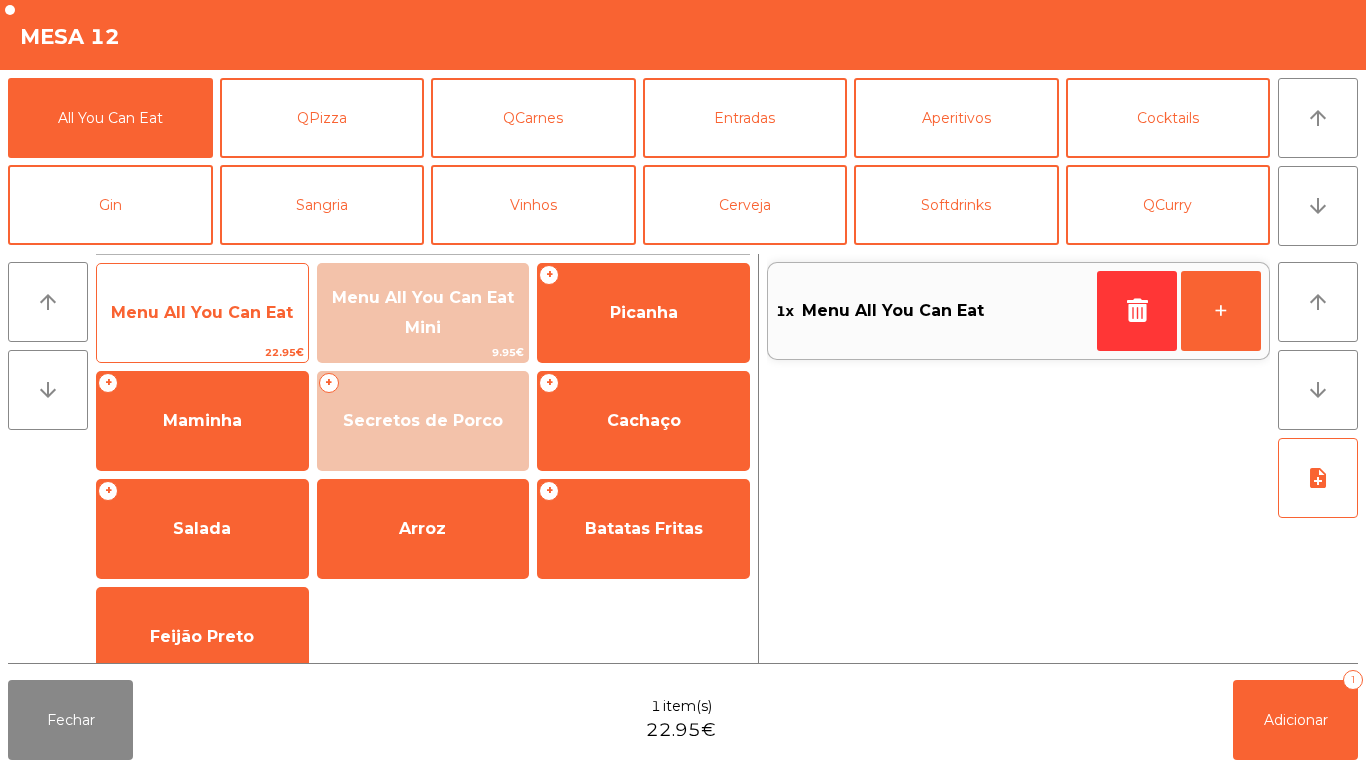 click on "22.95€" 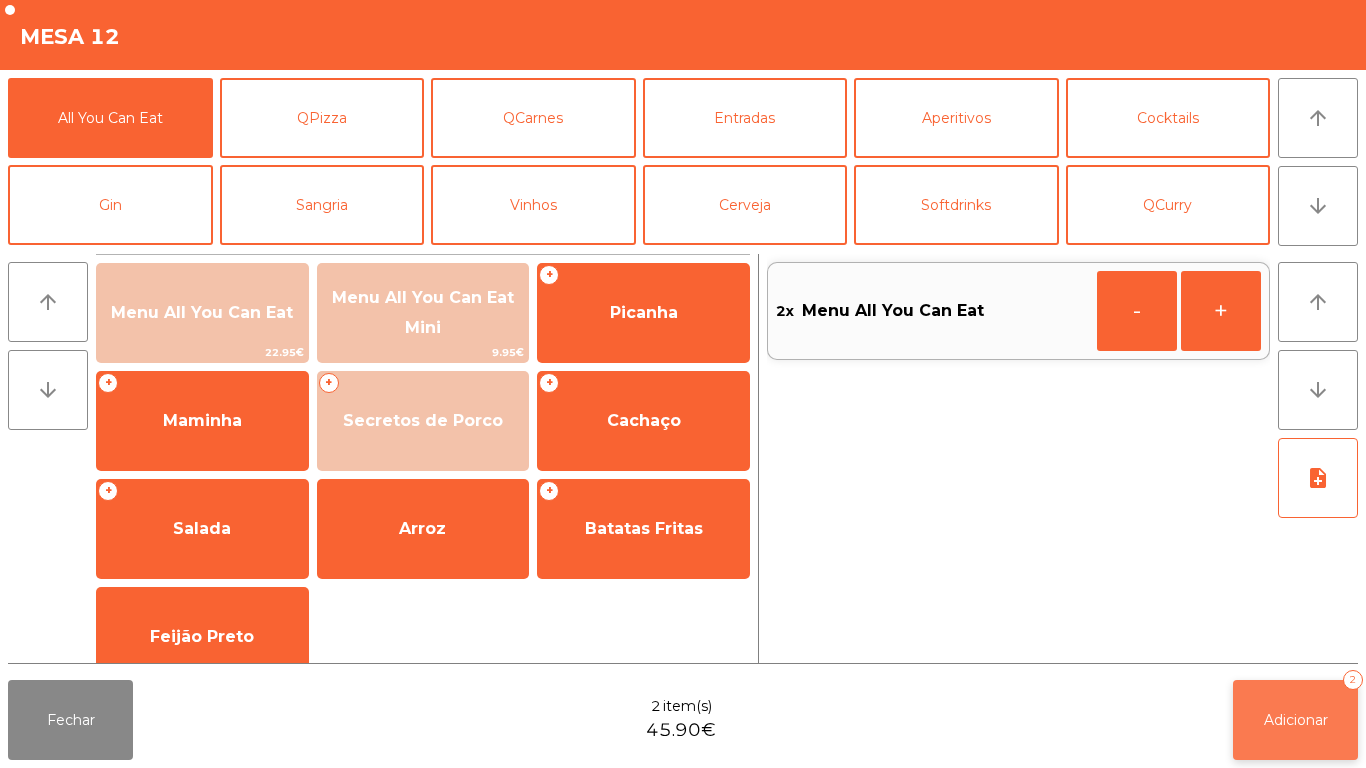 click on "Adicionar   2" 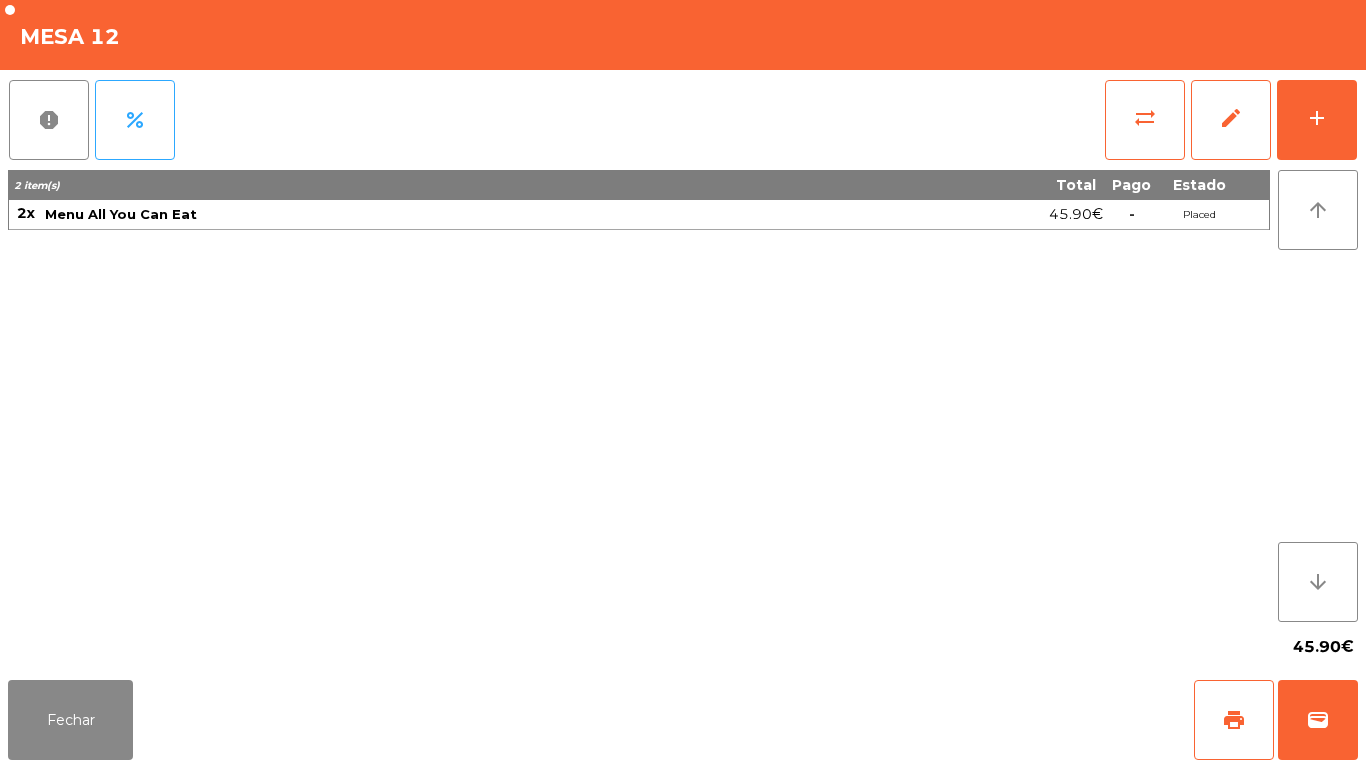 click on "45.90€" 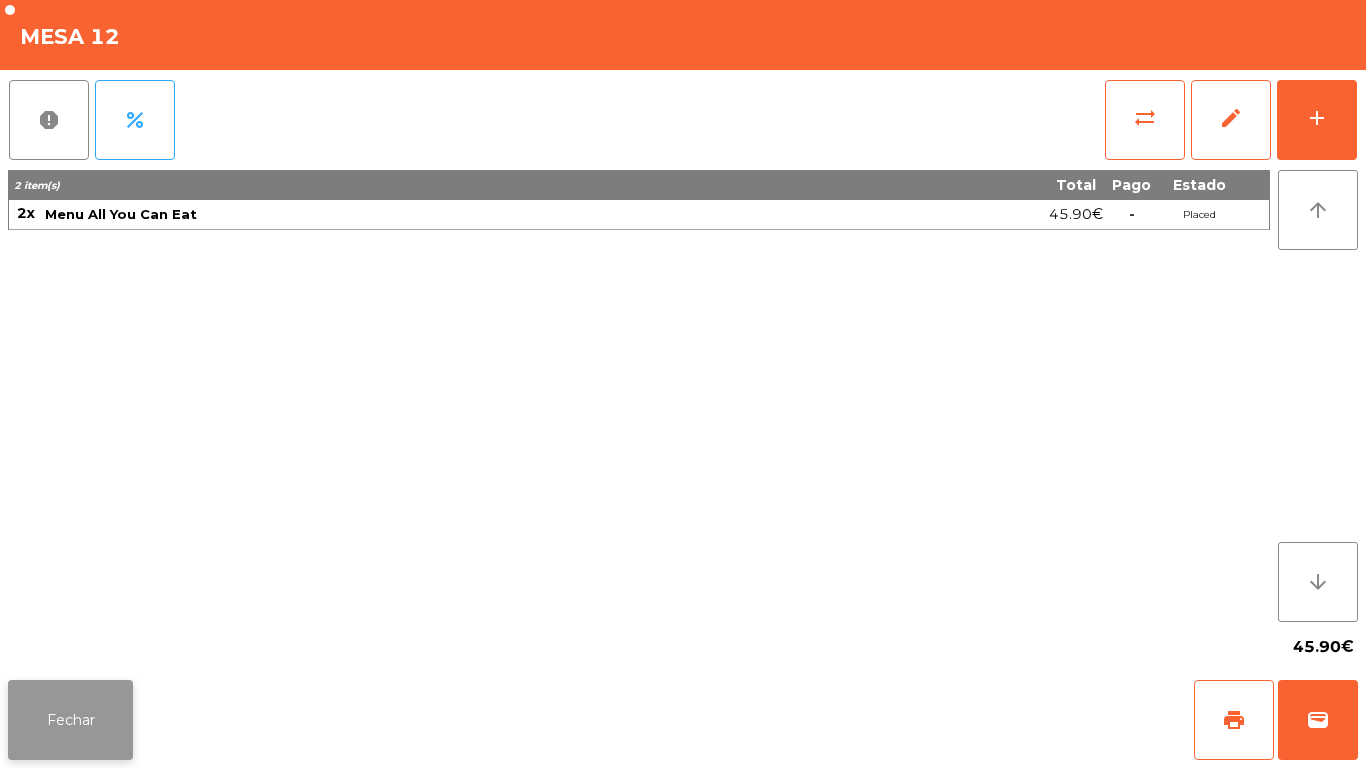 click on "Fechar" 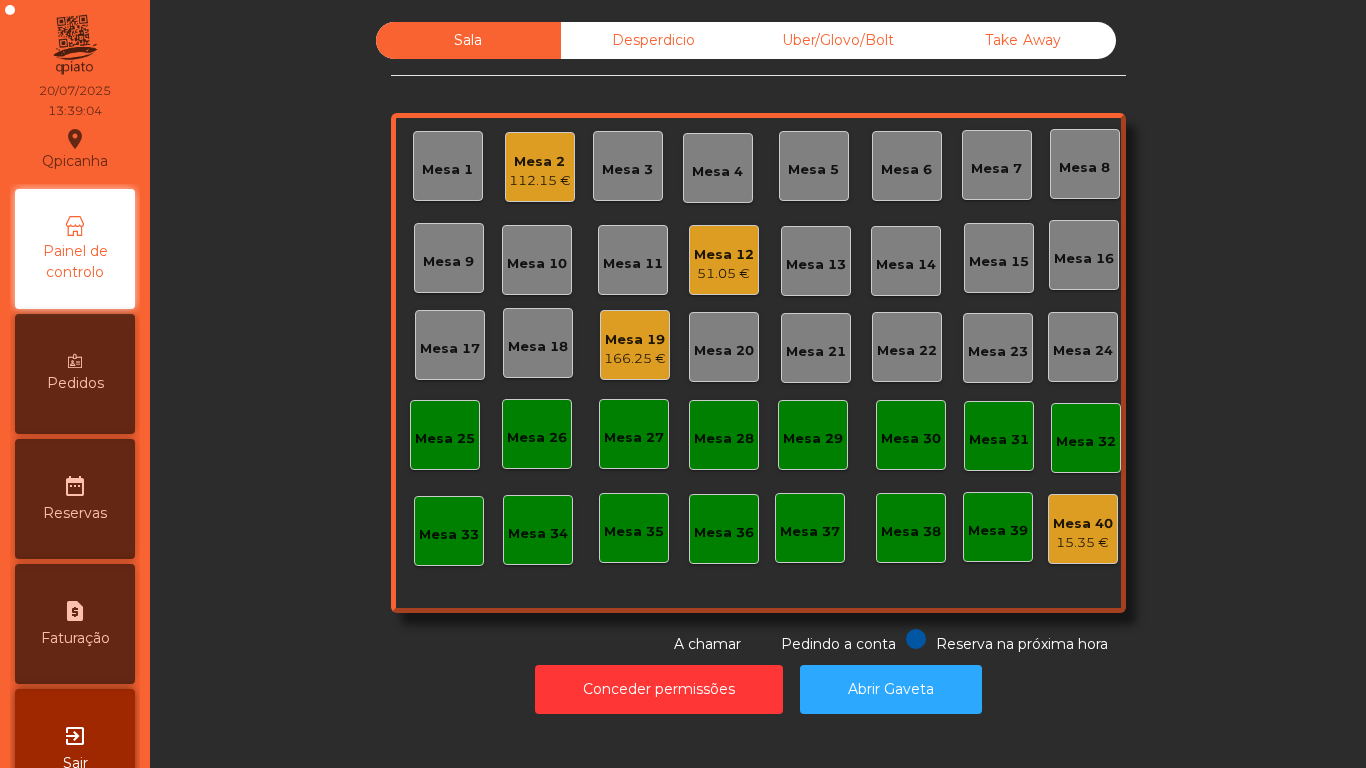 click on "Mesa 3" 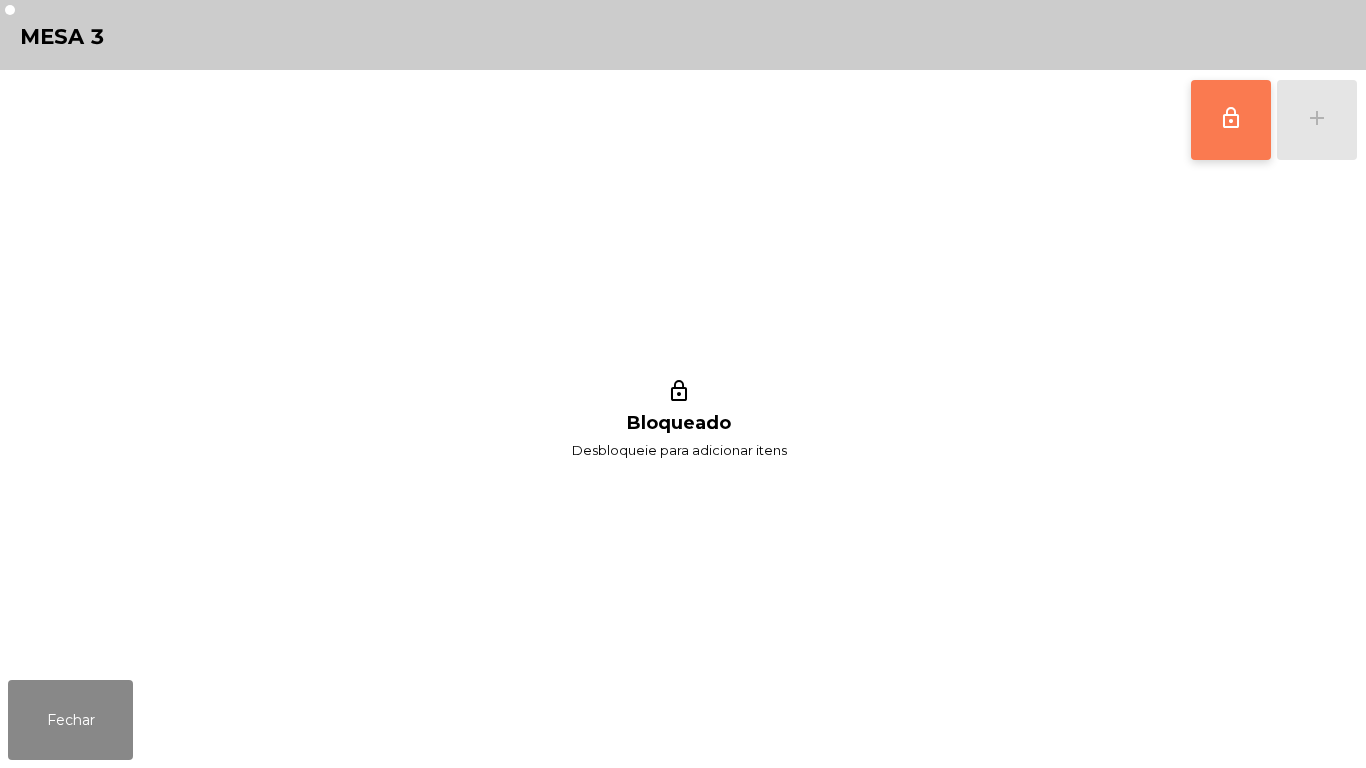 click on "lock_outline" 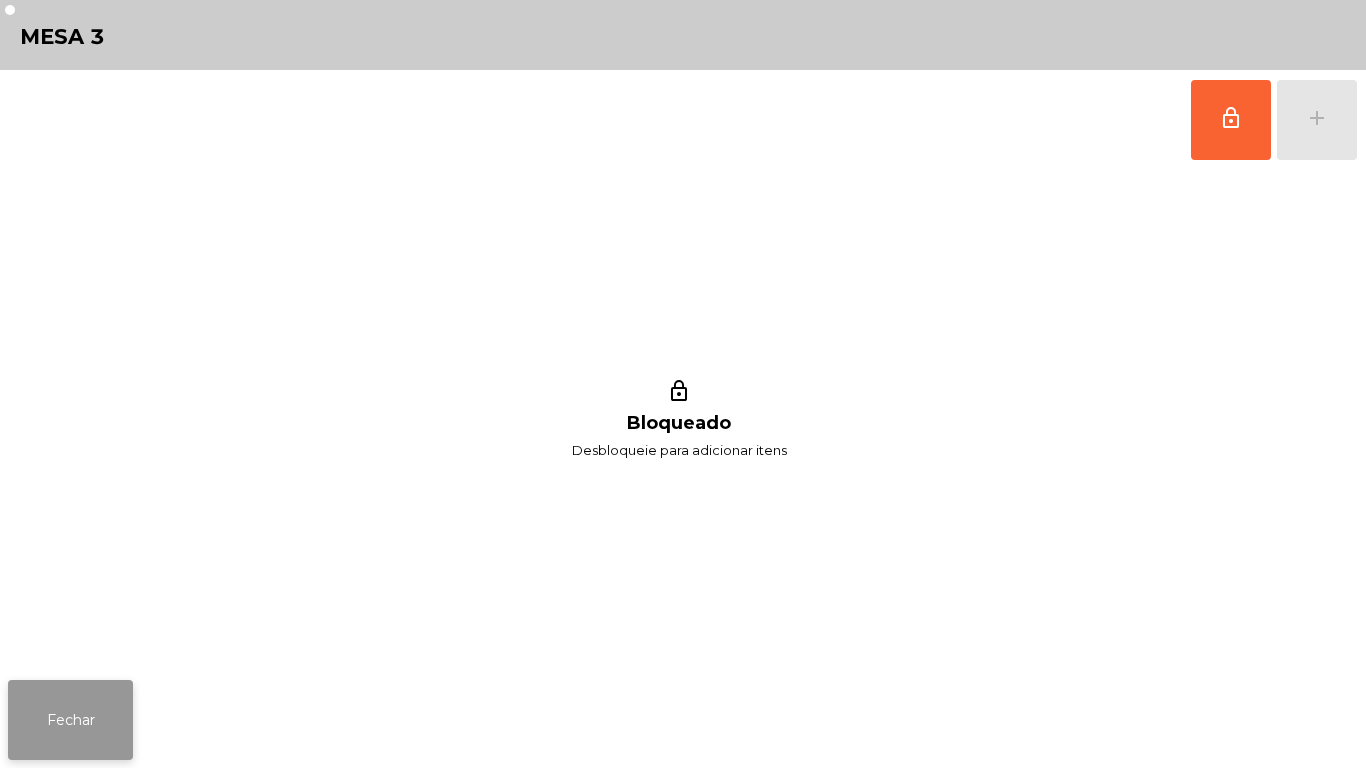 click on "Fechar" 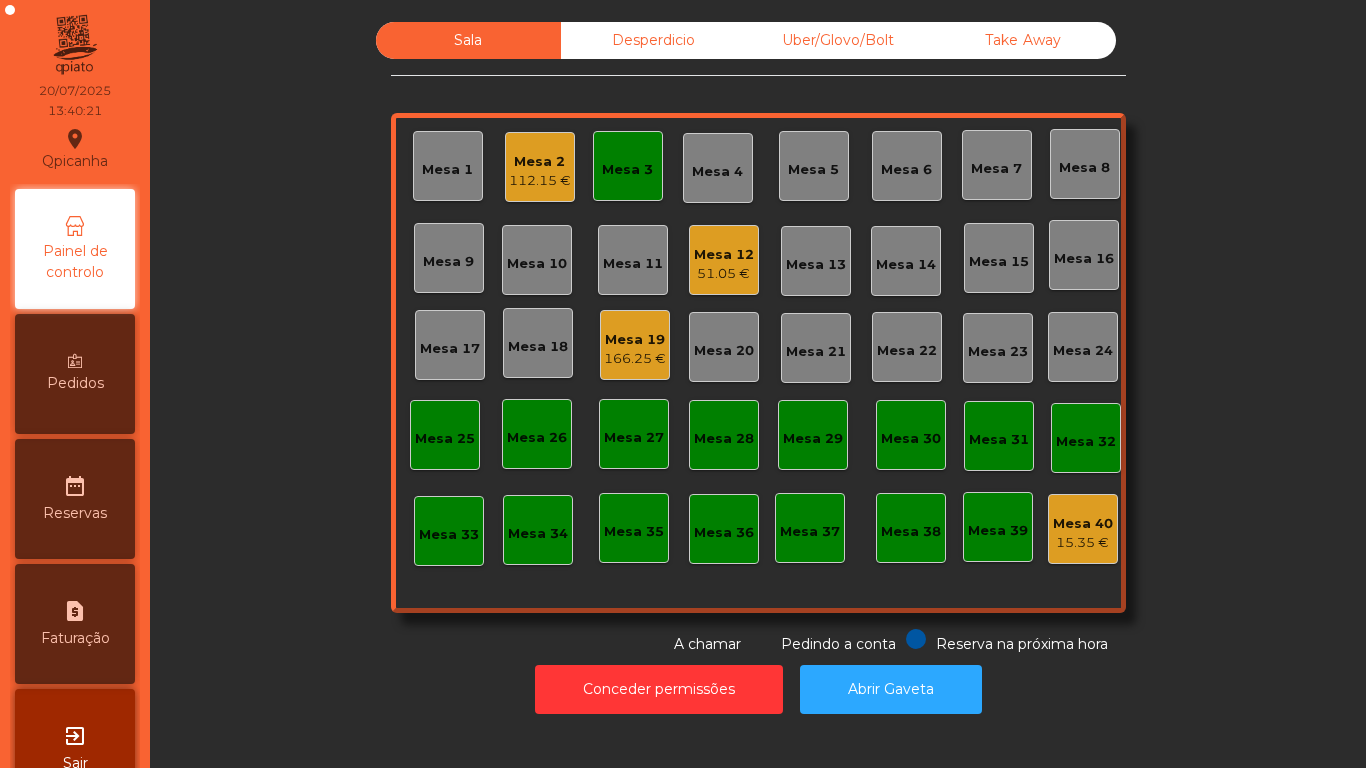 click on "Mesa 3" 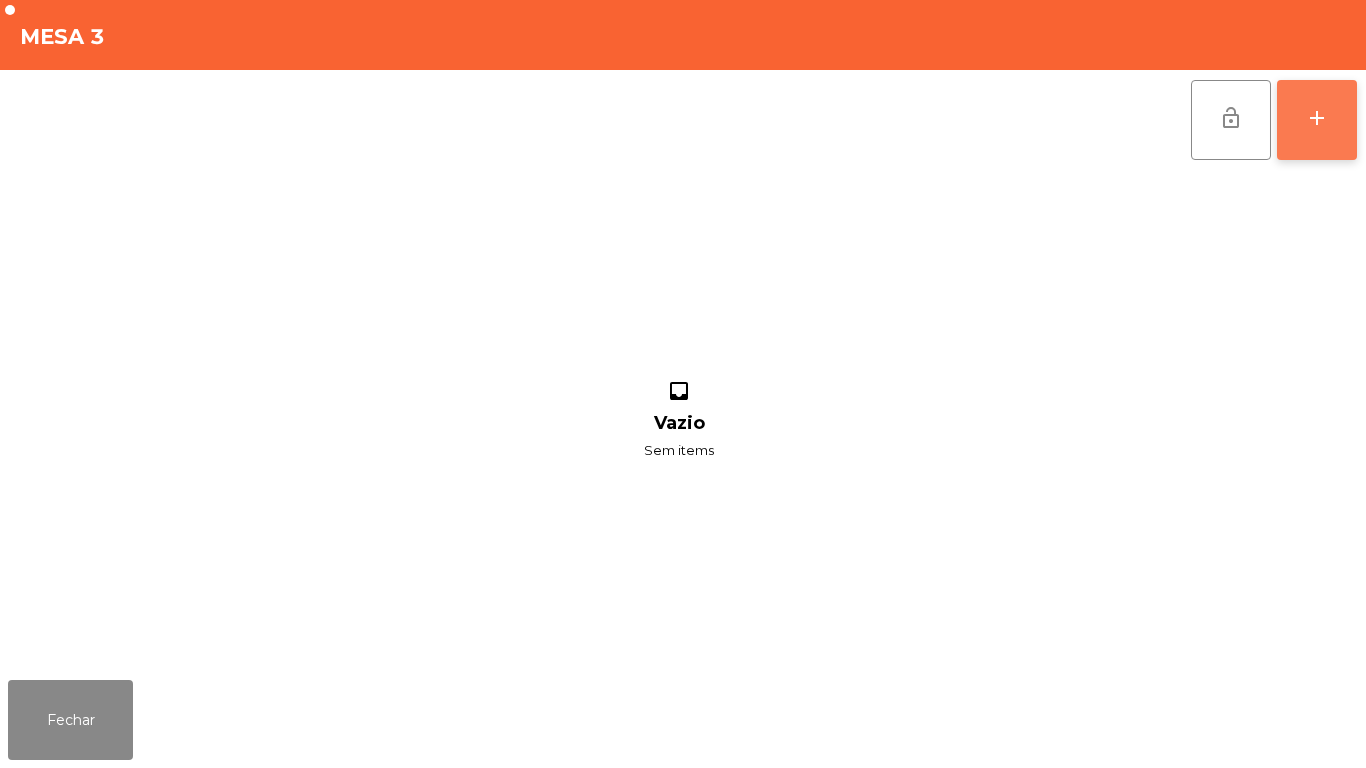 click on "add" 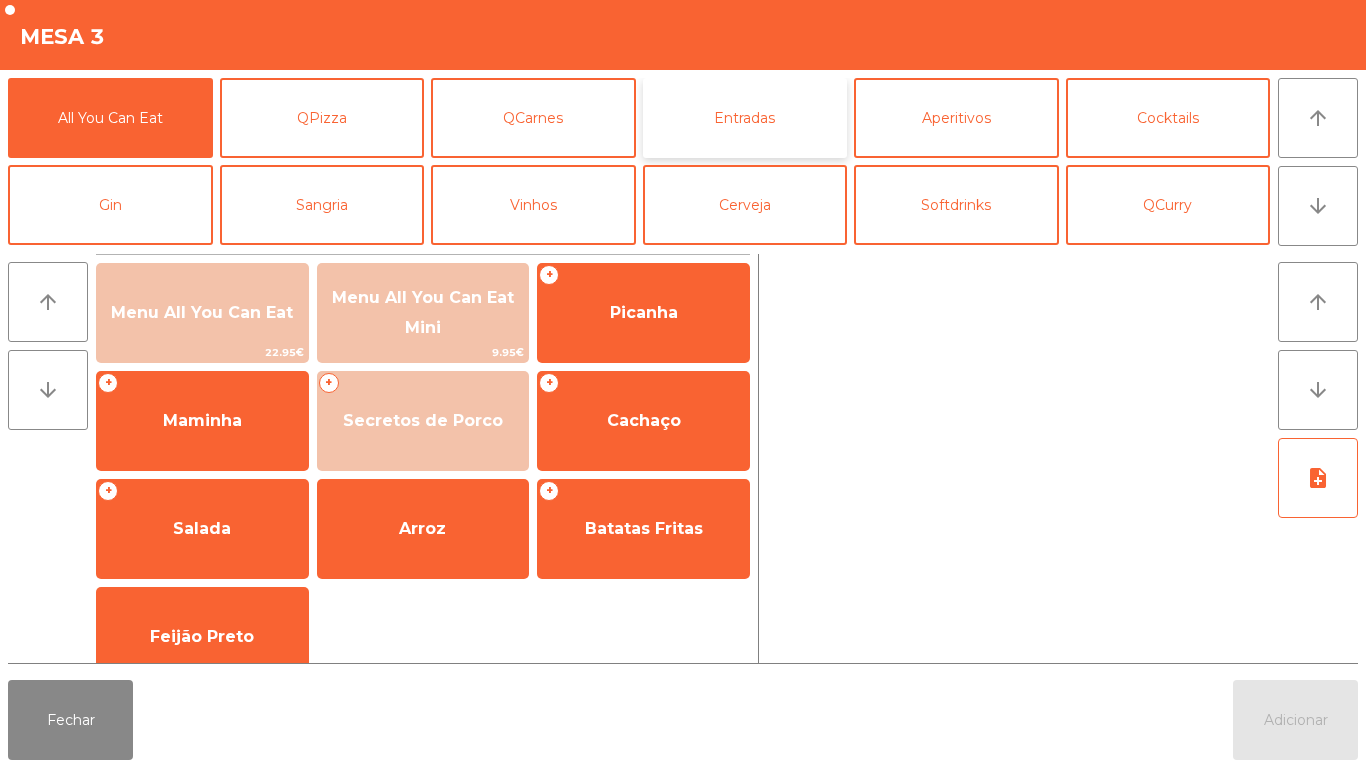 click on "Entradas" 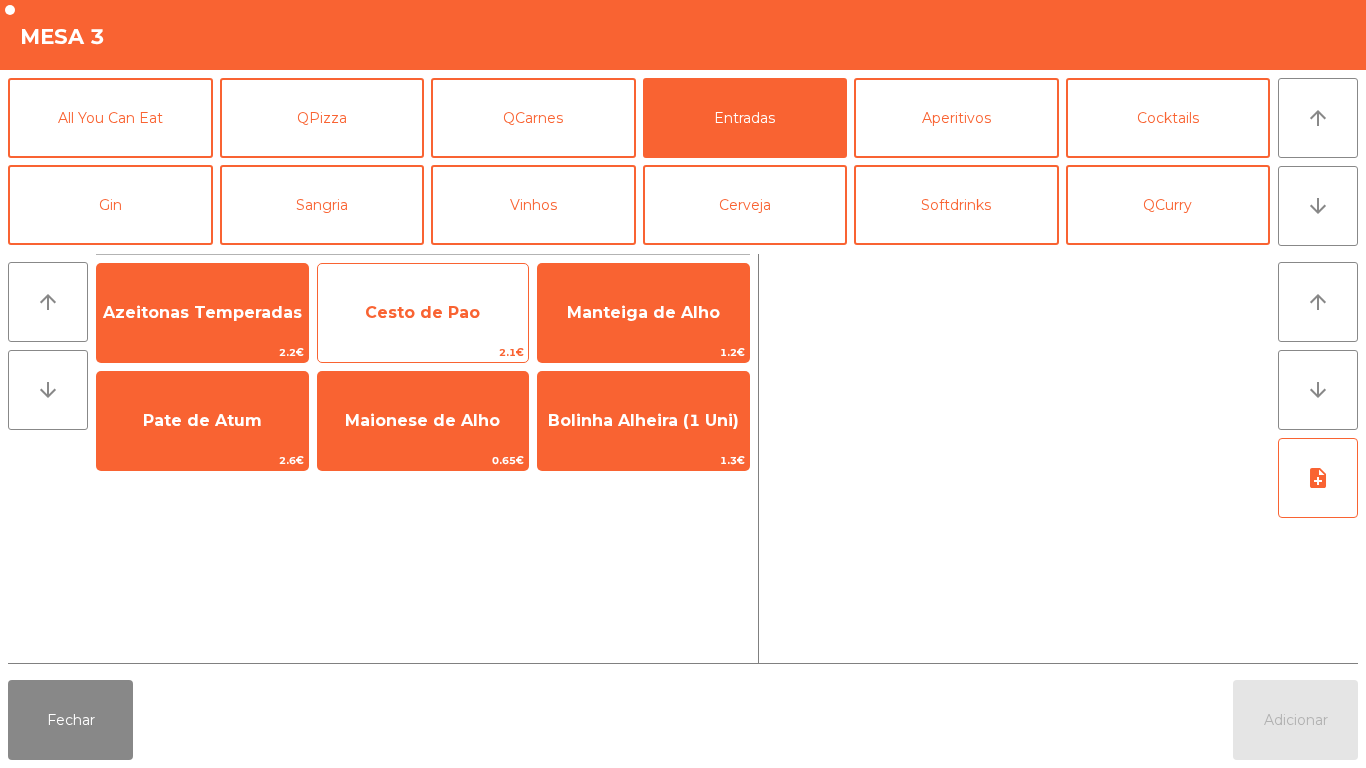 click on "Cesto de Pao" 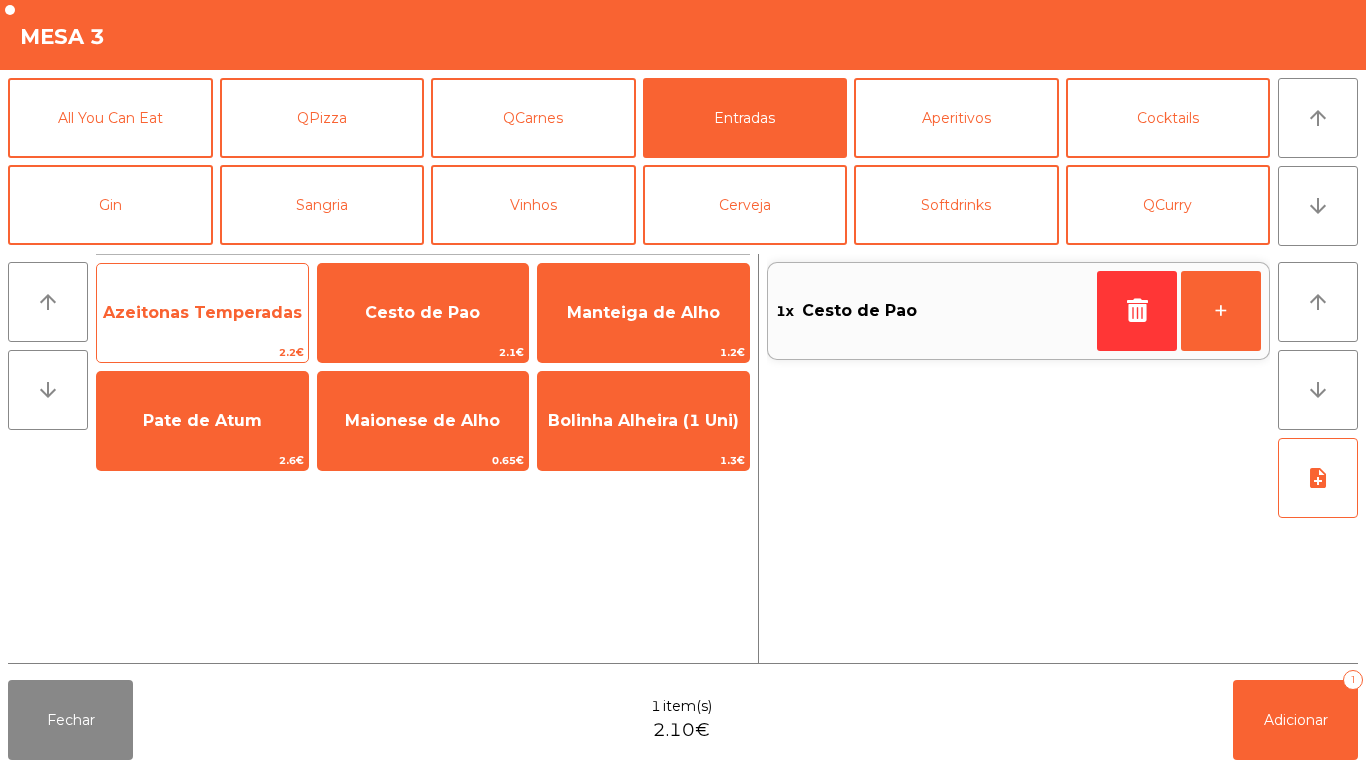 click on "Azeitonas Temperadas" 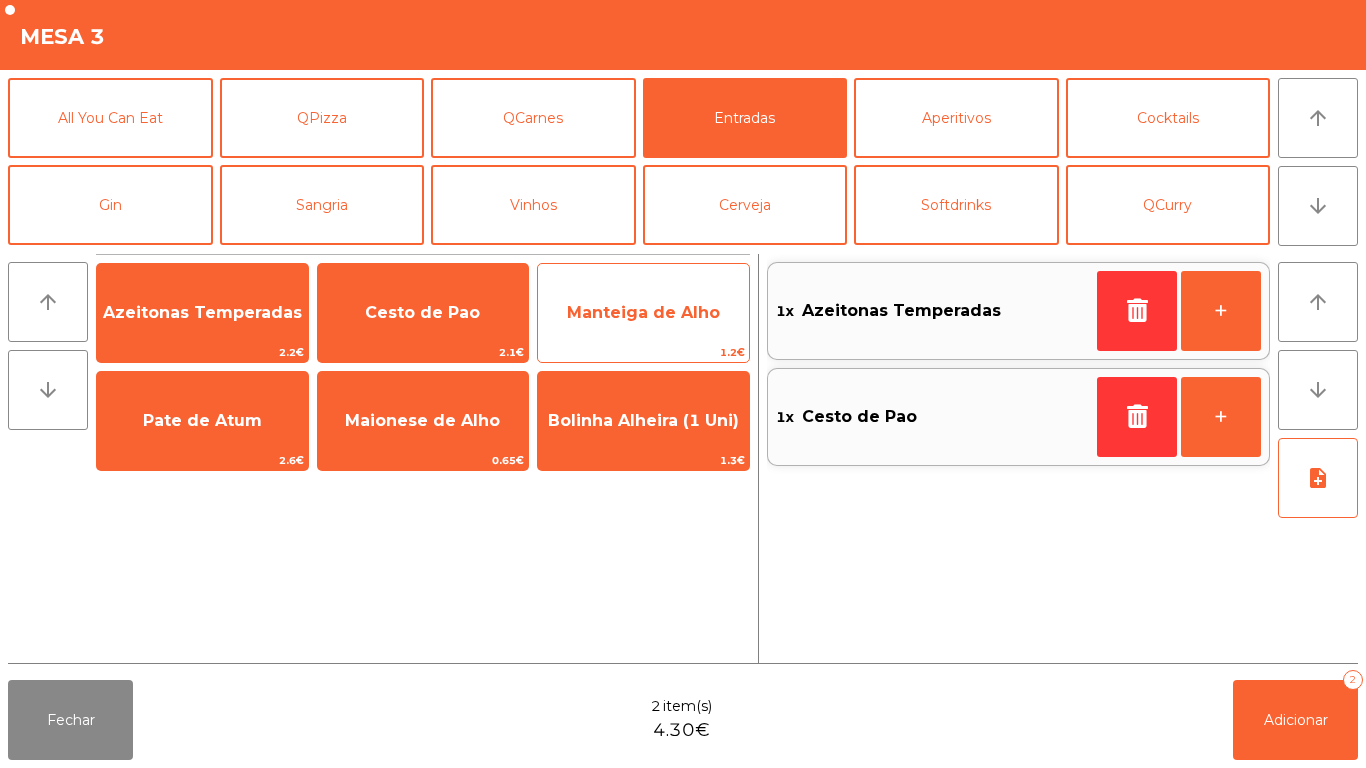 click on "Manteiga de Alho" 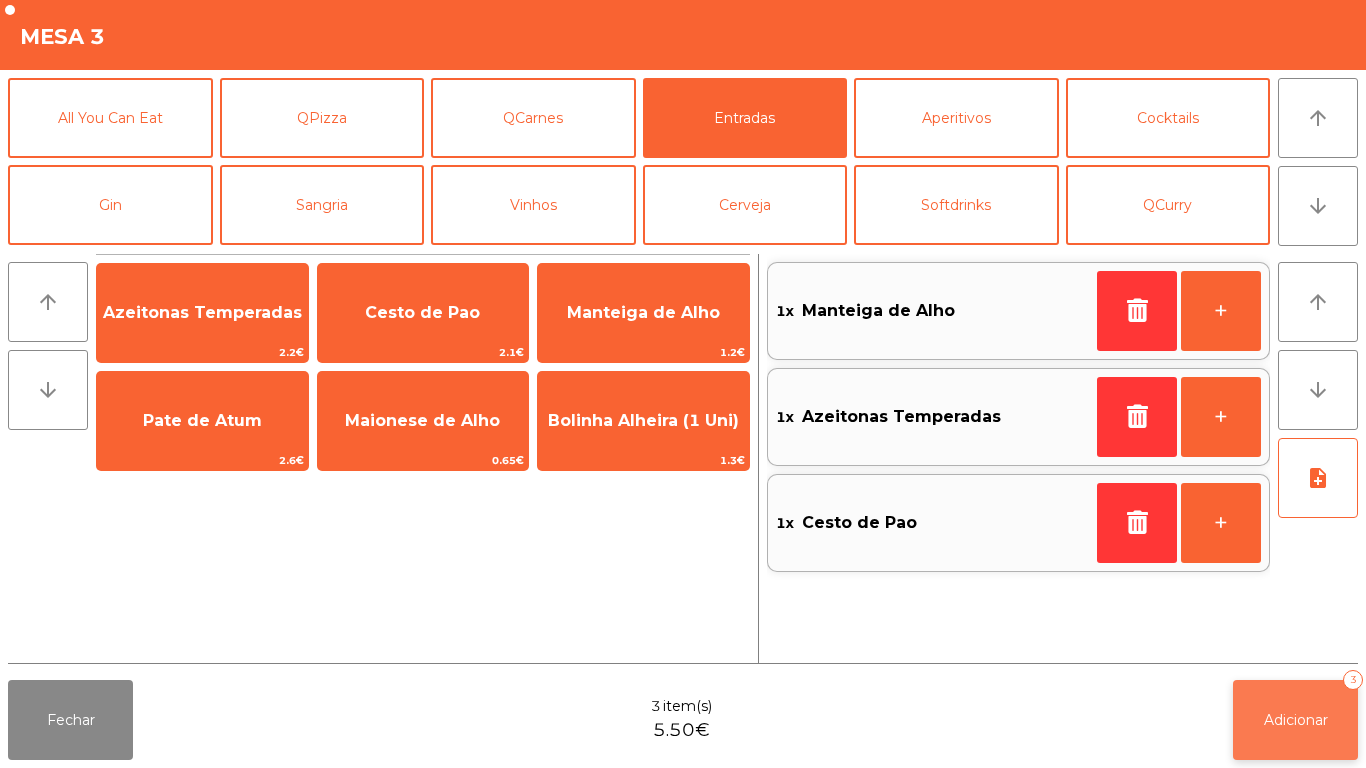 click on "Adicionar" 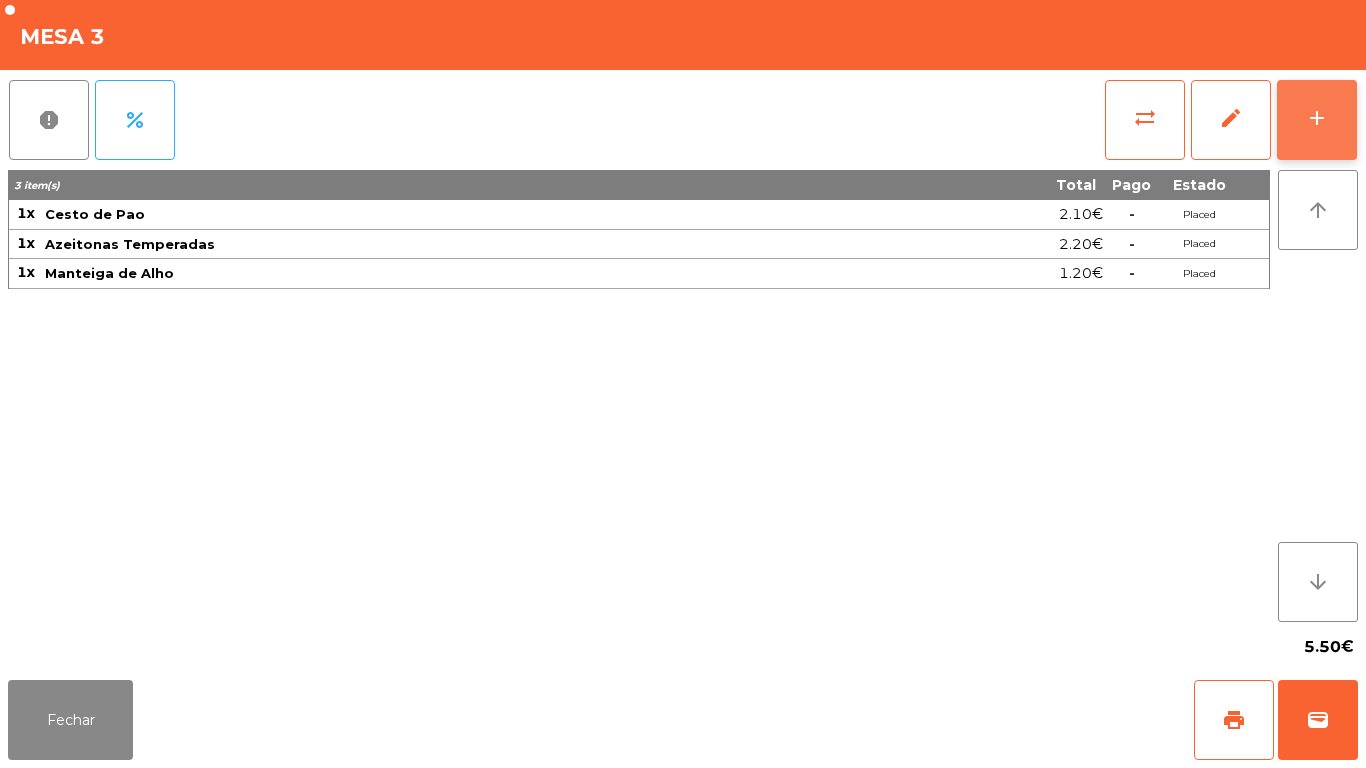 click on "add" 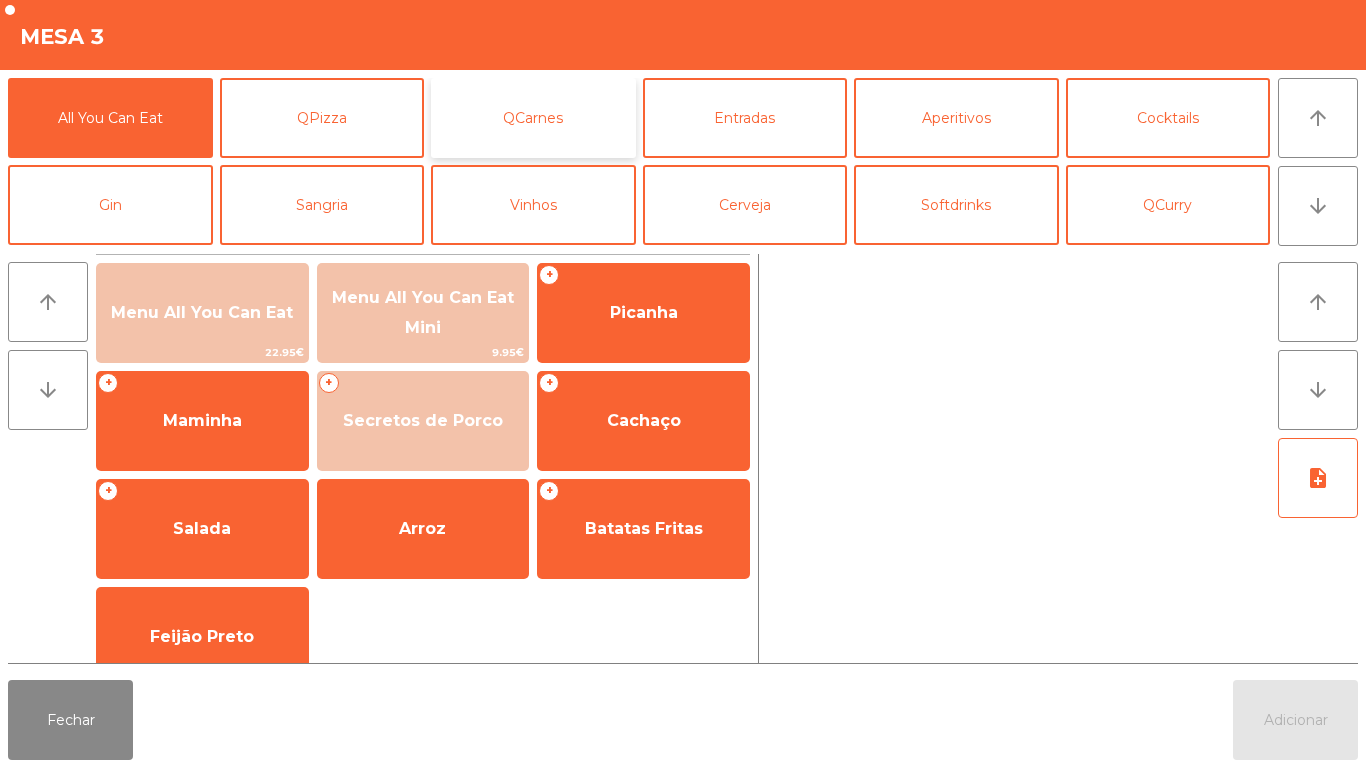 click on "QCarnes" 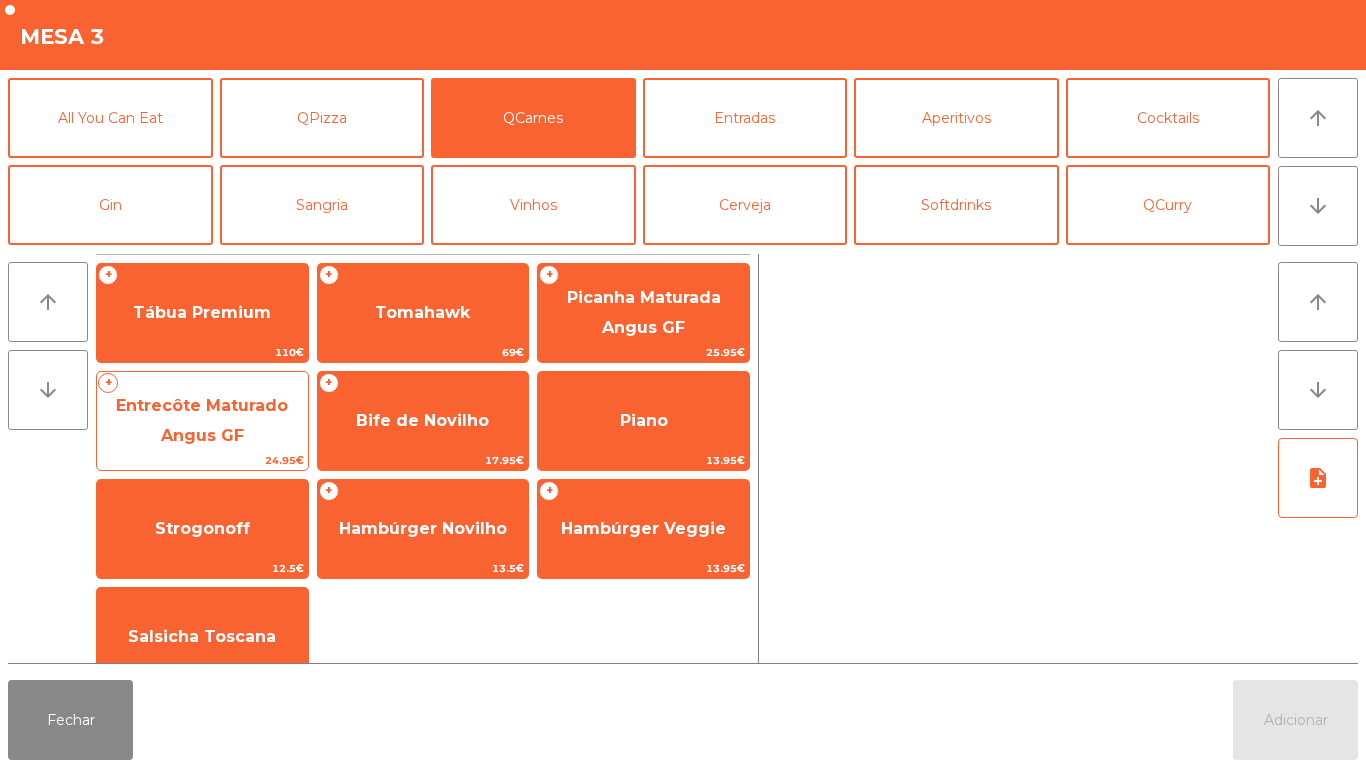 click on "Entrecôte Maturado Angus GF" 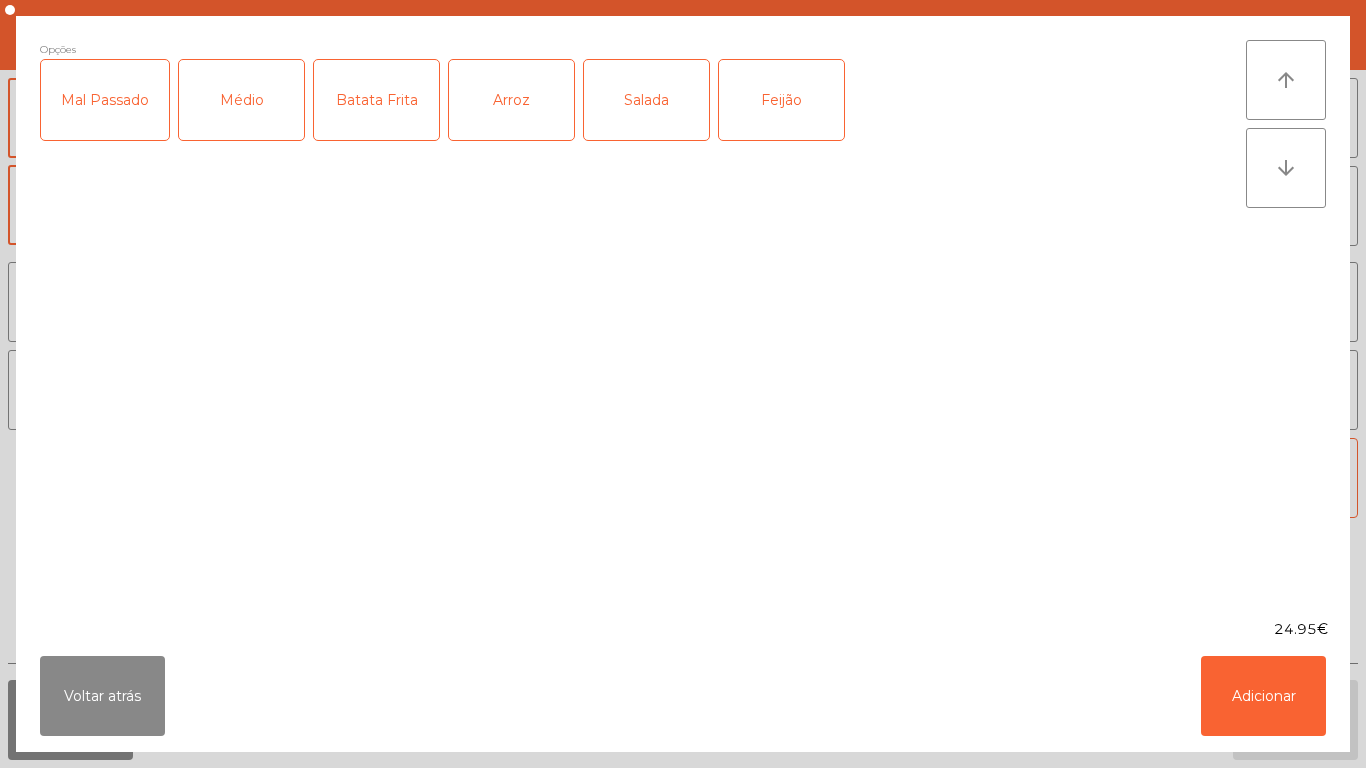 click on "Mal Passado" 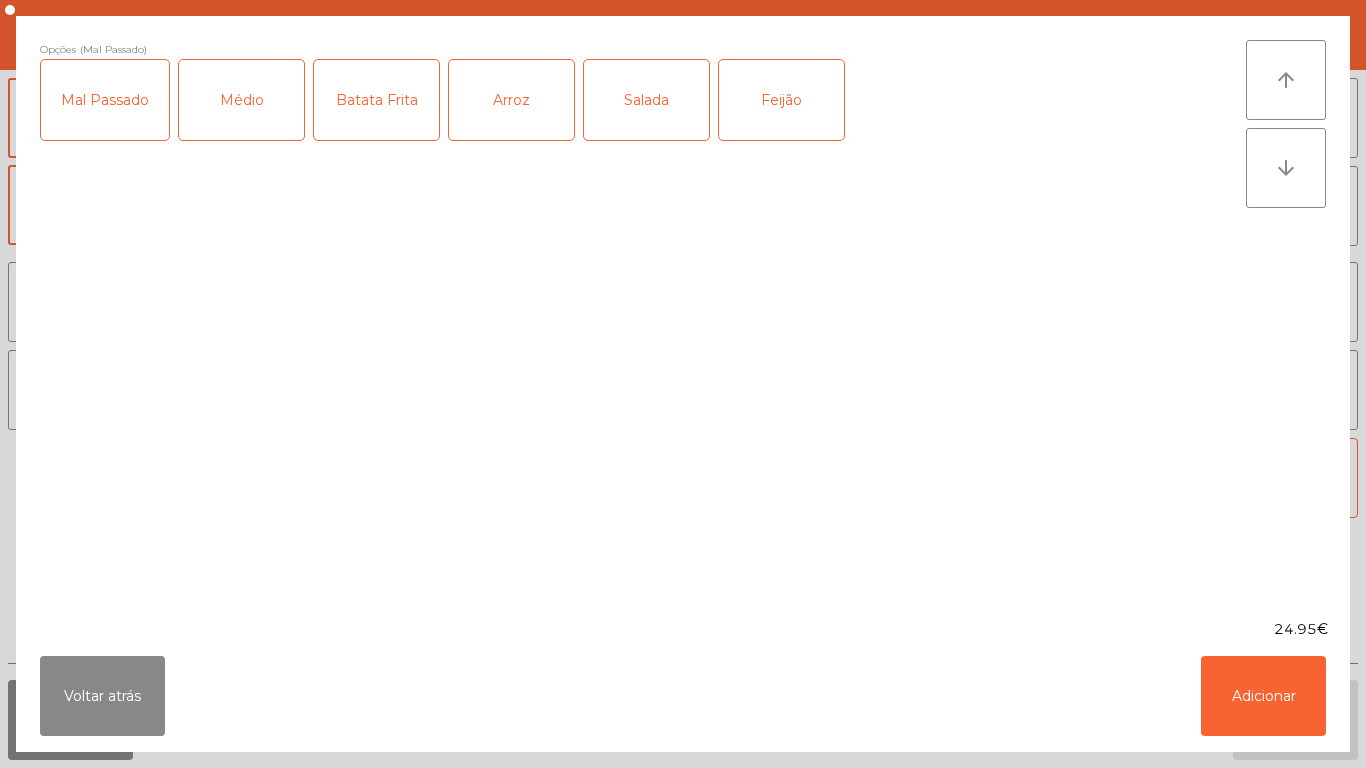 click on "Batata Frita" 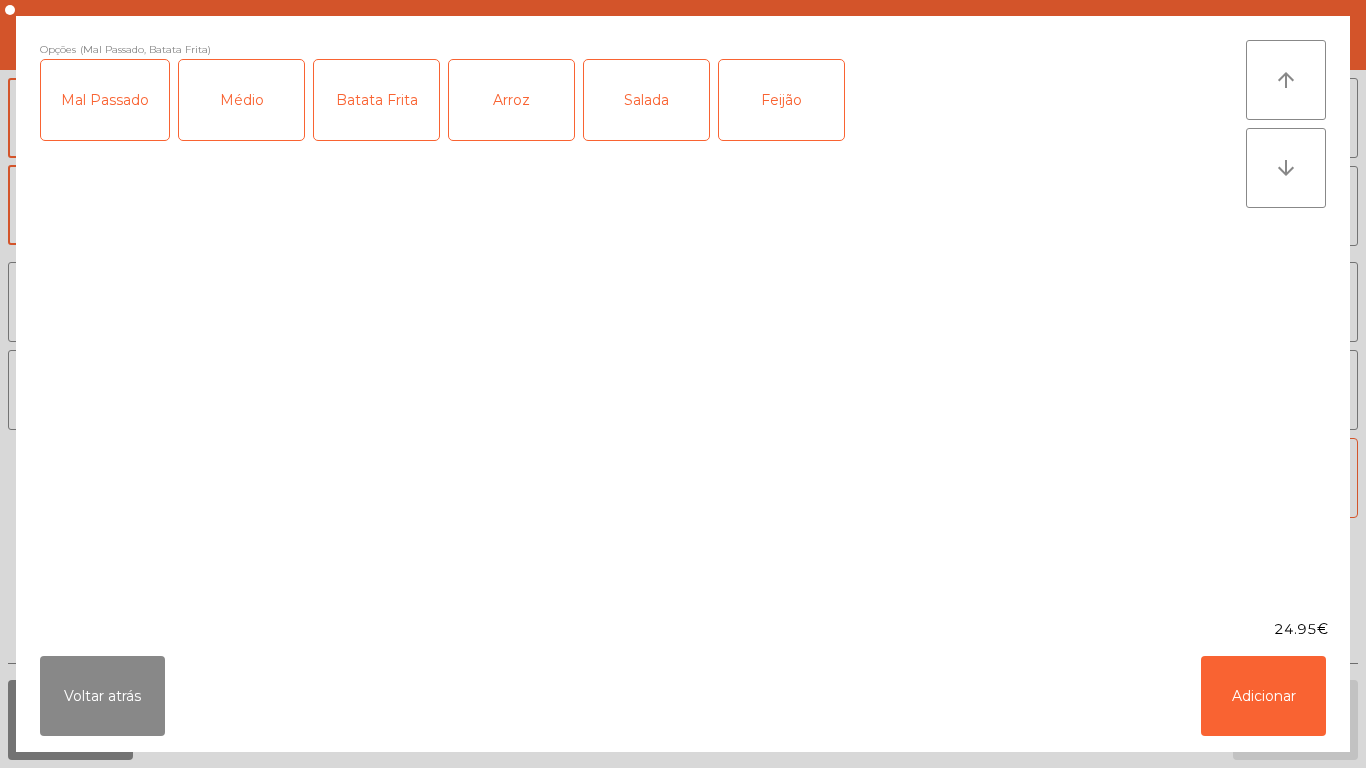 click on "Arroz" 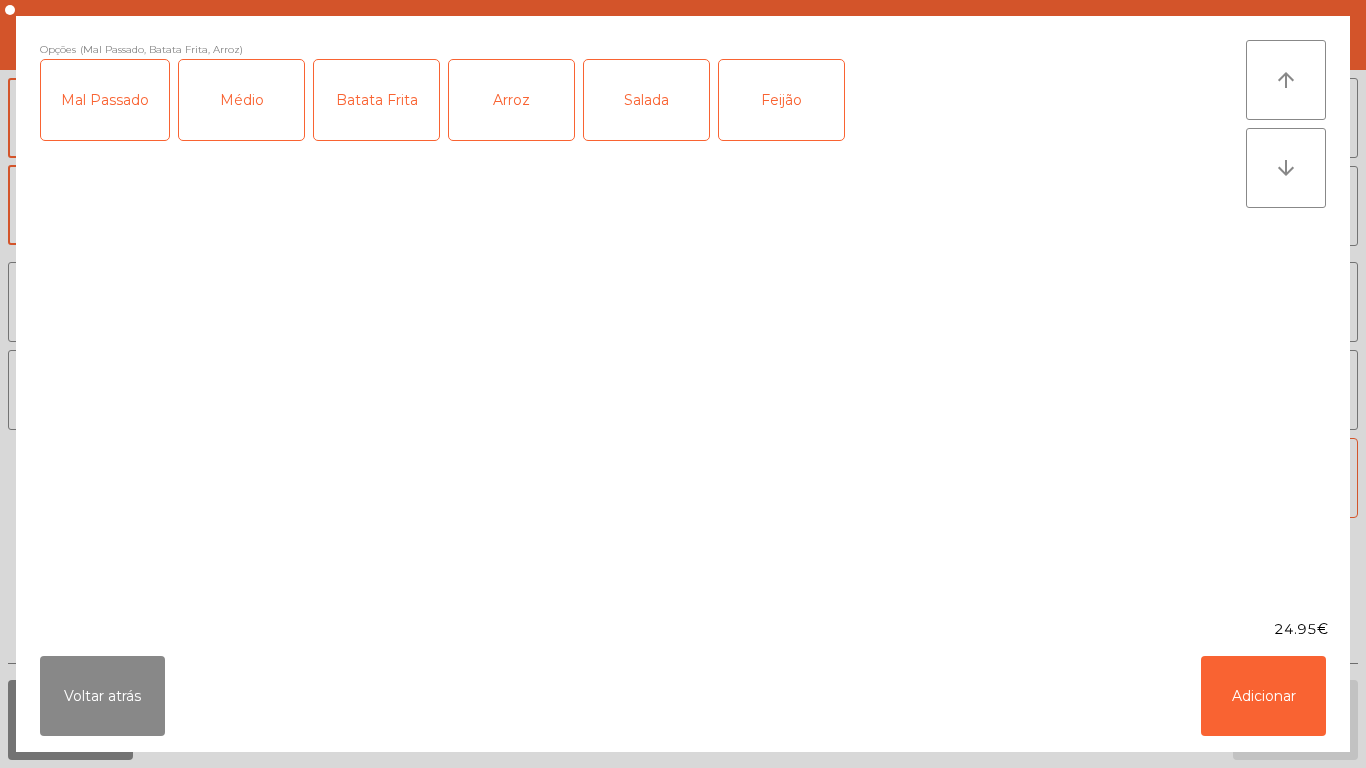 click on "Arroz" 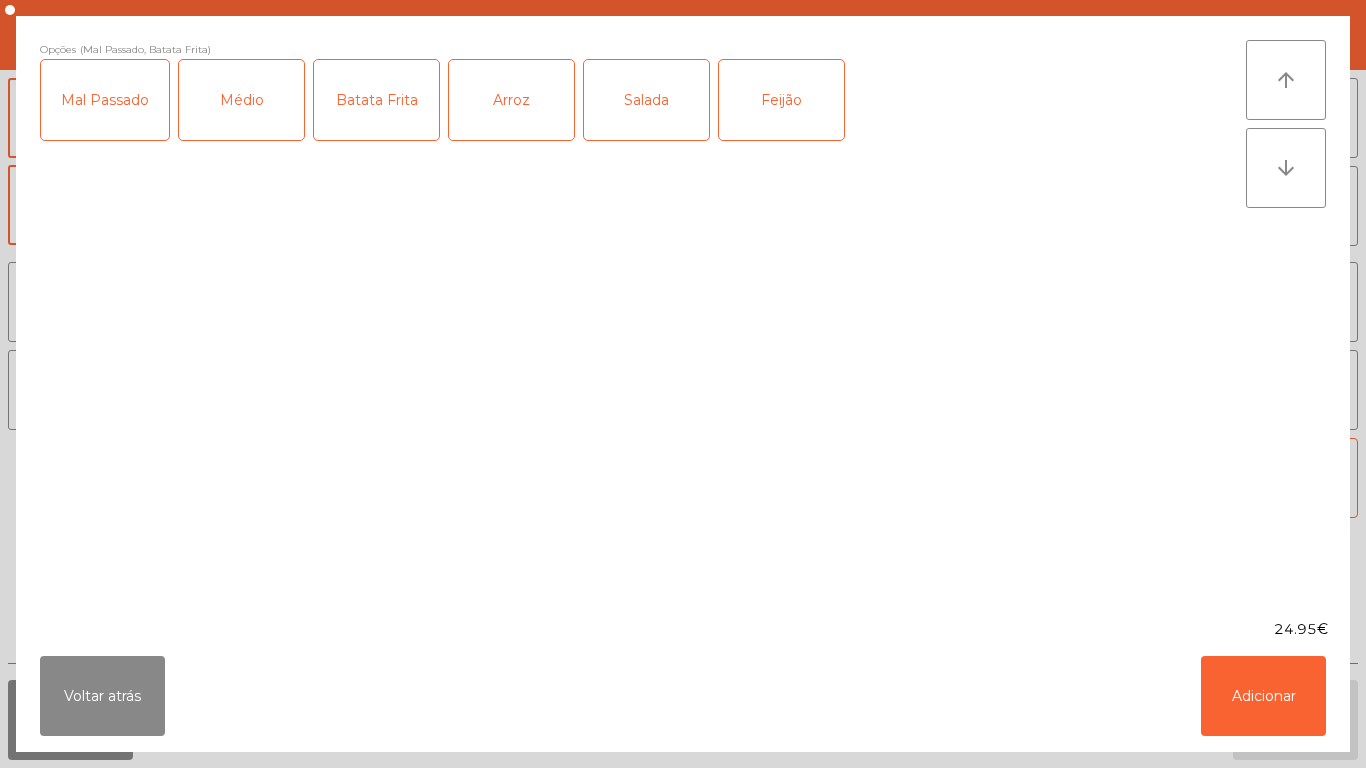 click on "Salada" 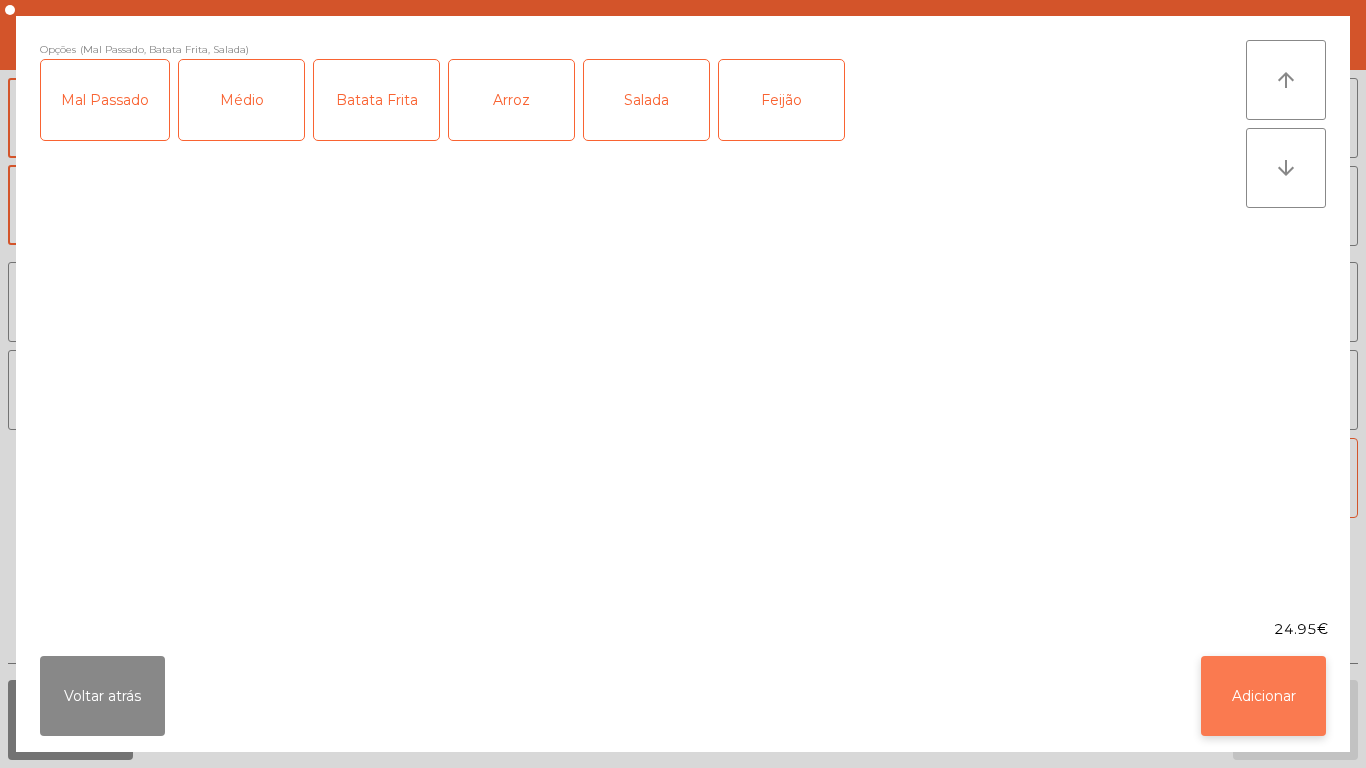 click on "Adicionar" 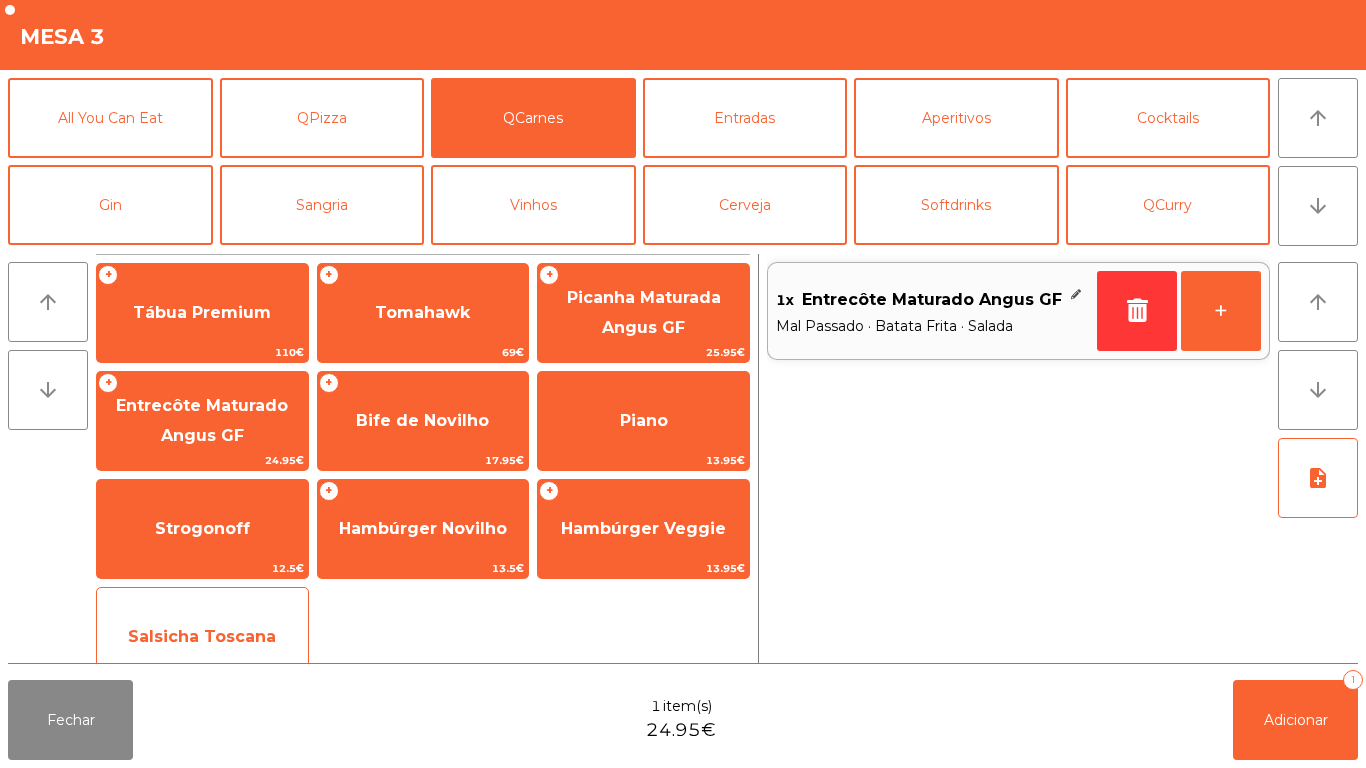 click on "Salsicha Toscana" 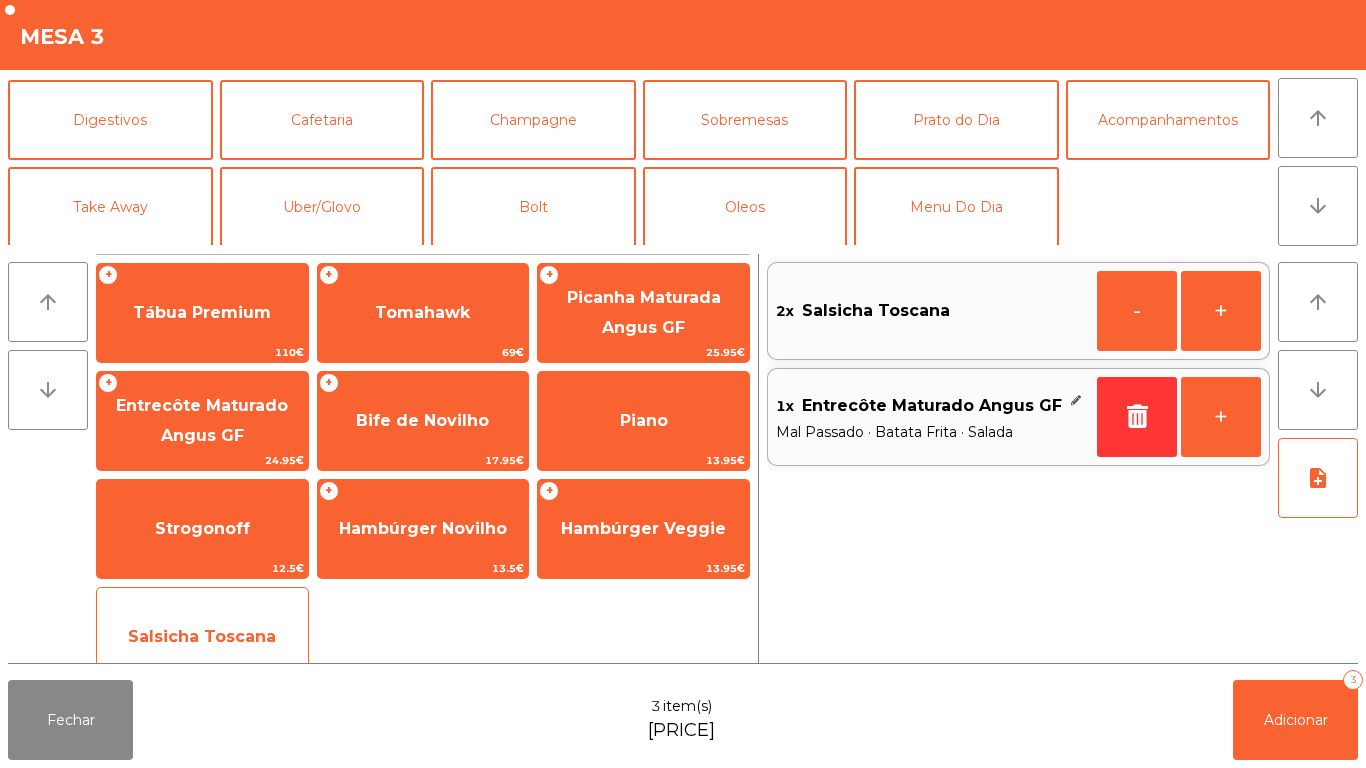 scroll, scrollTop: 174, scrollLeft: 0, axis: vertical 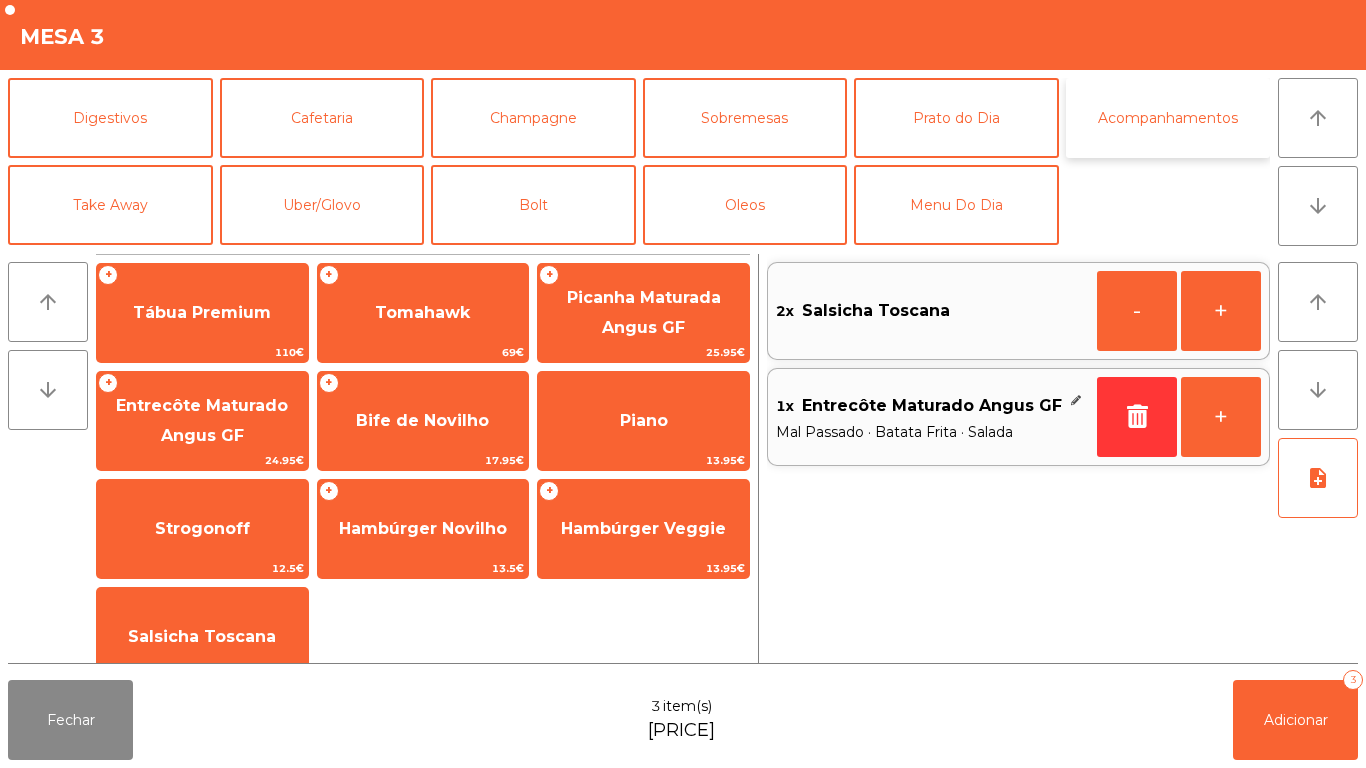 click on "Acompanhamentos" 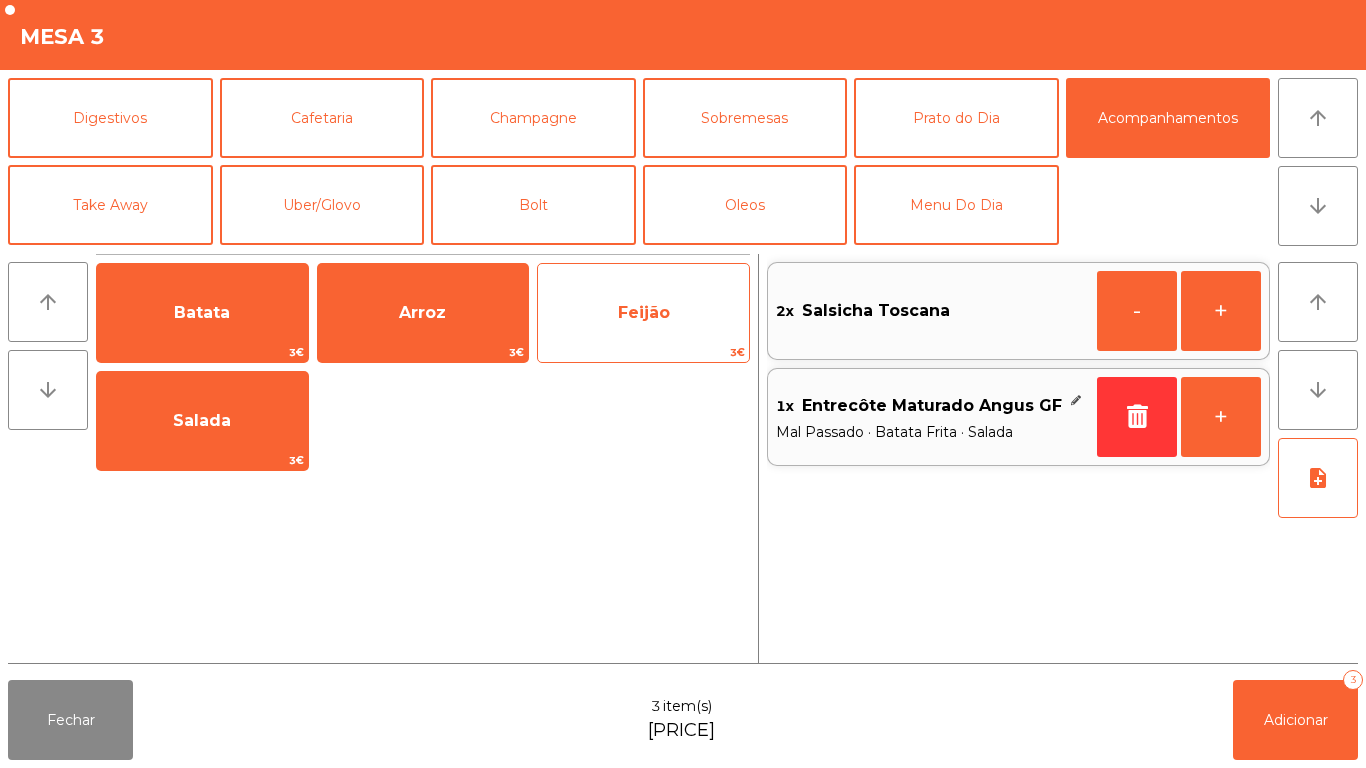 click on "Feijão" 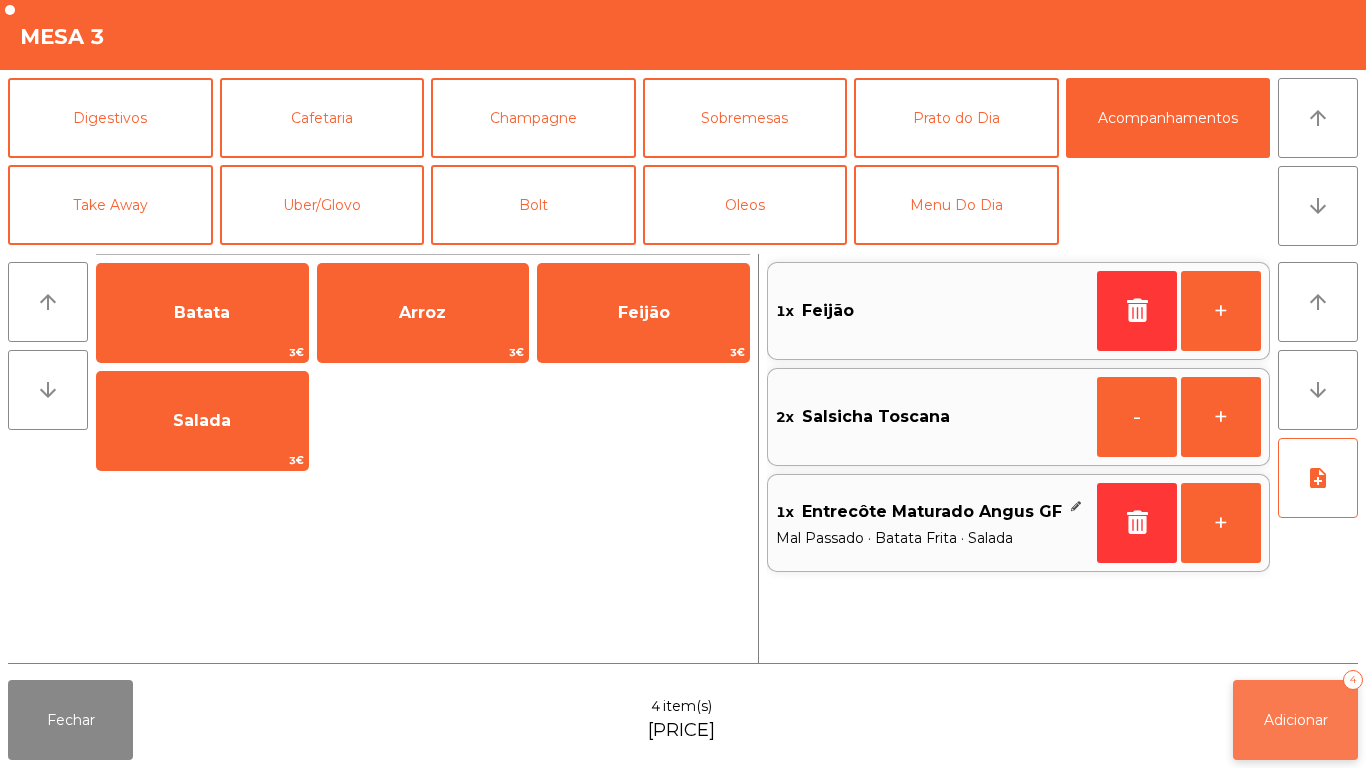 click on "Adicionar" 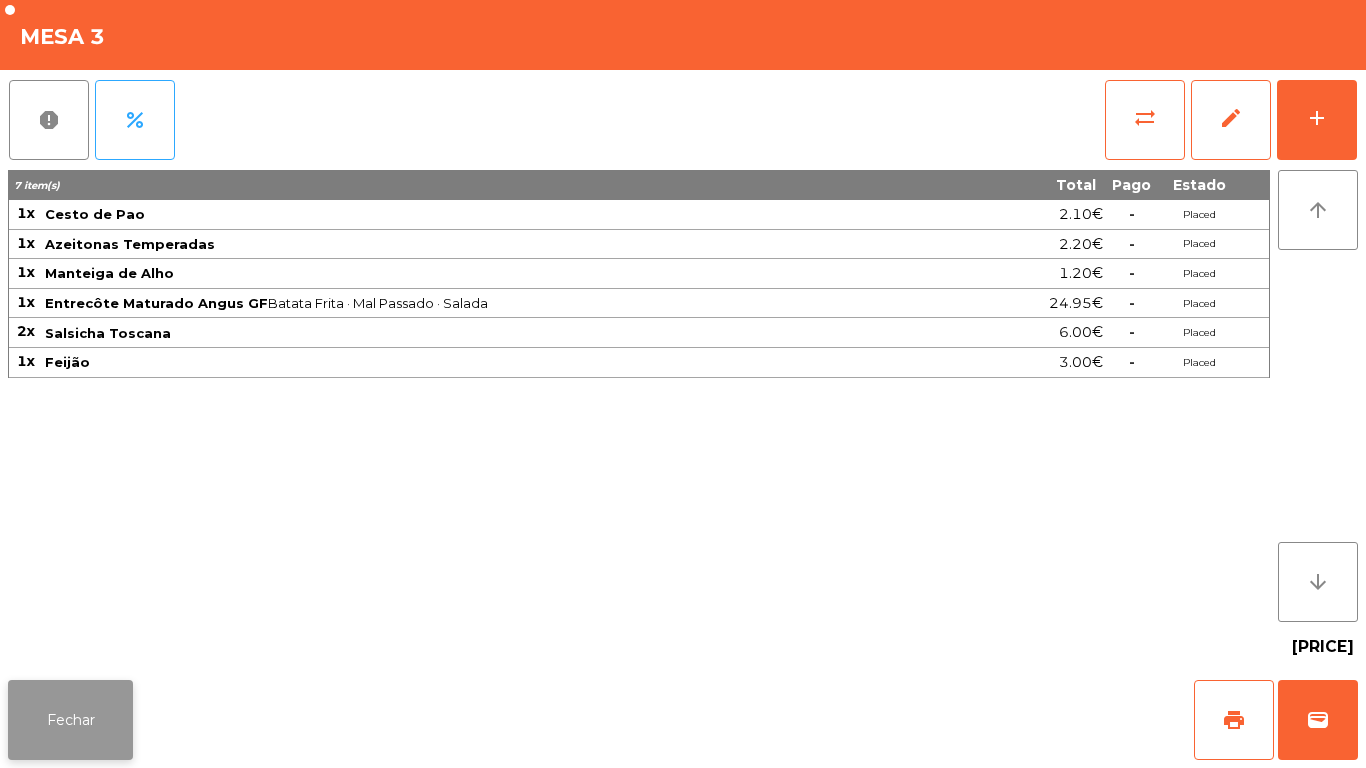click on "Fechar" 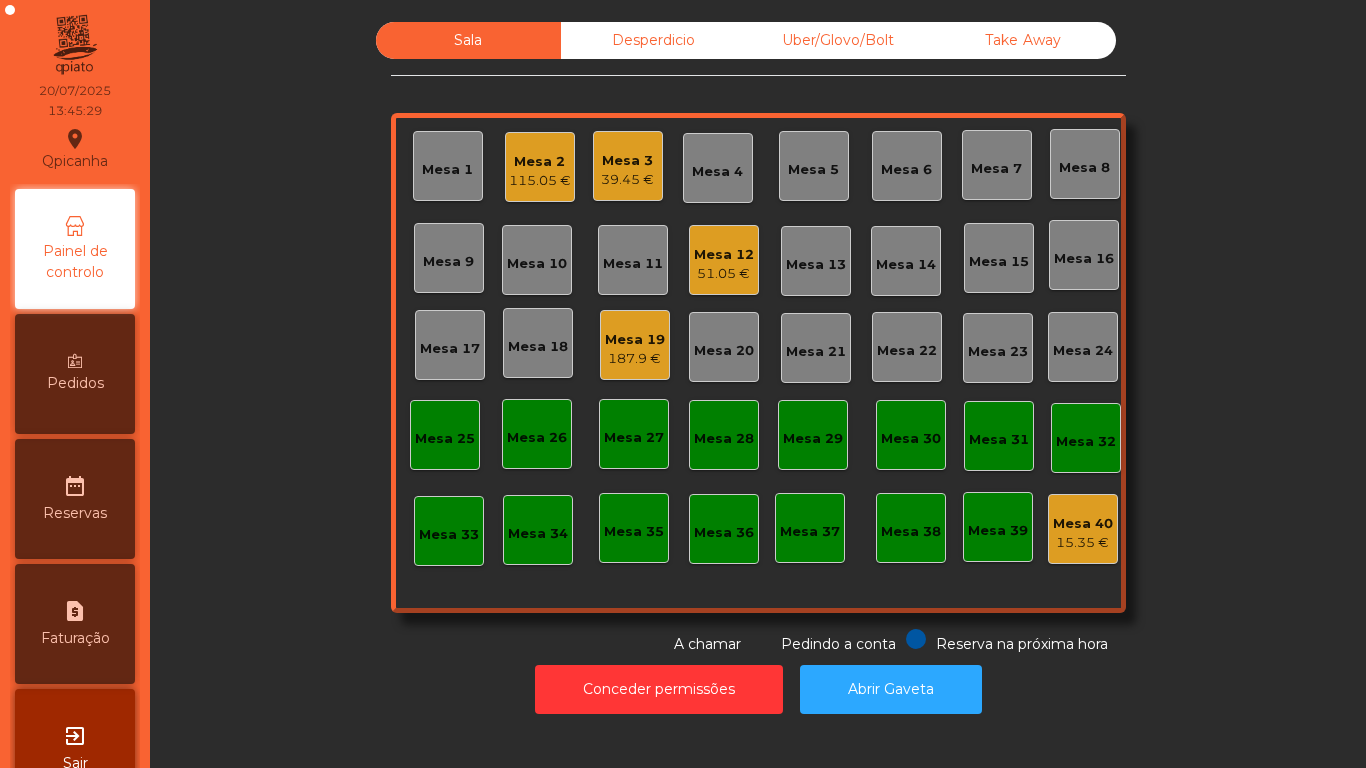 click on "Mesa 19" 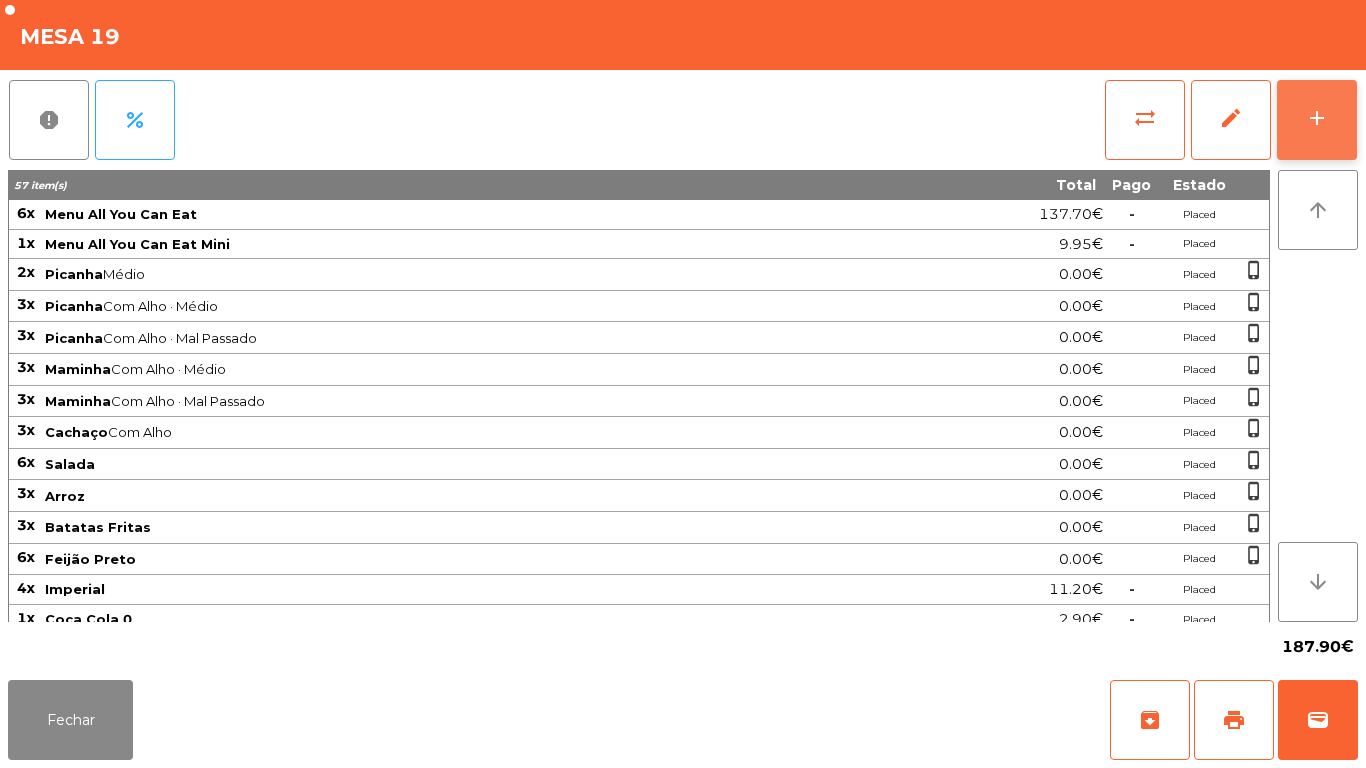 click on "add" 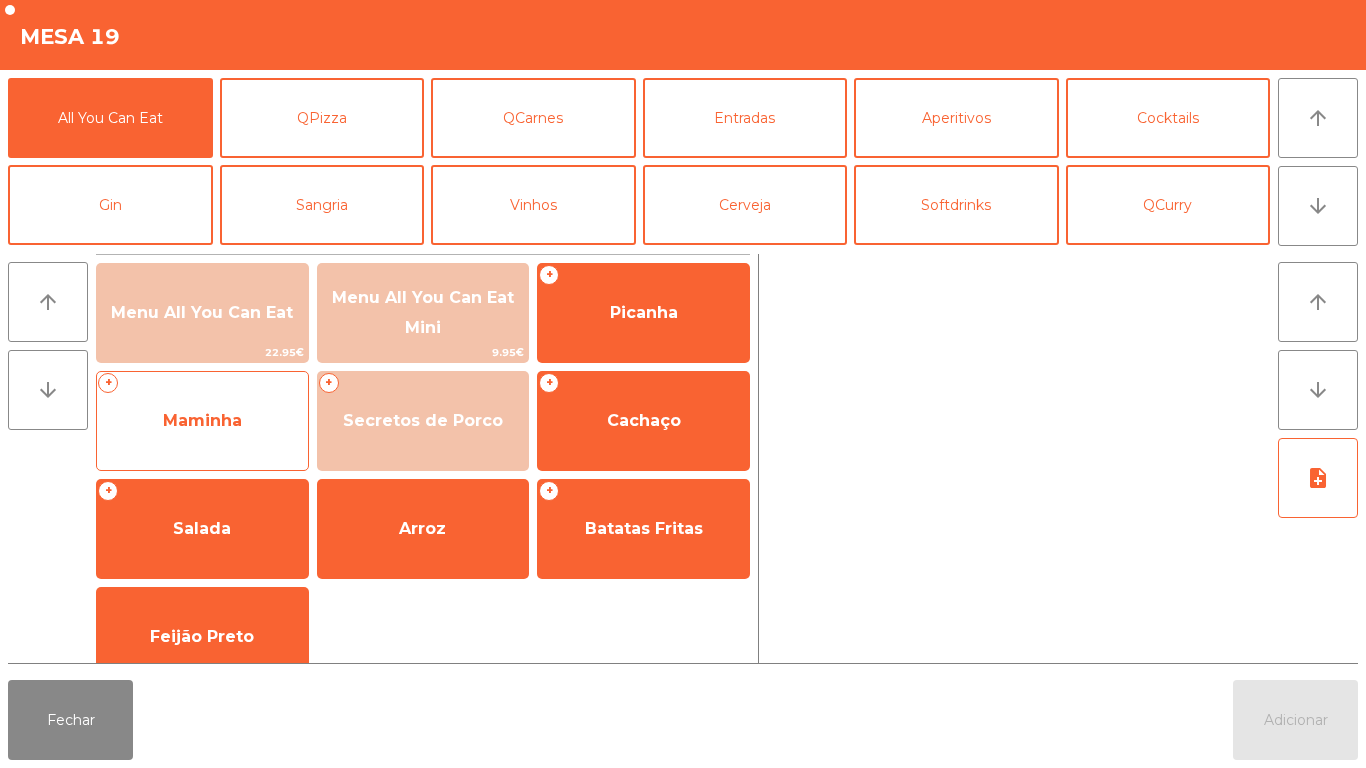 click on "Maminha" 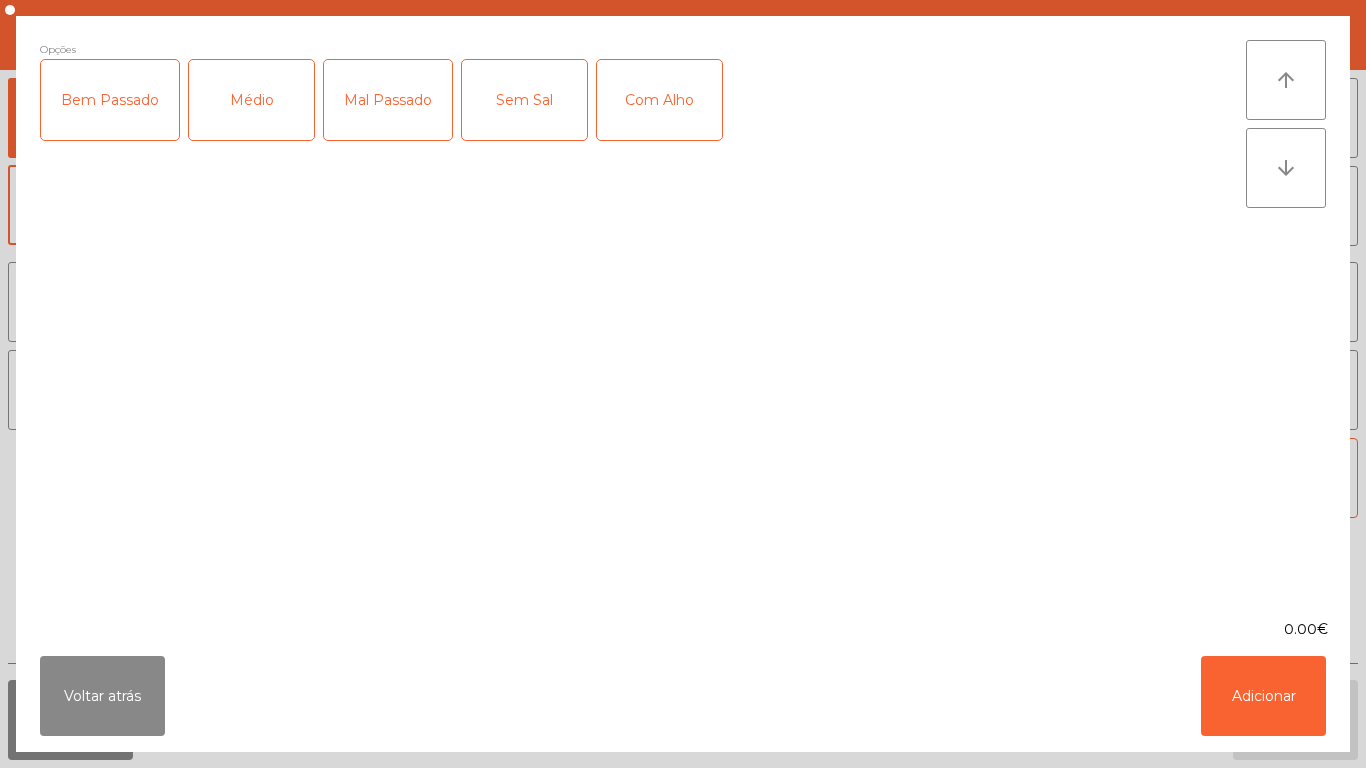 click on "Médio" 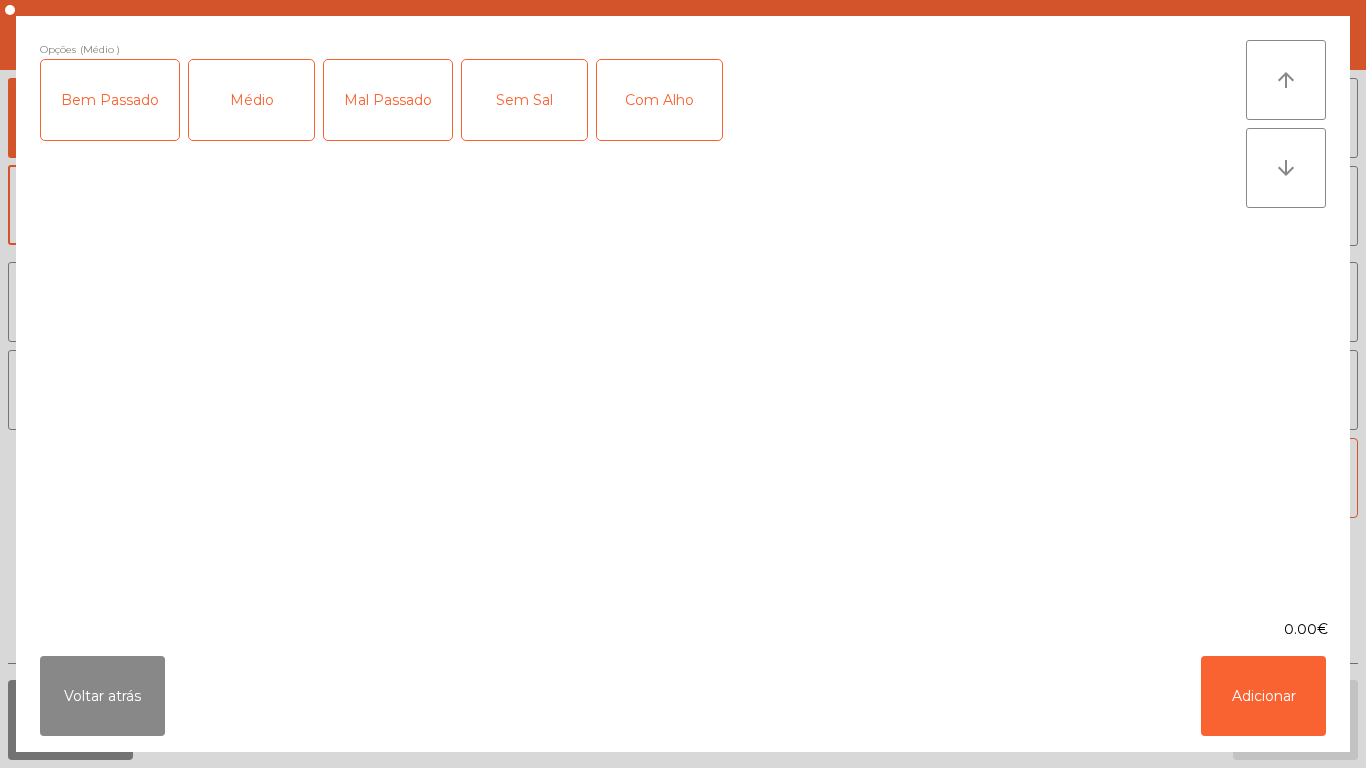click on "Com Alho" 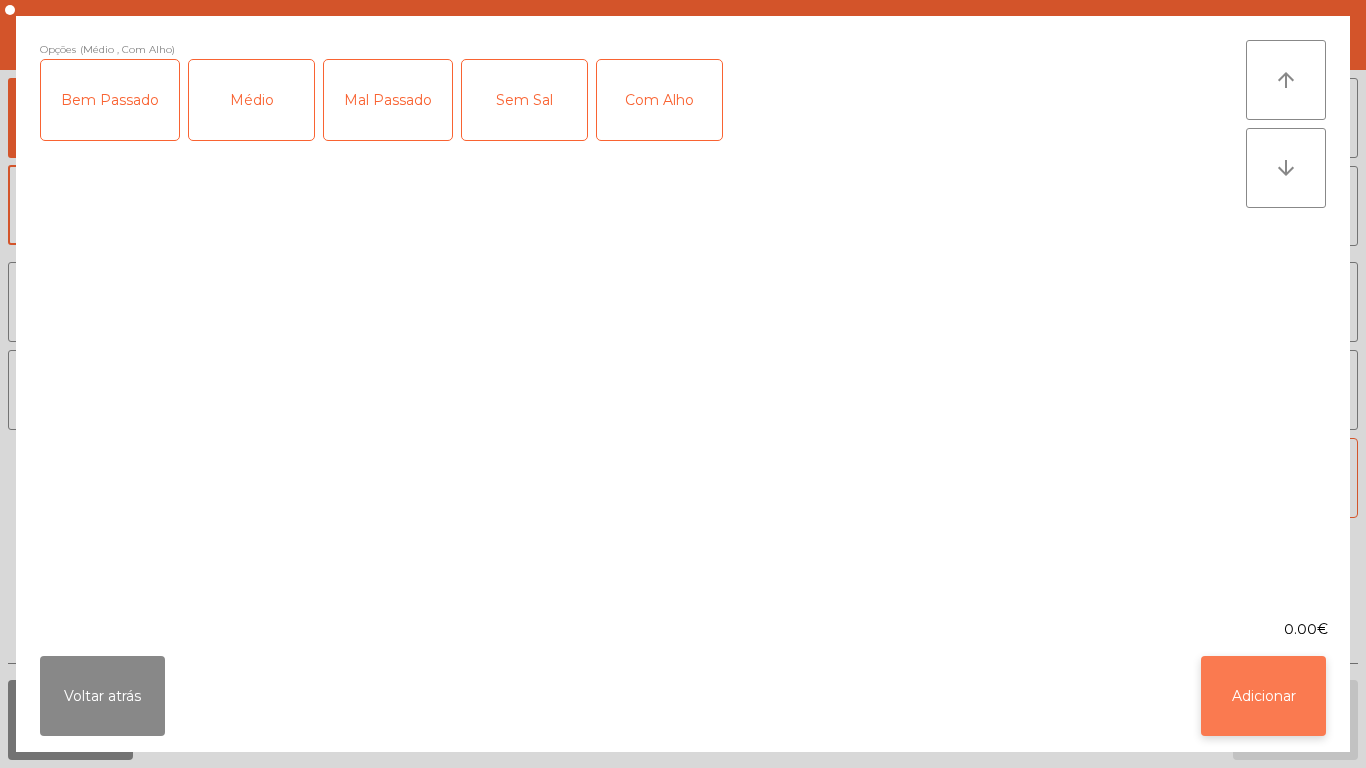 click on "Adicionar" 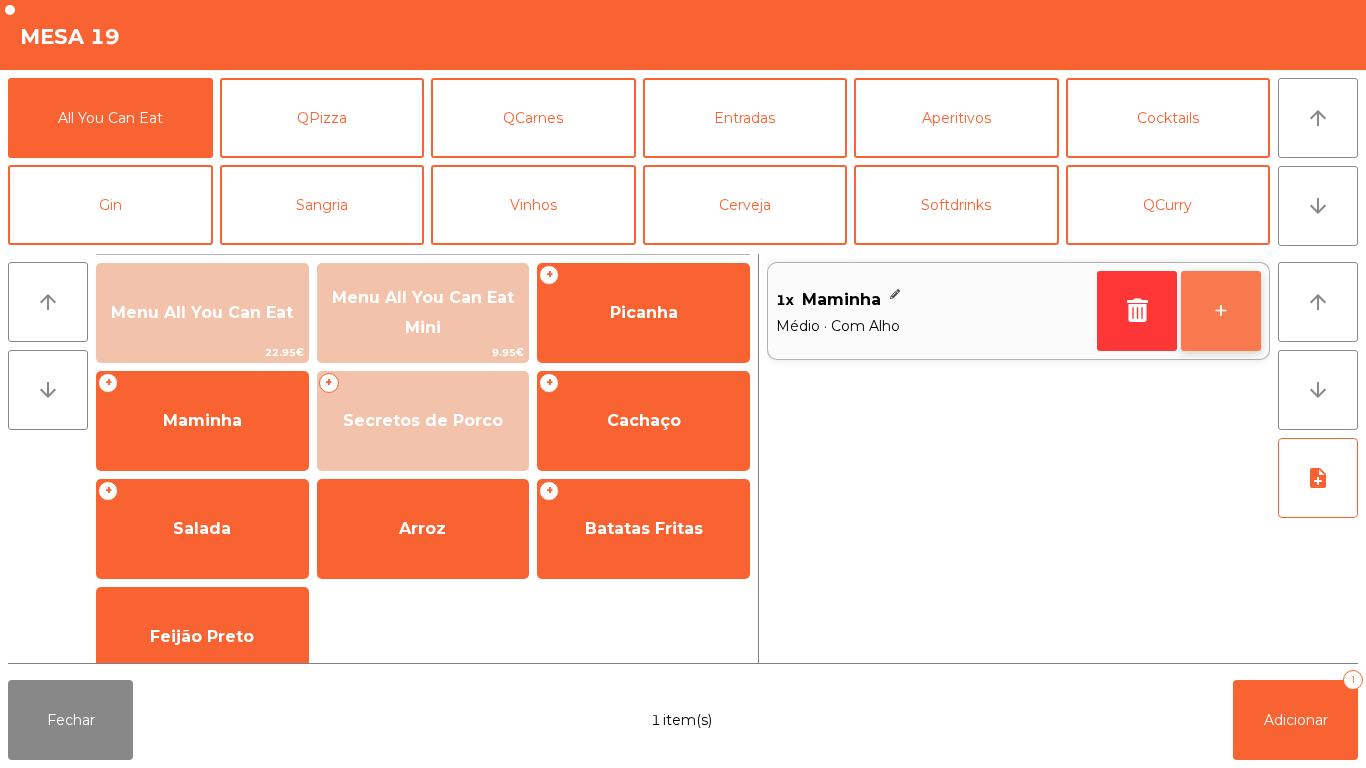 click on "+" 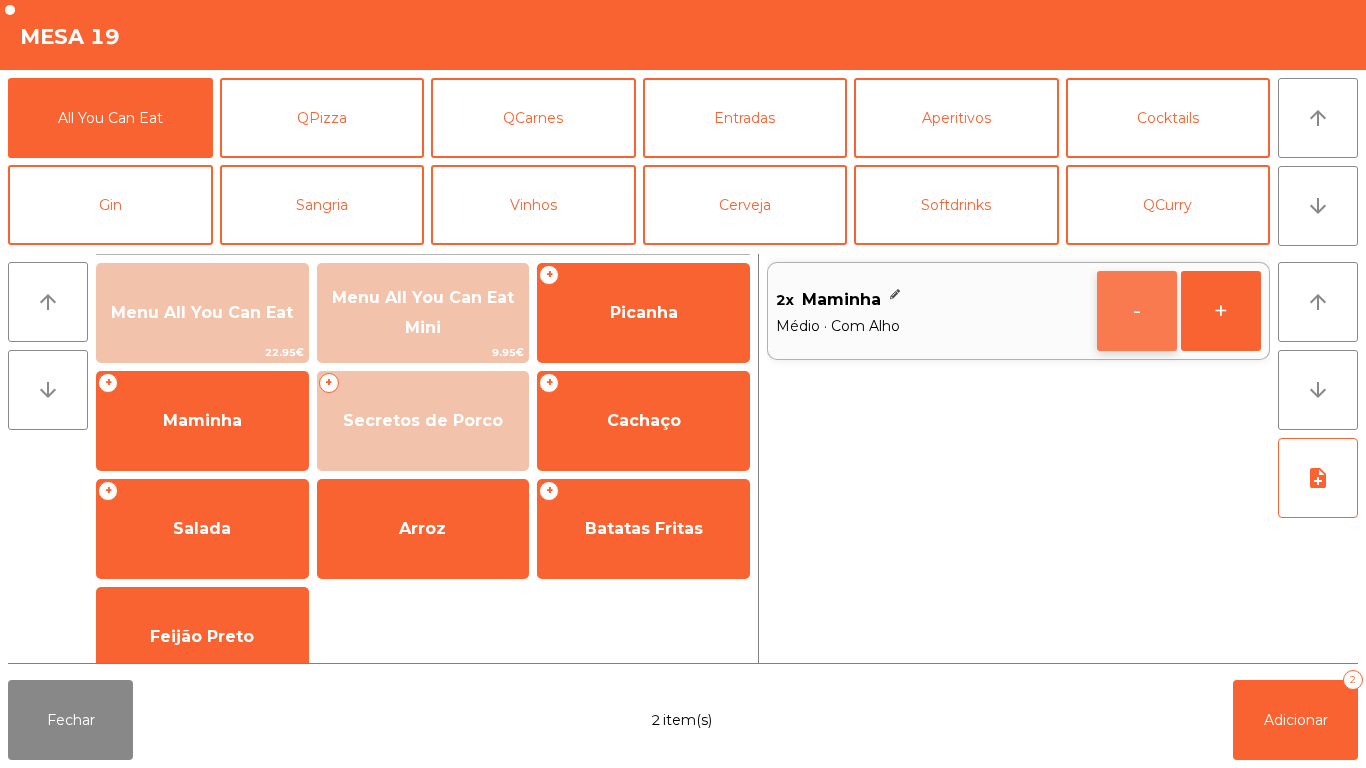 click on "-" 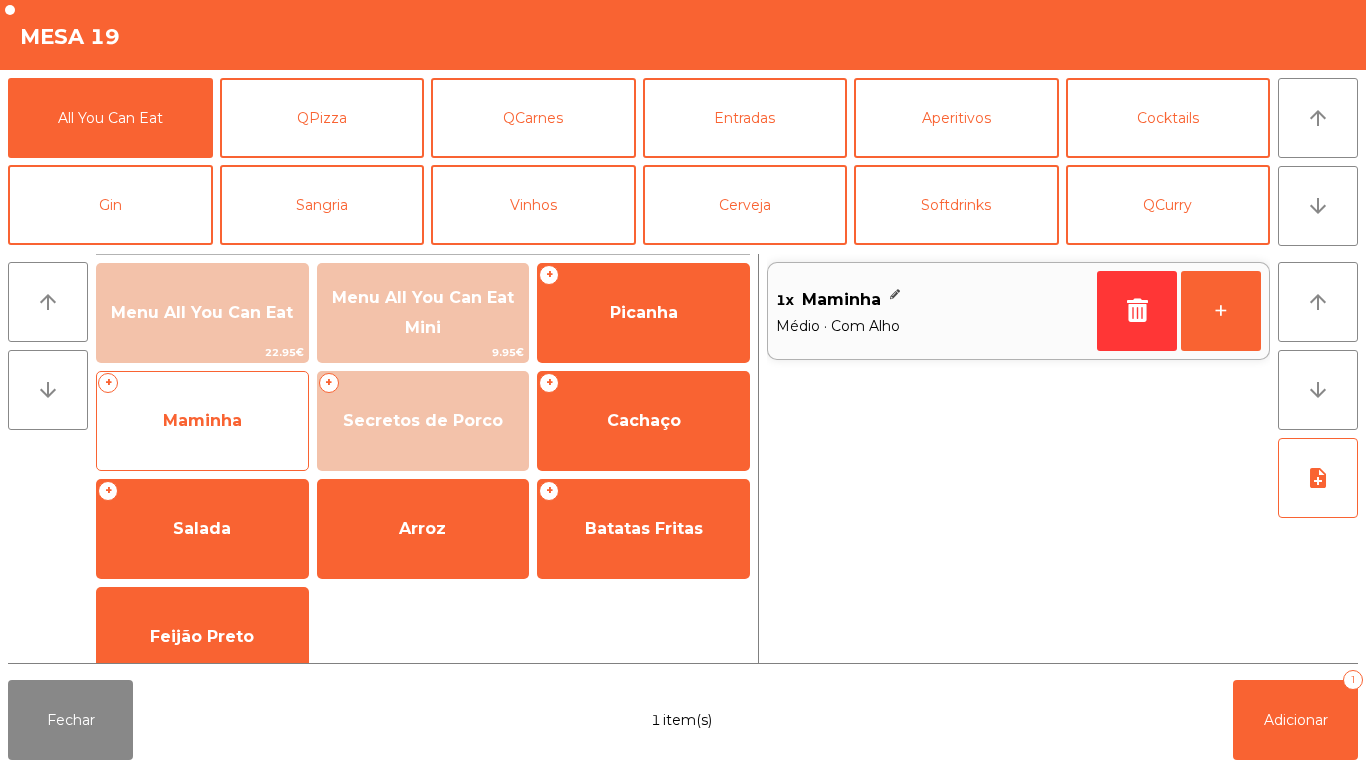 click on "Maminha" 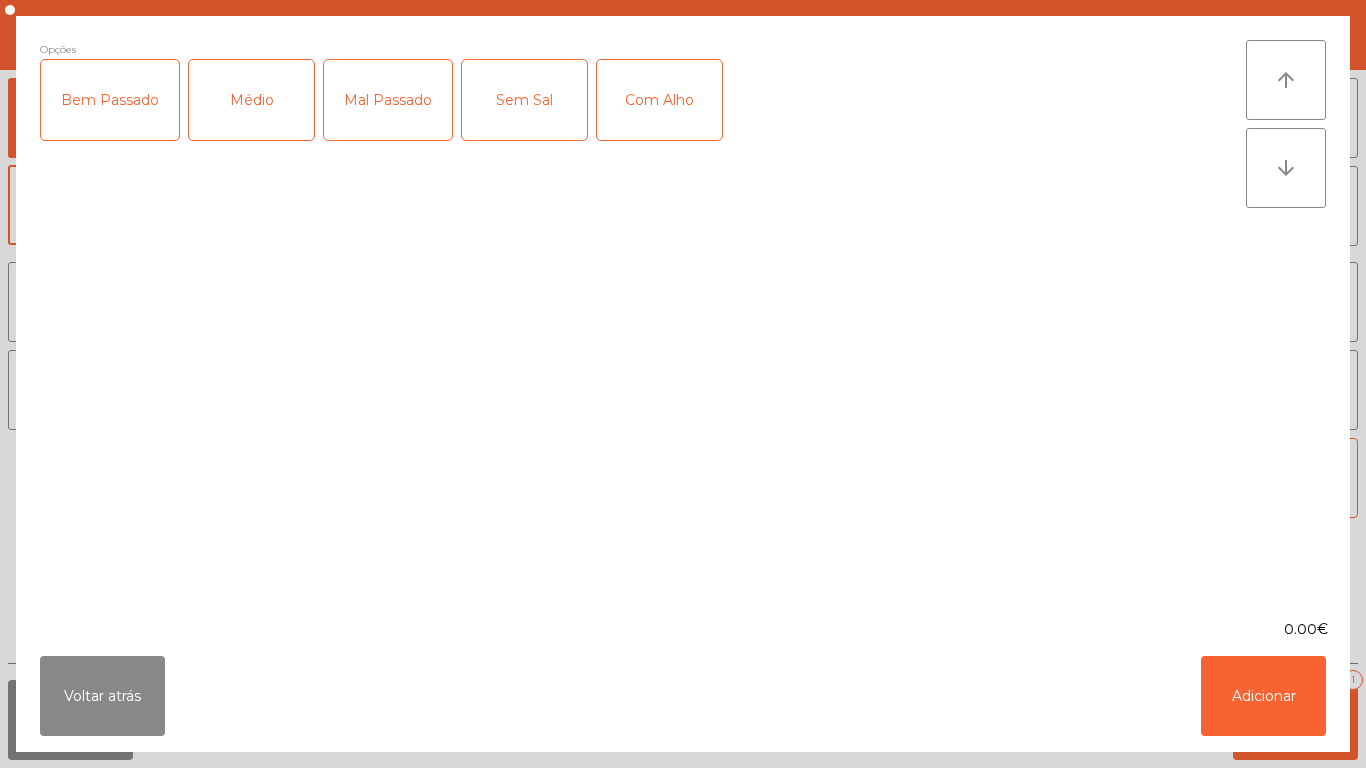 click on "Mal Passado" 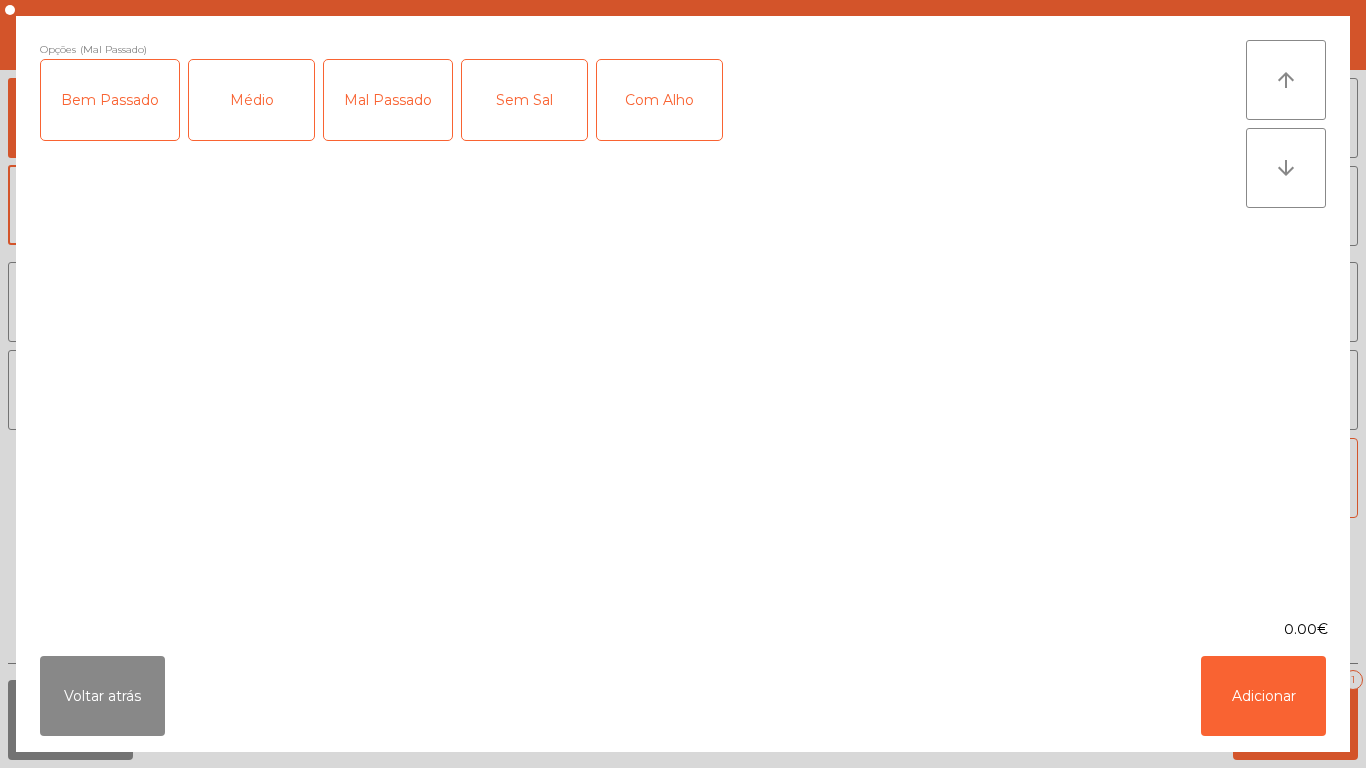 click on "Com Alho" 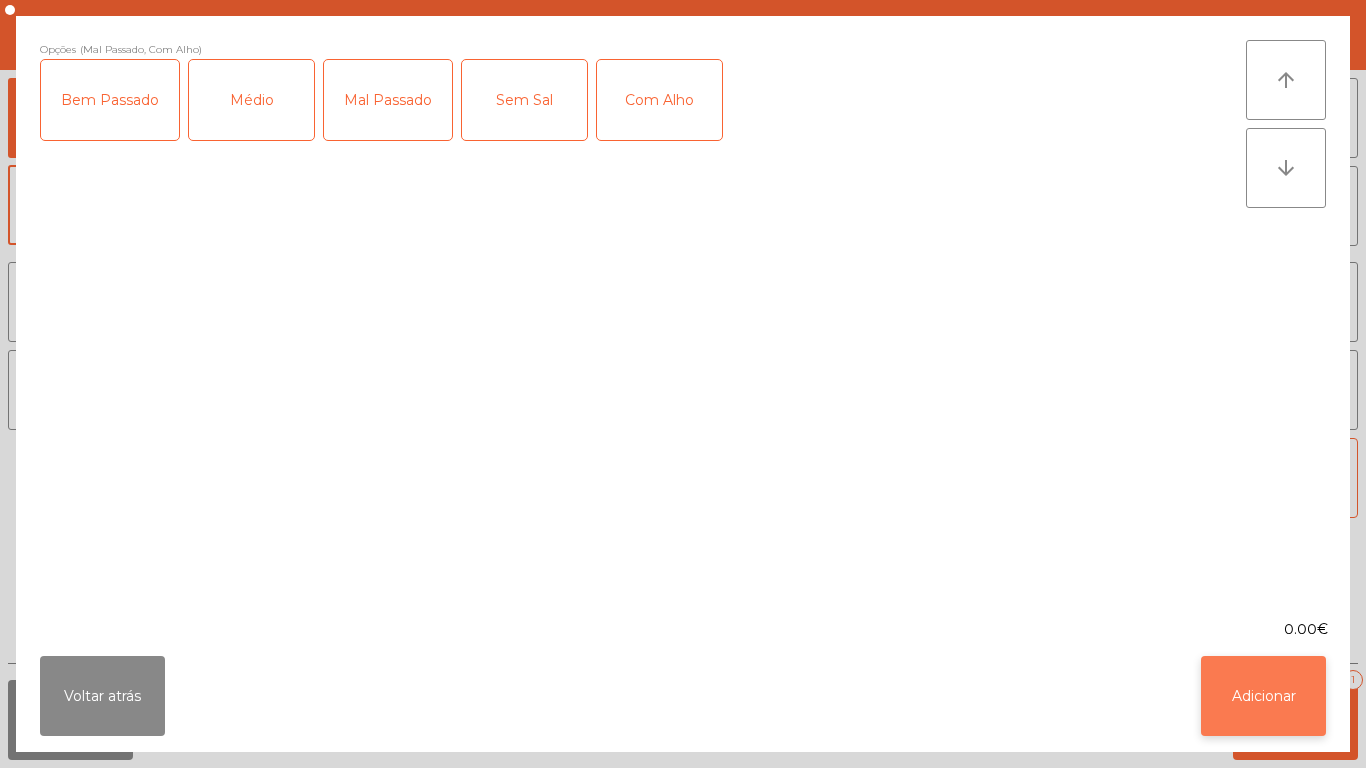 click on "Adicionar" 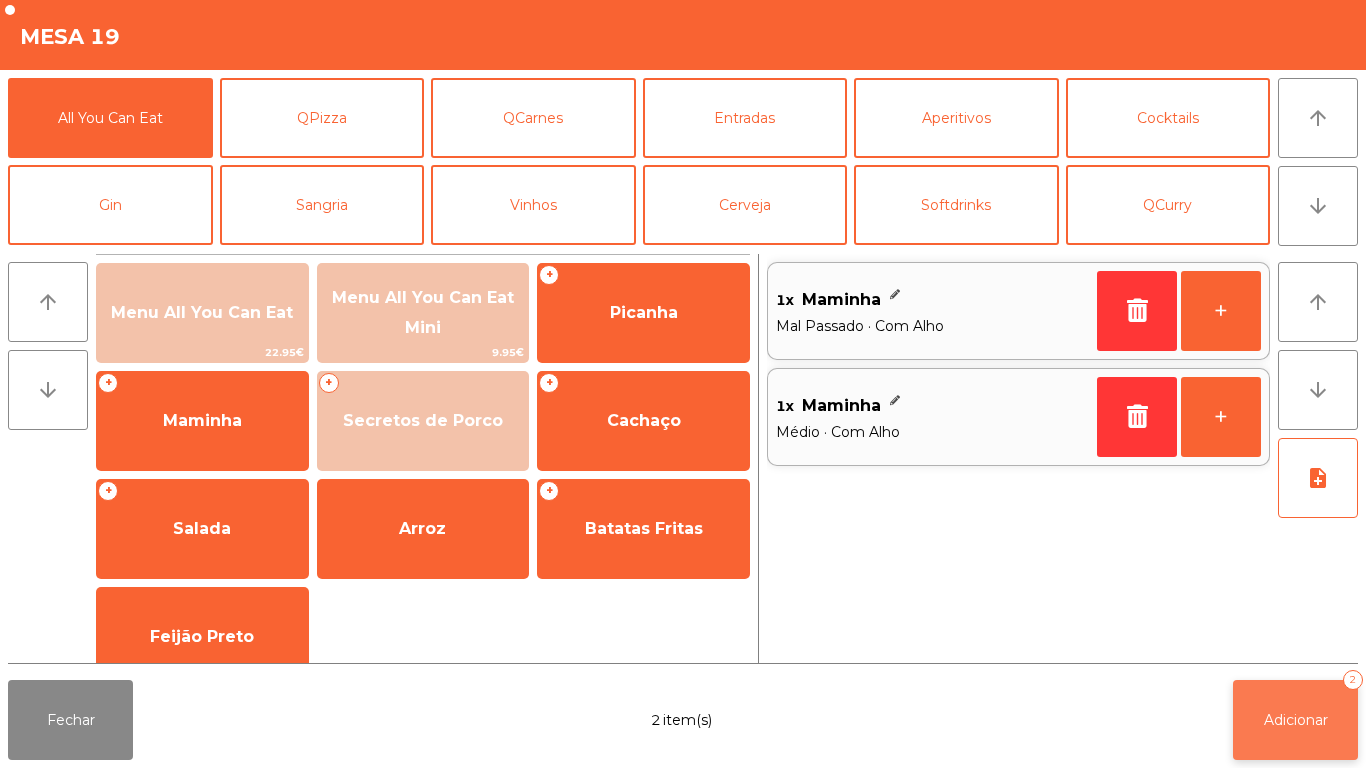 click on "Adicionar   2" 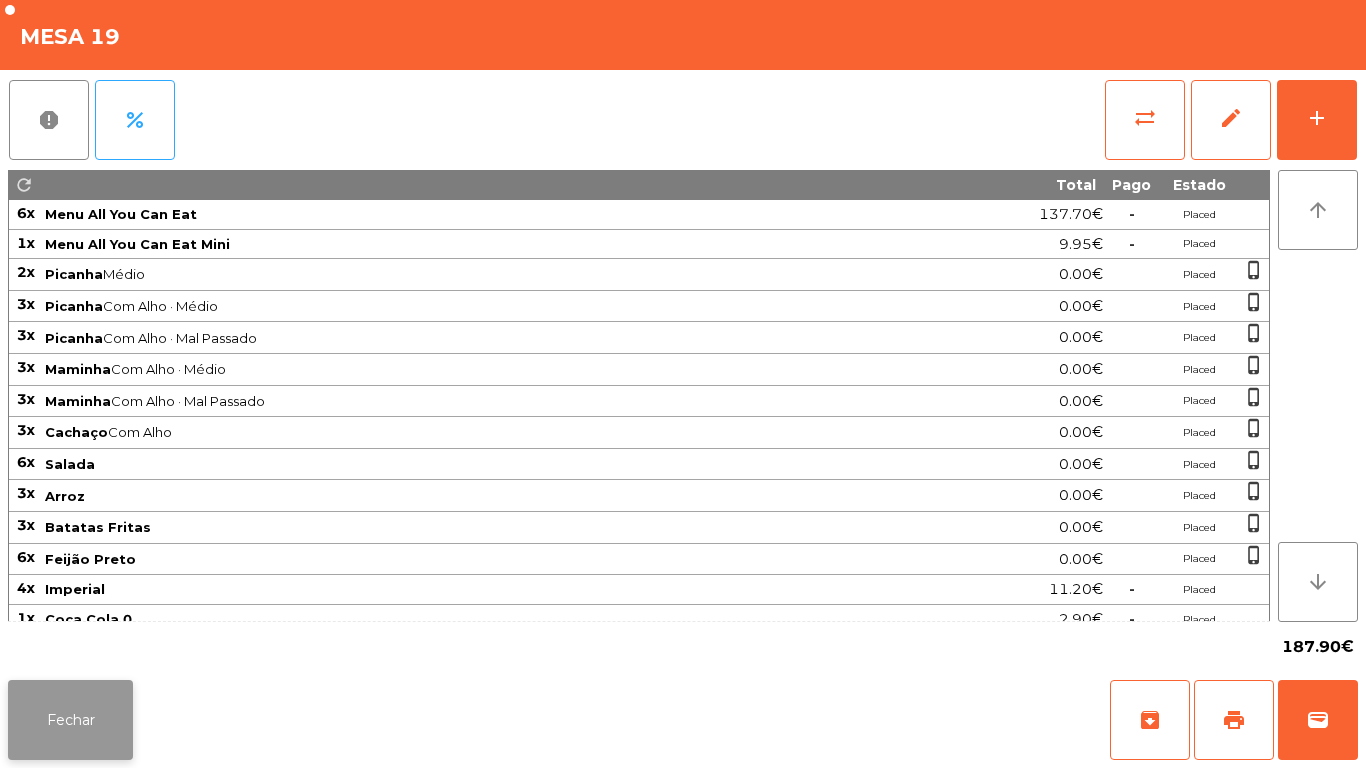 click on "Fechar" 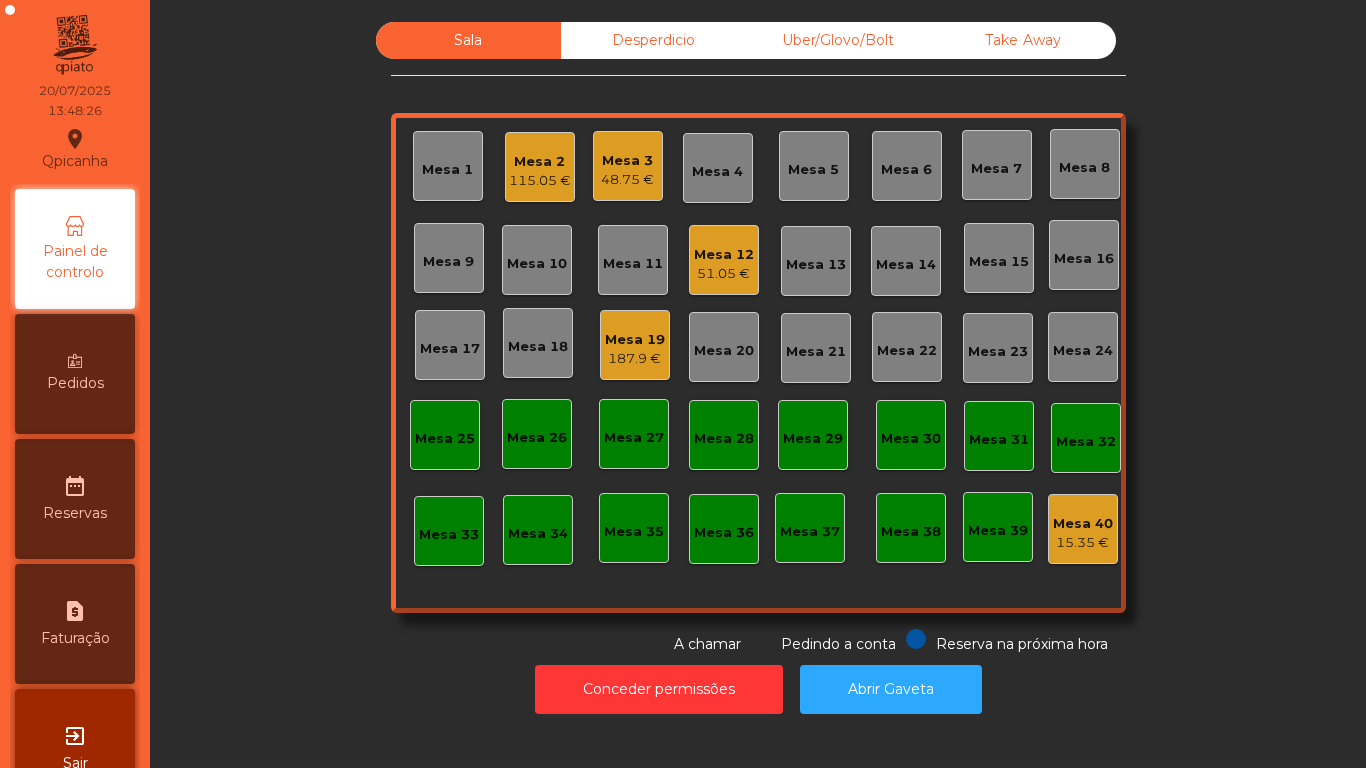 click on "Mesa 3   48.75 €" 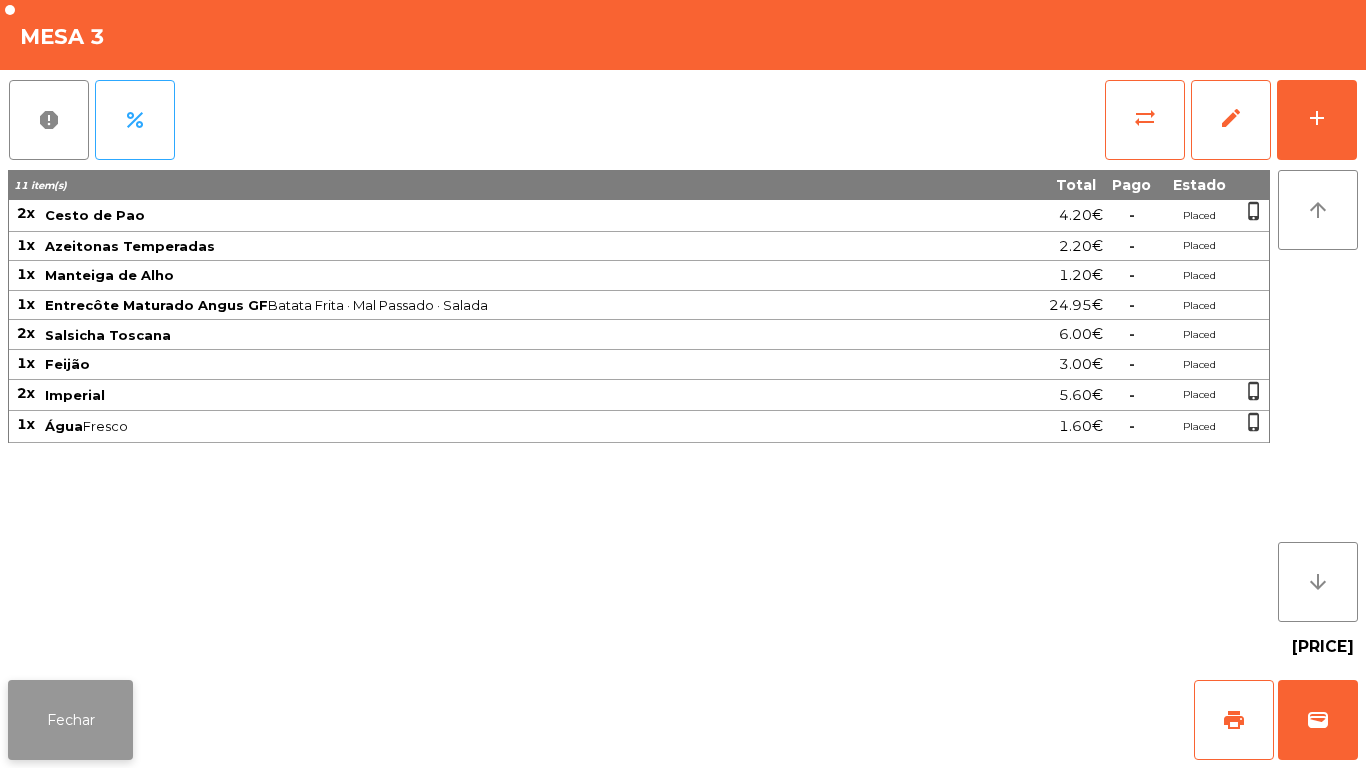 click on "Fechar" 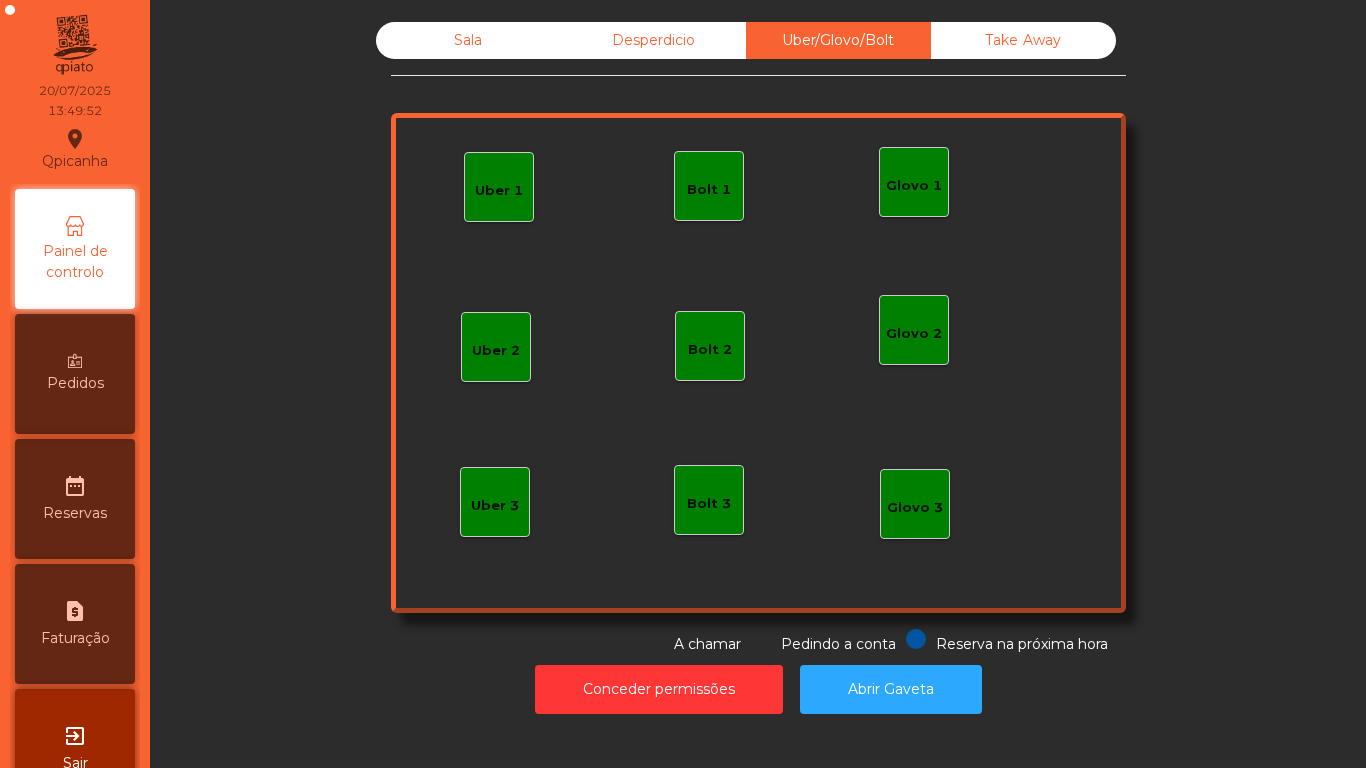 click on "Sala" 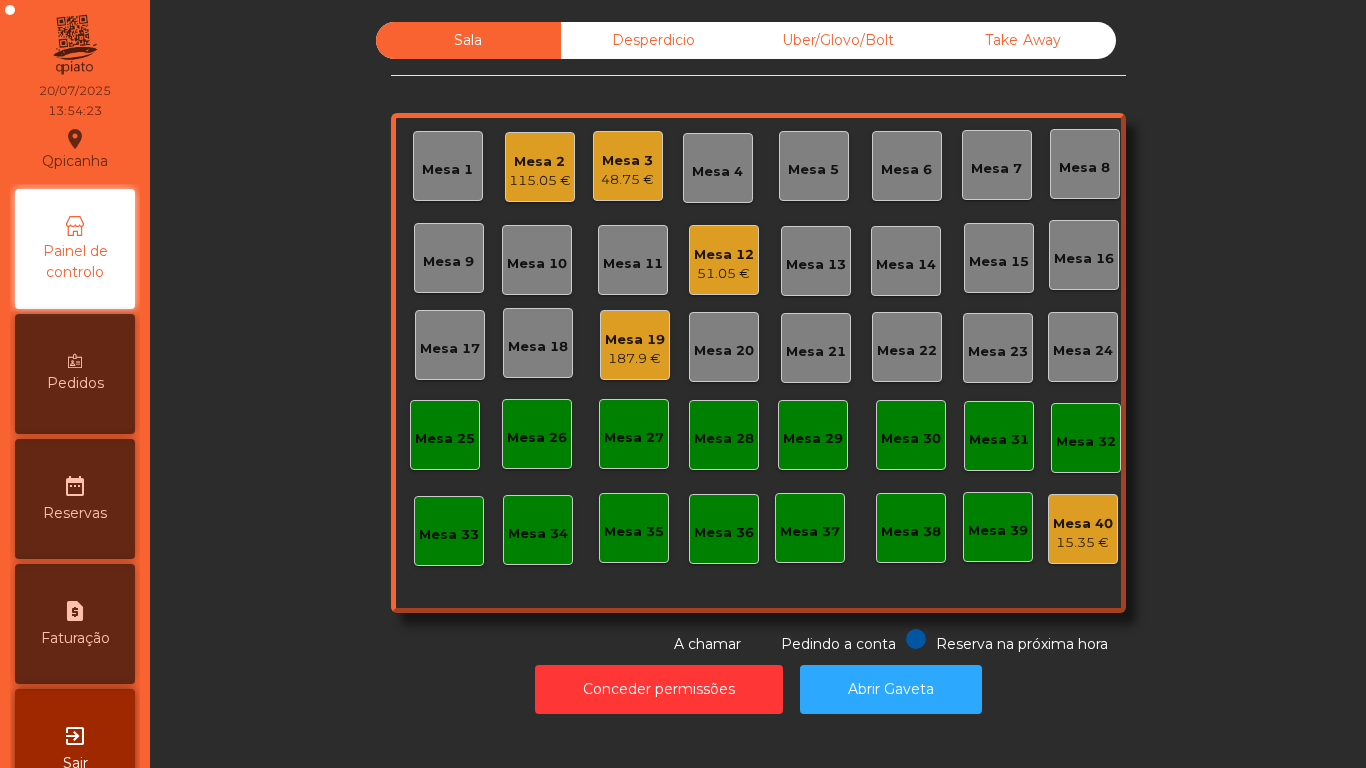 click on "Mesa 14" 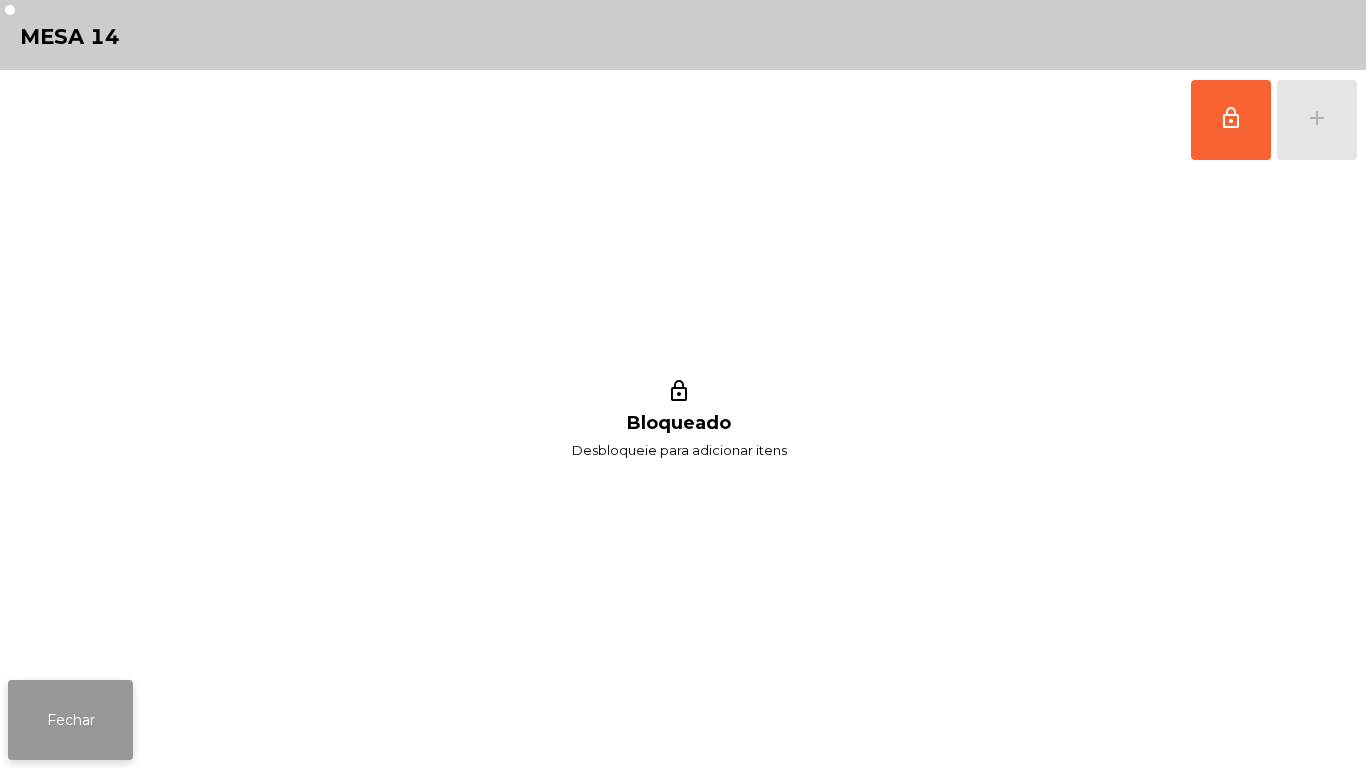 click on "Fechar" 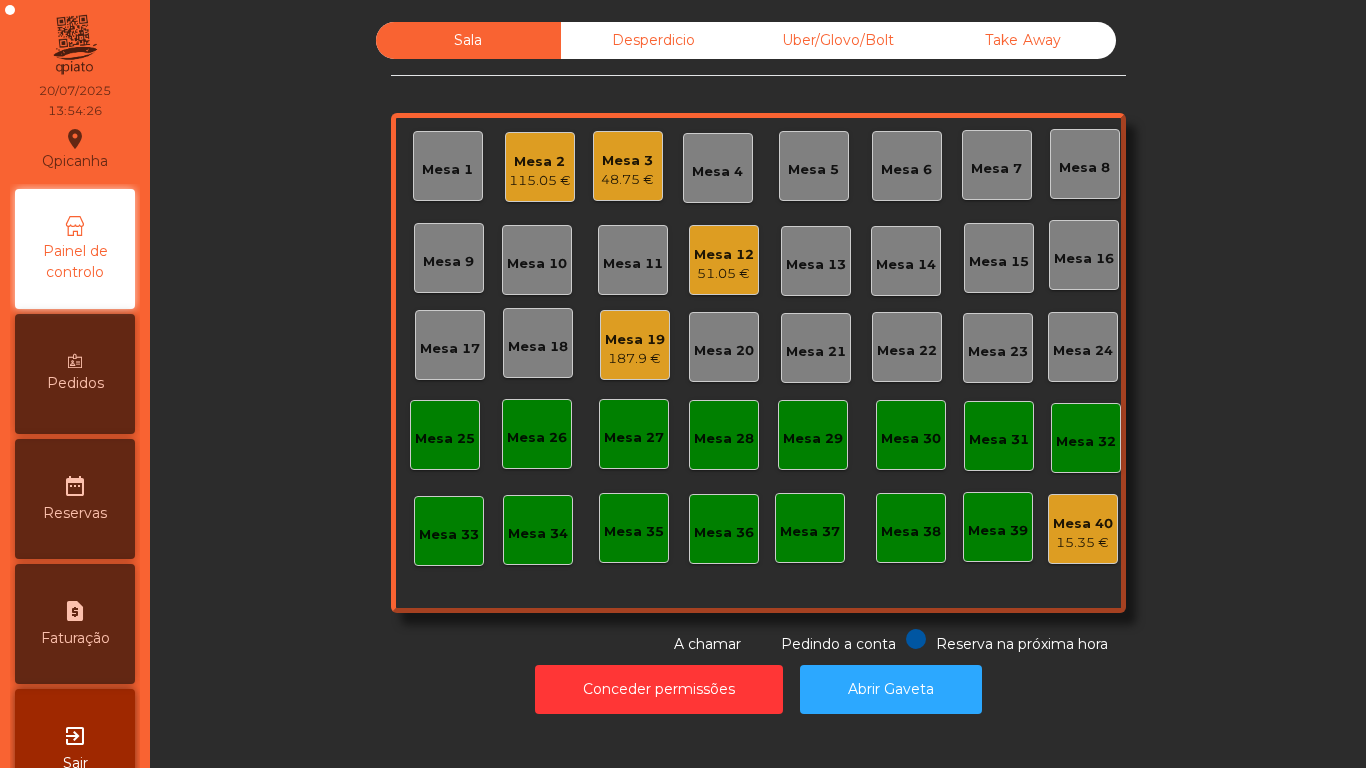 click on "Mesa 10" 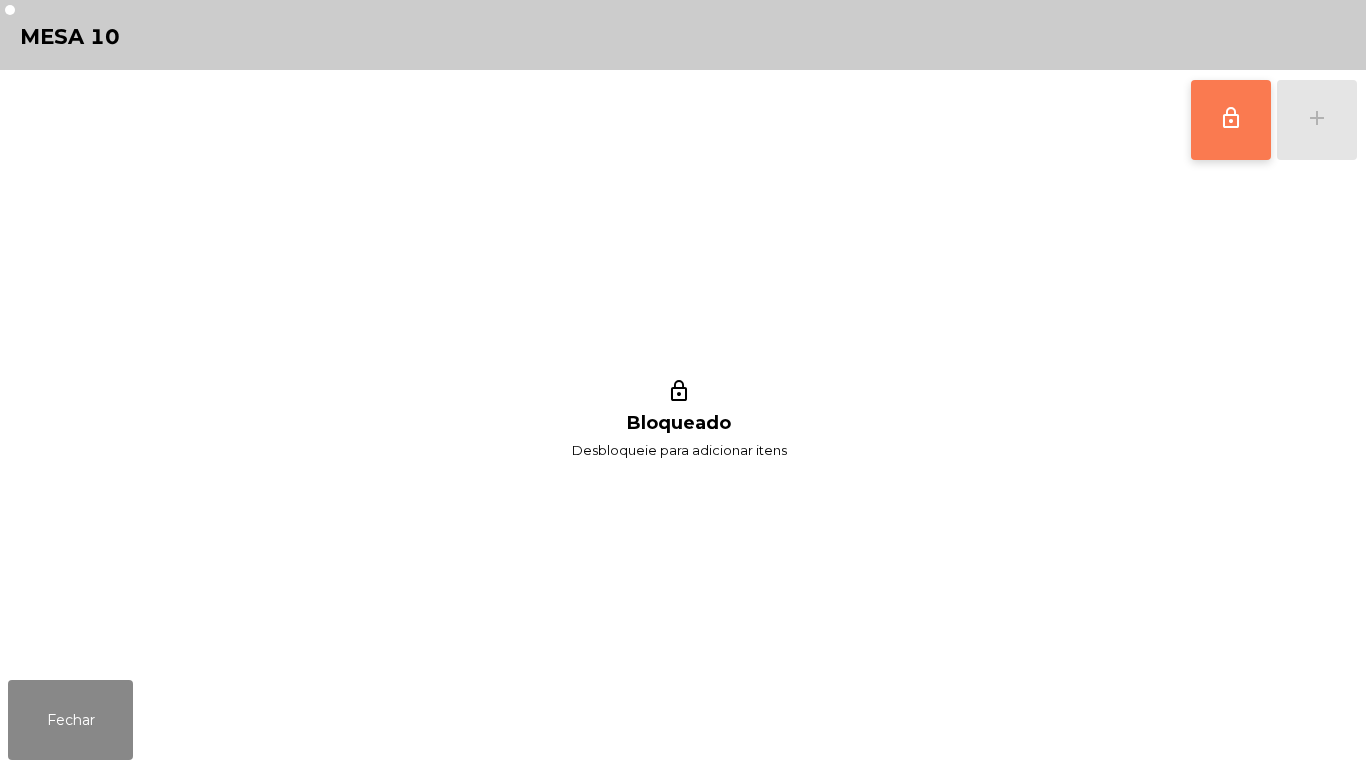 click on "lock_outline" 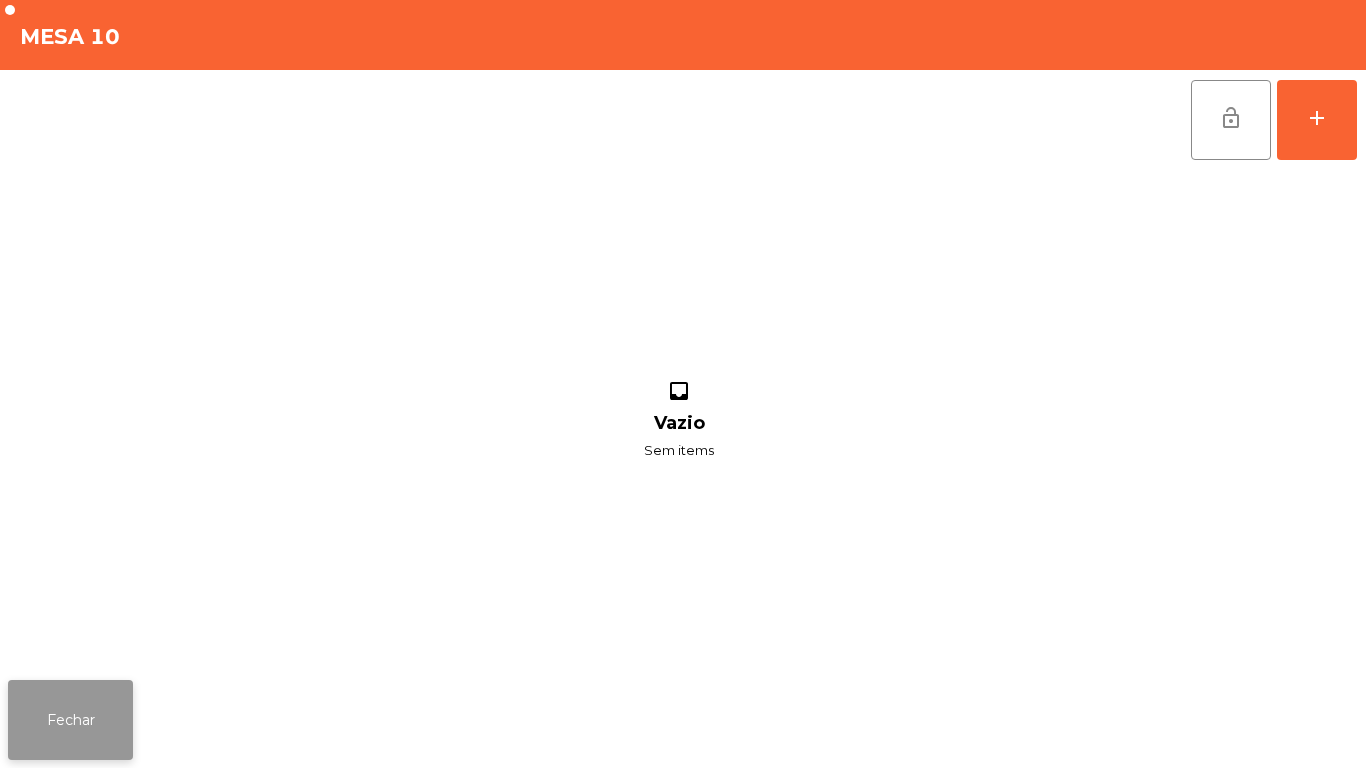 click on "Fechar" 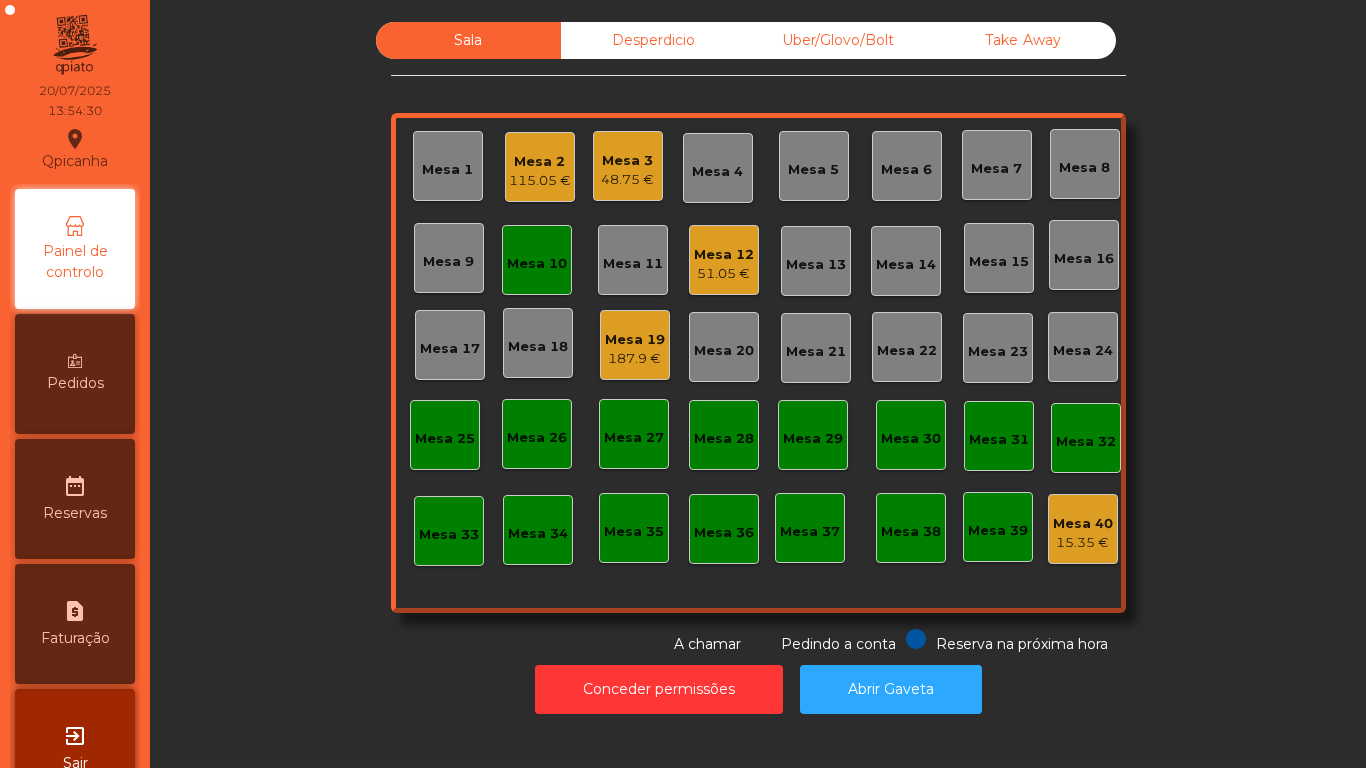 click on "Mesa 10" 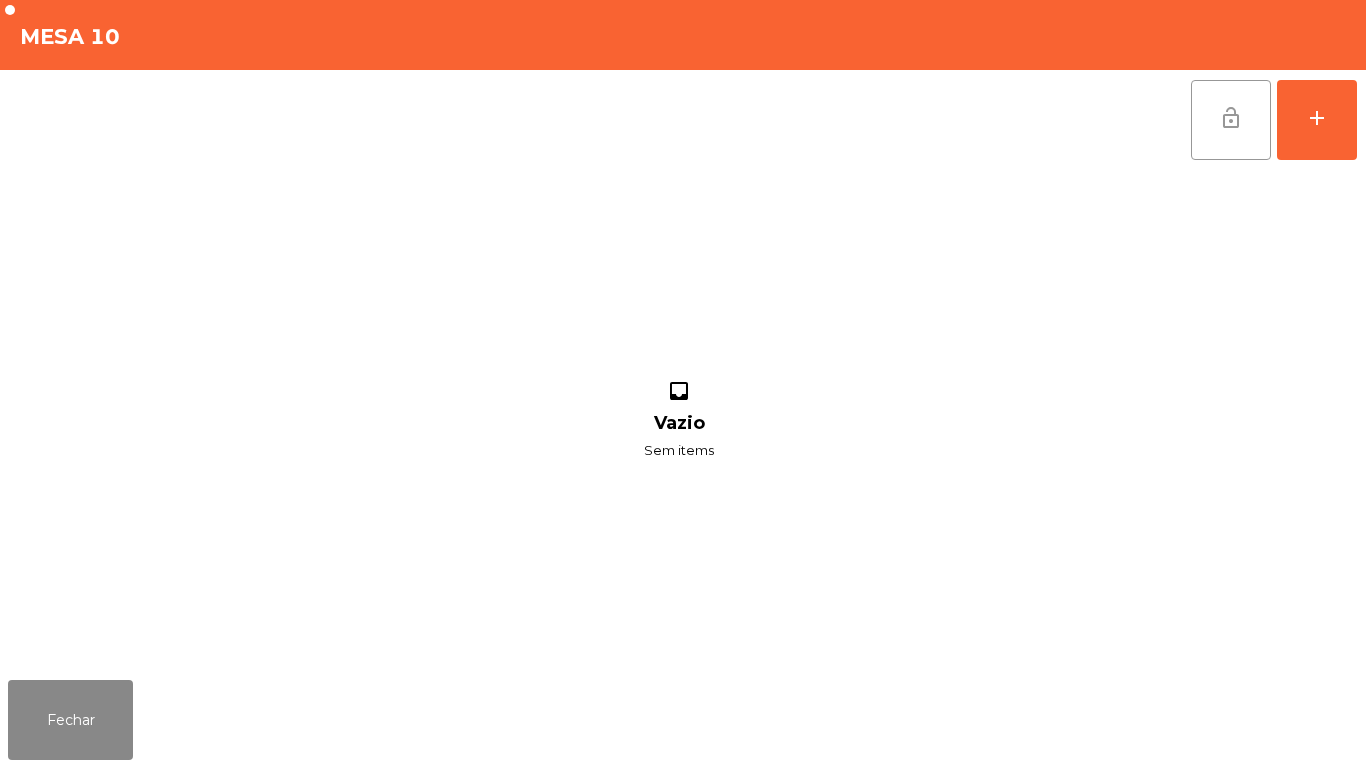 click on "lock_open" 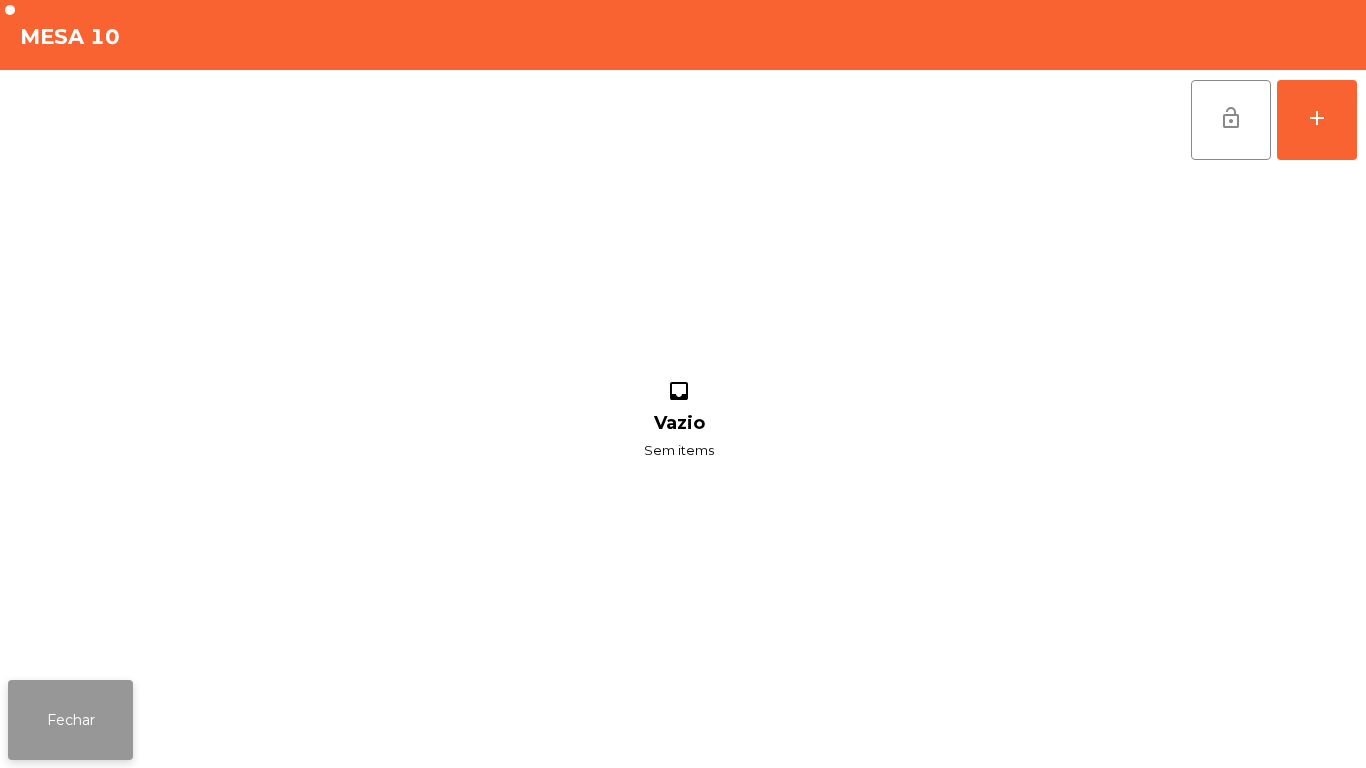 click on "Fechar" 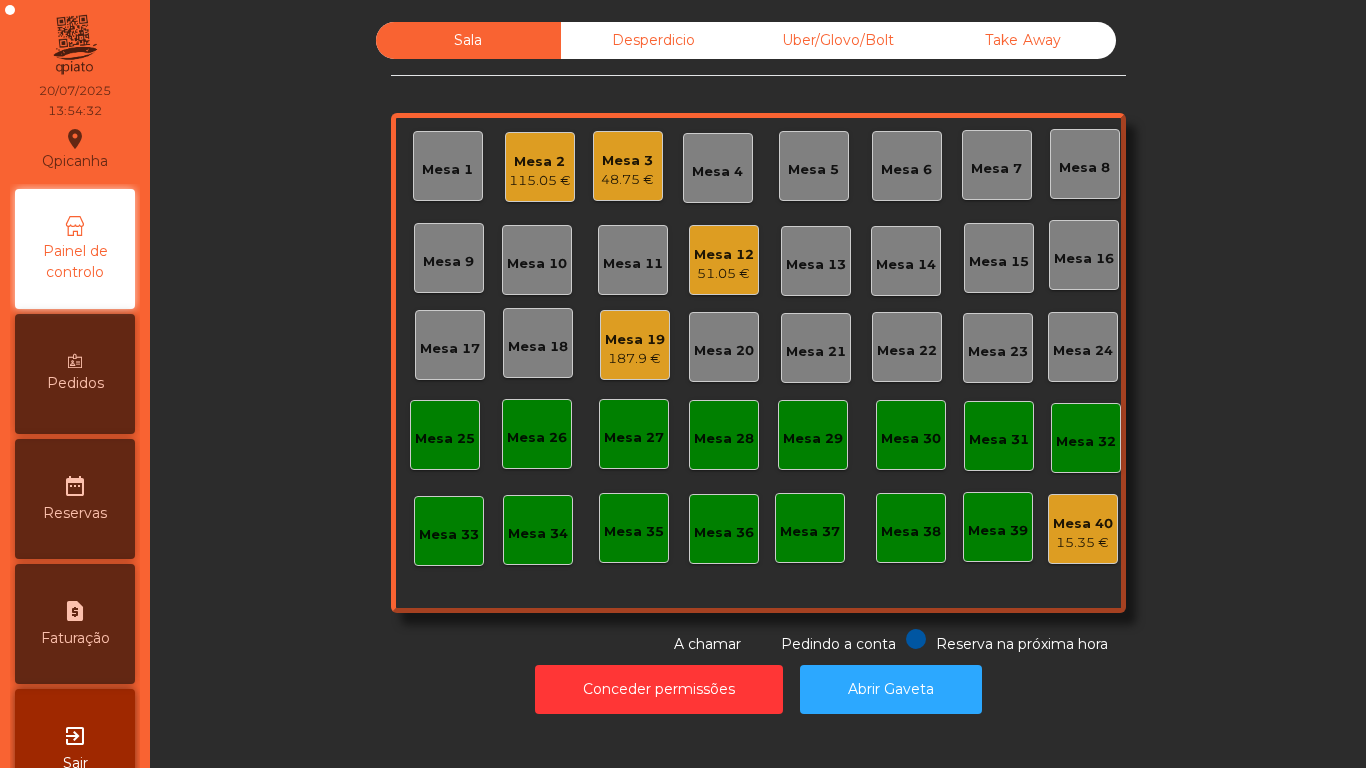click on "Mesa 14" 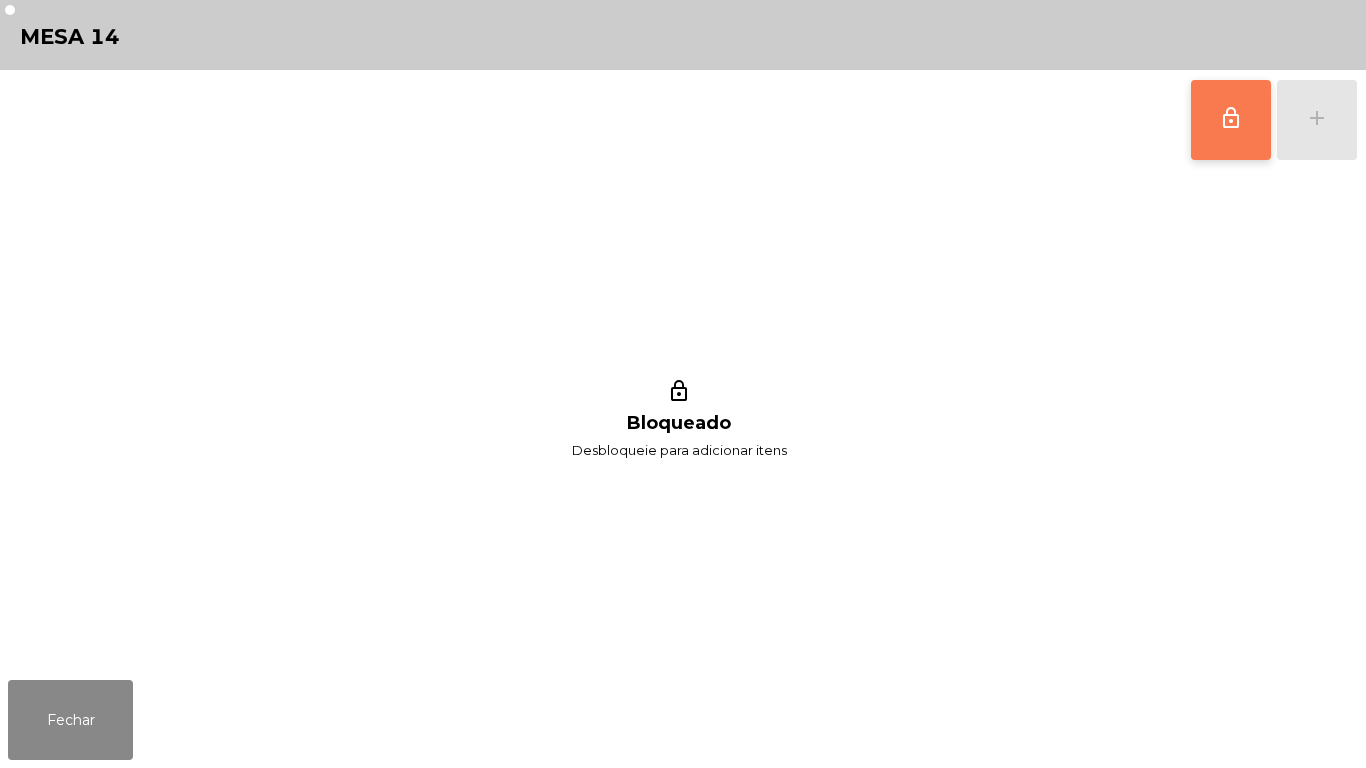click on "lock_outline" 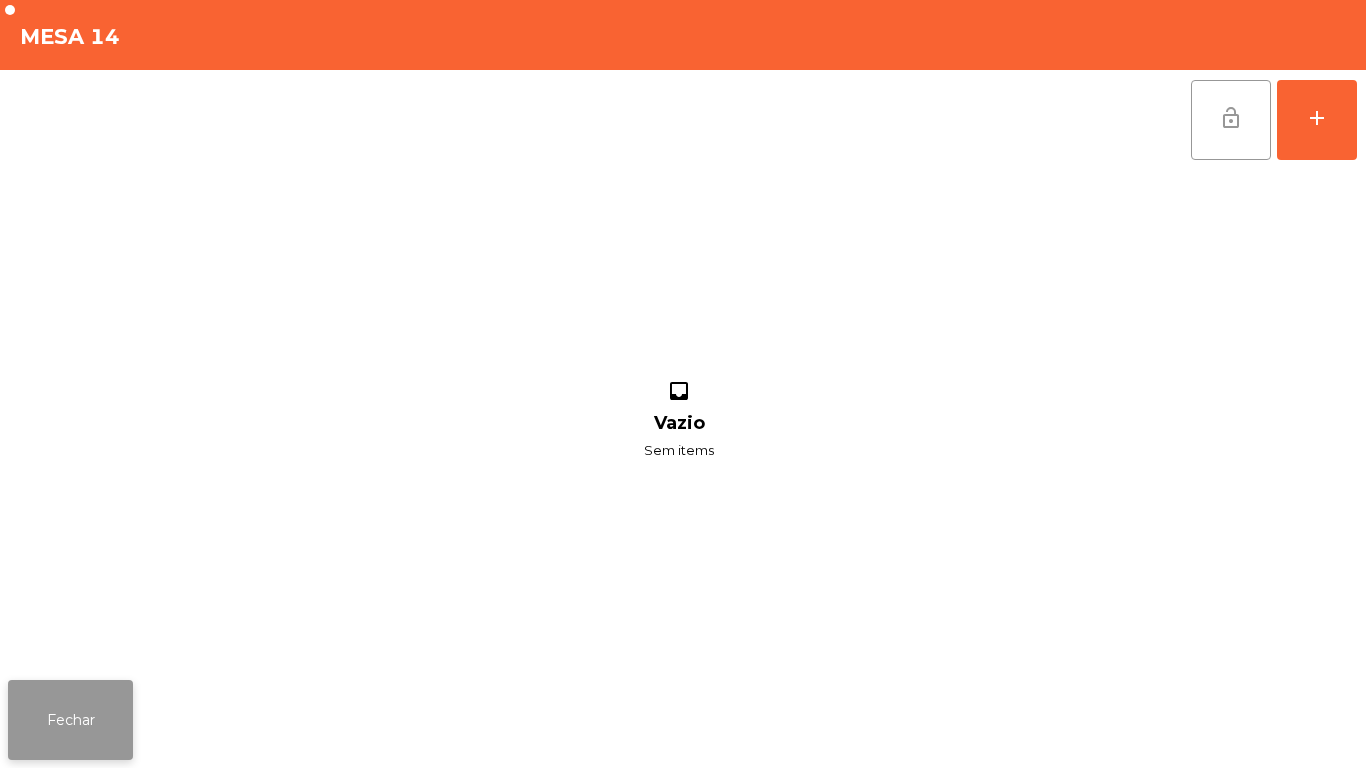 click on "Fechar" 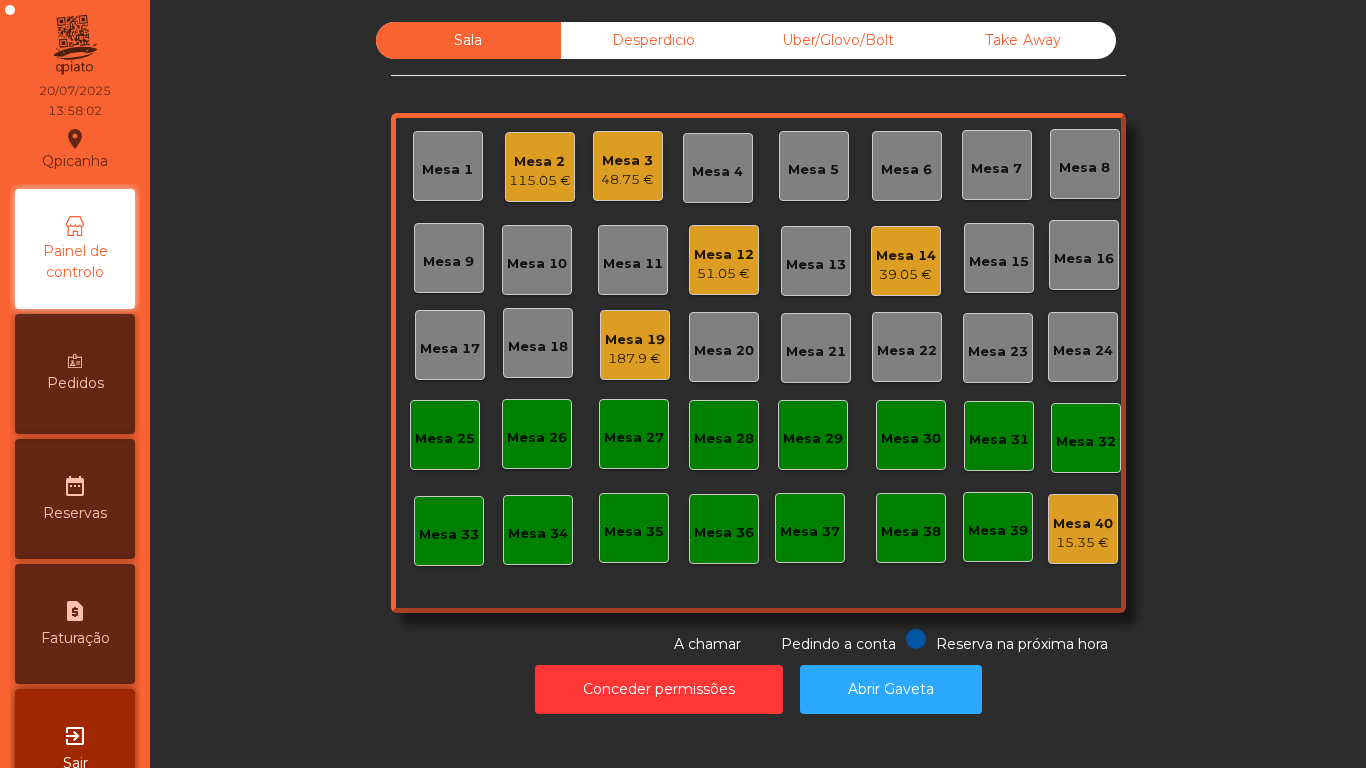 click on "39.05 €" 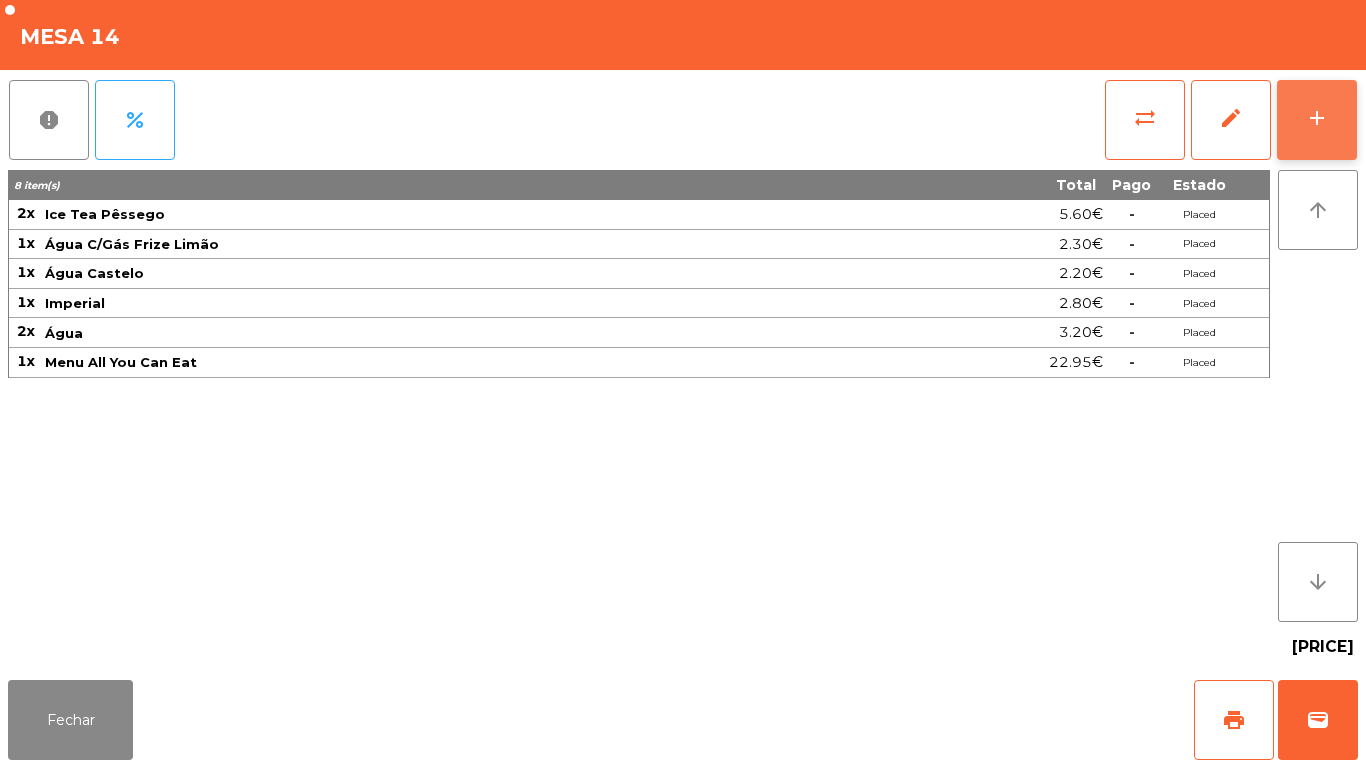 click on "add" 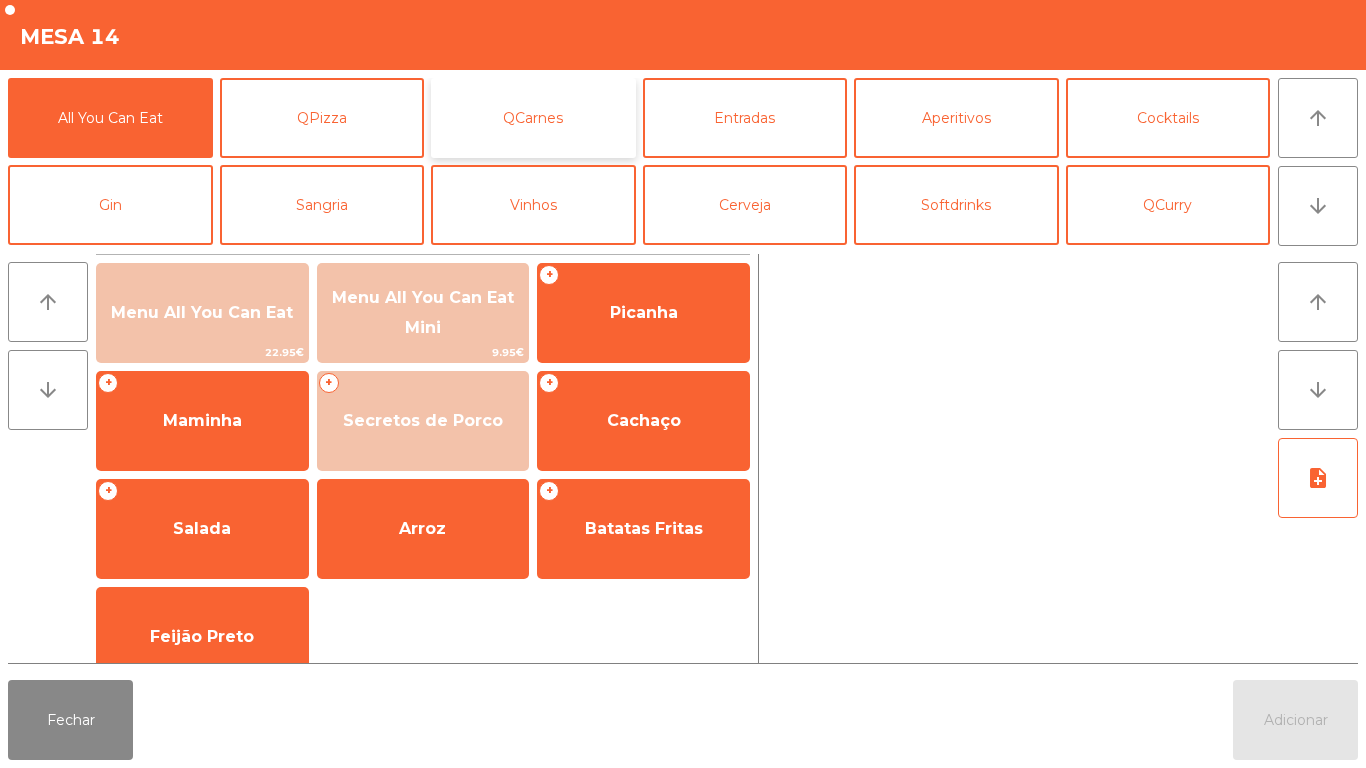 click on "QCarnes" 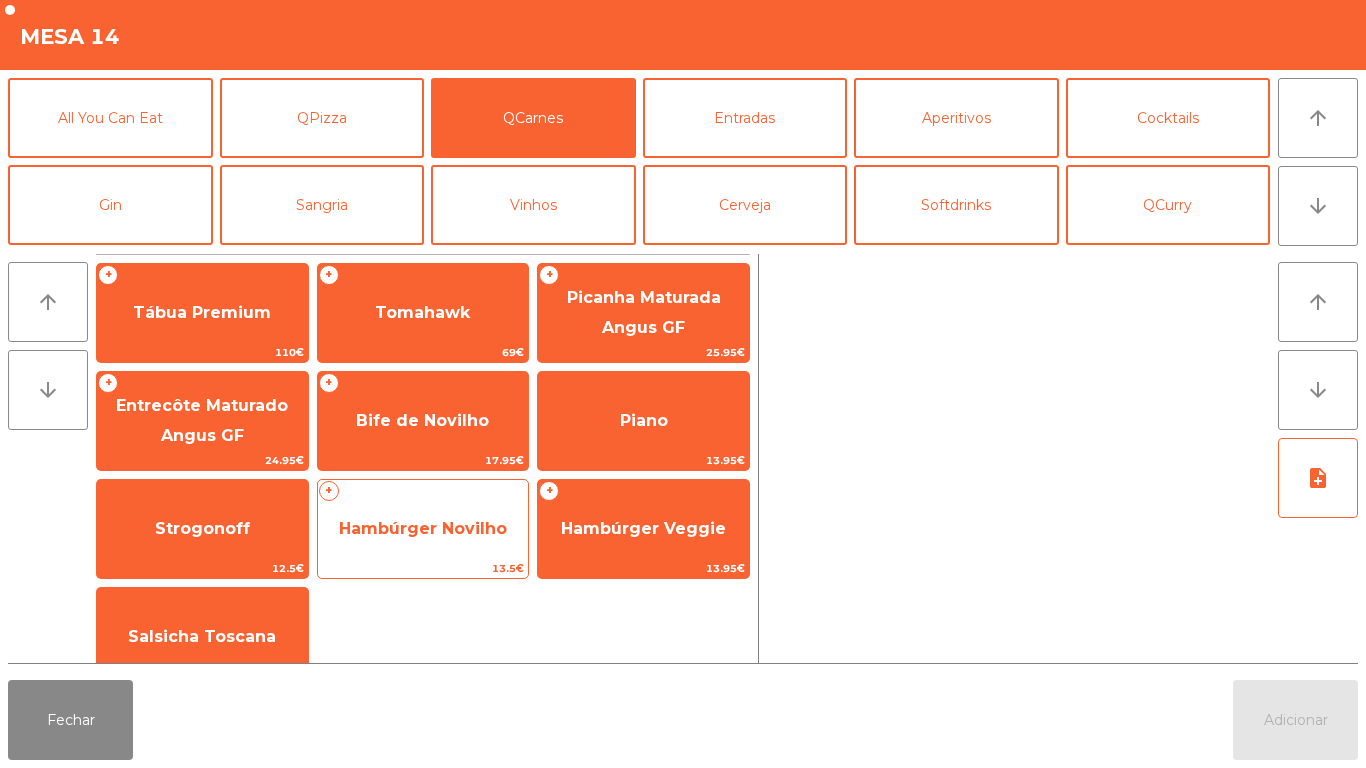 click on "Hambúrger Novilho" 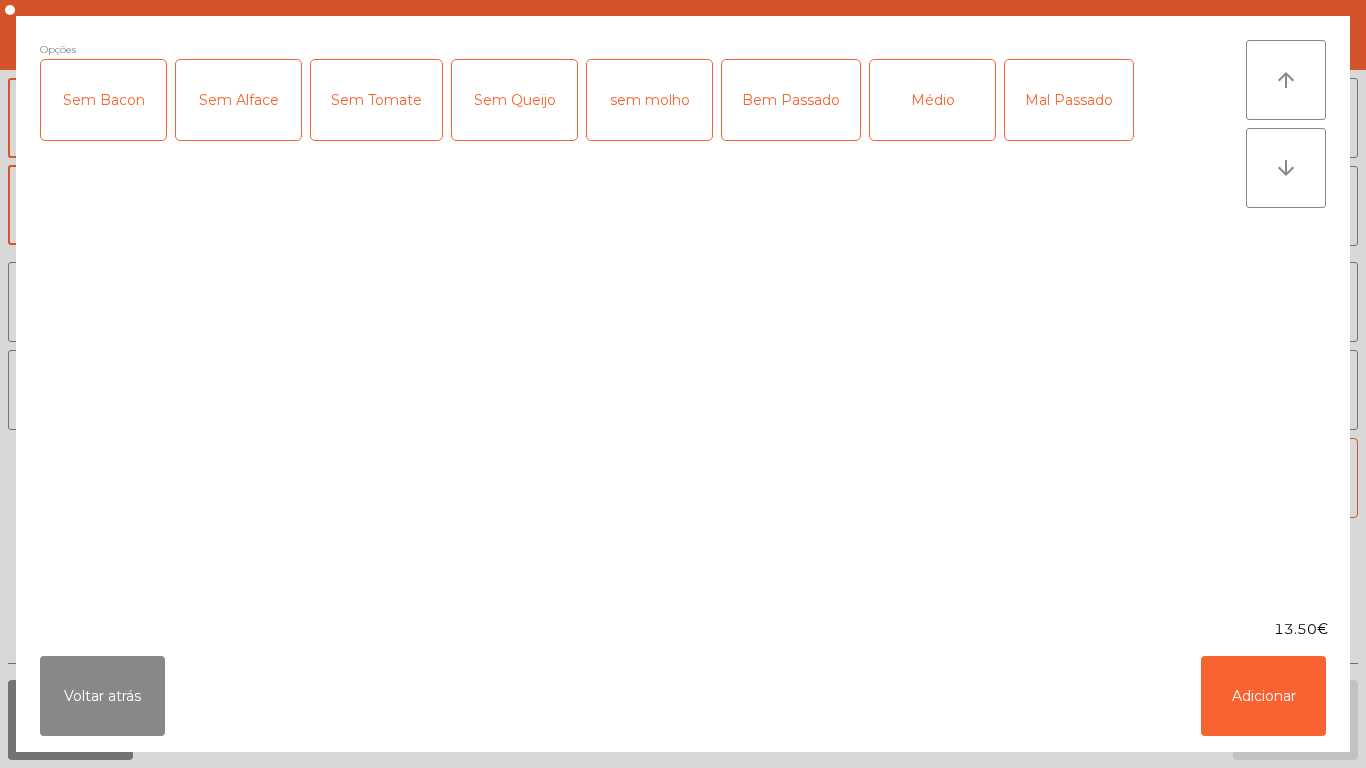 click on "Médio" 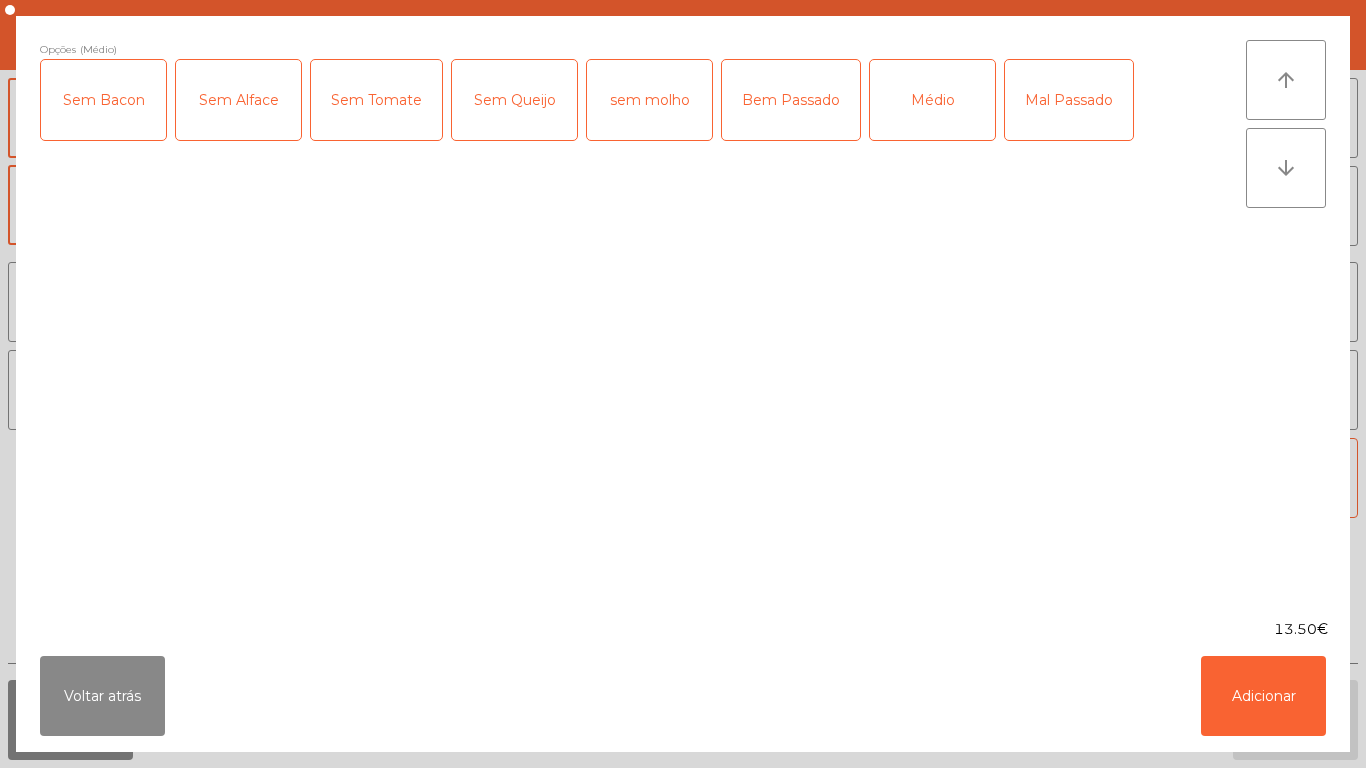click on "Sem Tomate" 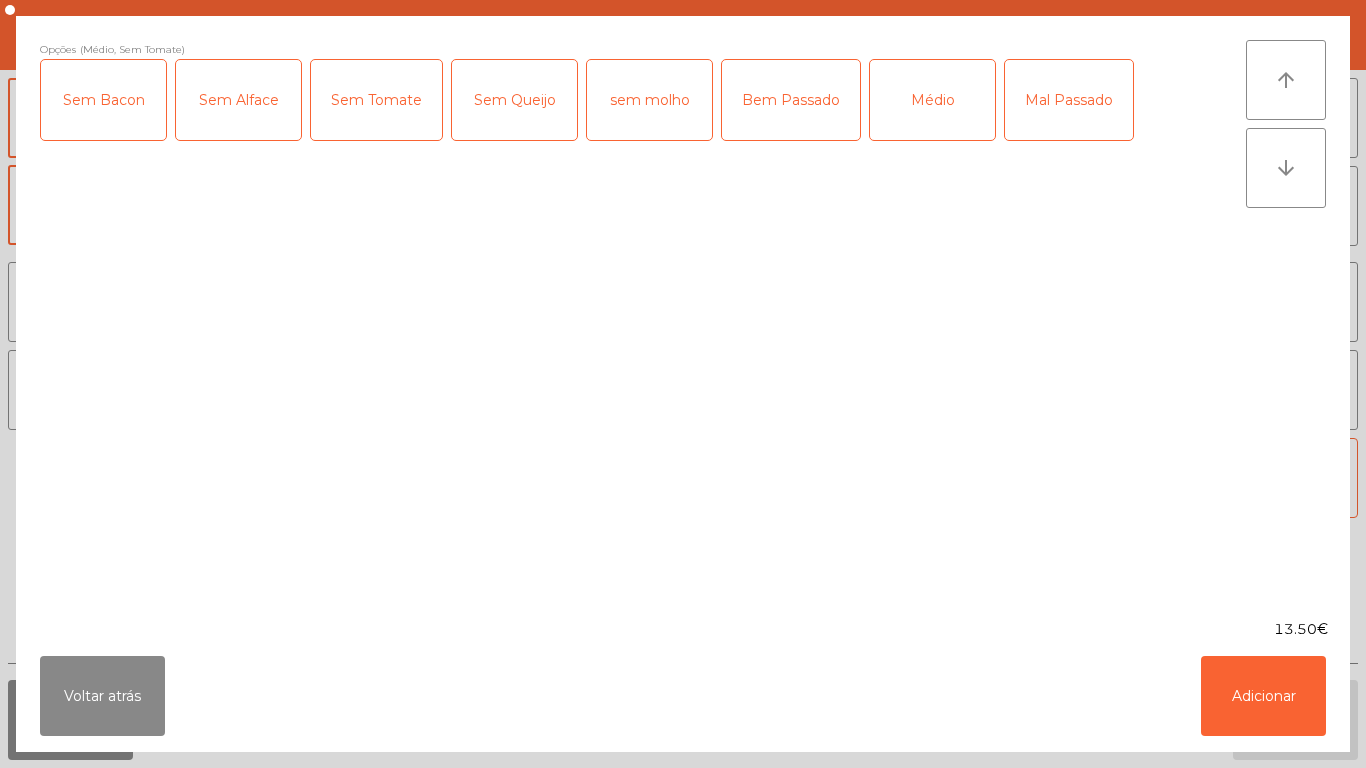 click on "sem molho" 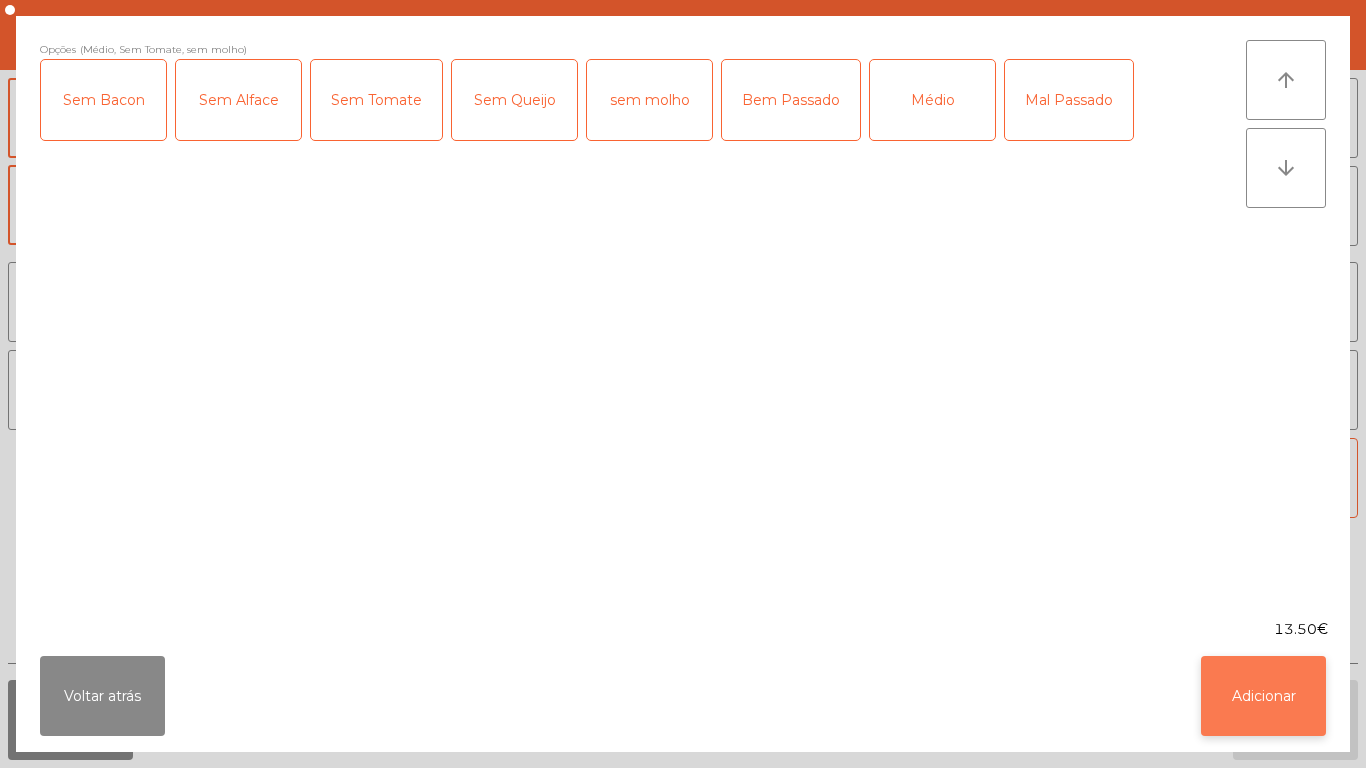 click on "Adicionar" 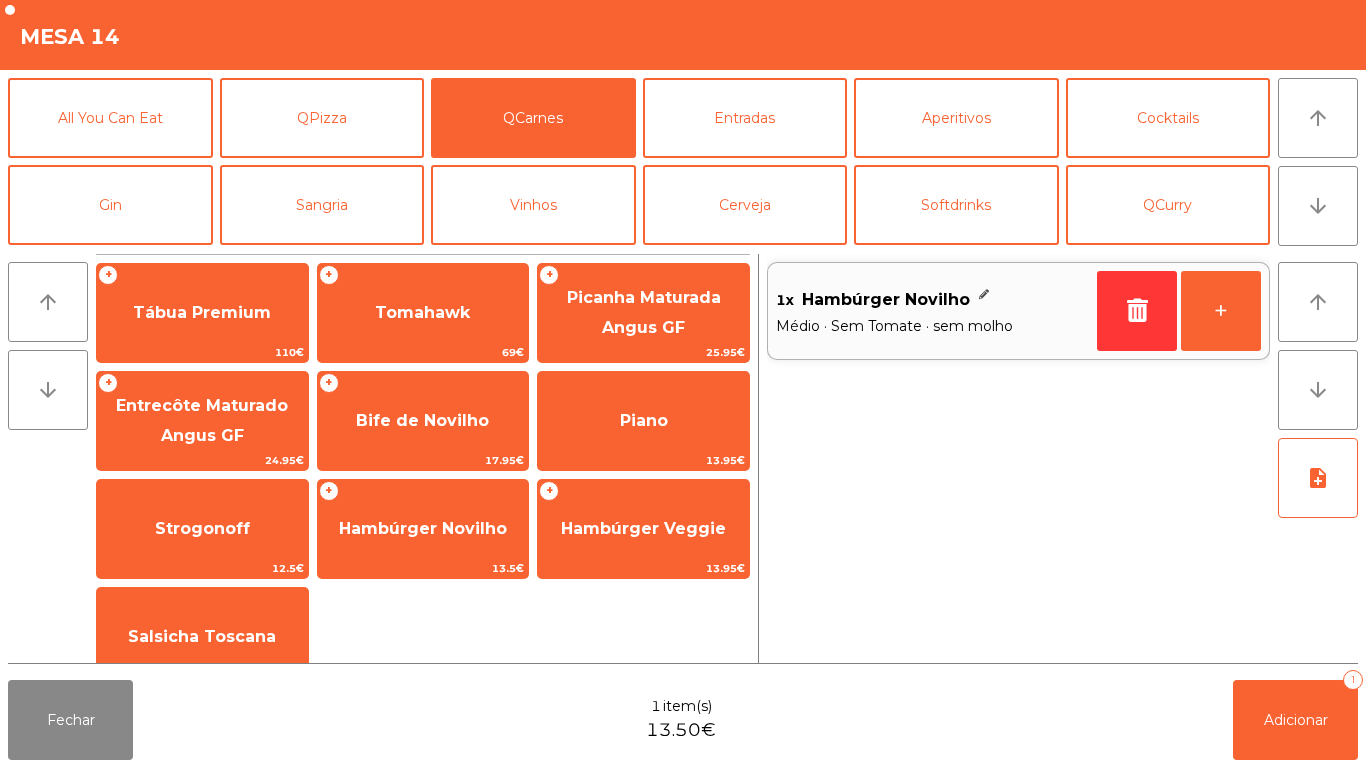 click on "Médio · Sem Tomate · sem molho" 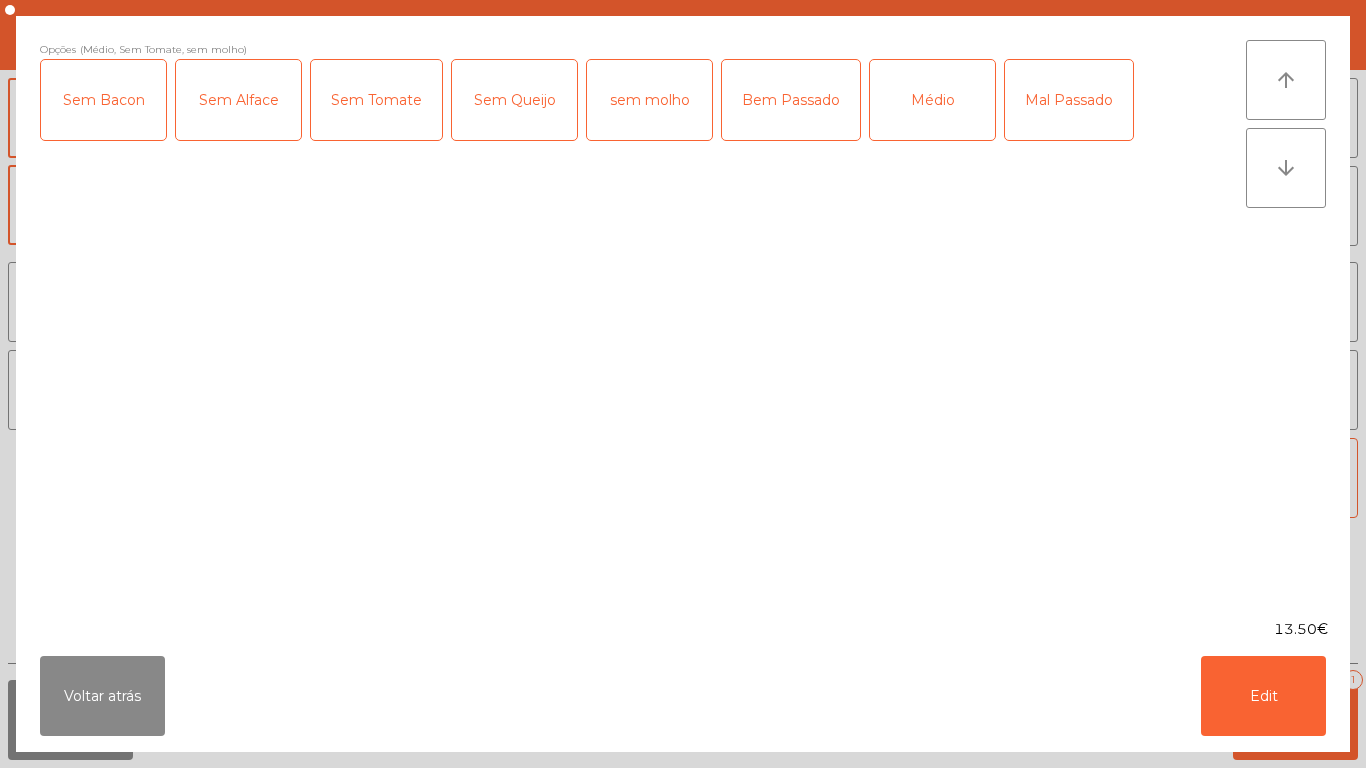 click on "Bem Passado" 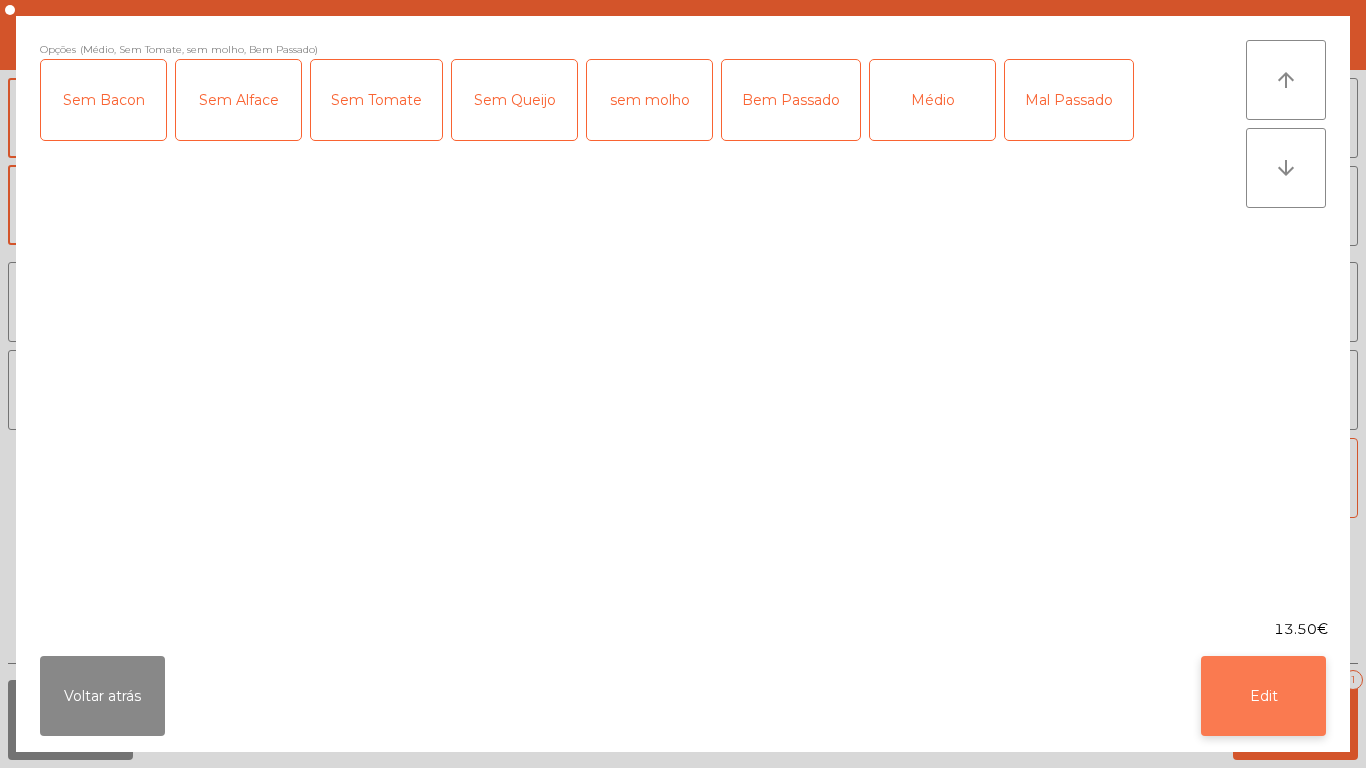 click on "Edit" 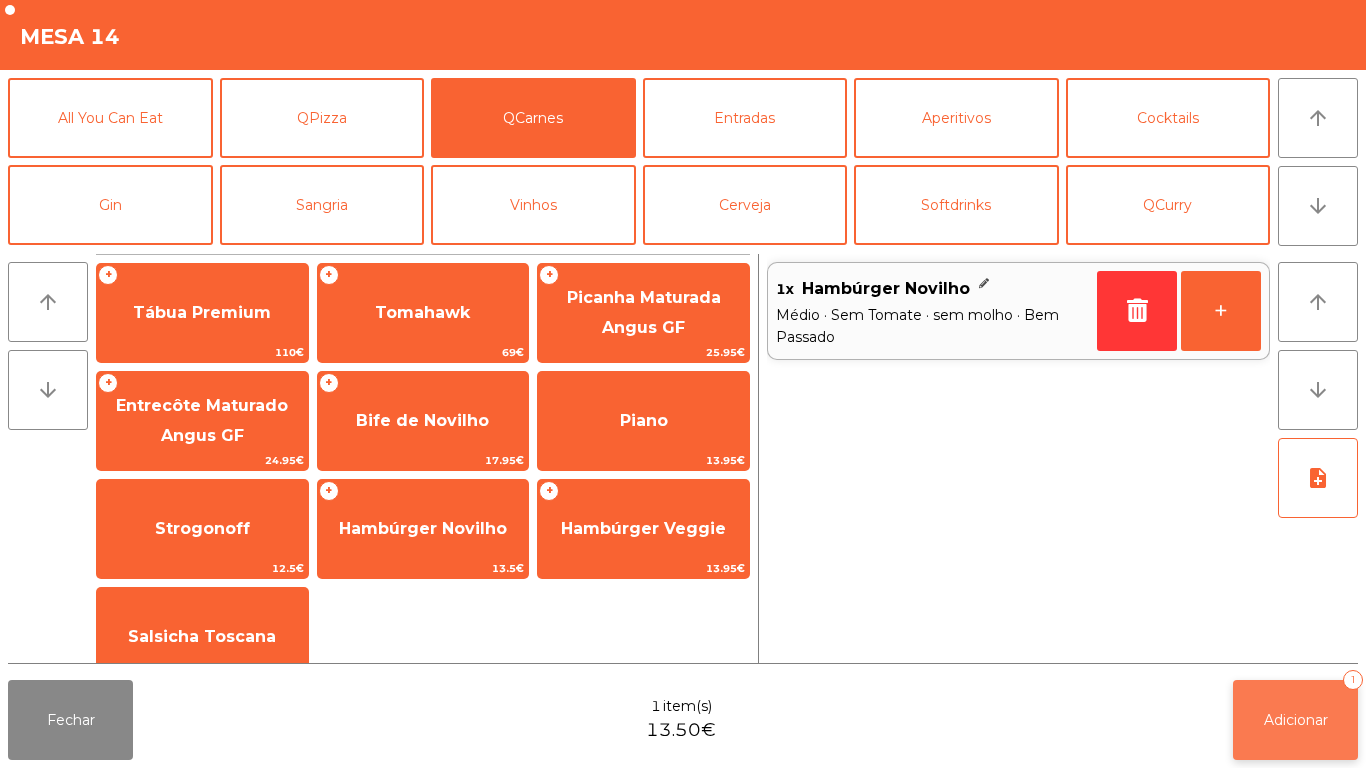 click on "Adicionar" 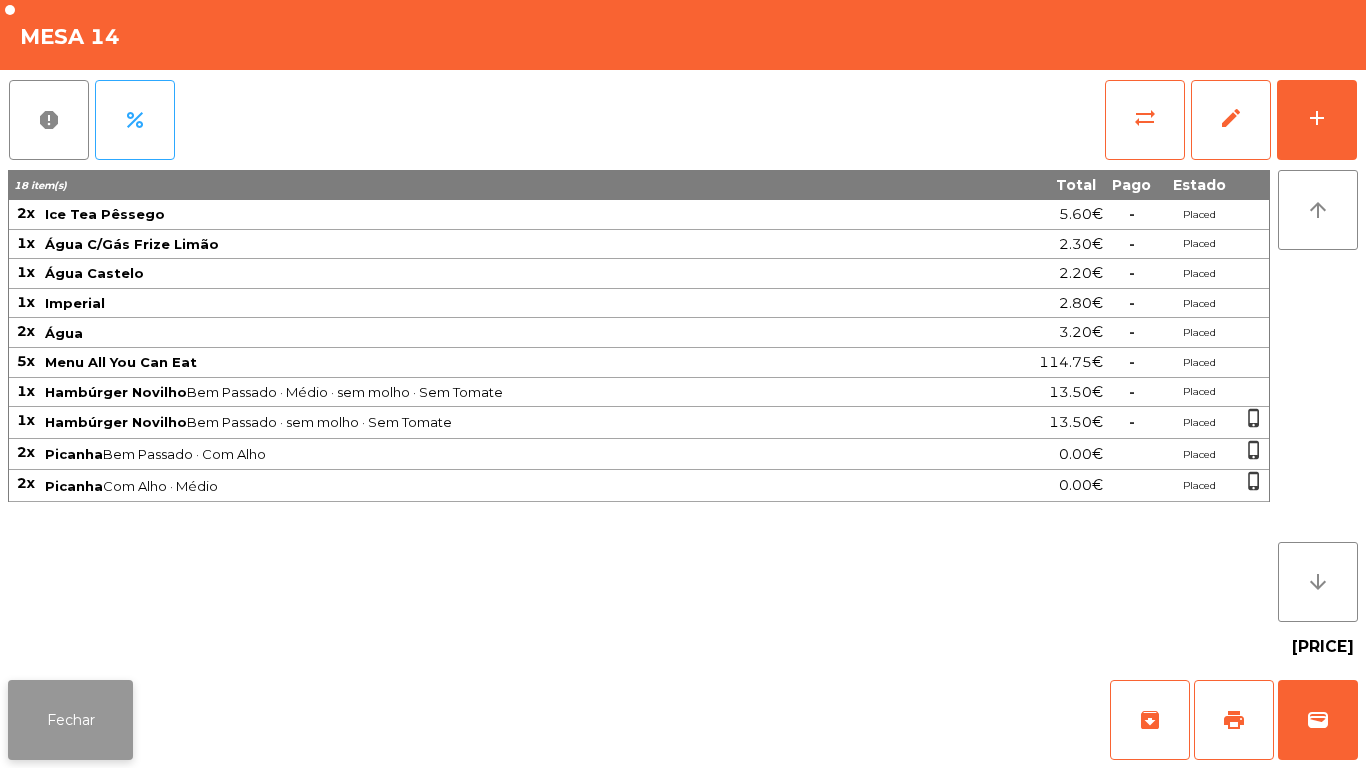 click on "Fechar" 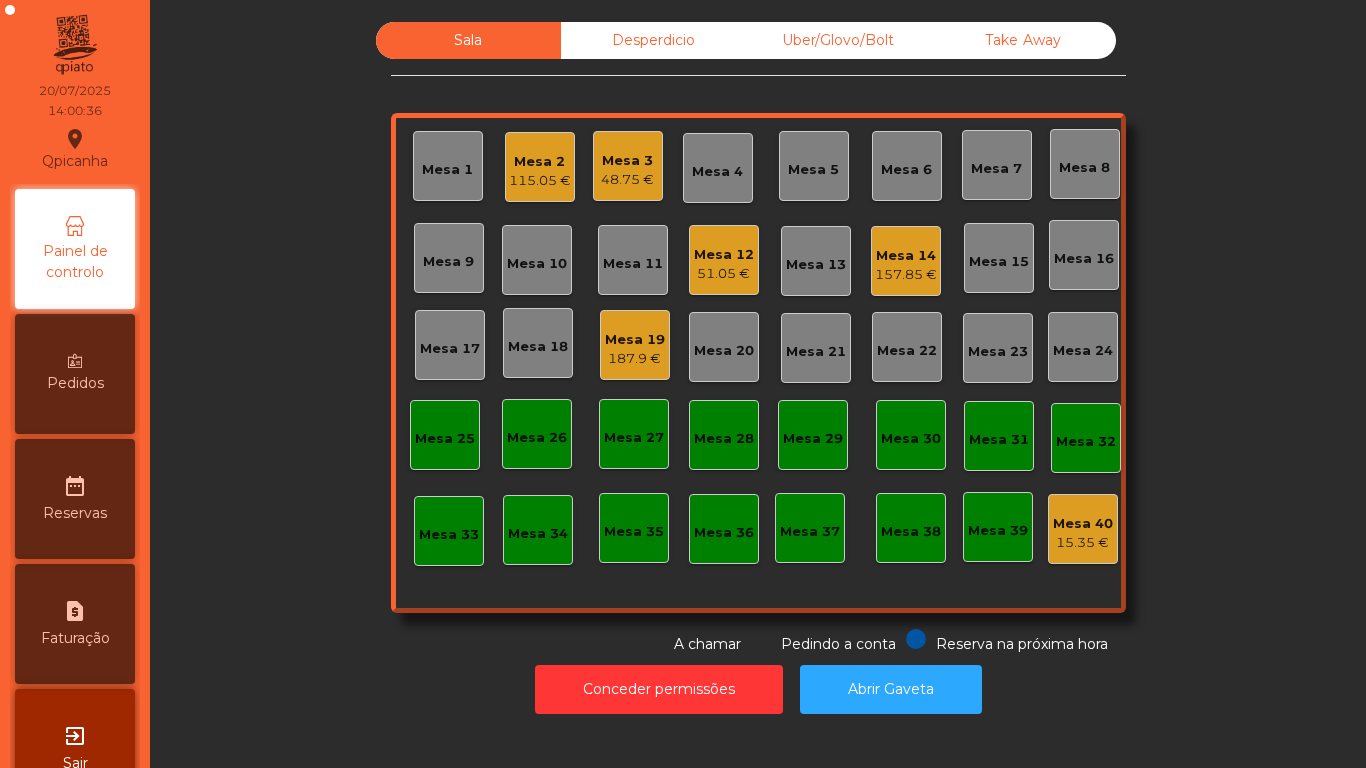 click on "187.9 €" 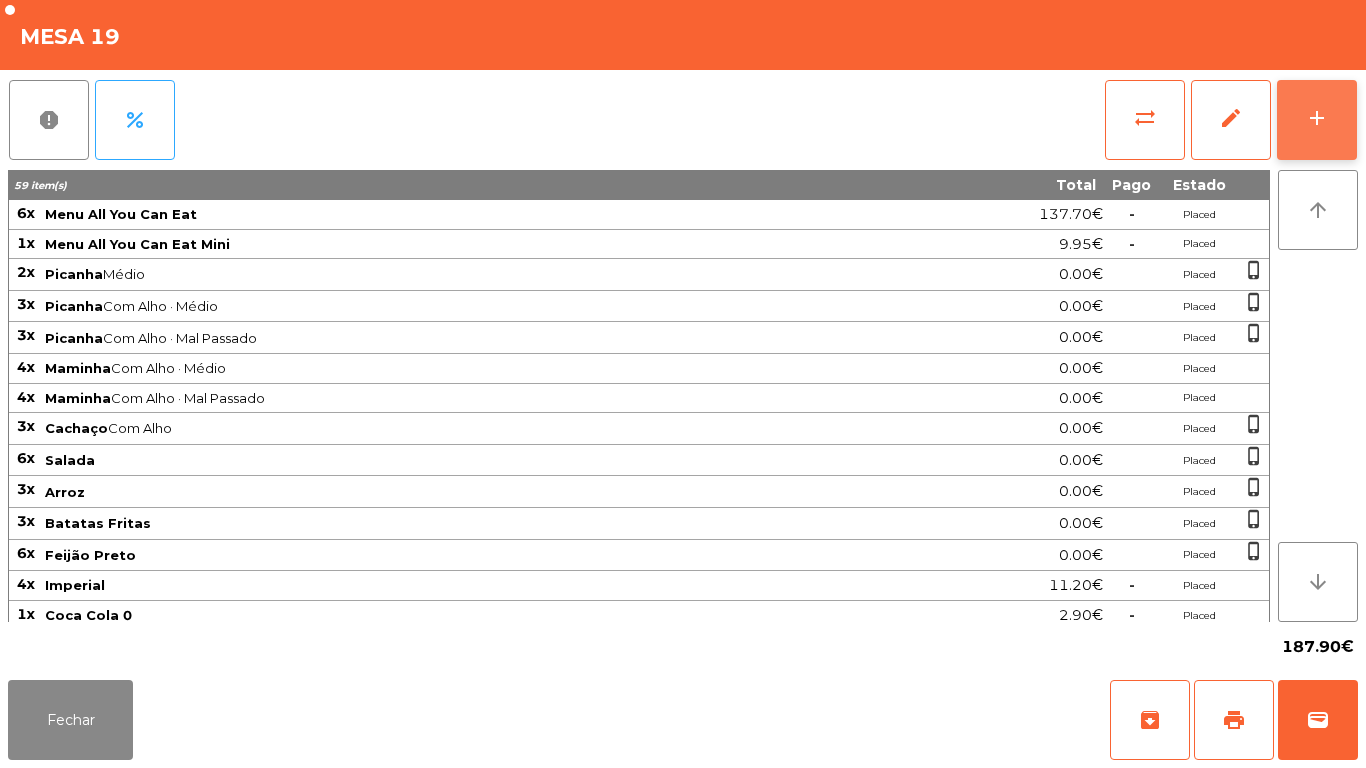 click on "add" 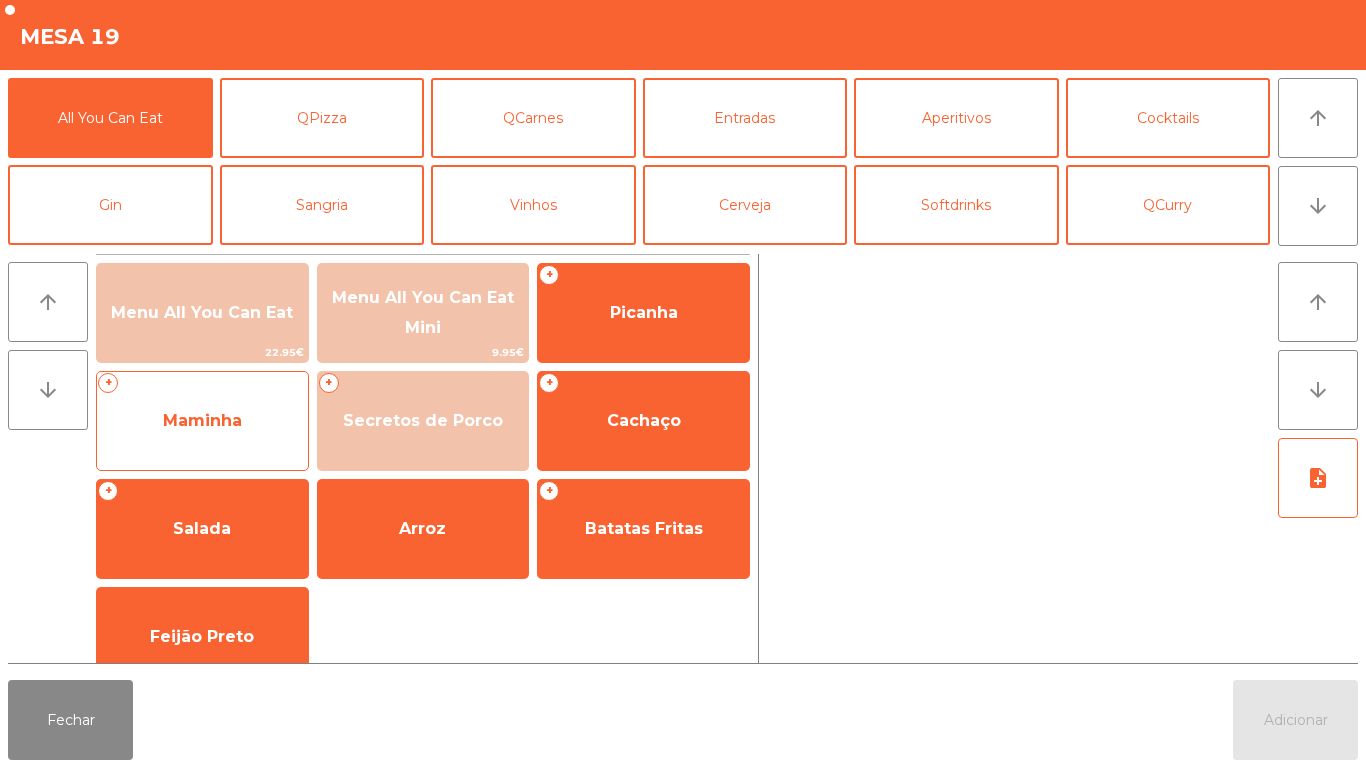 click on "Maminha" 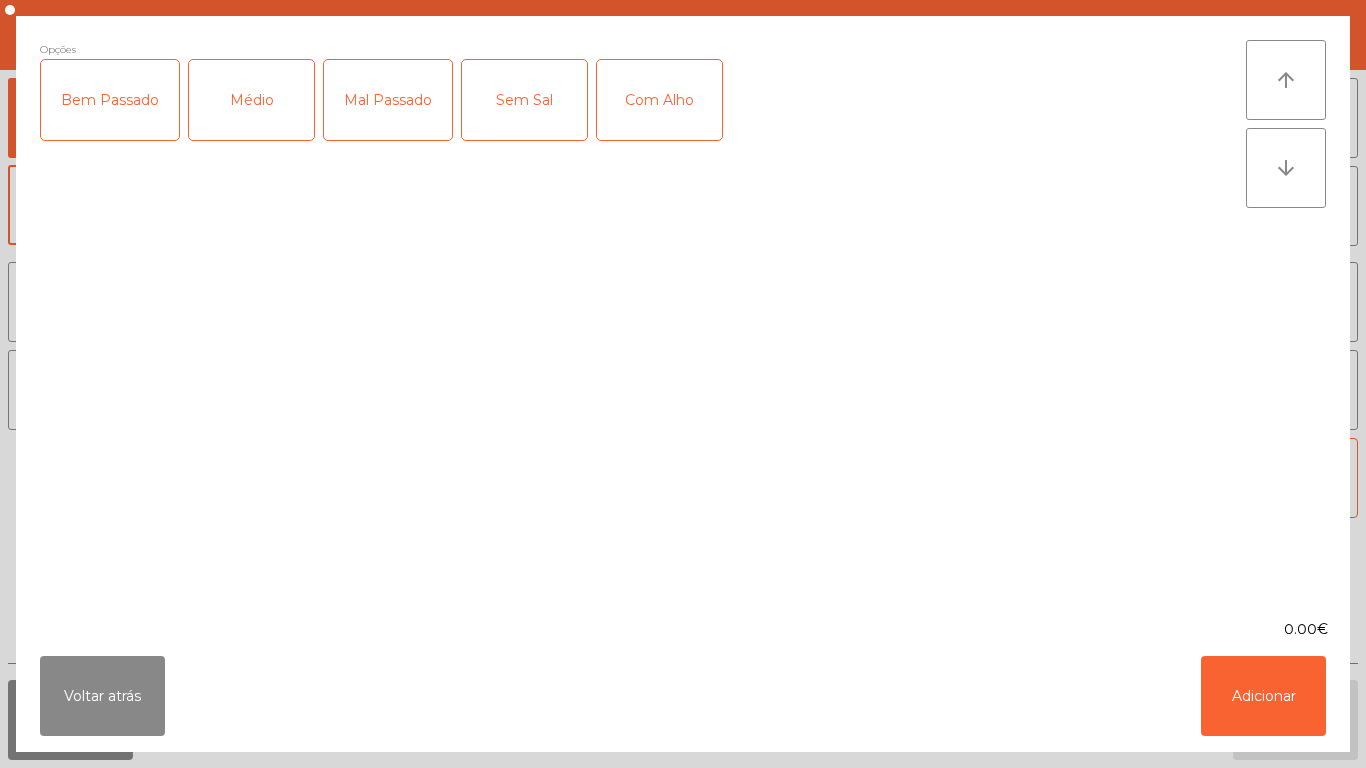 click on "Médio" 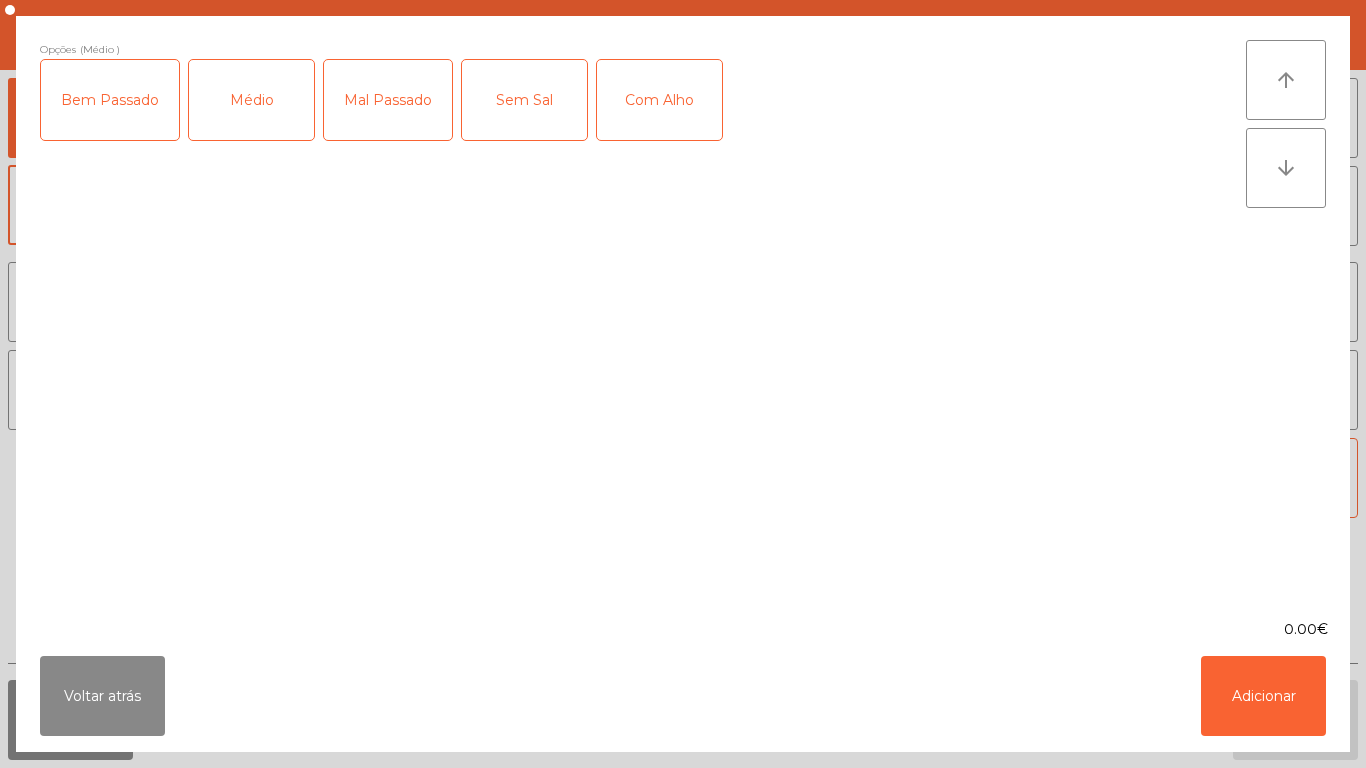 click on "Com Alho" 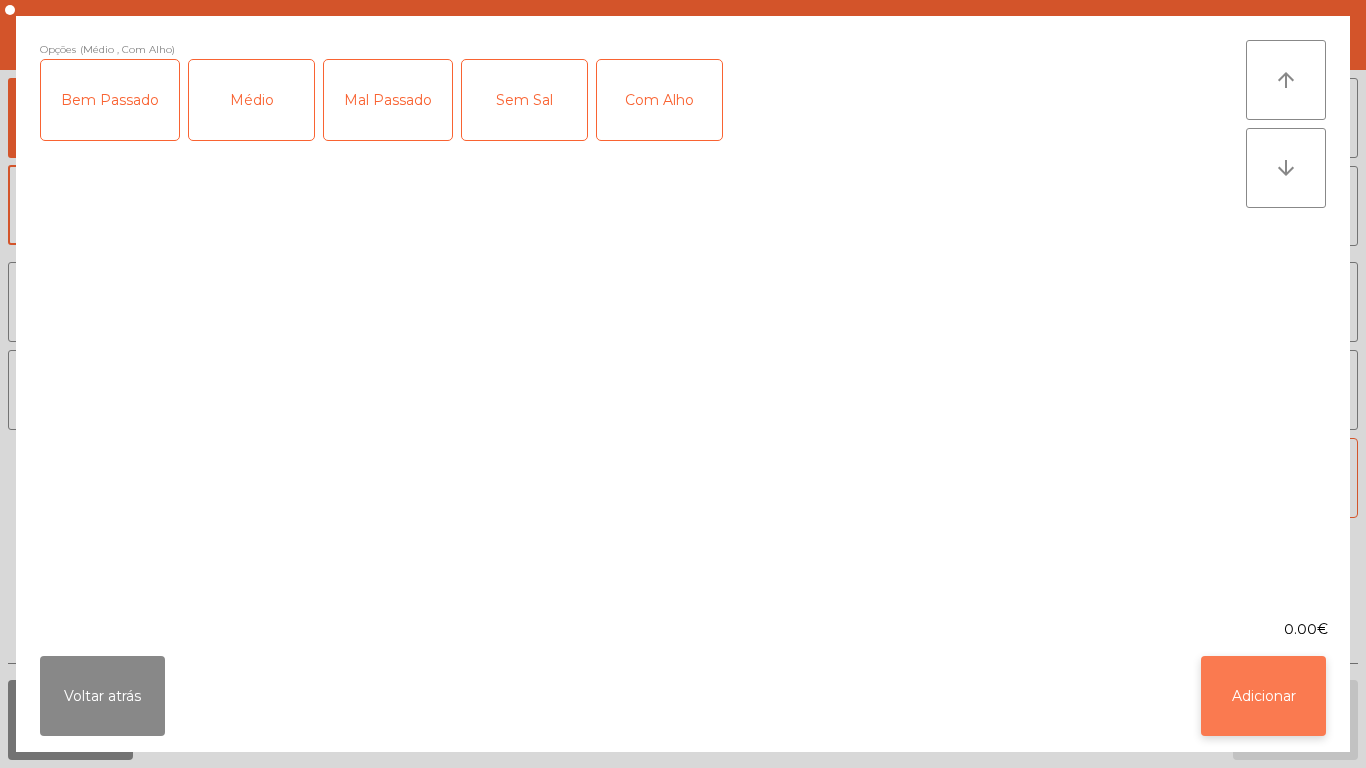 click on "Adicionar" 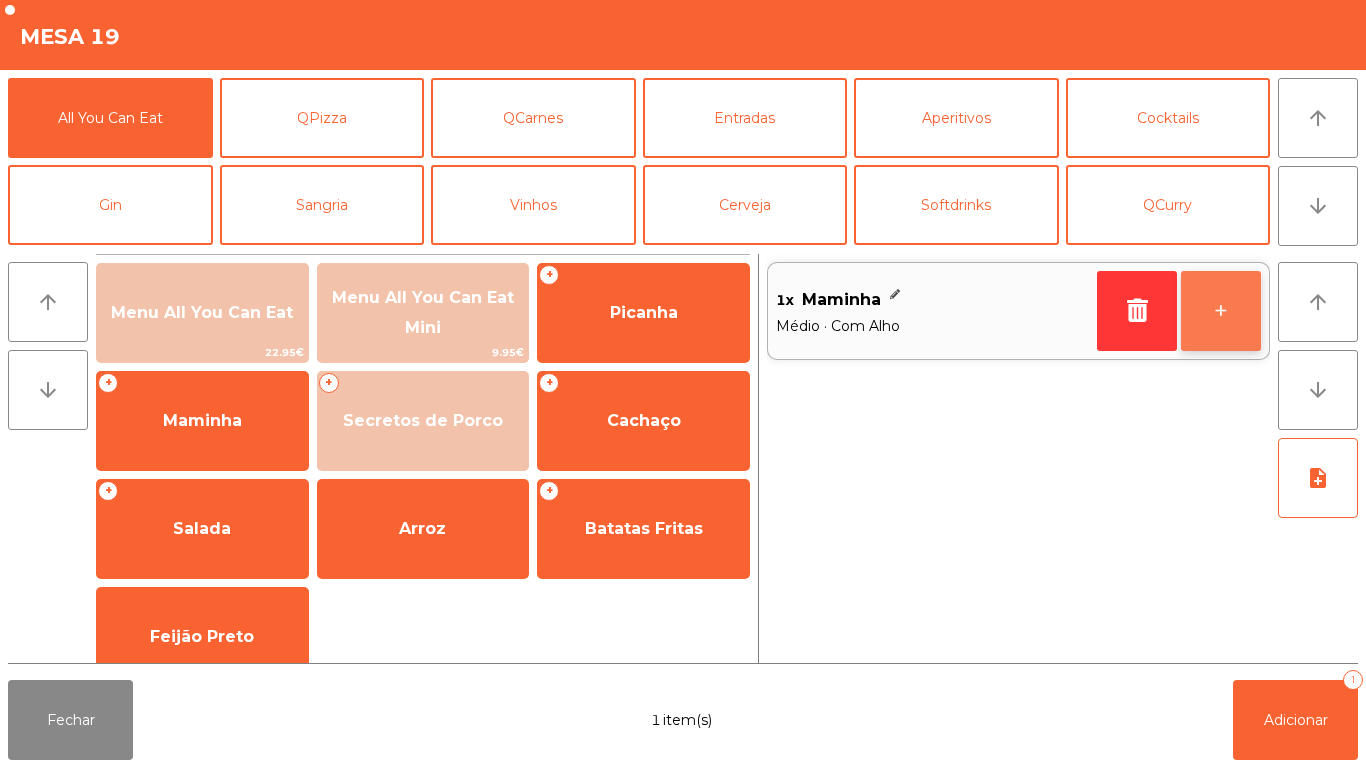 click on "+" 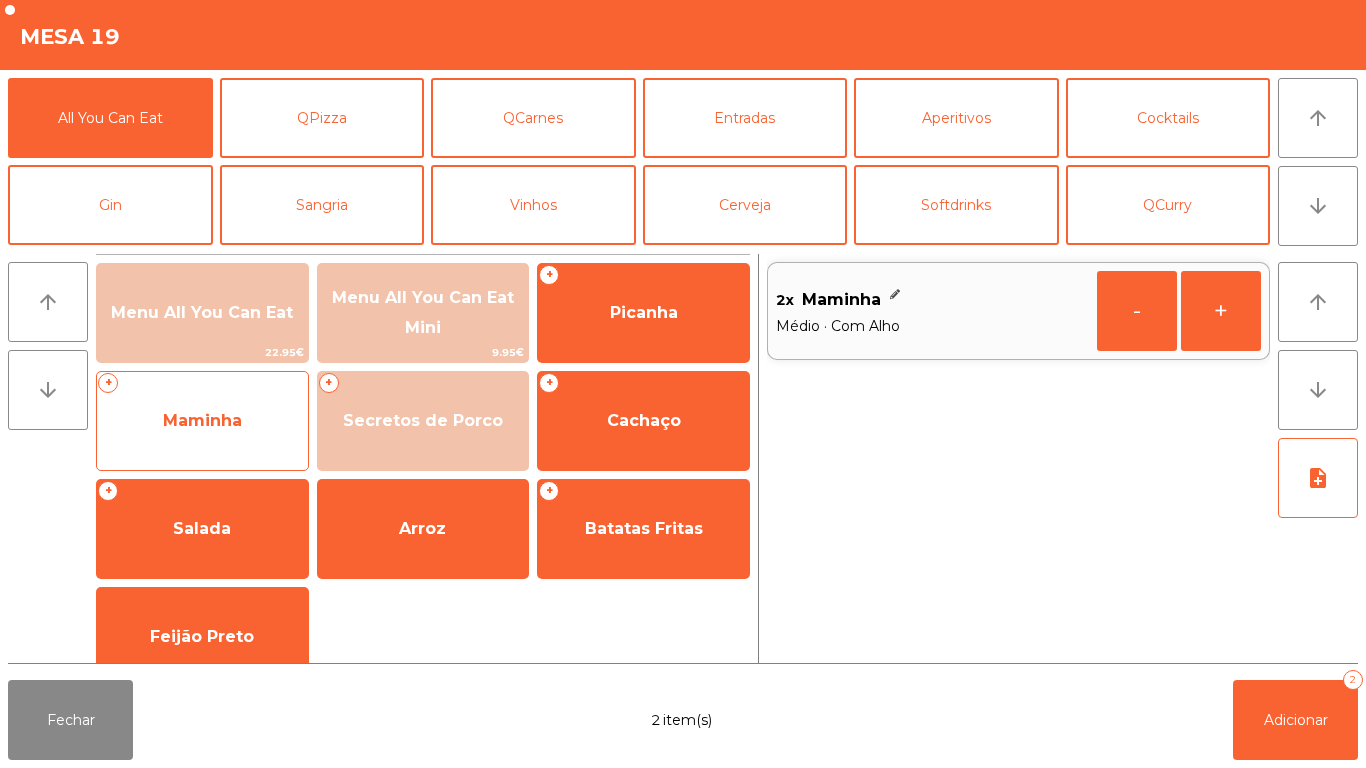 click on "Maminha" 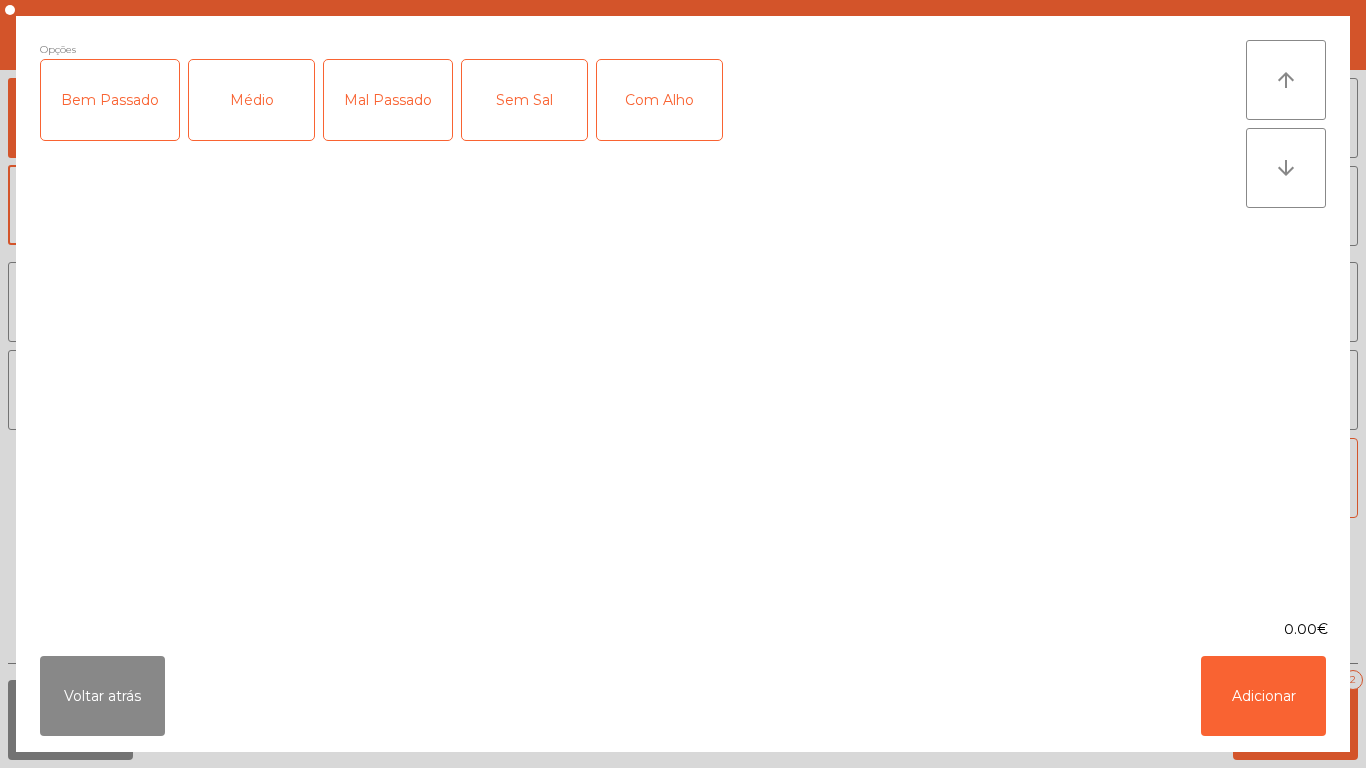 click on "Mal Passado" 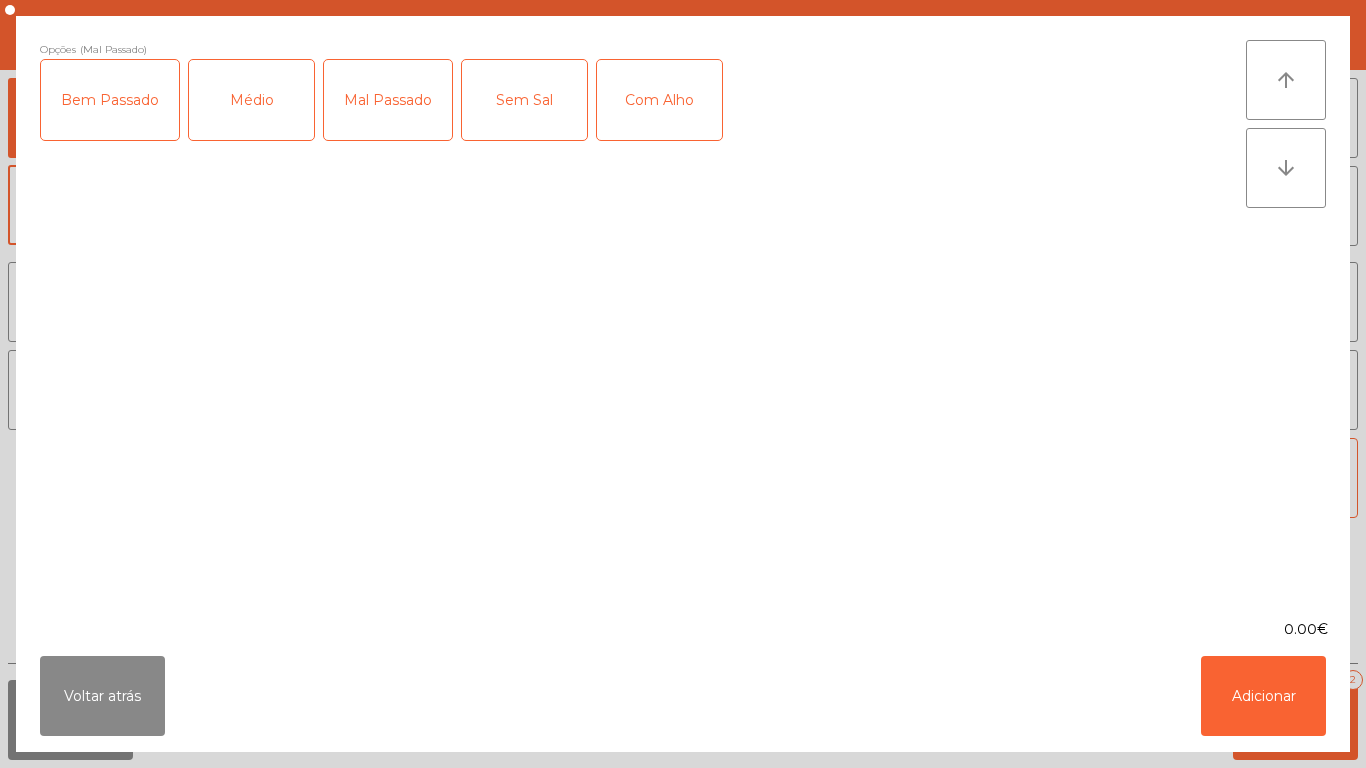 click on "Com Alho" 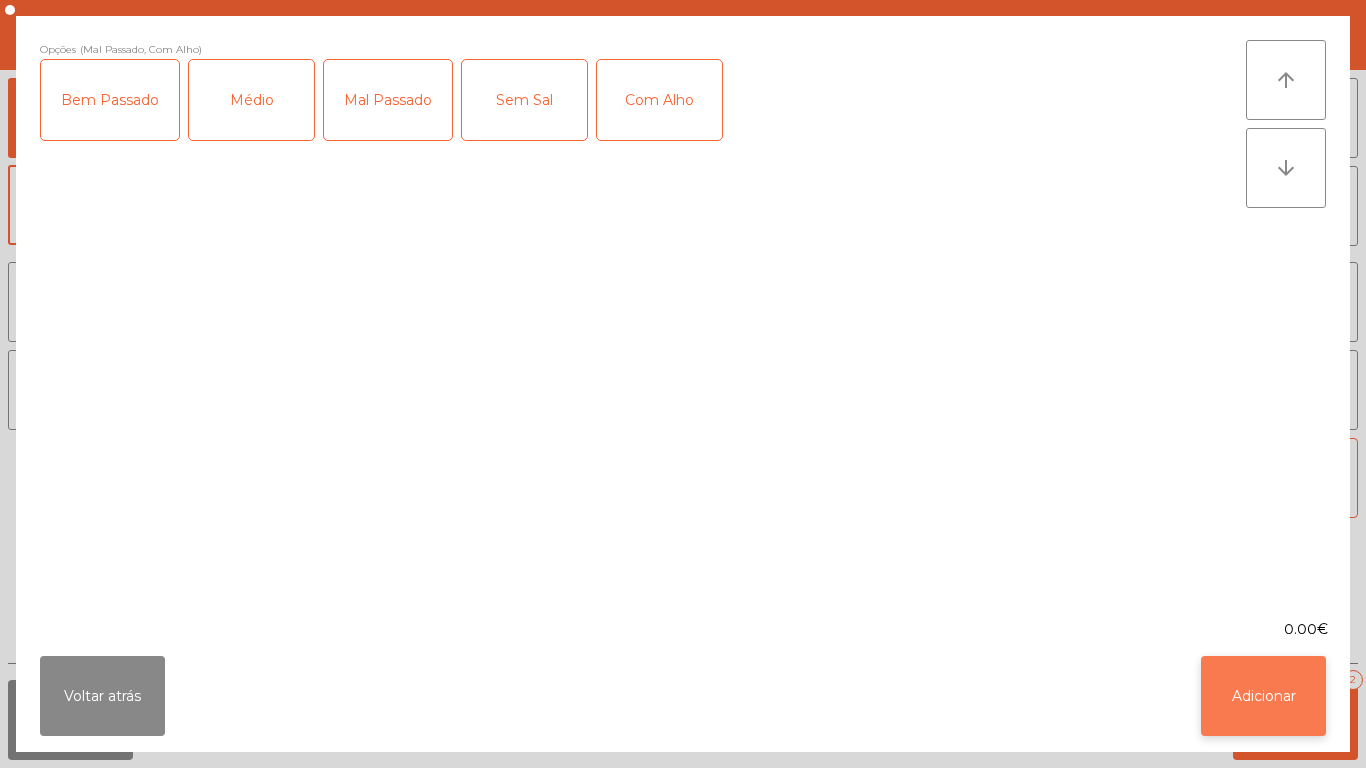 click on "Adicionar" 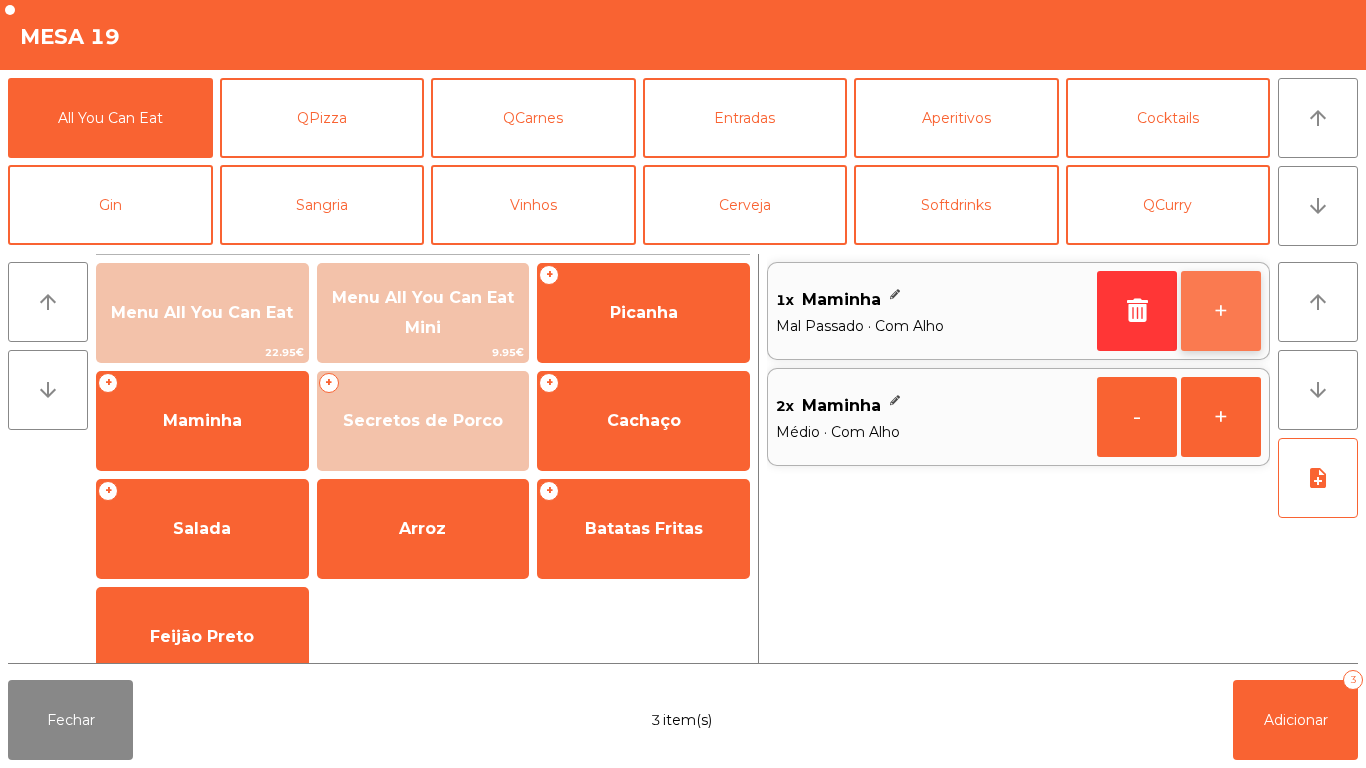 click on "+" 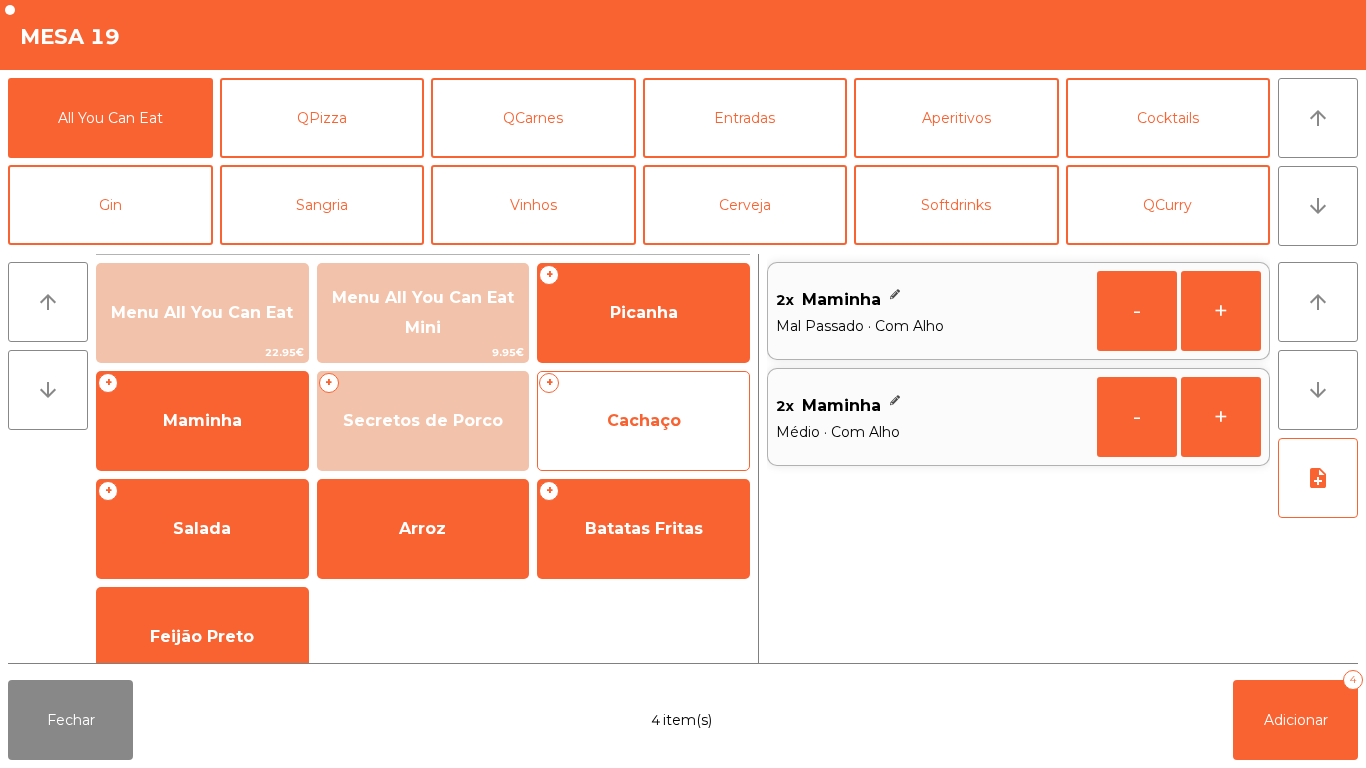 click on "Cachaço" 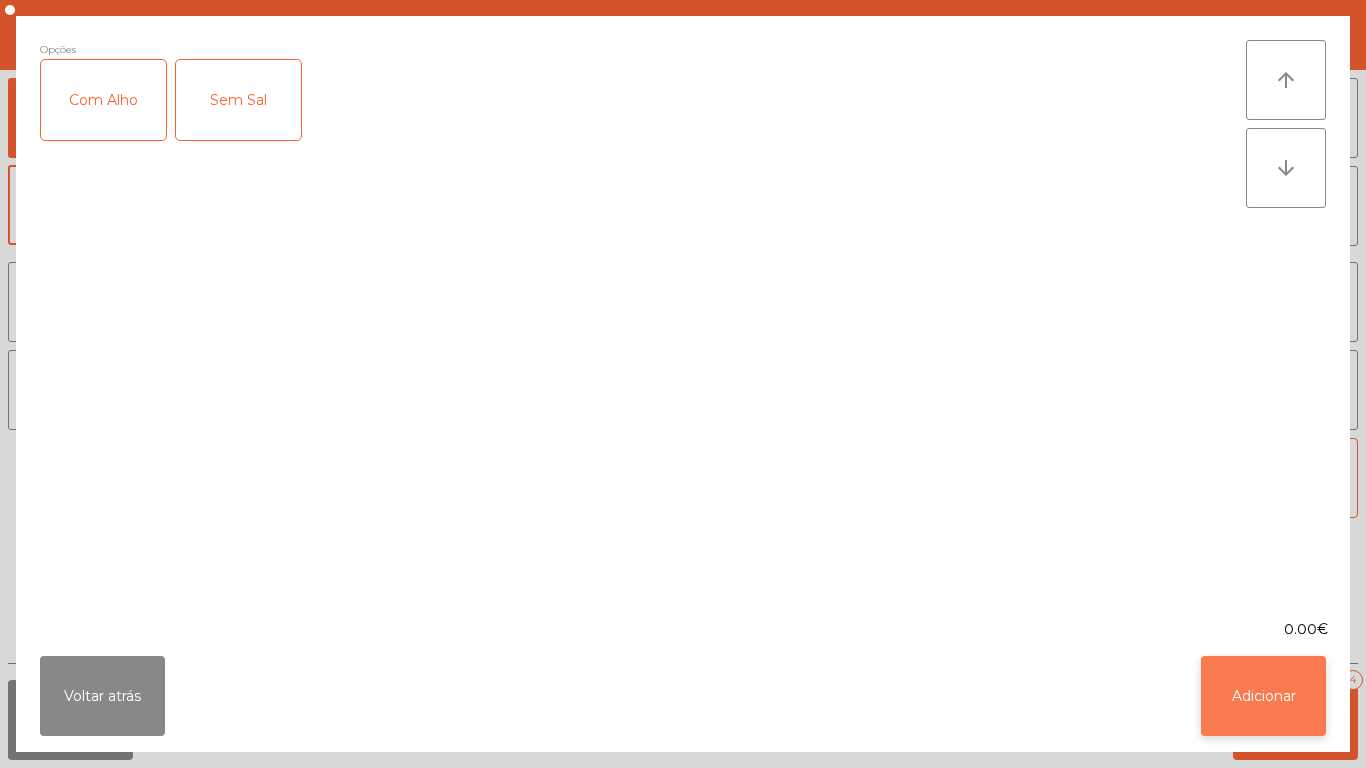 click on "Adicionar" 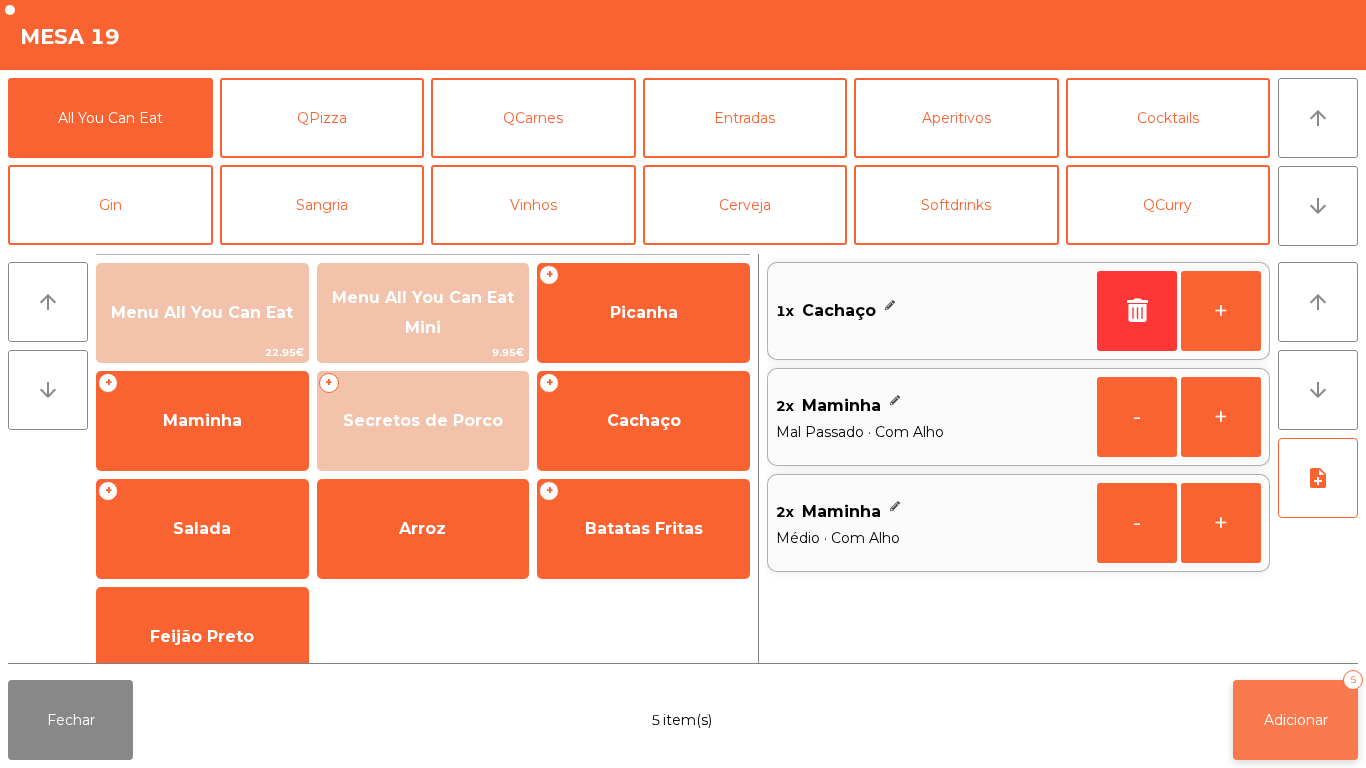 click on "Adicionar   5" 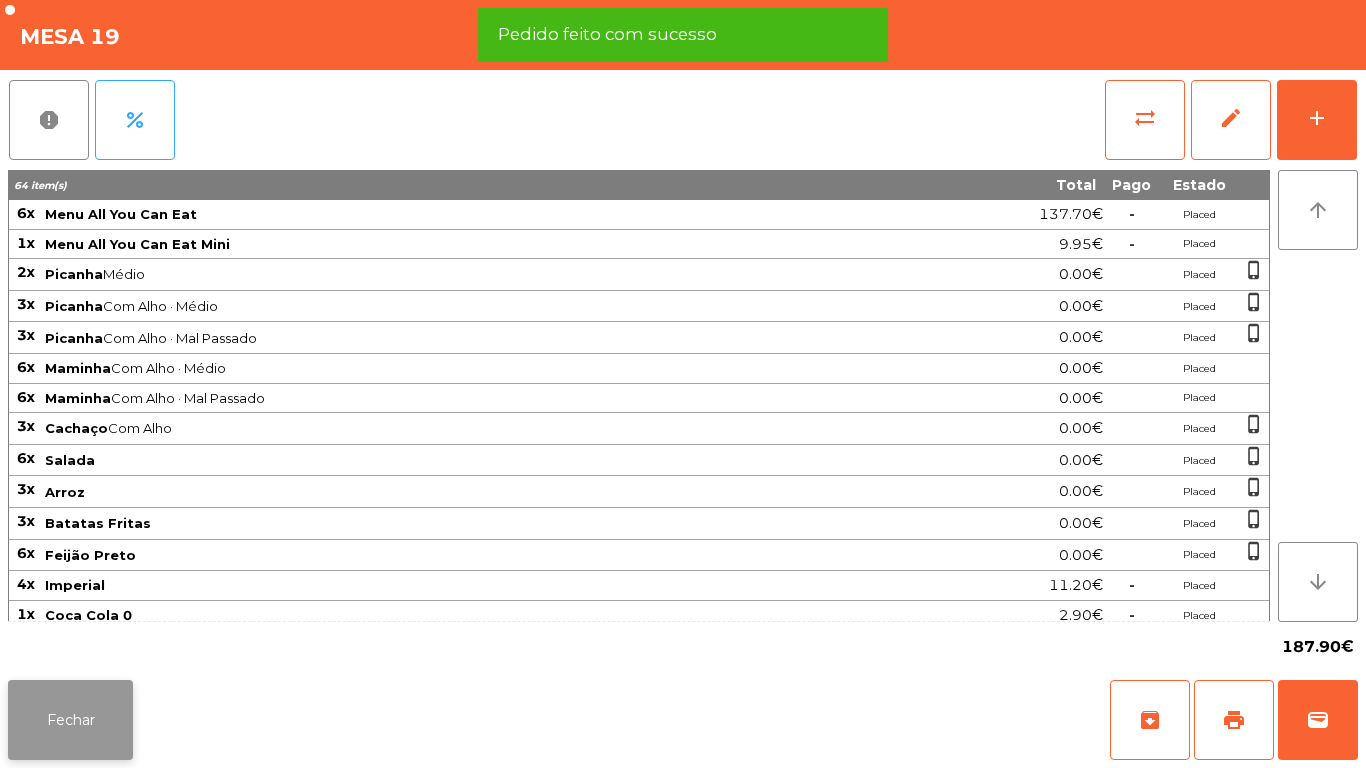 click on "Fechar" 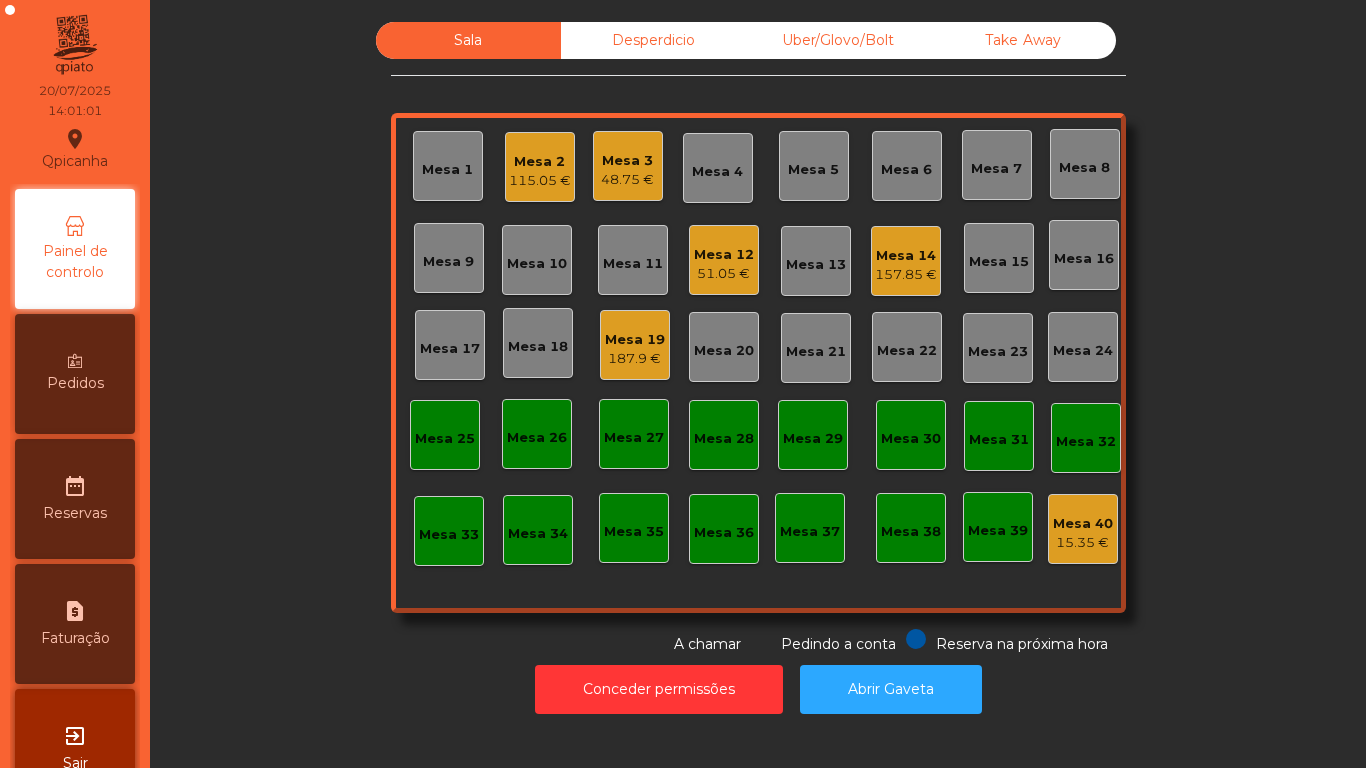 click on "Mesa 19" 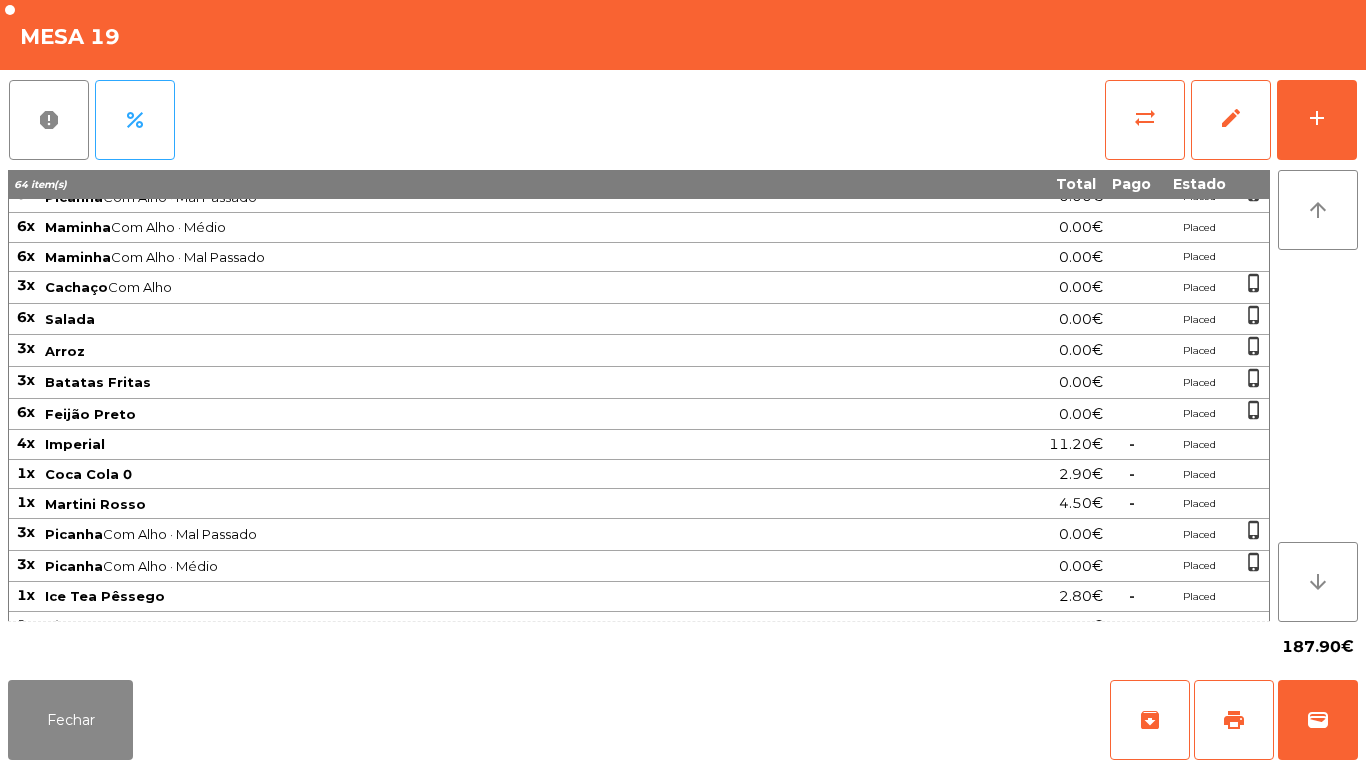 scroll, scrollTop: 220, scrollLeft: 0, axis: vertical 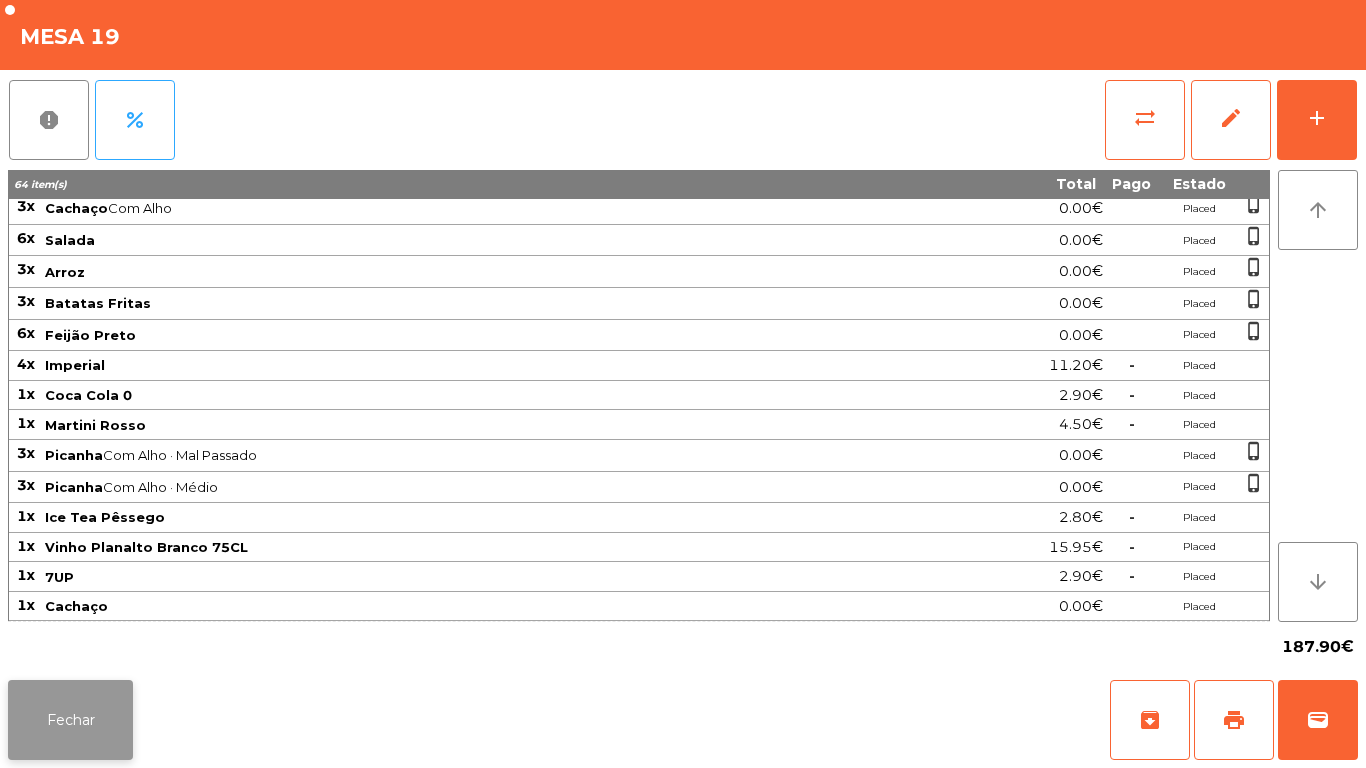 click on "Fechar" 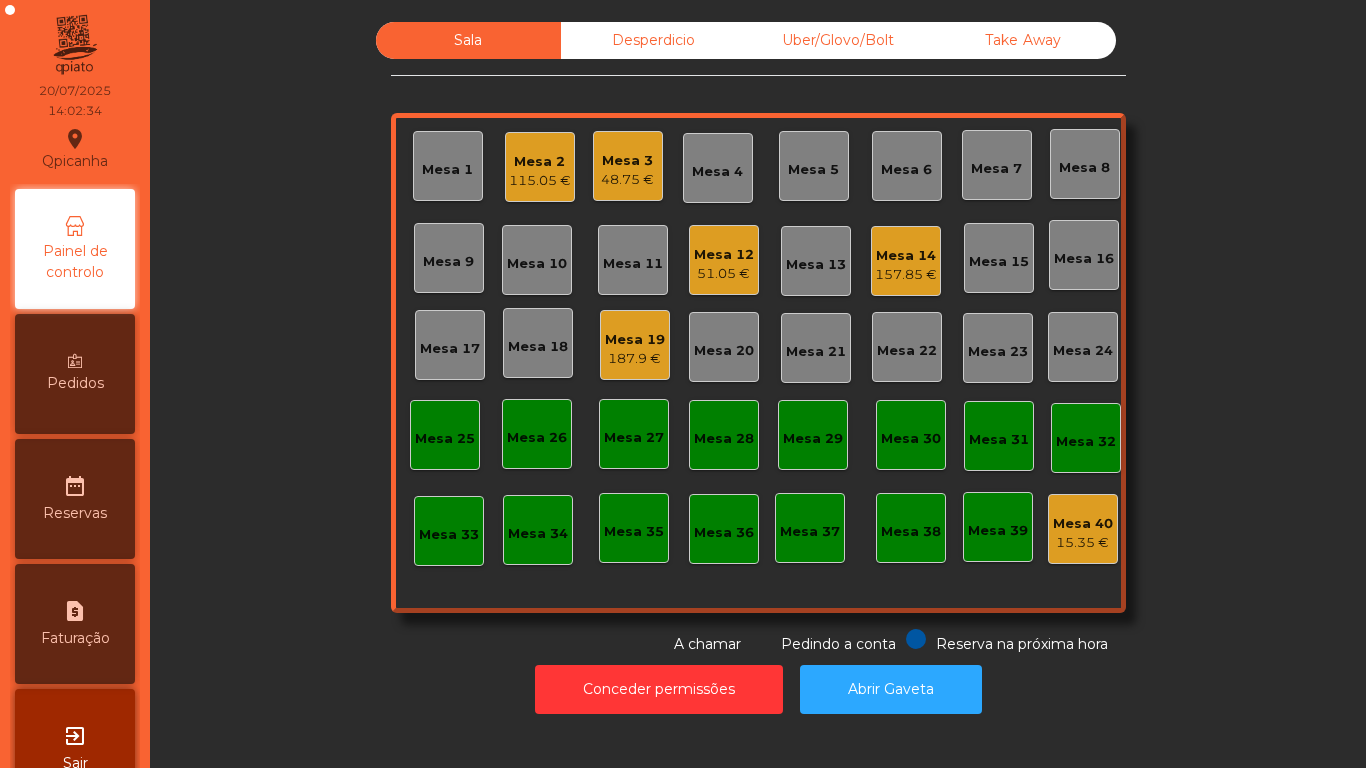 click on "Mesa 3   48.75 €" 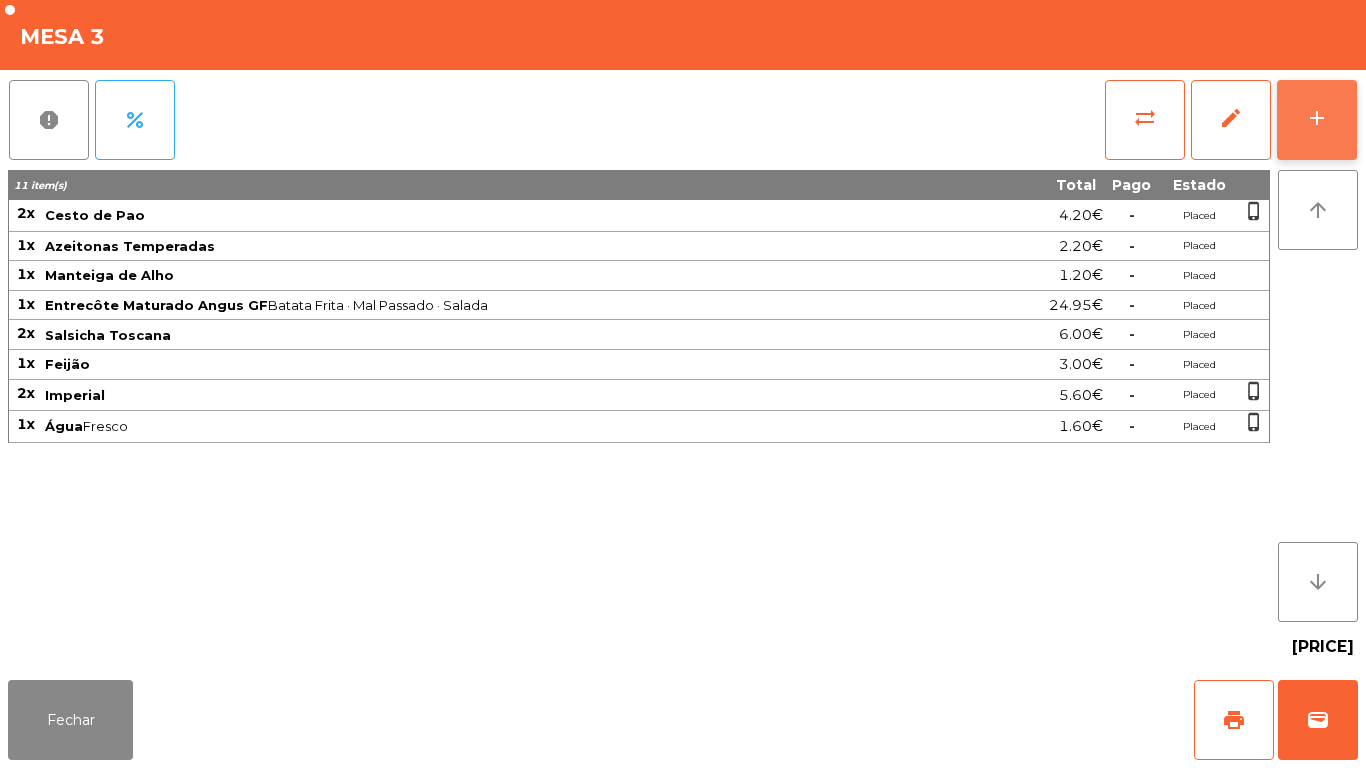 click on "add" 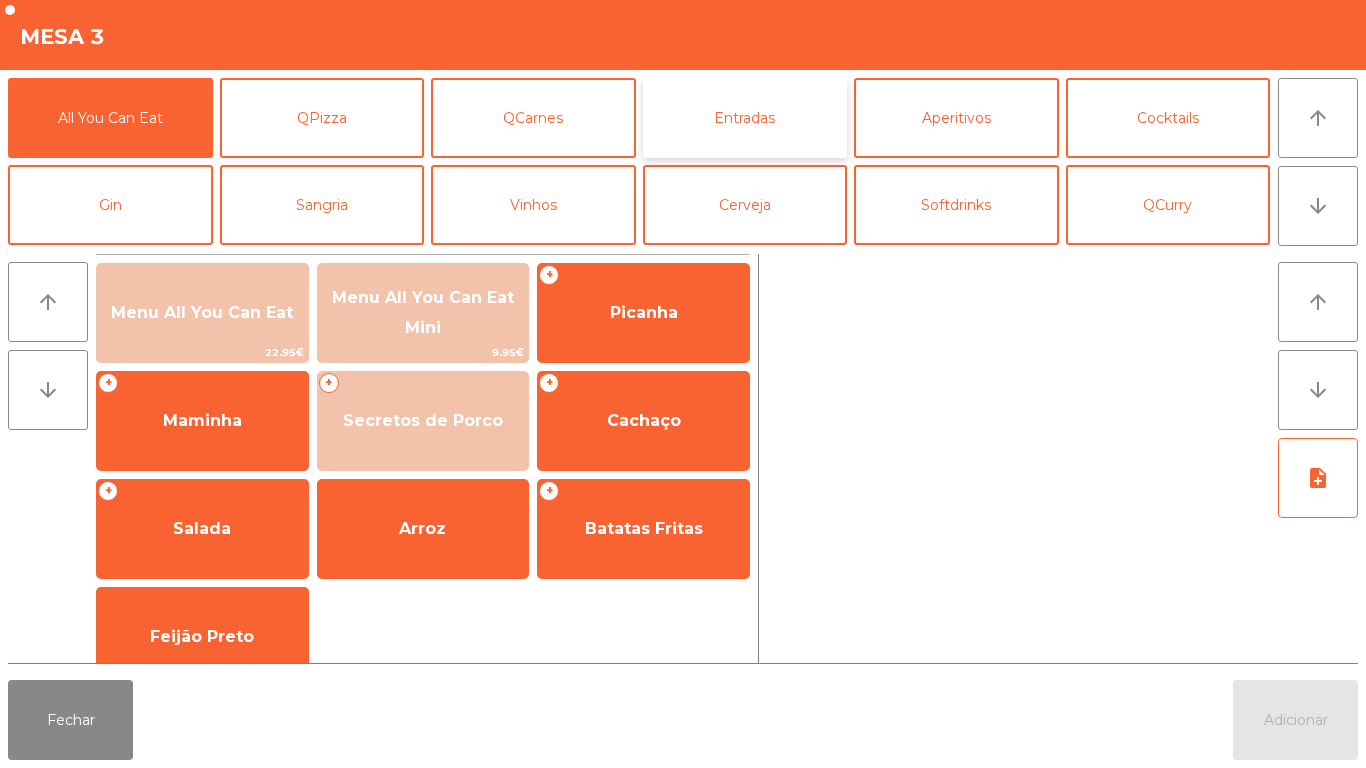 click on "Entradas" 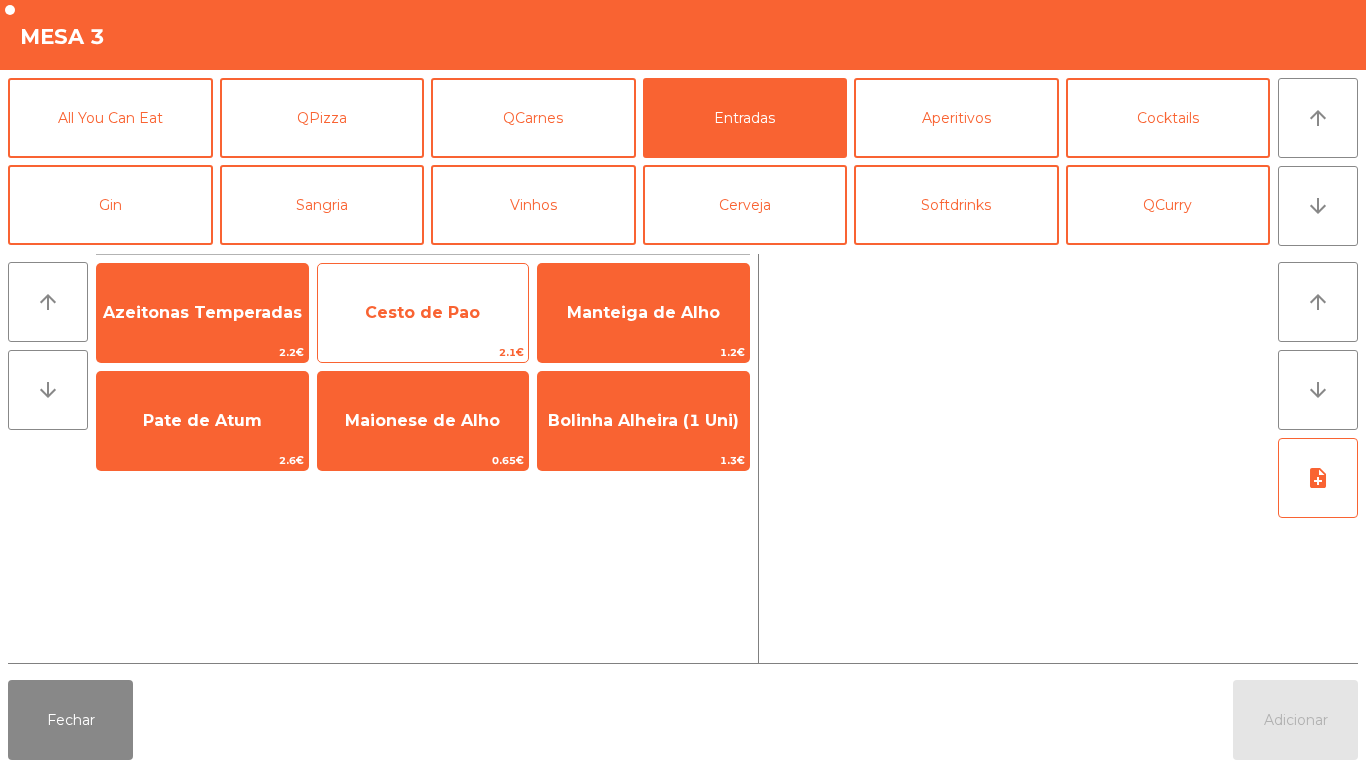 click on "Cesto de Pao" 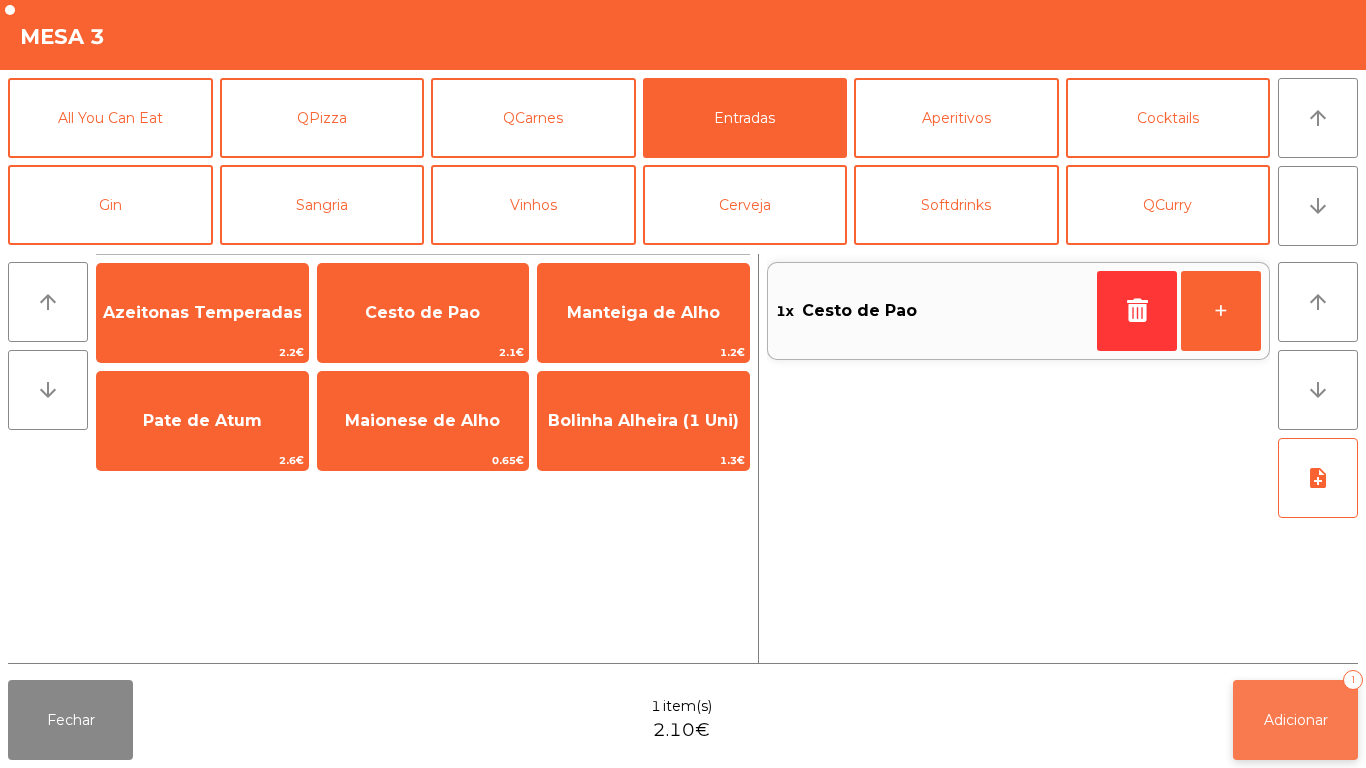 click on "Adicionar   1" 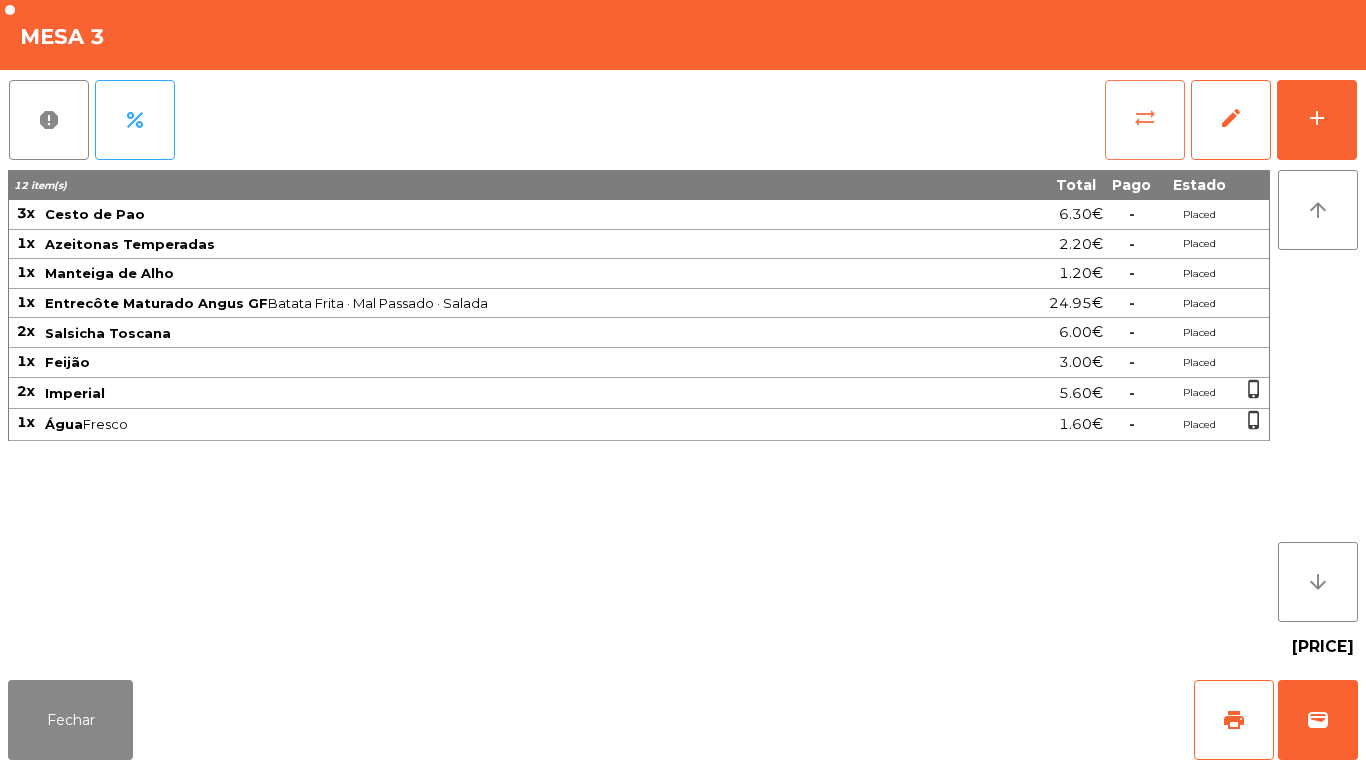 click on "sync_alt" 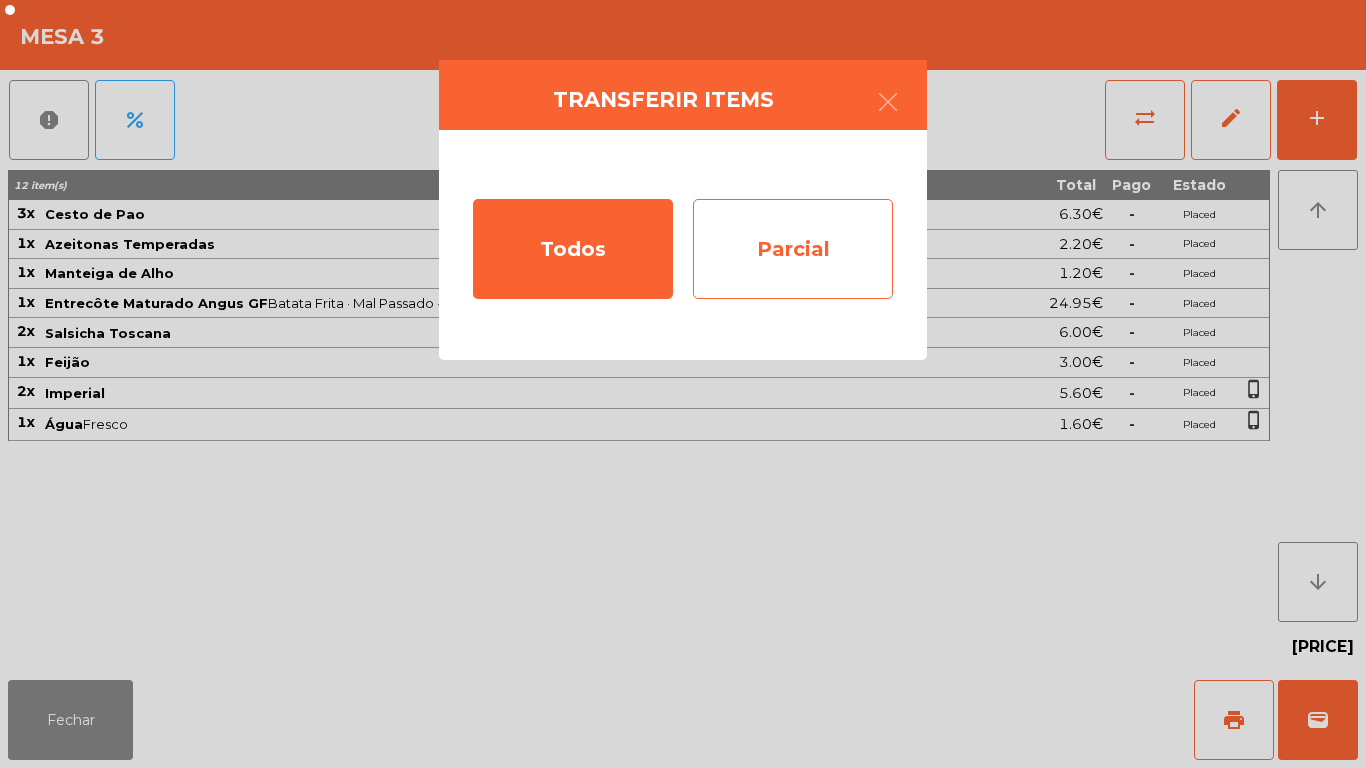 click on "Parcial" 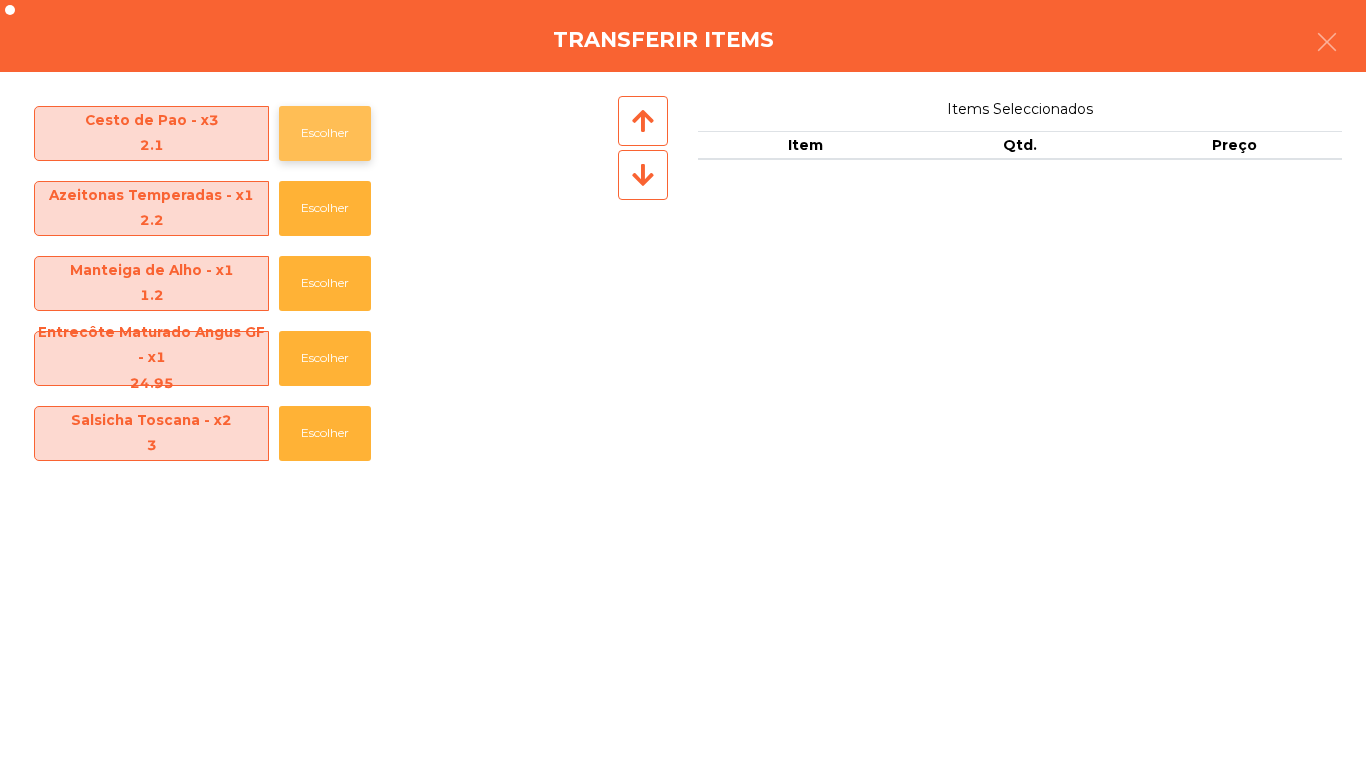 click on "Escolher" 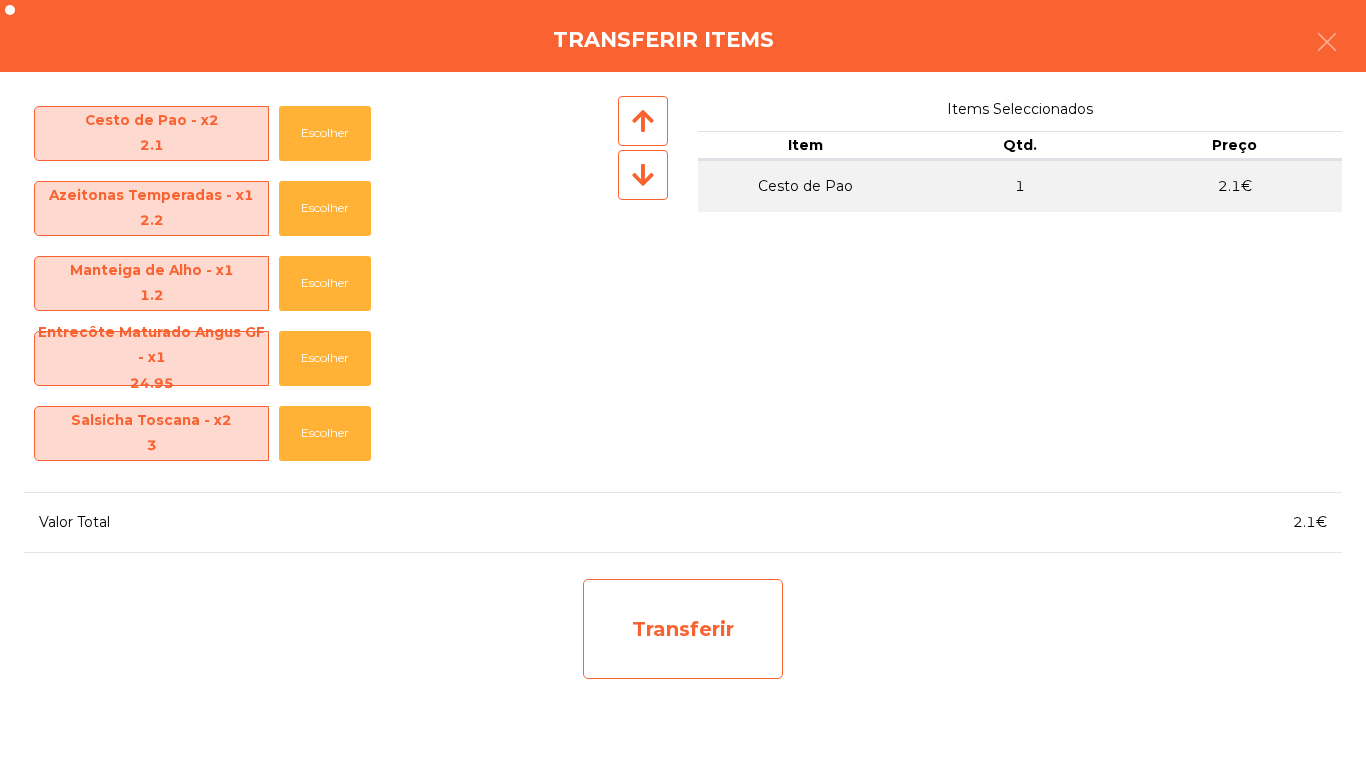 click on "Transferir" 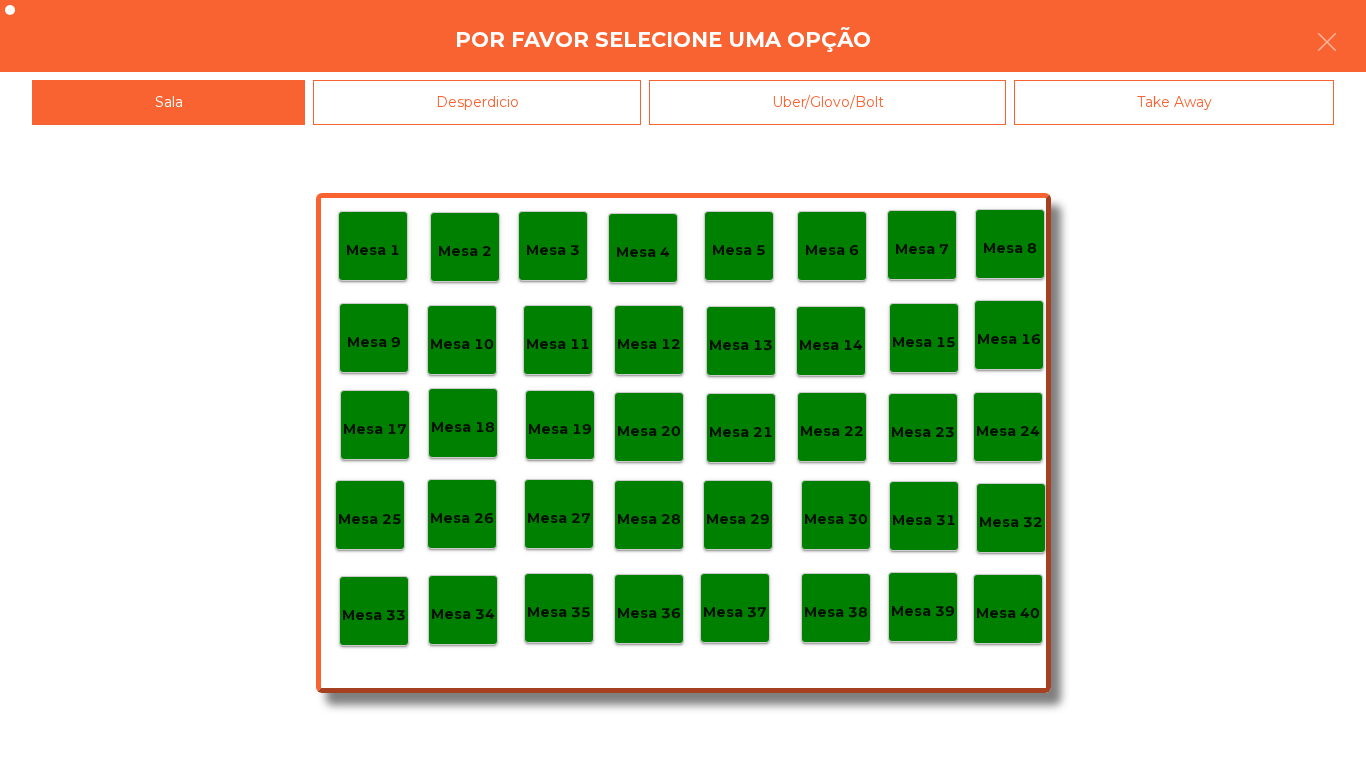 click on "Mesa 25" 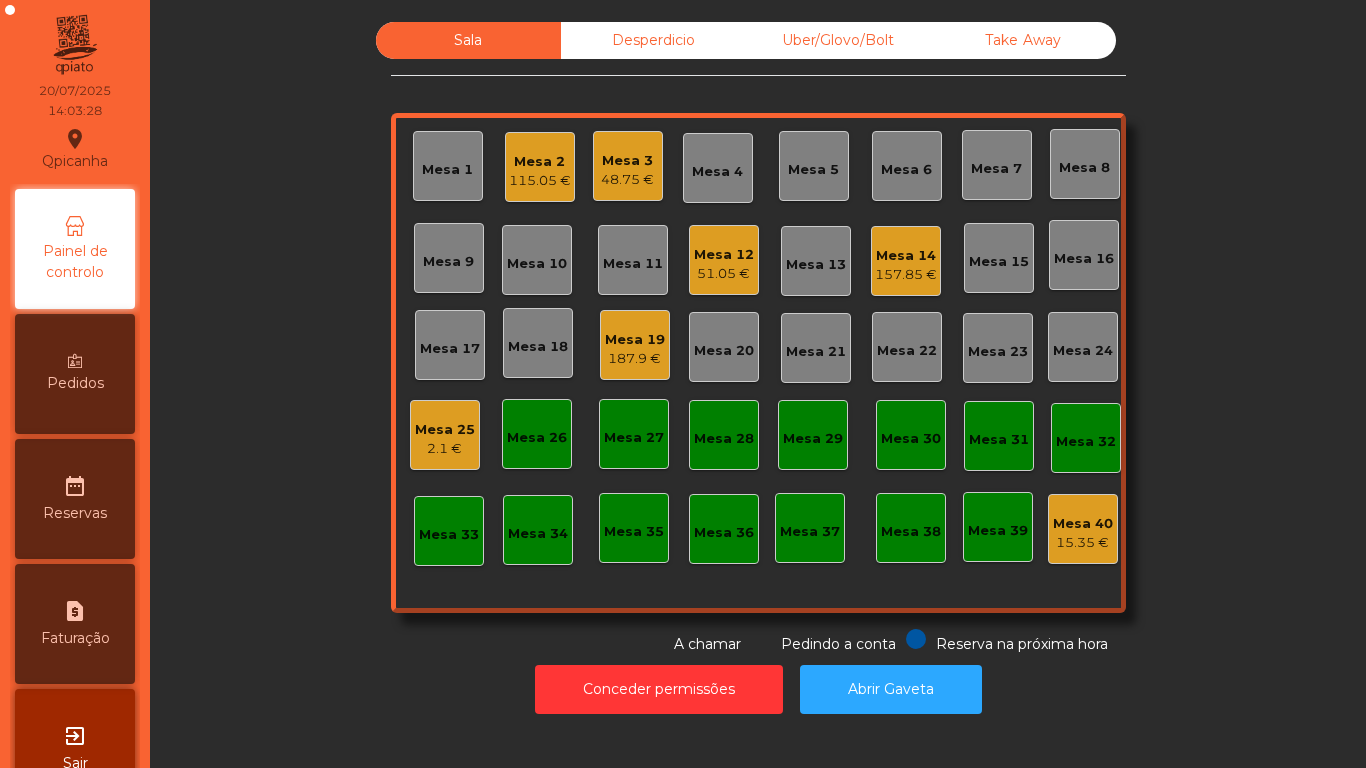 click on "48.75 €" 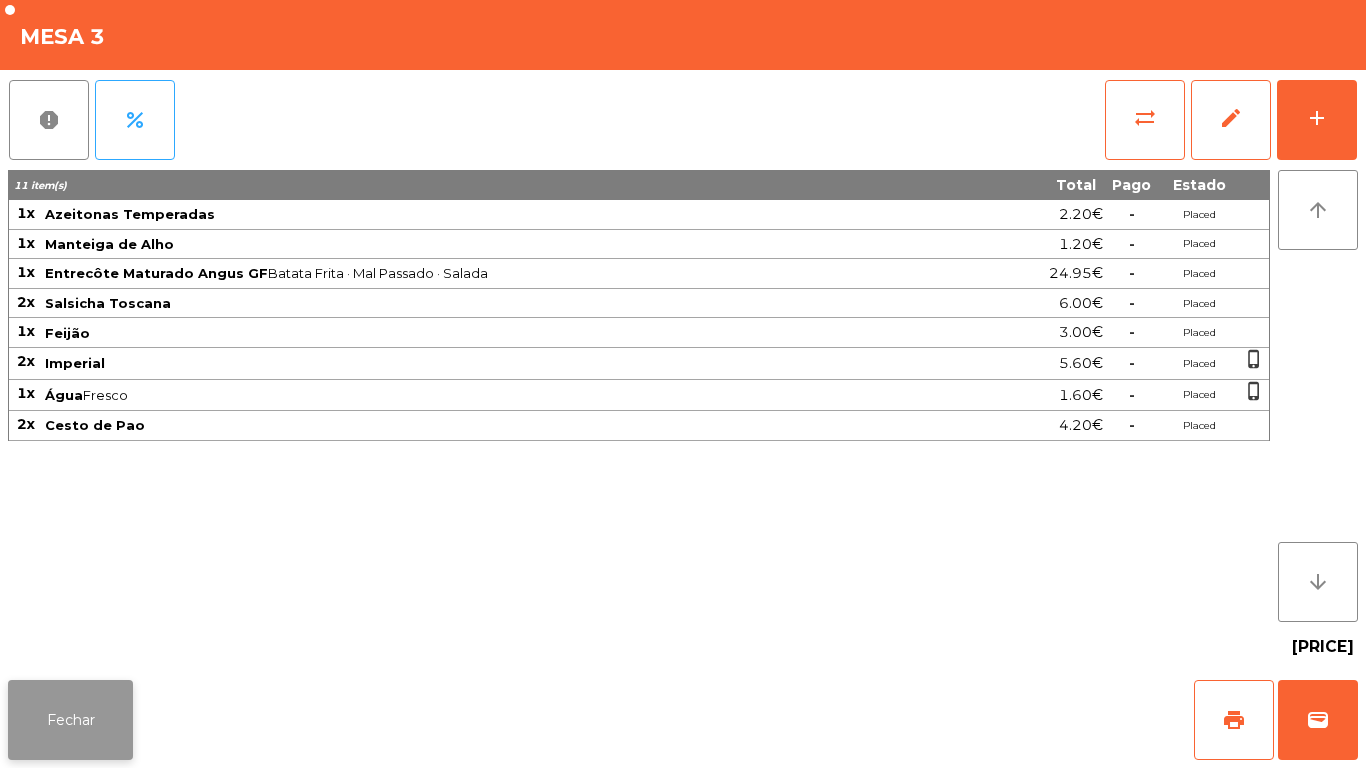 click on "Fechar" 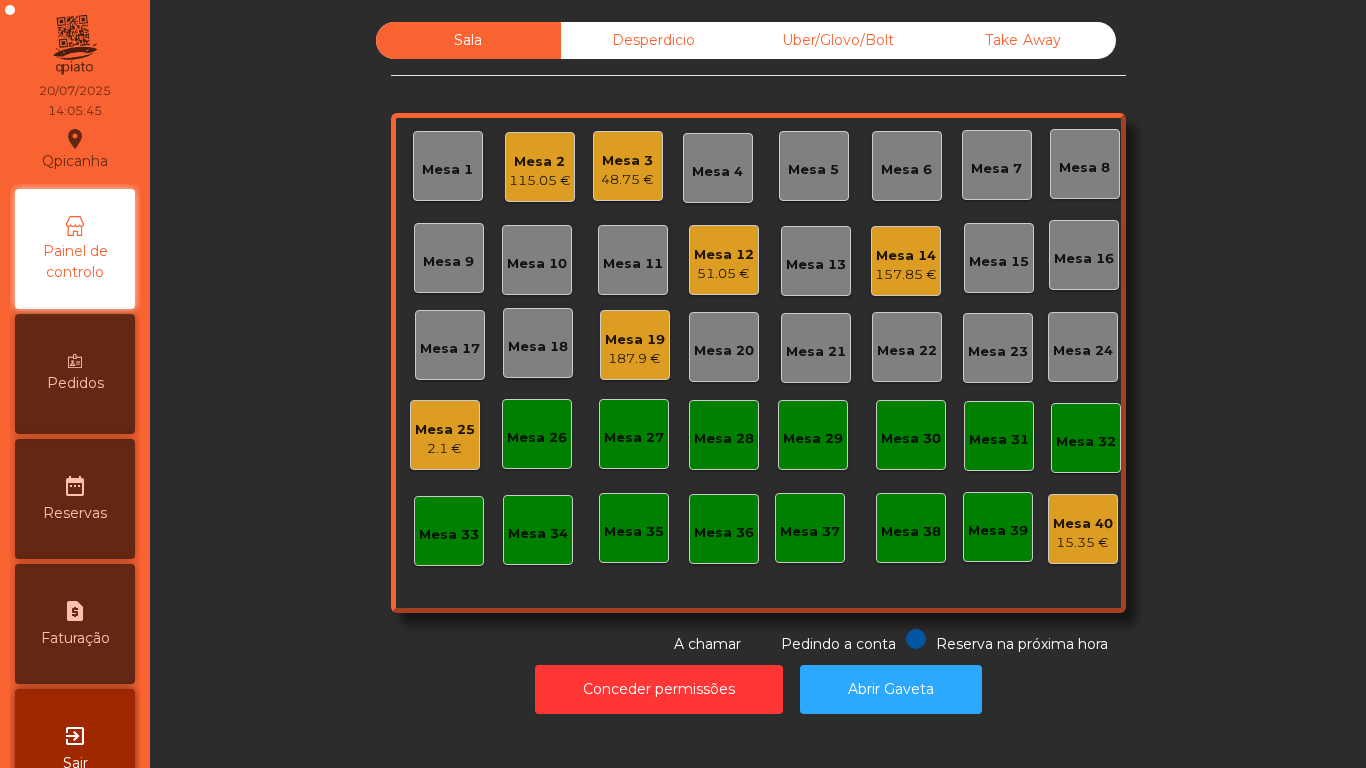 click on "Mesa 14   157.85 €" 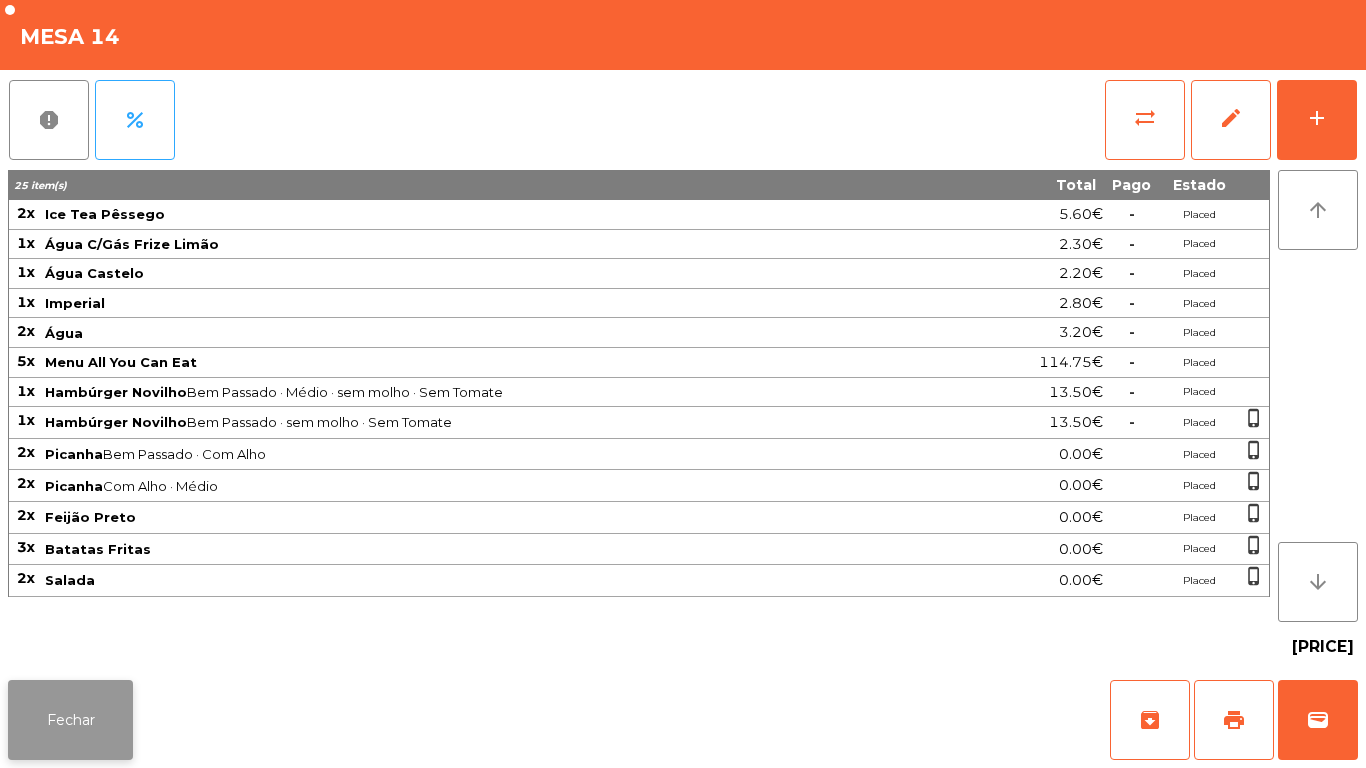 click on "Fechar" 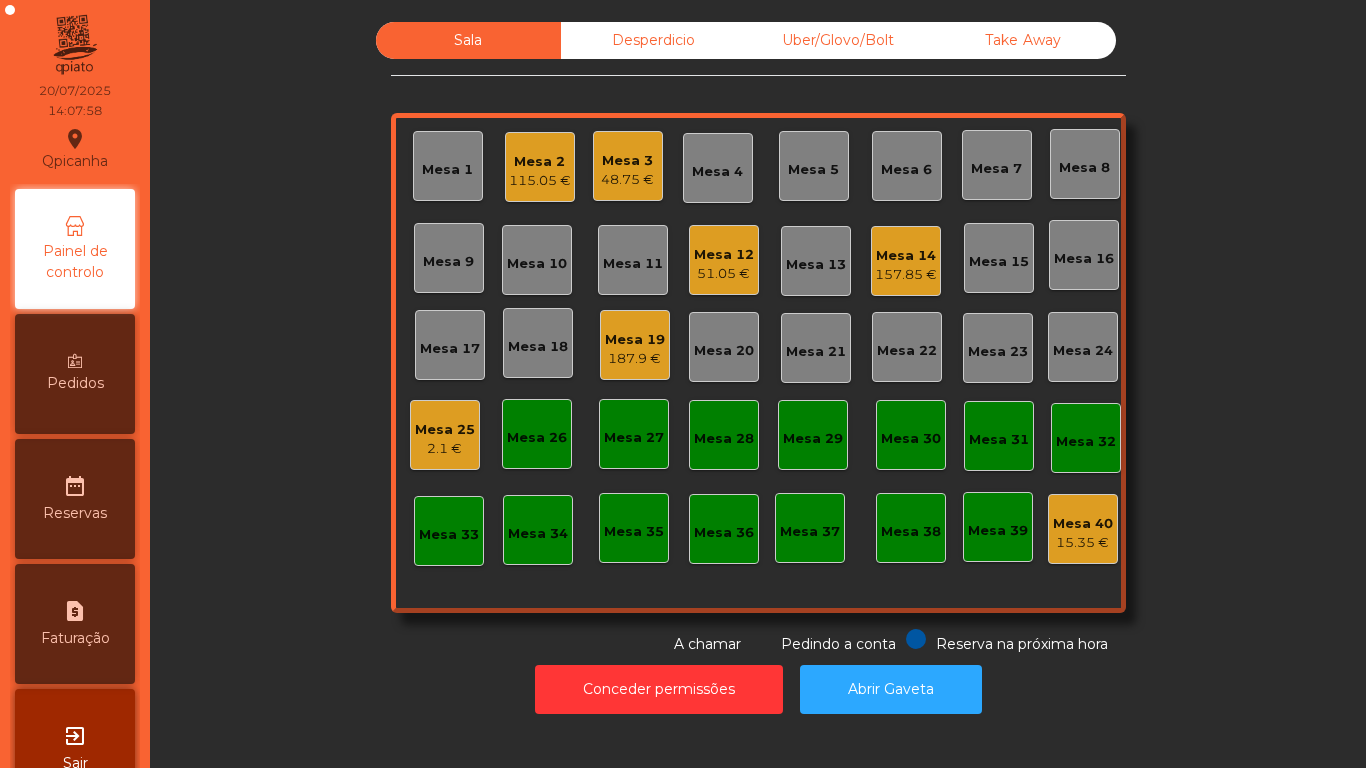 click on "Mesa 2" 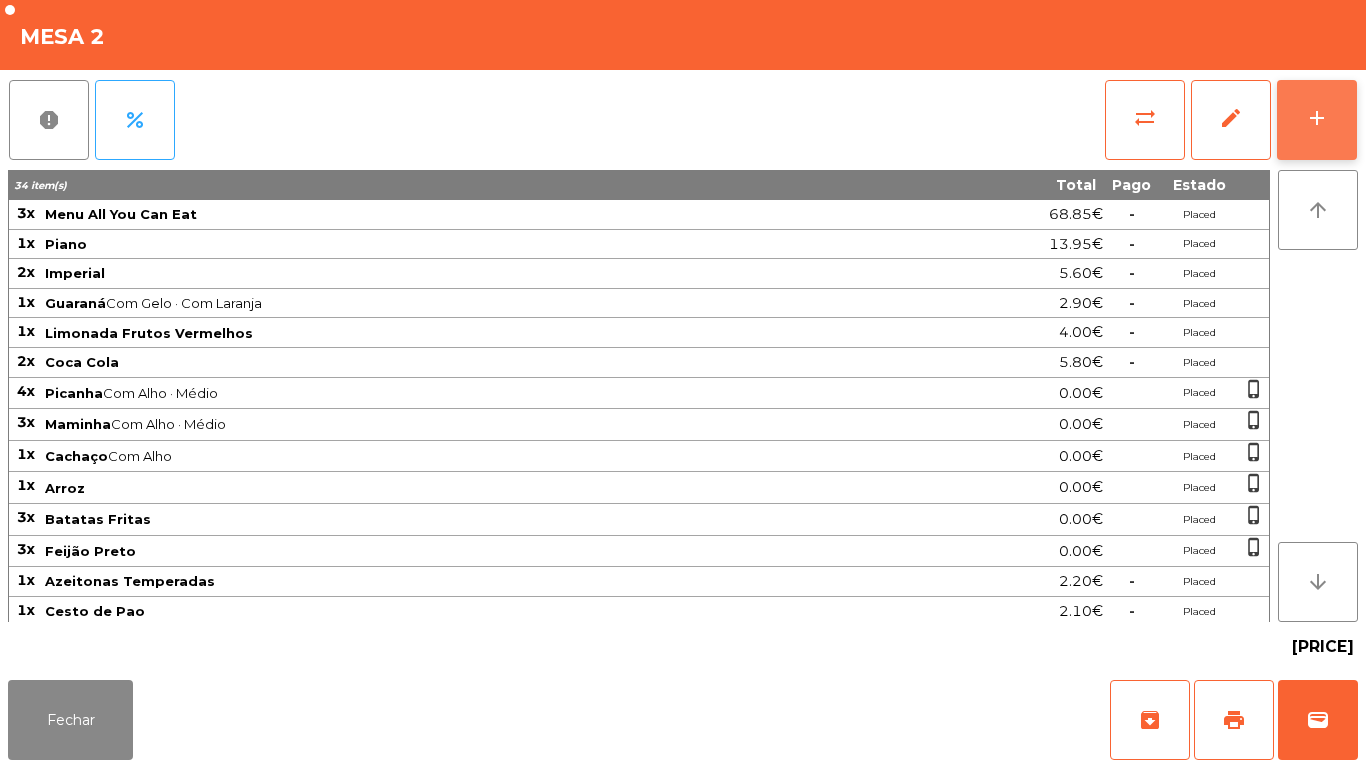 click on "add" 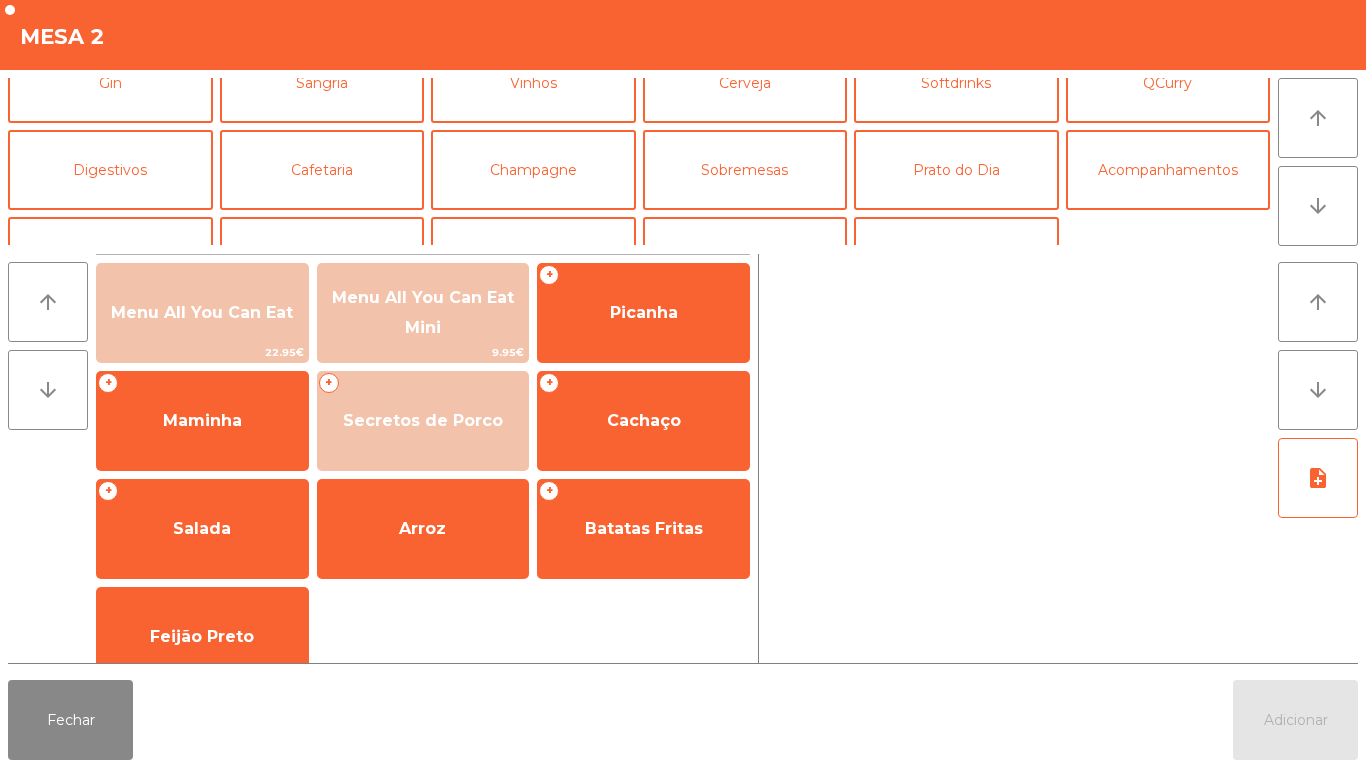 scroll, scrollTop: 134, scrollLeft: 0, axis: vertical 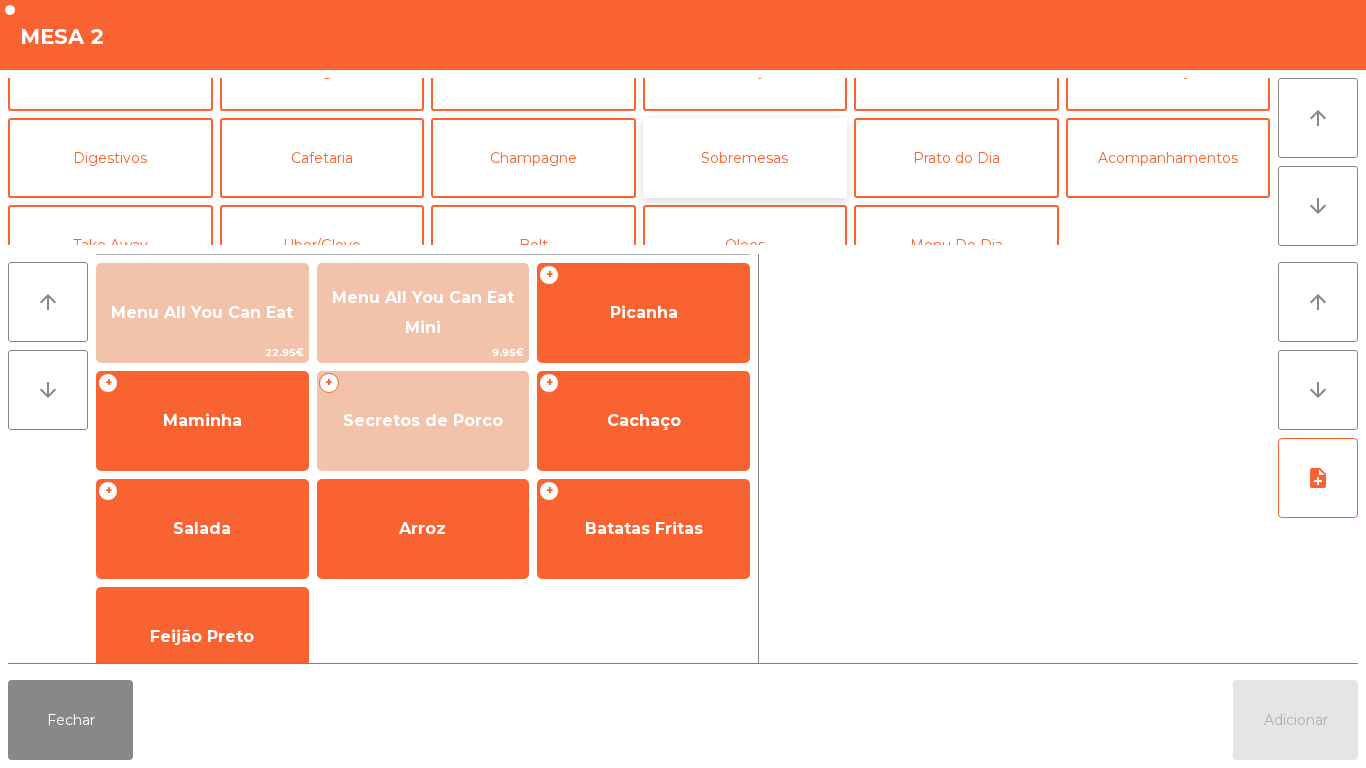 click on "Sobremesas" 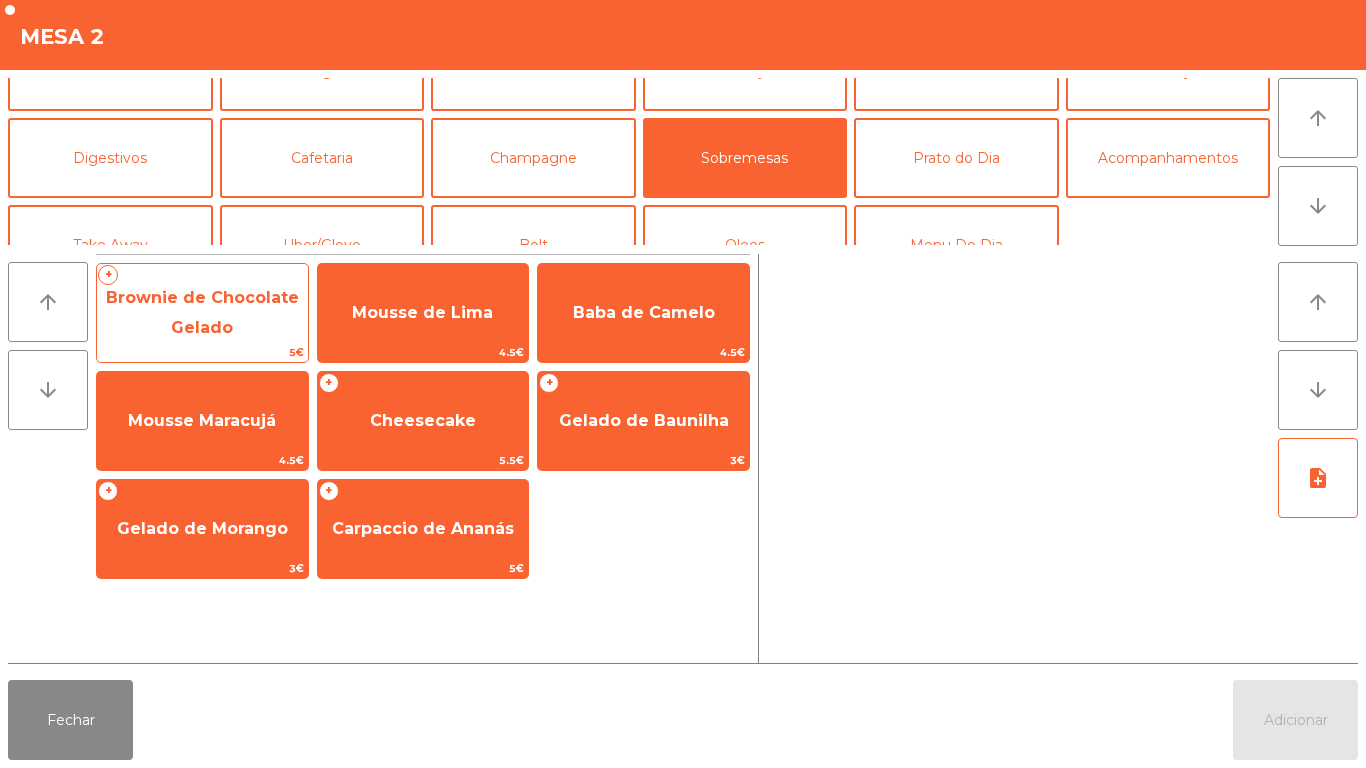 click on "Brownie de Chocolate Gelado" 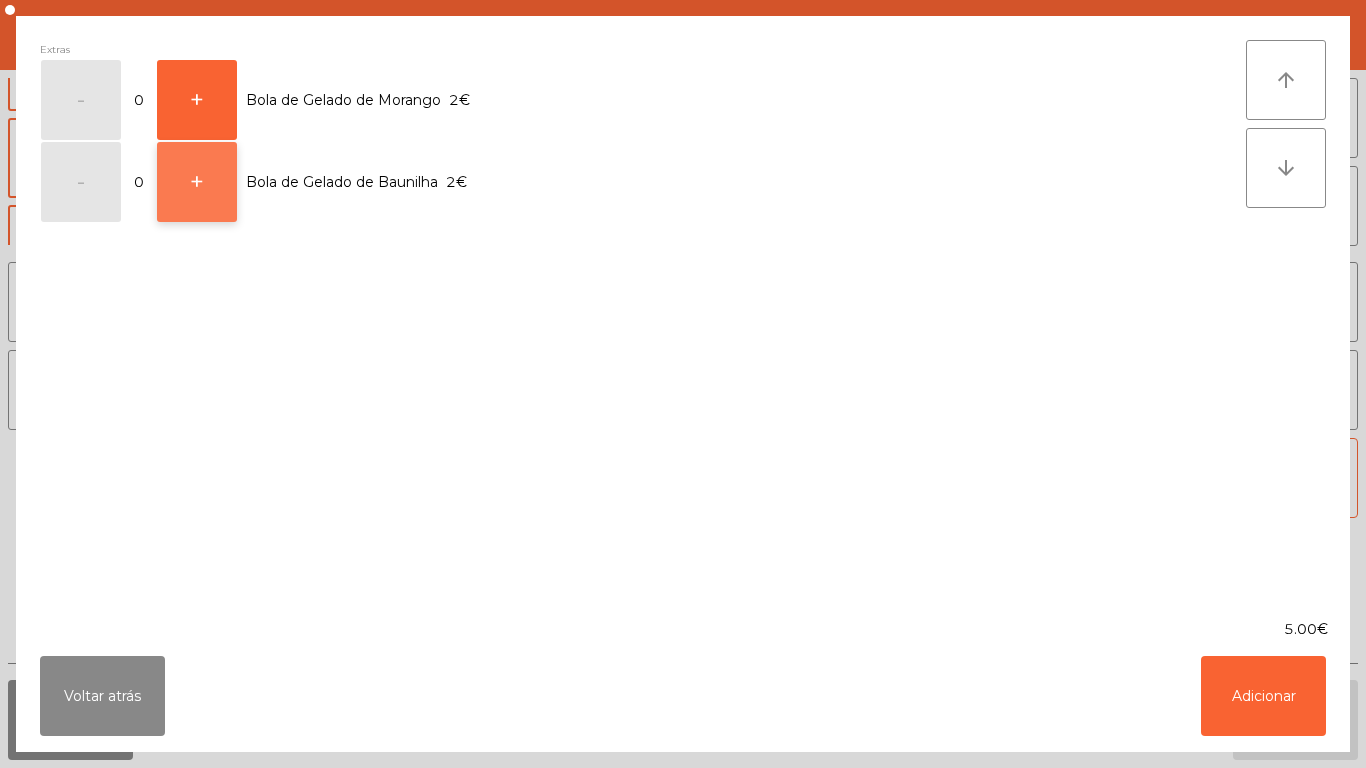 click on "+" 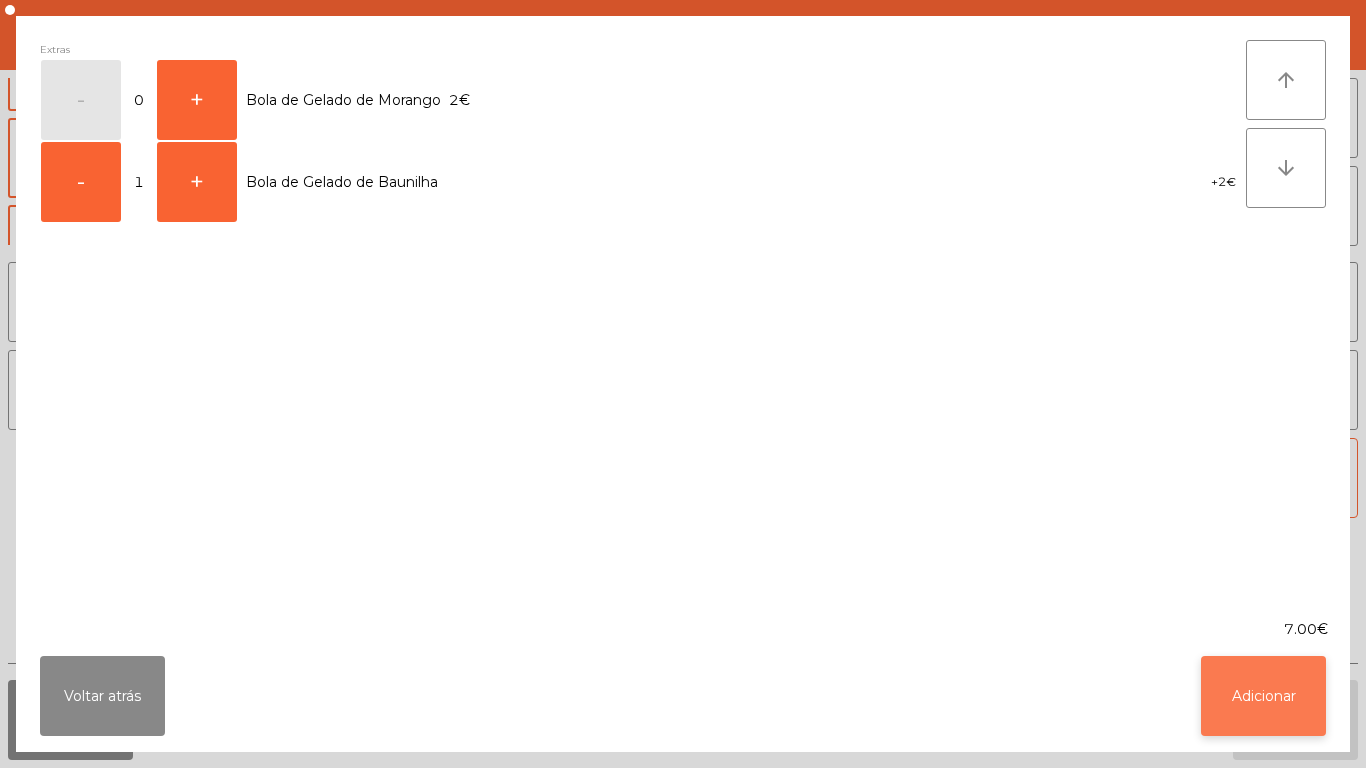 click on "Adicionar" 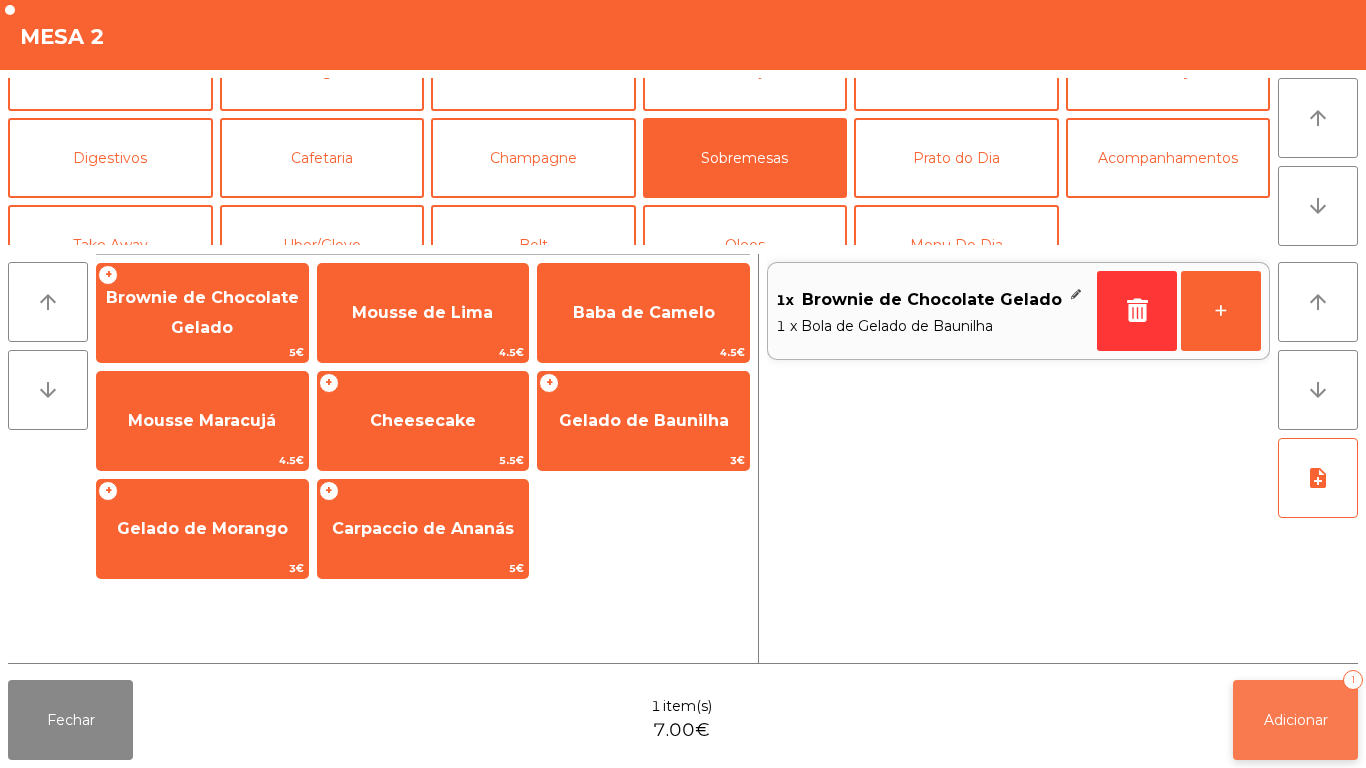 click on "Adicionar" 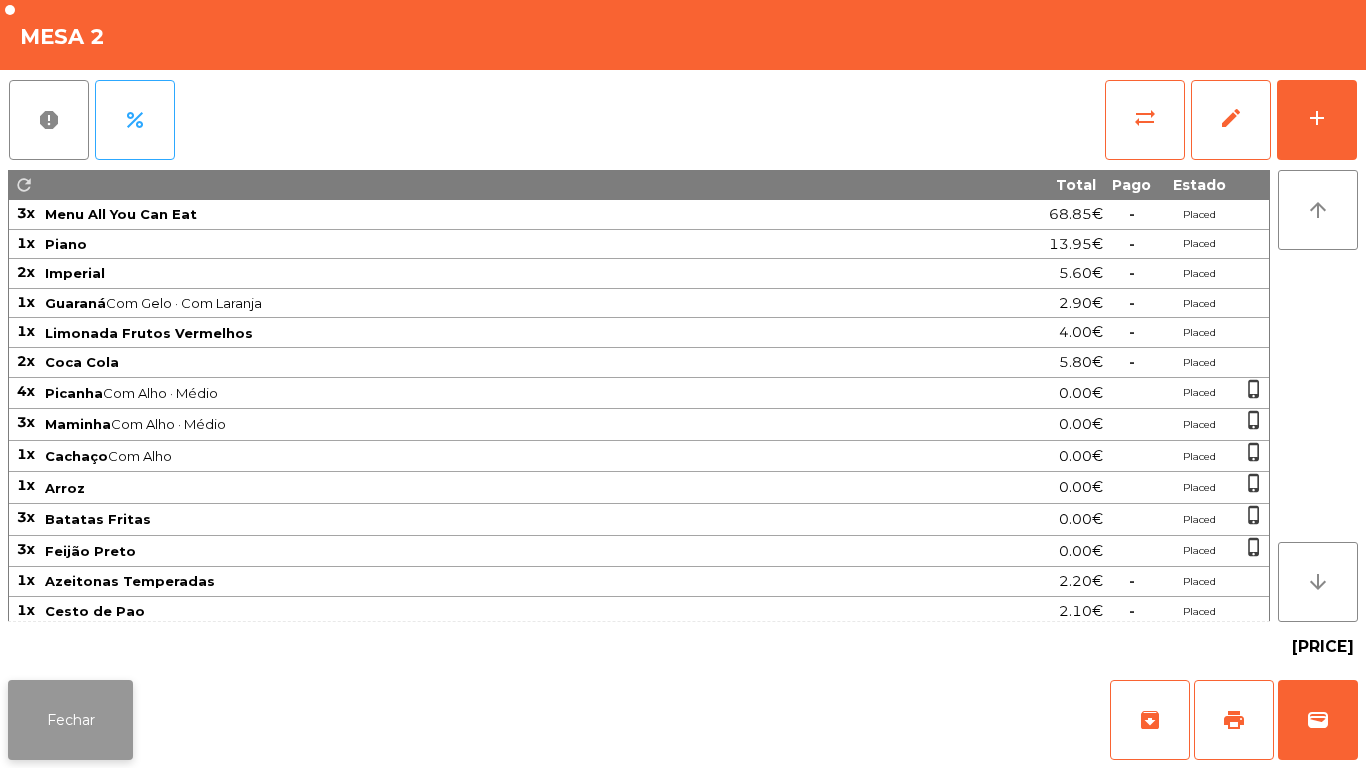 click on "Fechar" 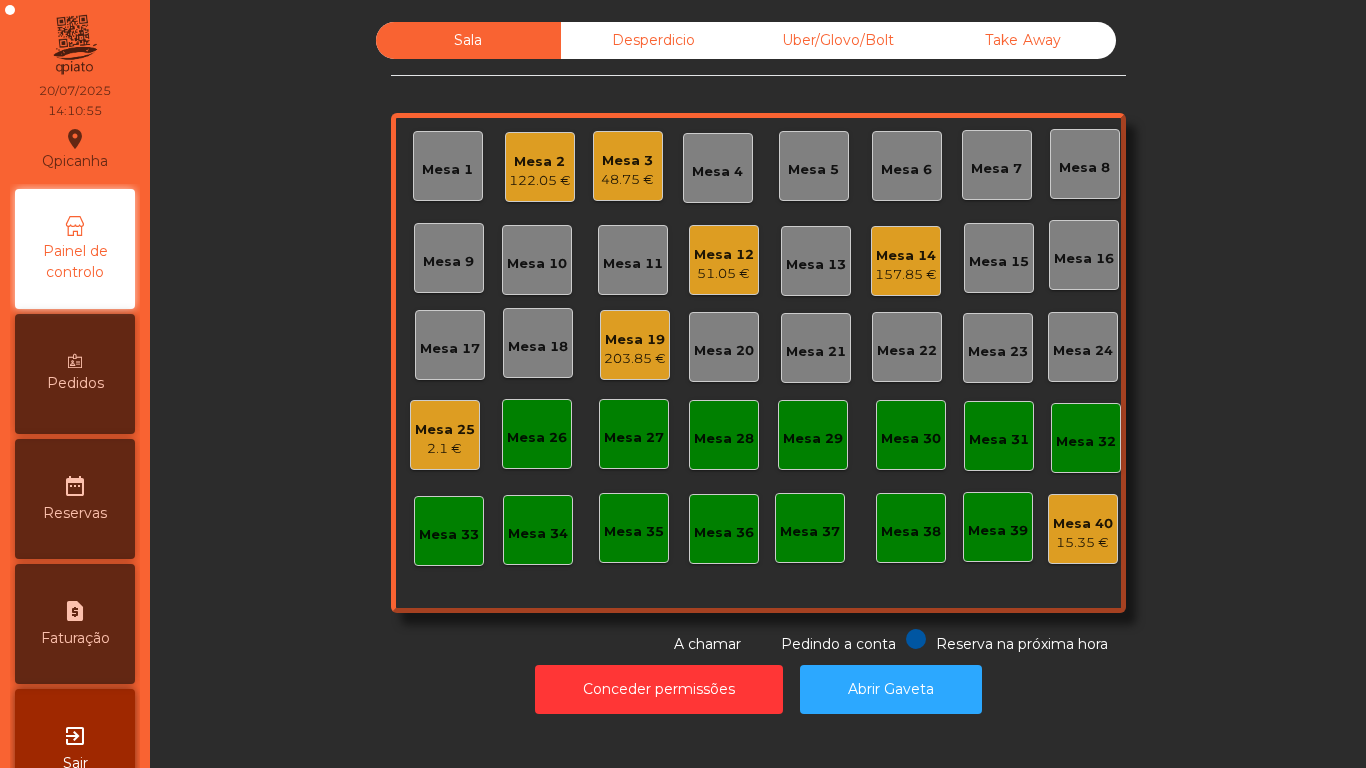 click on "Mesa 2" 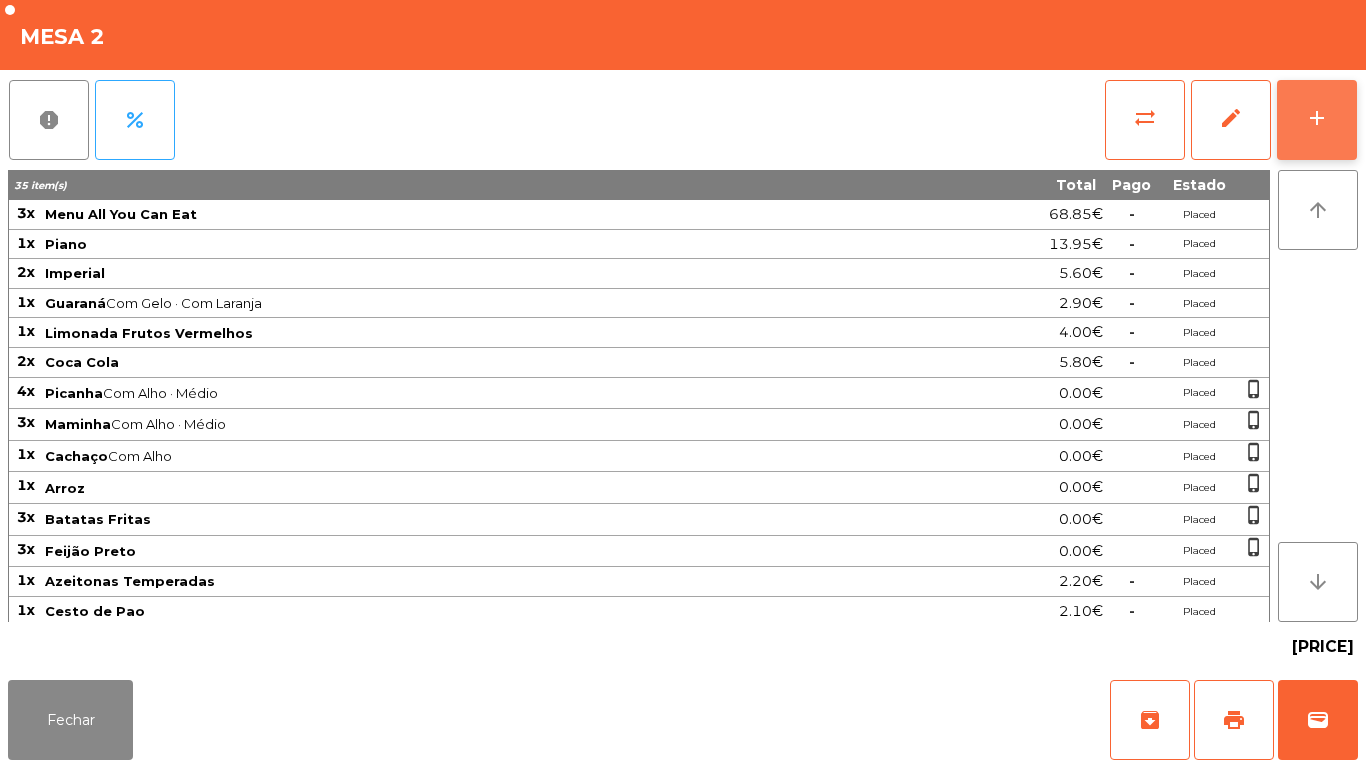 click on "add" 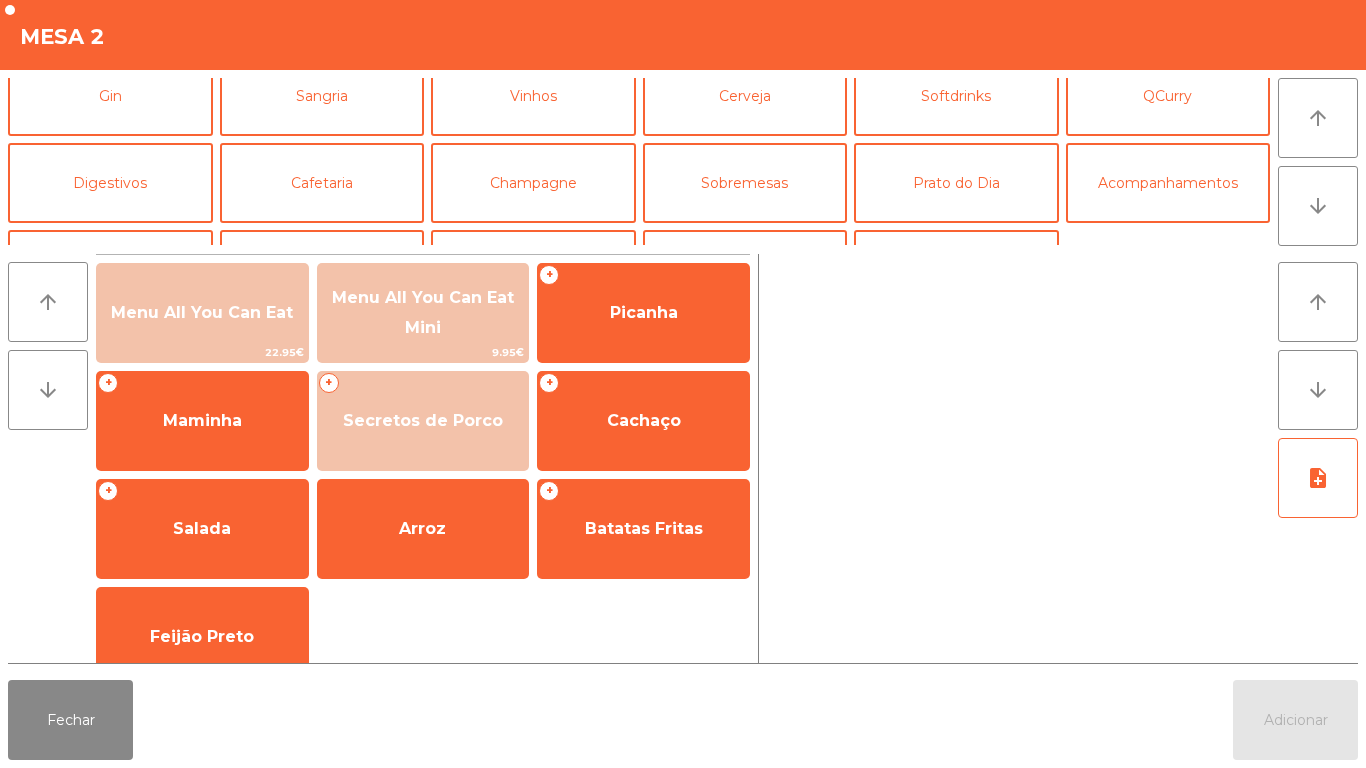 scroll, scrollTop: 123, scrollLeft: 0, axis: vertical 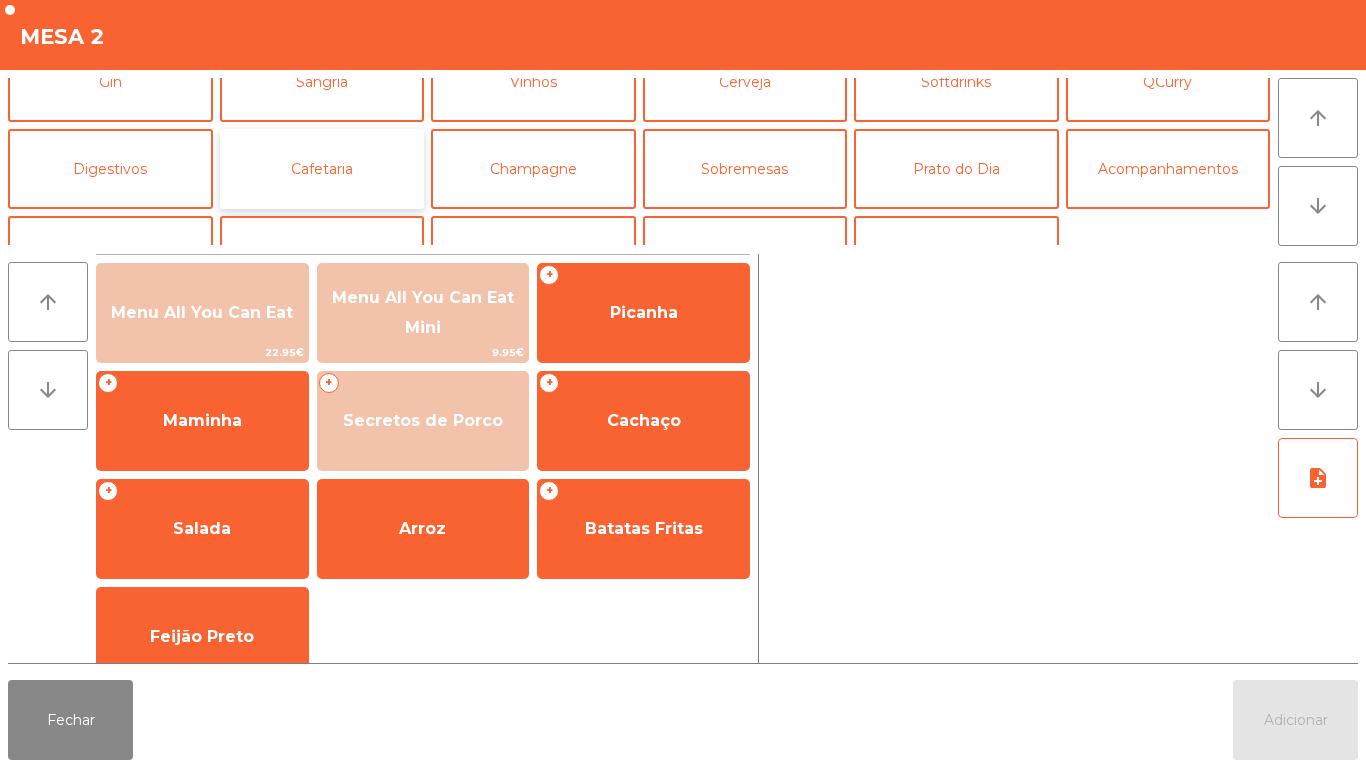 click on "Cafetaria" 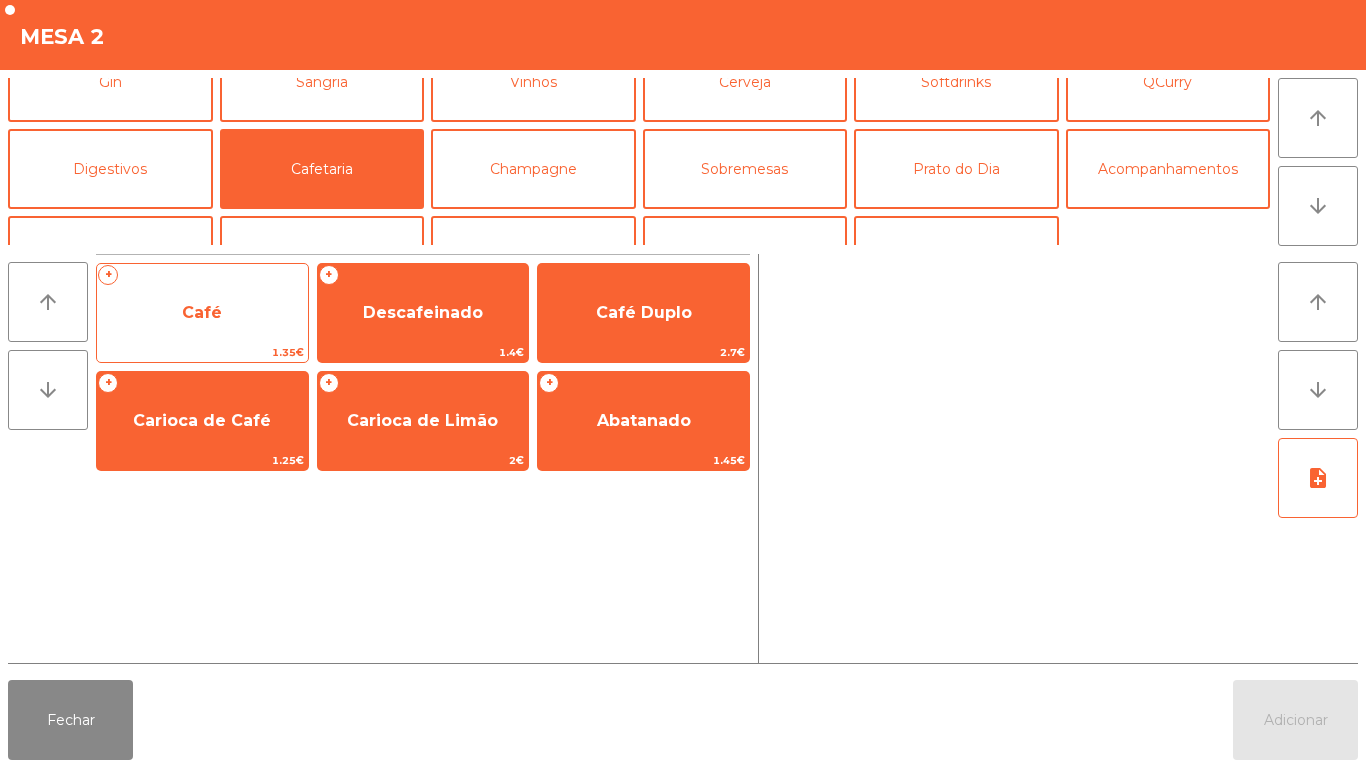click on "Café" 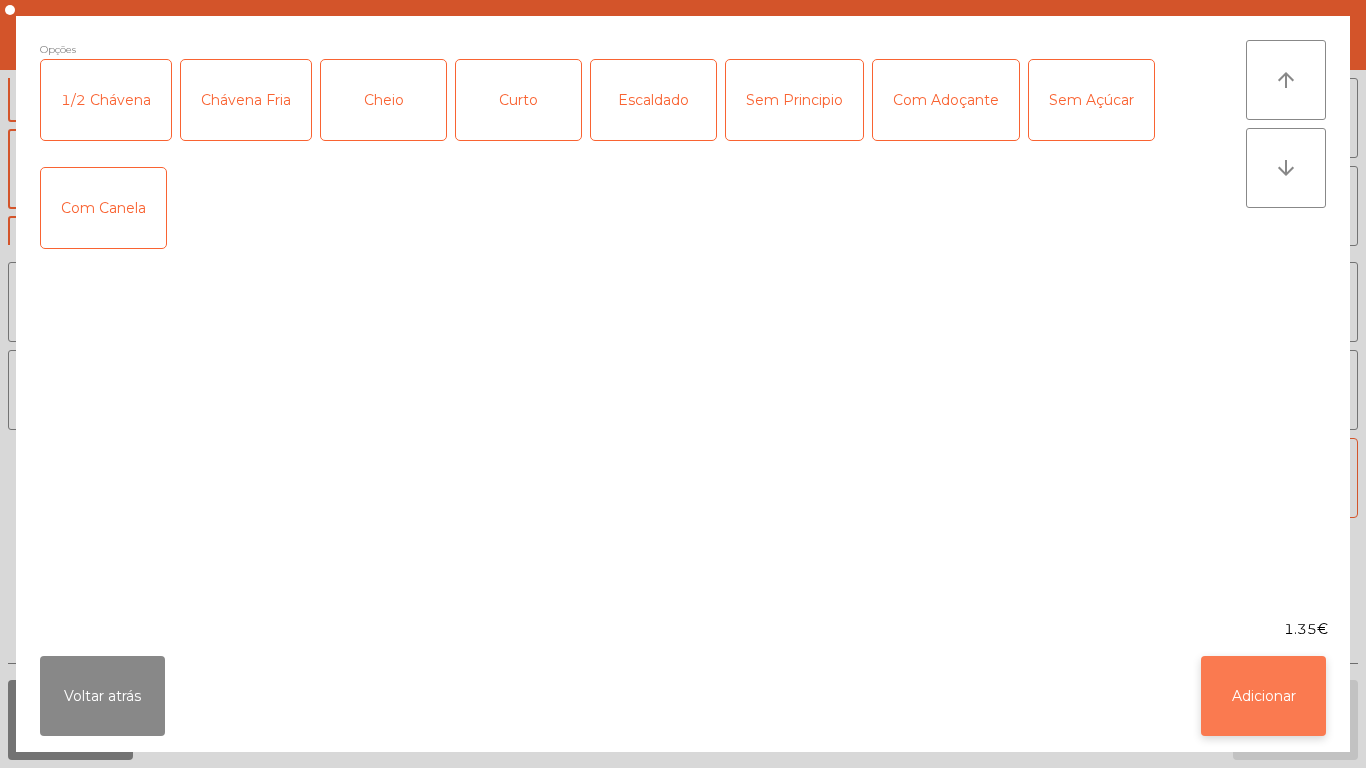 click on "Adicionar" 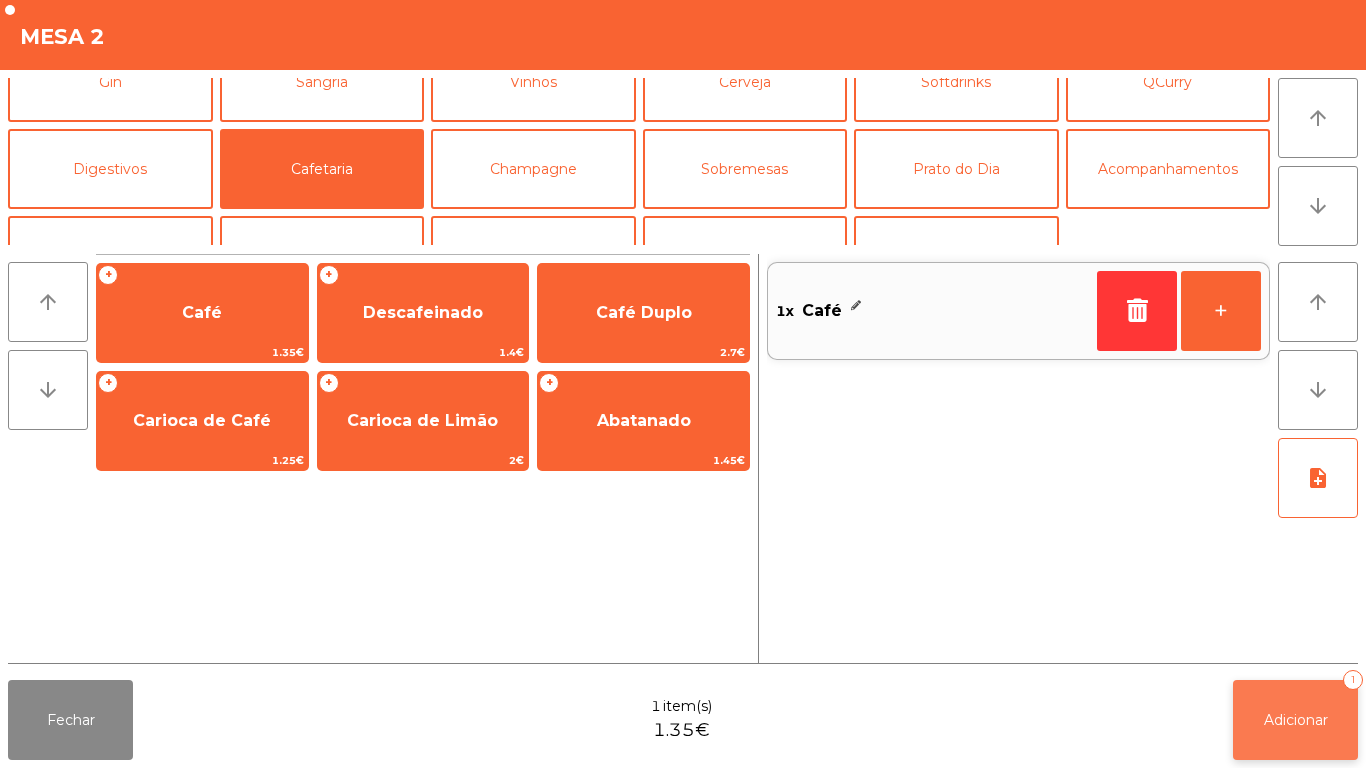 click on "Adicionar   1" 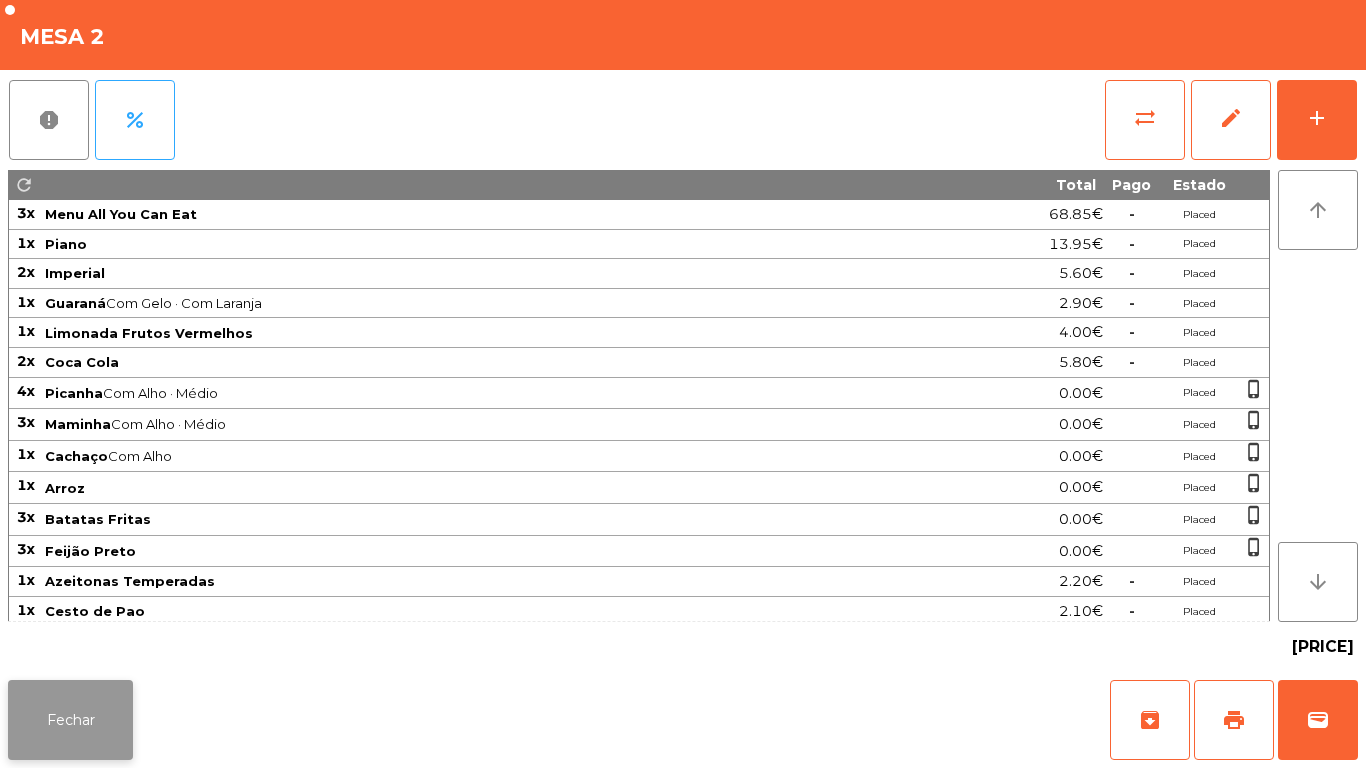 click on "Fechar" 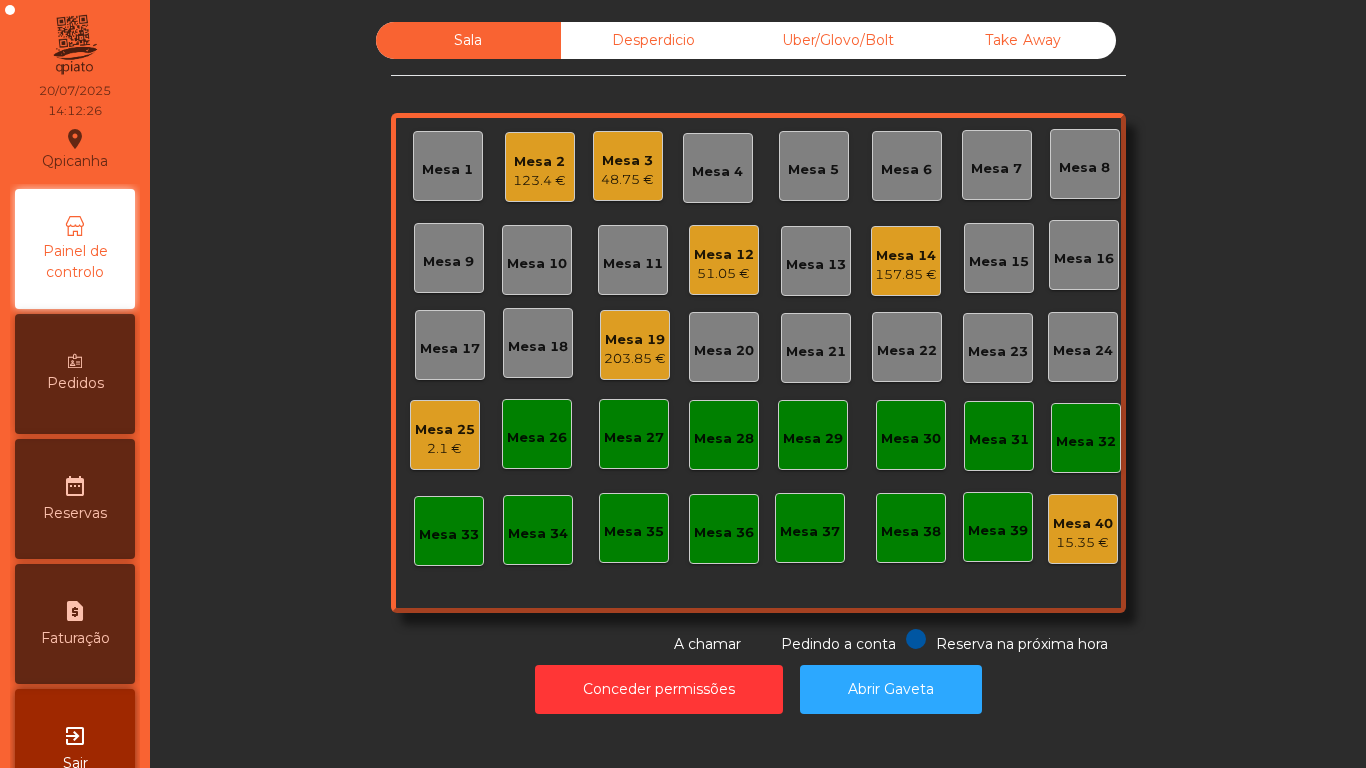 click on "Mesa 14" 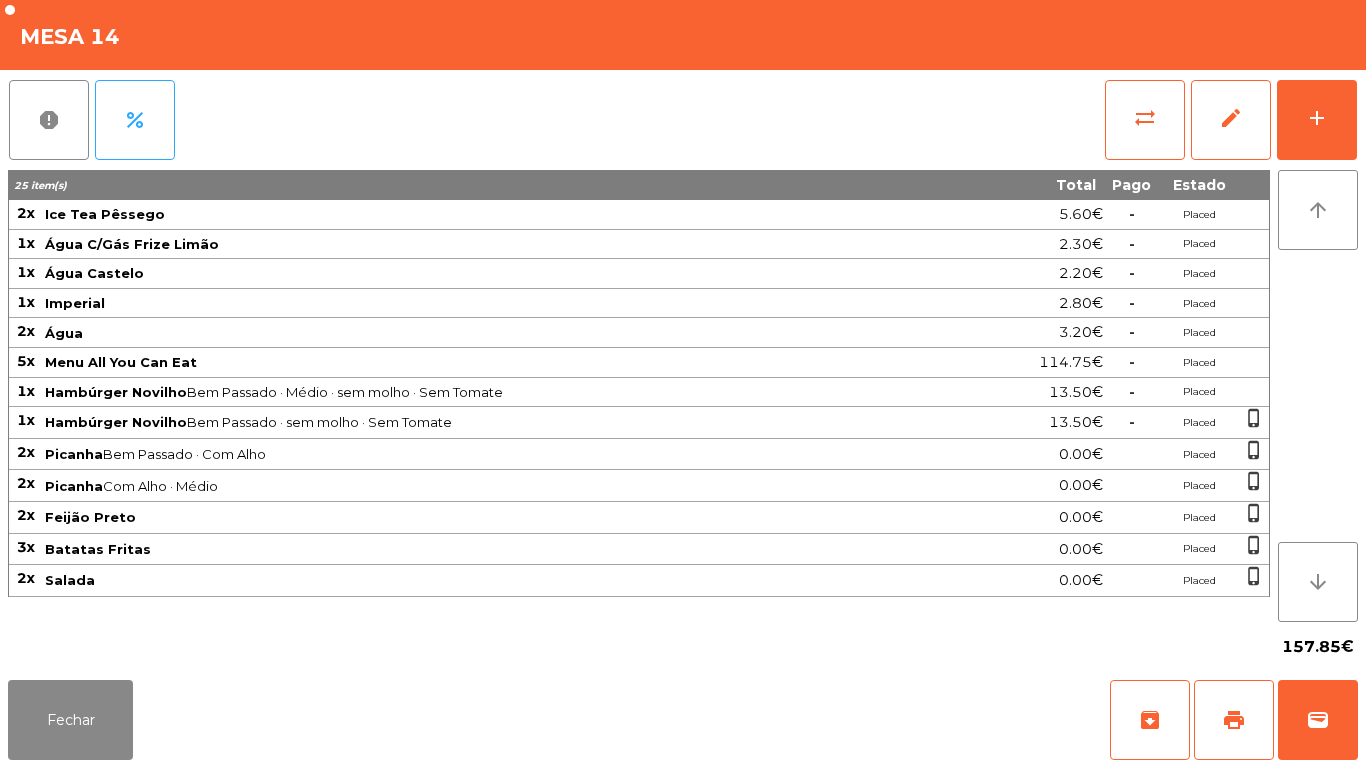 scroll, scrollTop: 0, scrollLeft: 0, axis: both 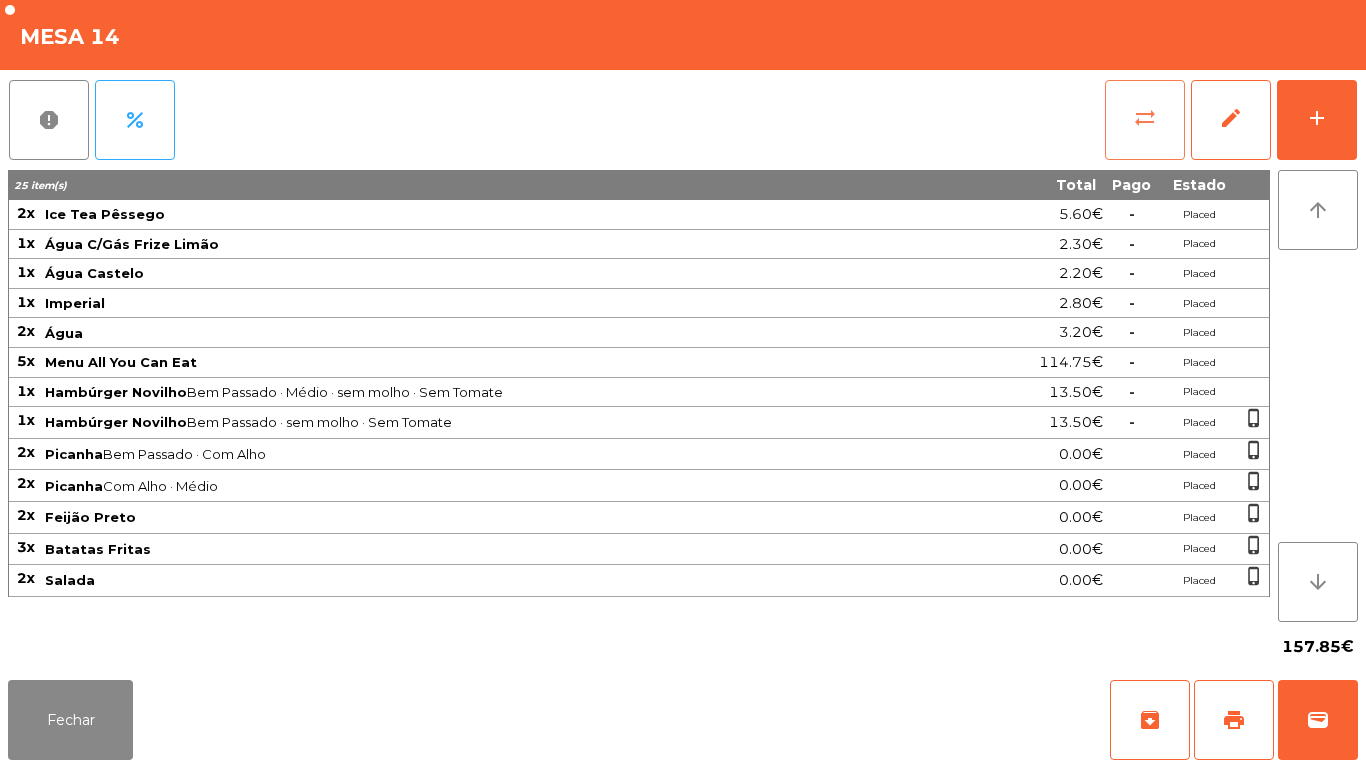 click on "sync_alt" 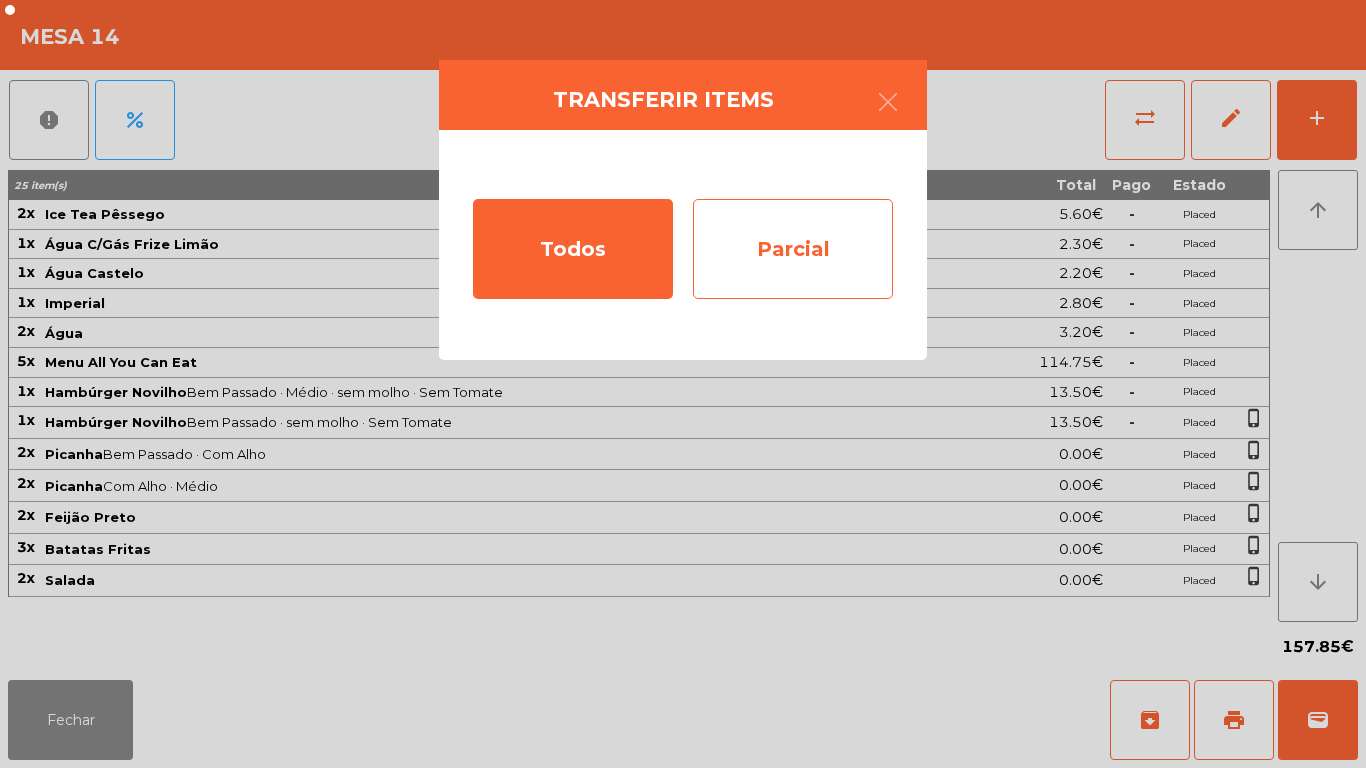 click on "Parcial" 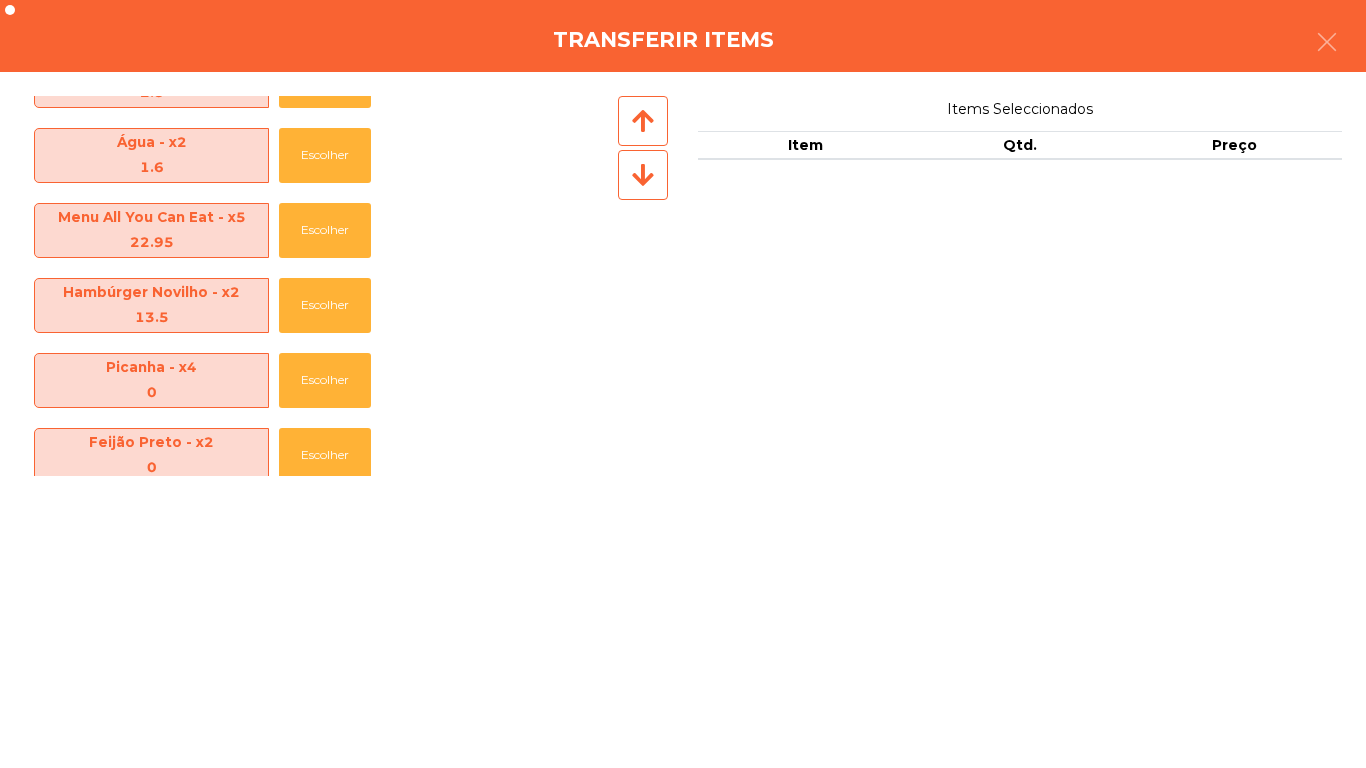 scroll, scrollTop: 276, scrollLeft: 0, axis: vertical 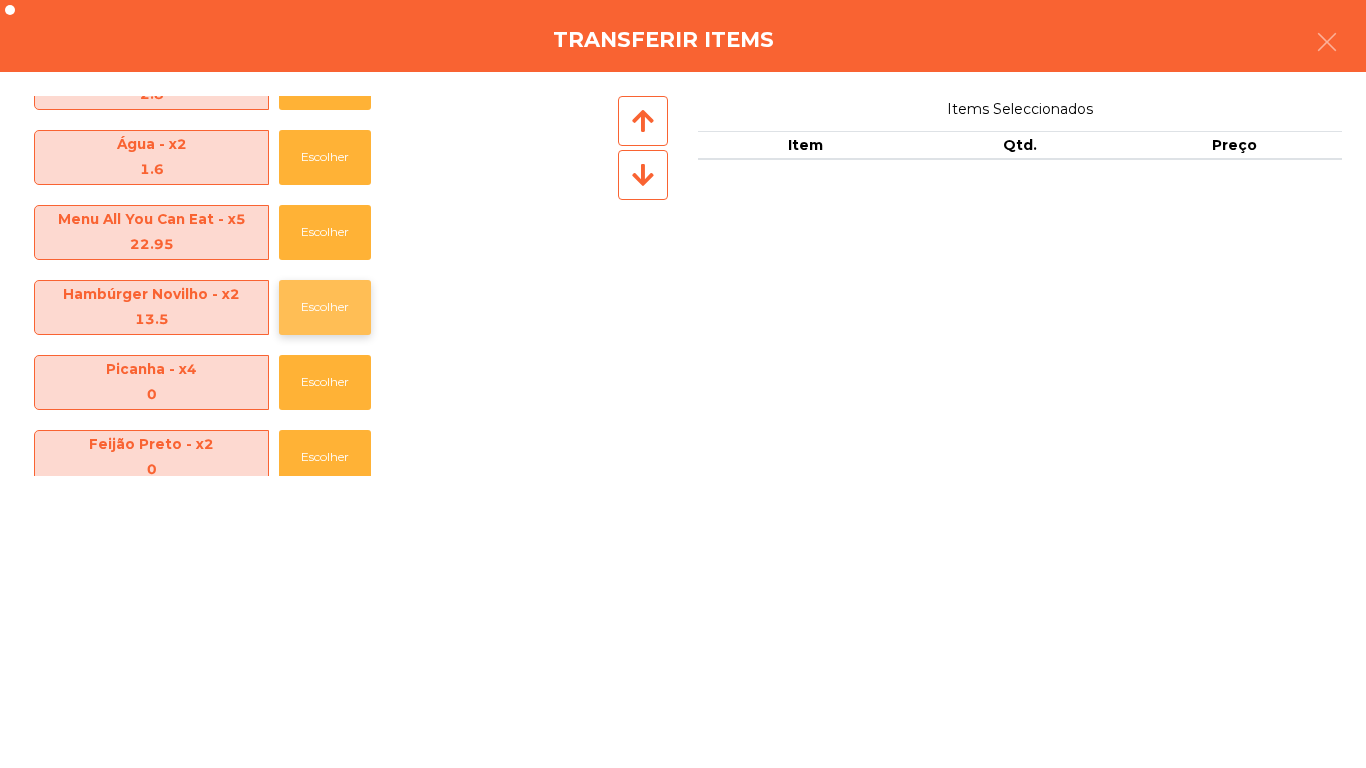 click on "Escolher" 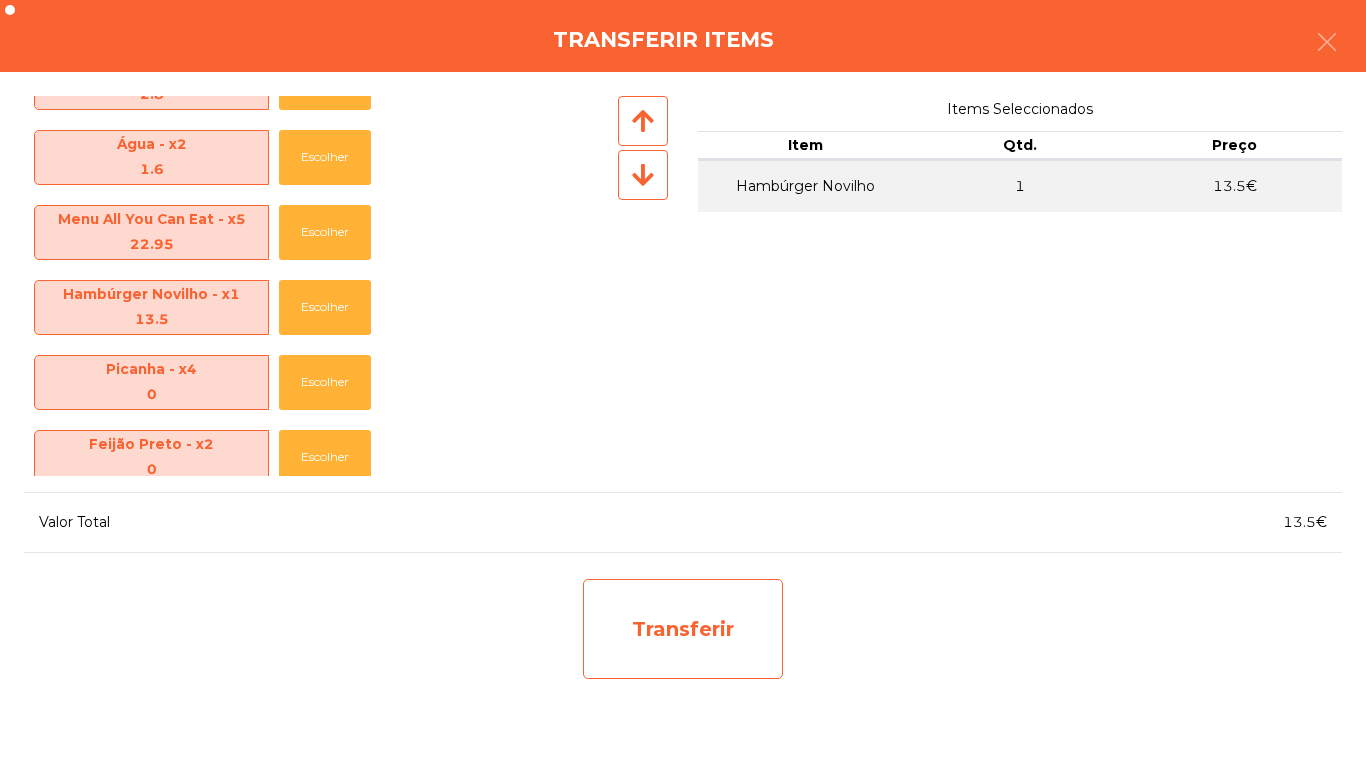 click on "Transferir" 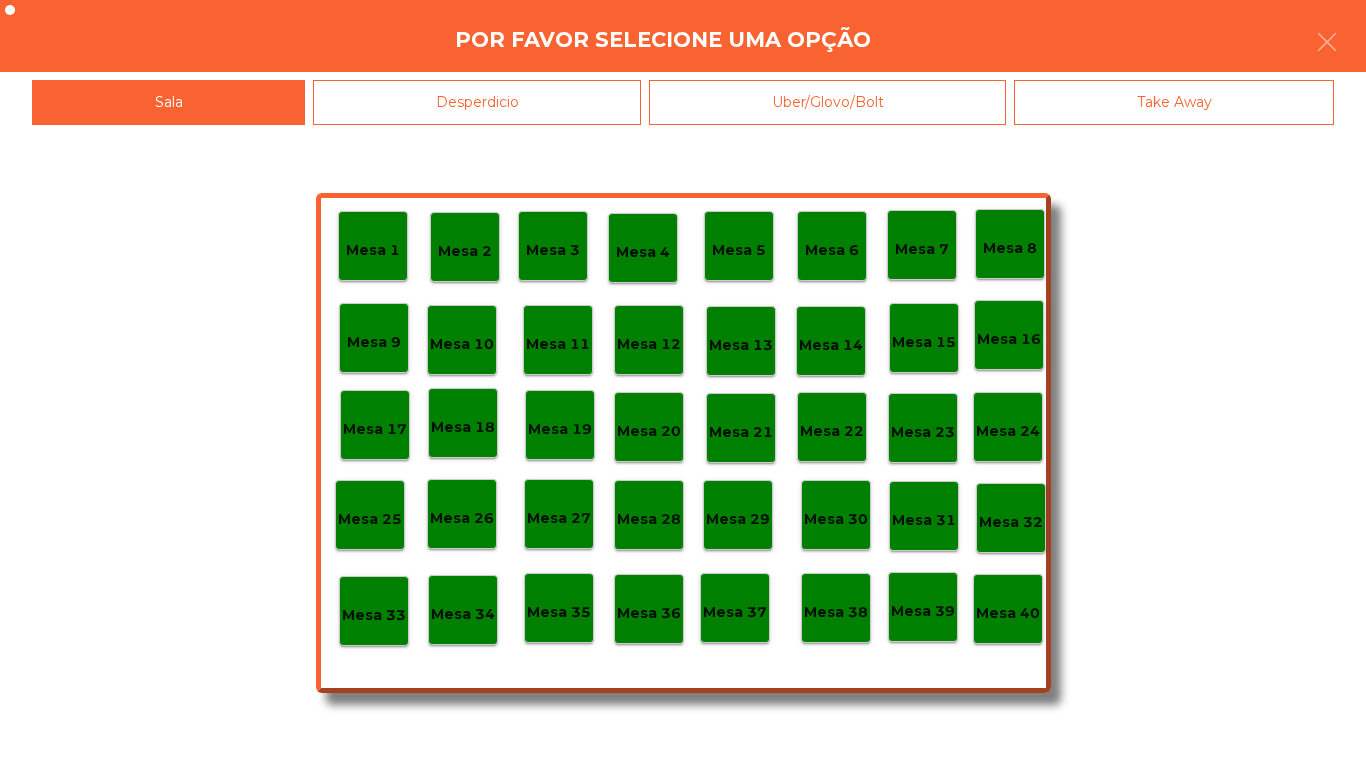 click on "Desperdicio" 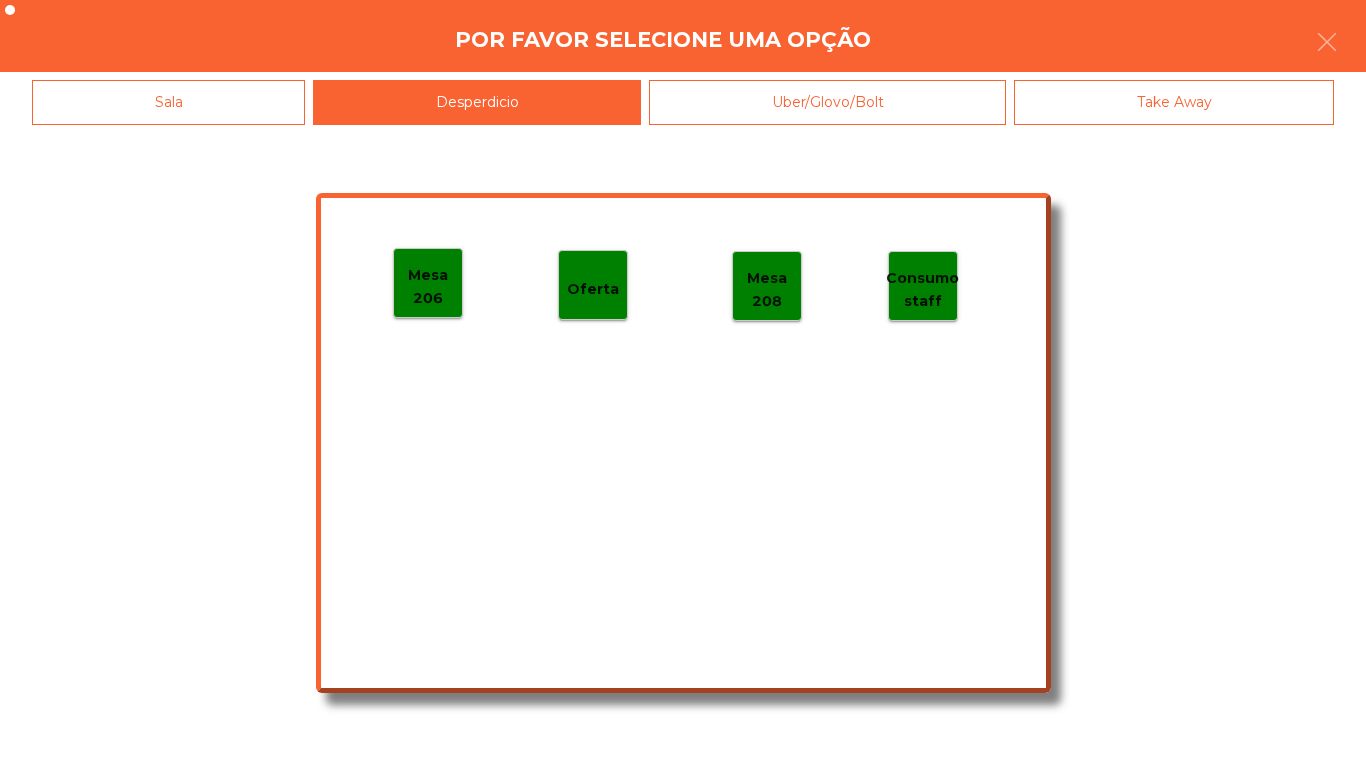 click on "Mesa 206" 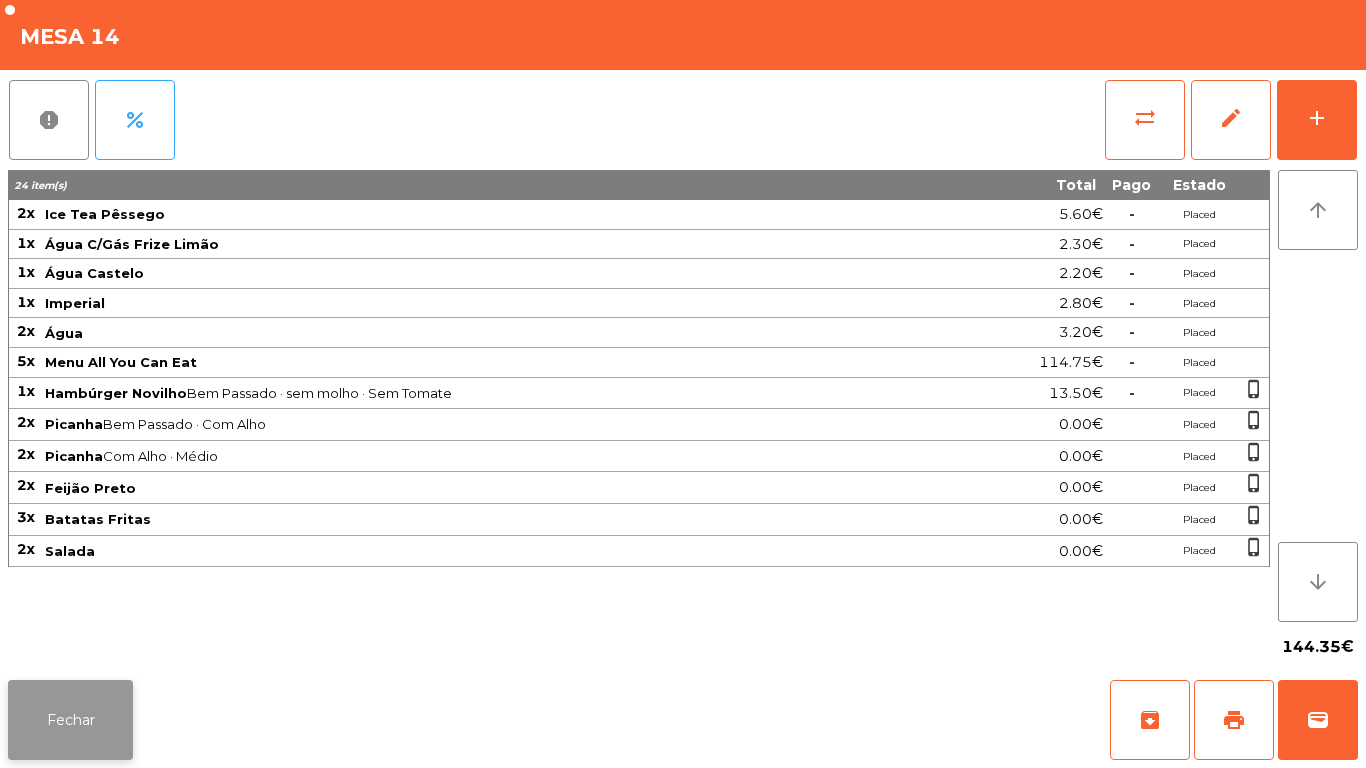 click on "Fechar" 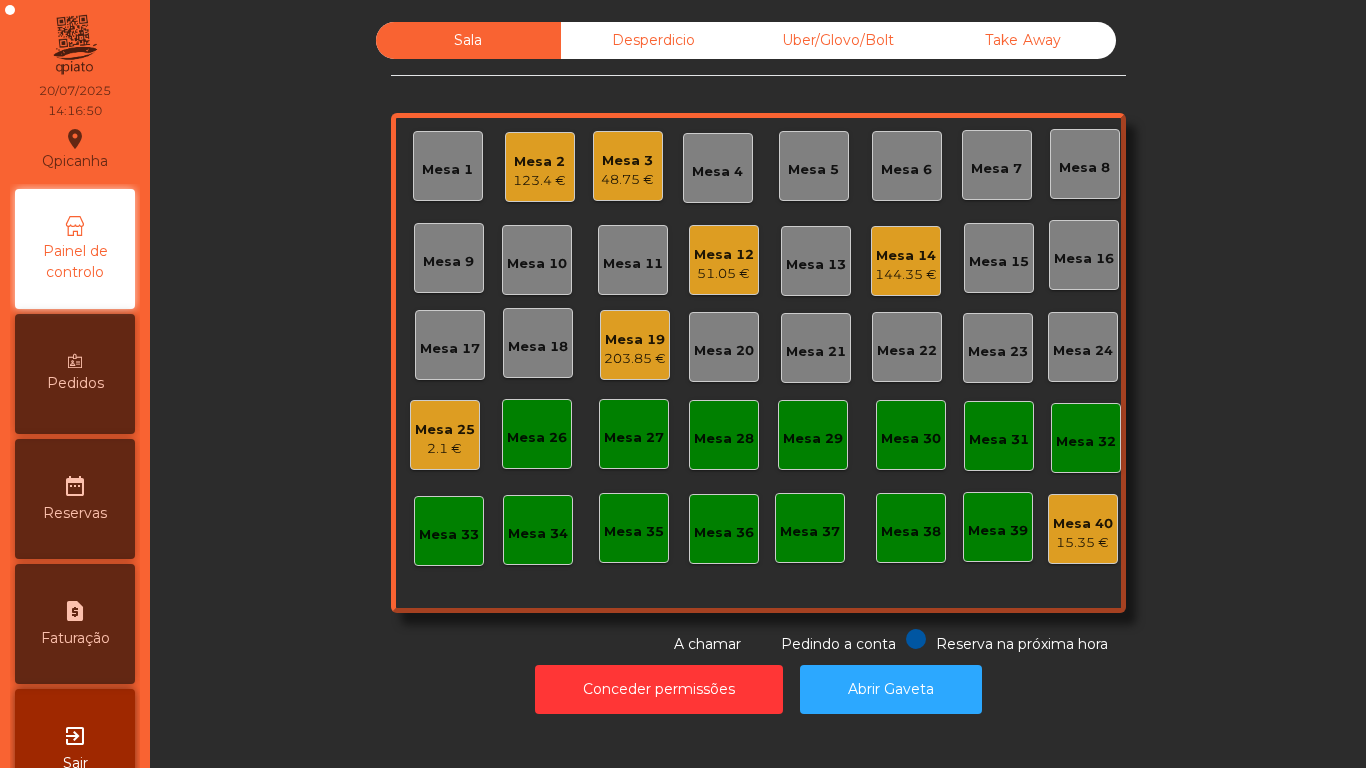 click on "Mesa 14   144.35 €" 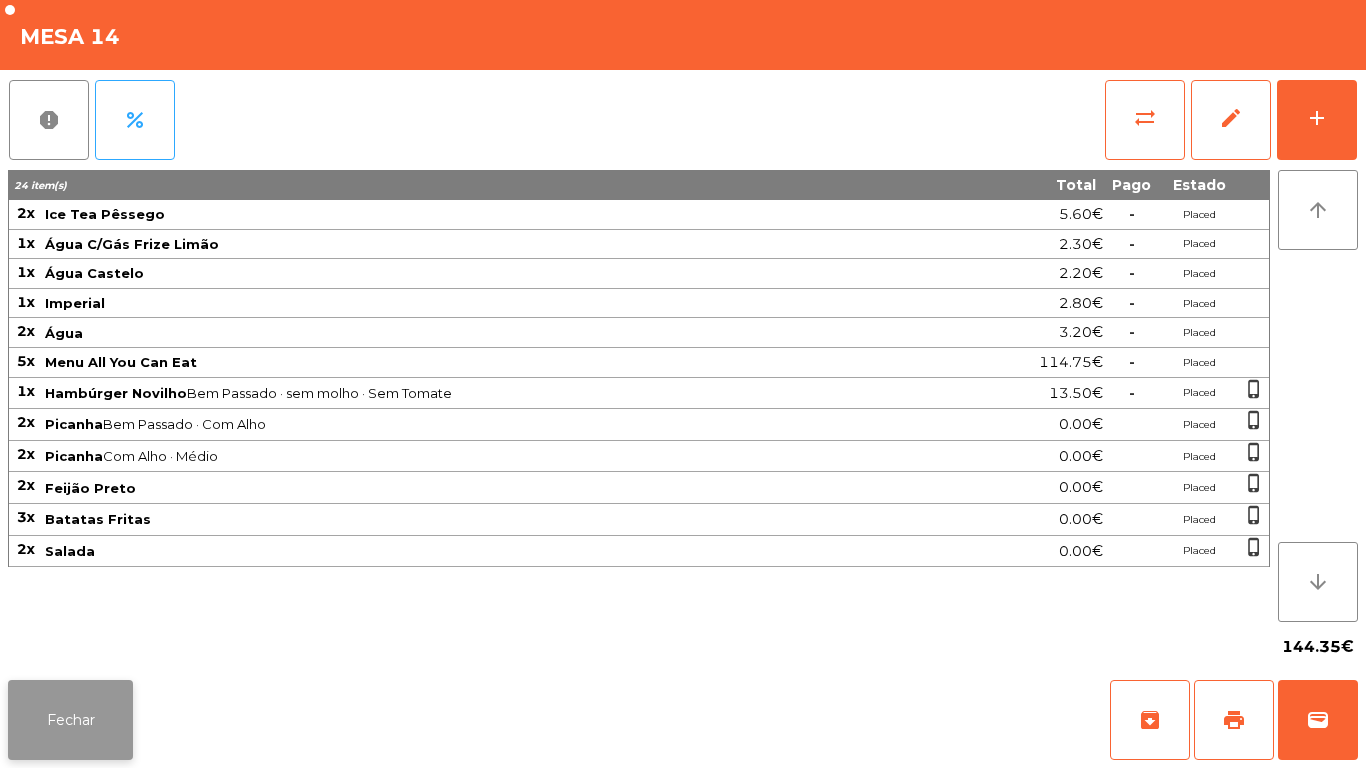 click on "Fechar" 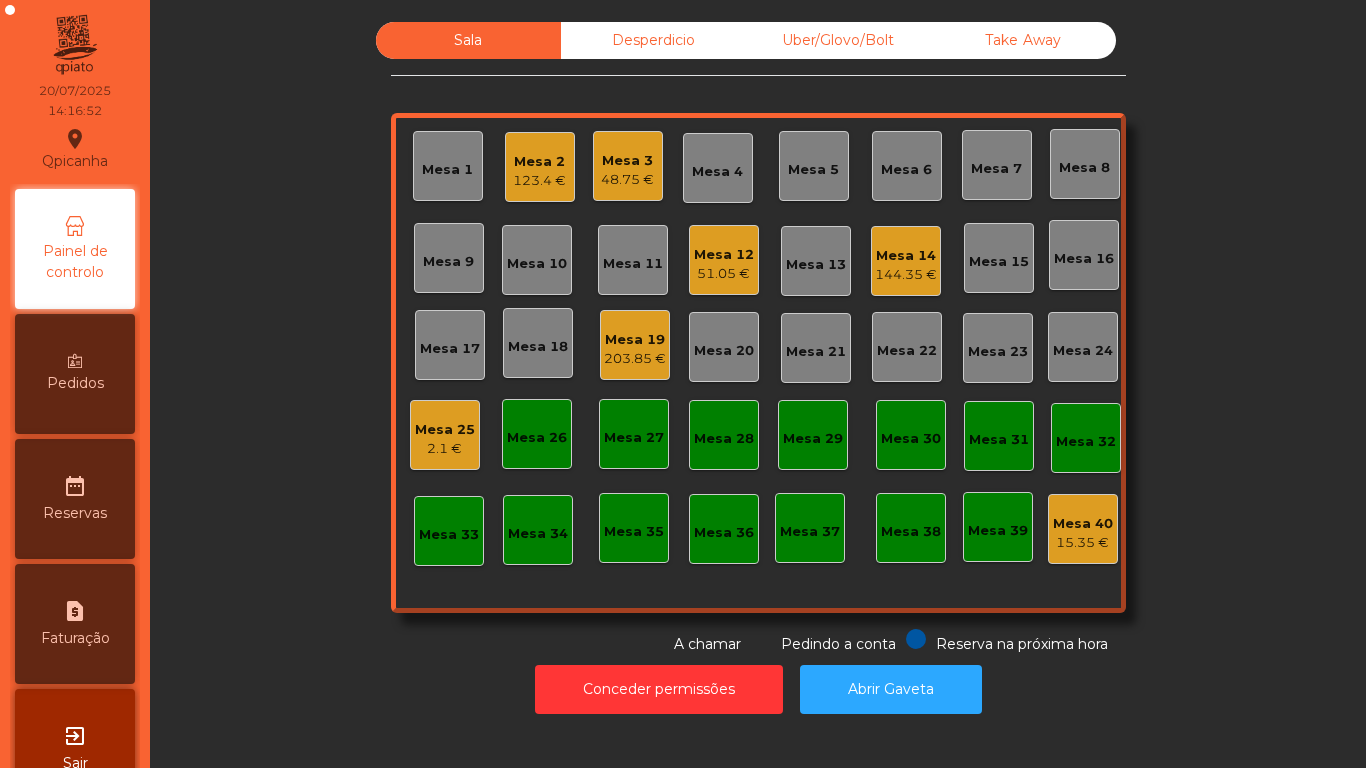 click on "Desperdicio" 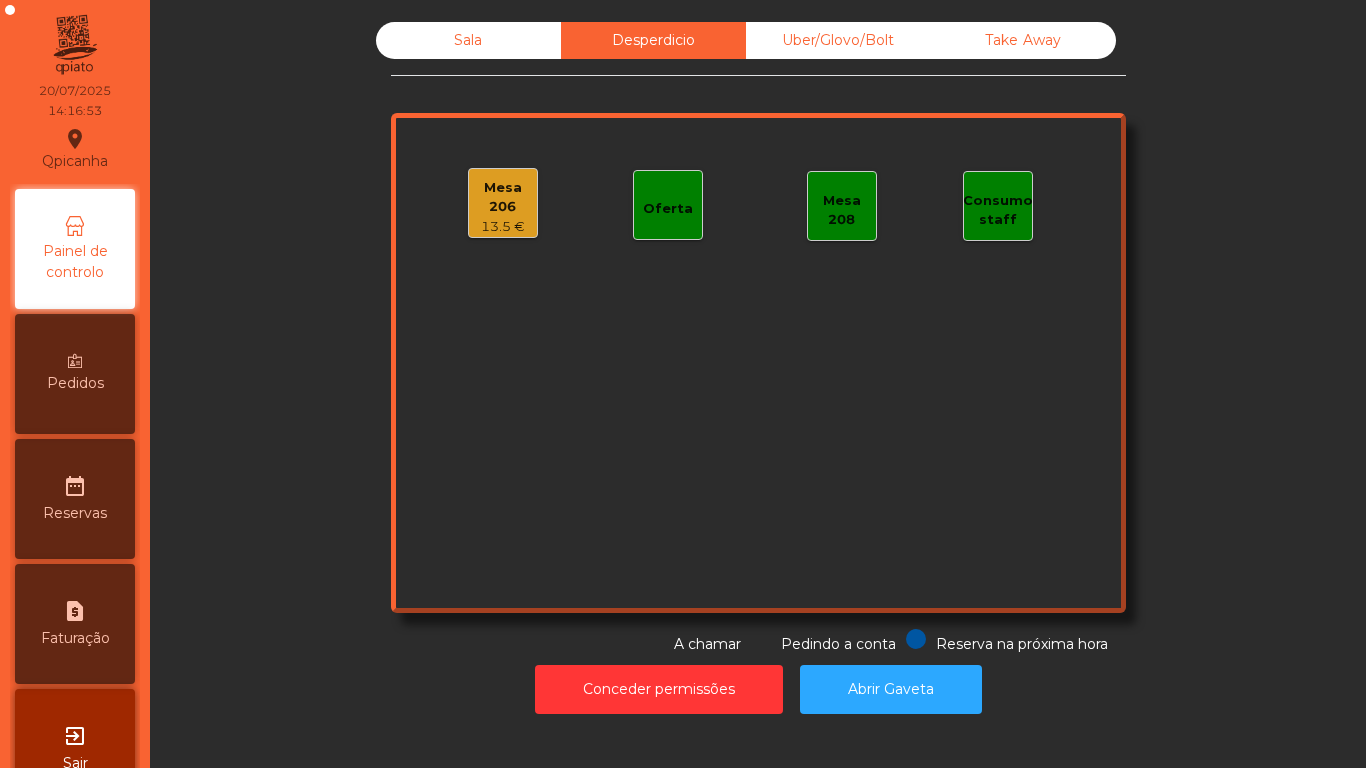 click on "Mesa 206   13.5 €" 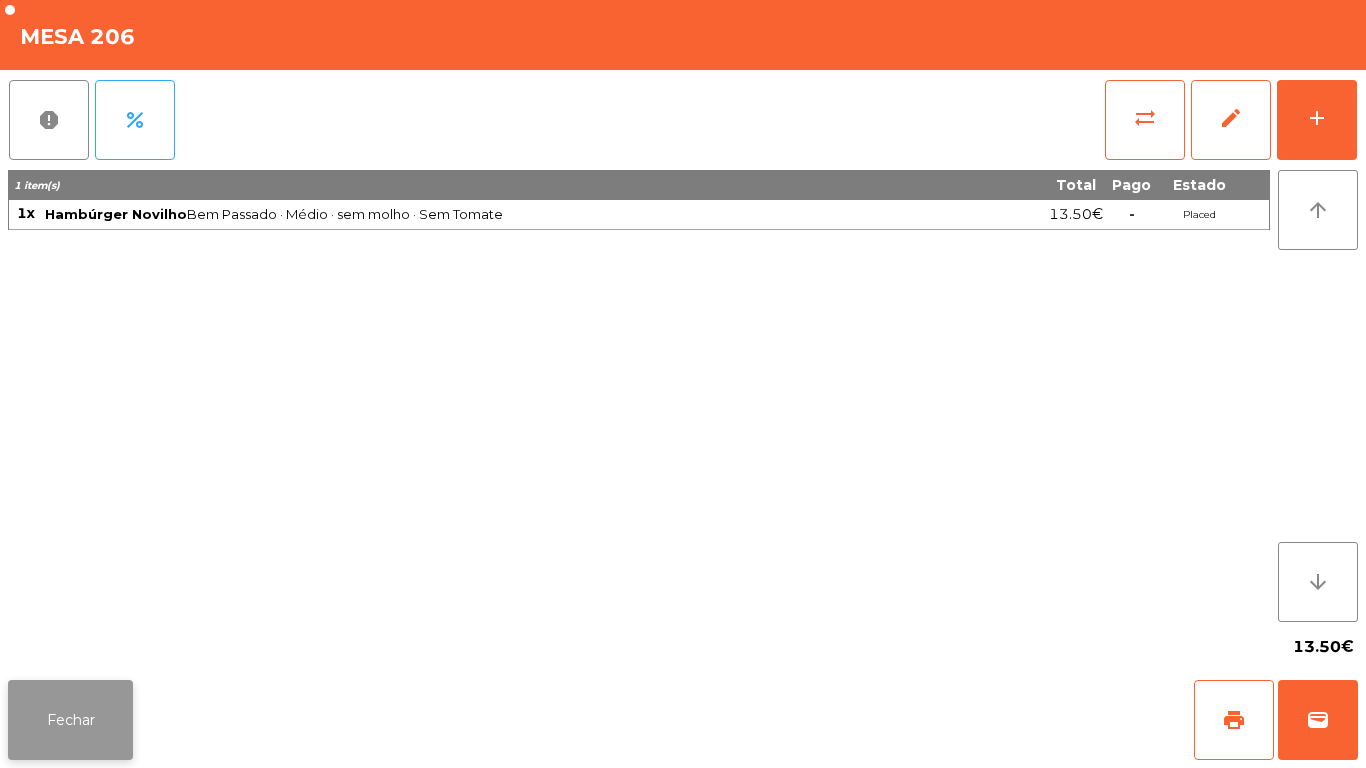 click on "Fechar" 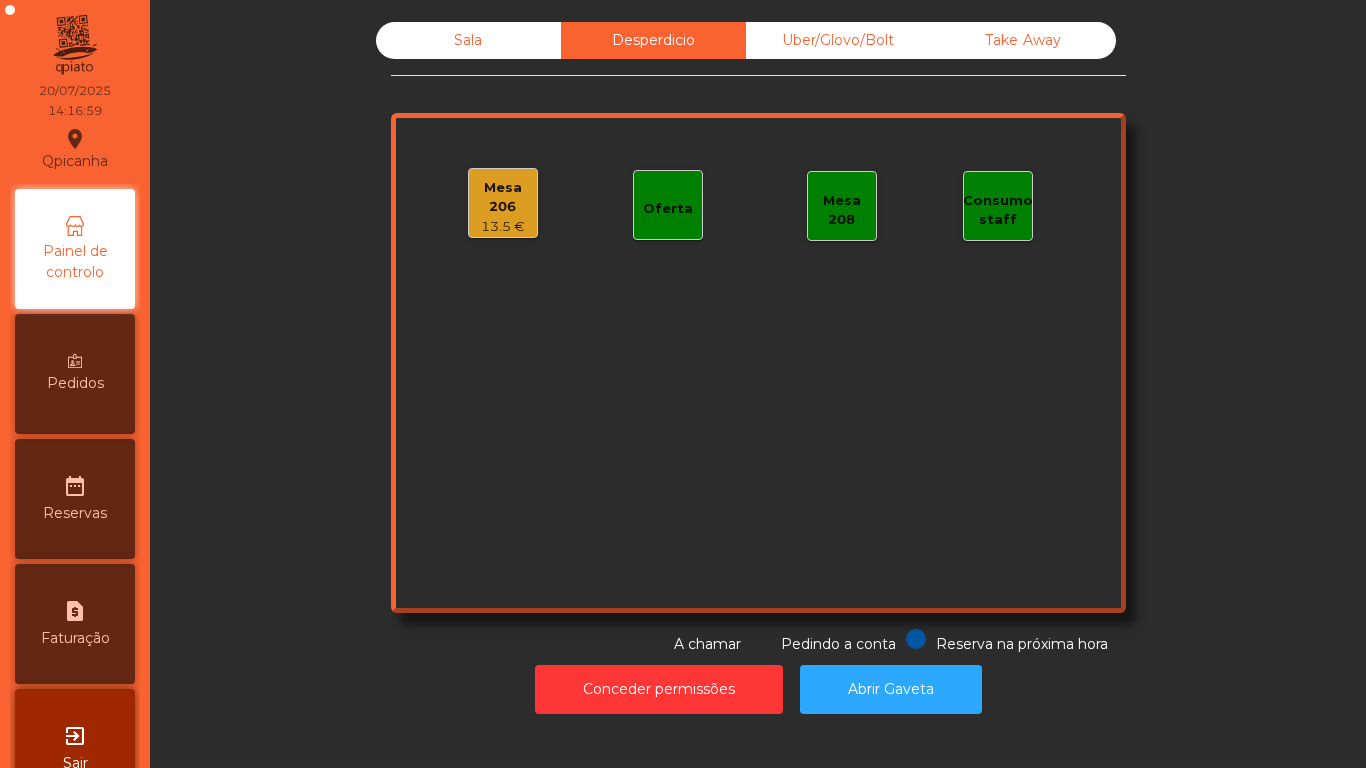 click on "Painel de controlo" at bounding box center (75, 262) 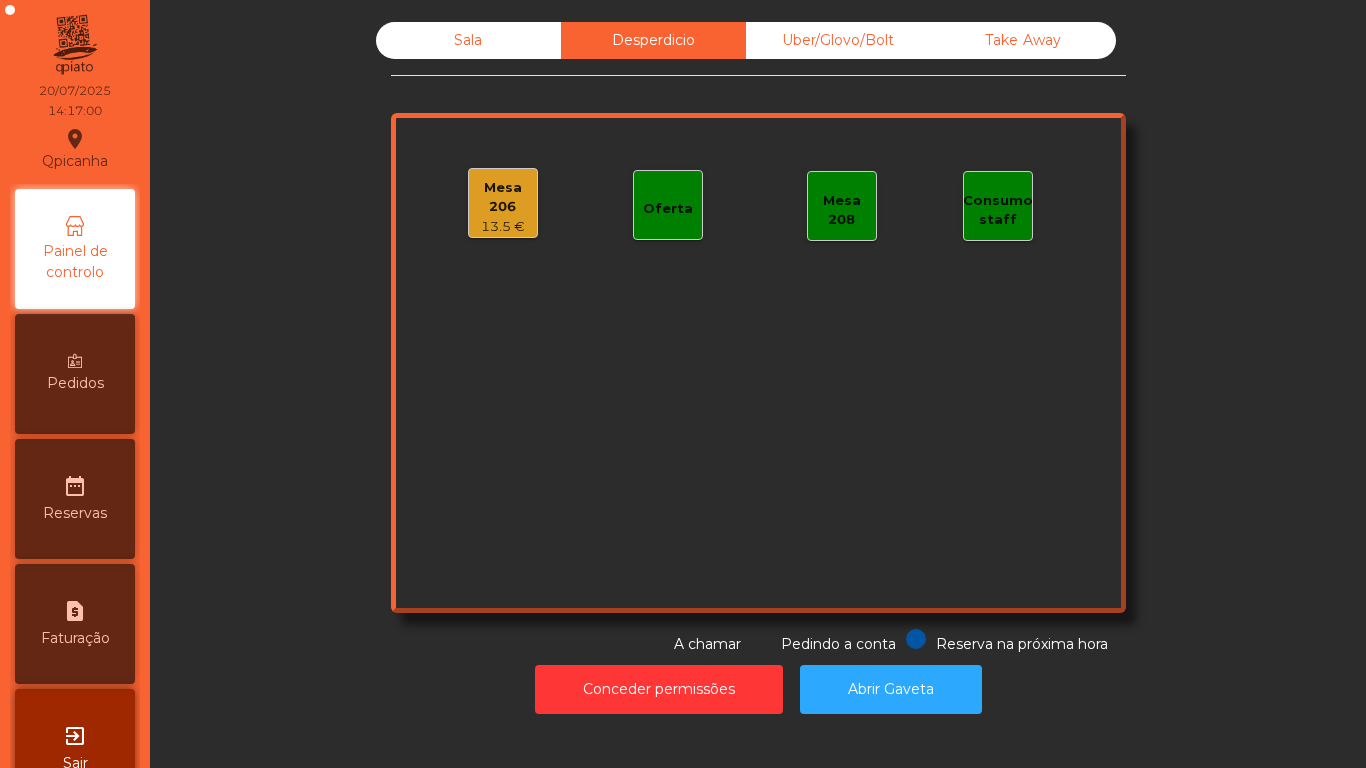 click on "Sala   Desperdicio   Uber/Glovo/Bolt   Take Away   Mesa 206   13.5 €   Oferta   Mesa 208   Consumo staff  Reserva na próxima hora Pedindo a conta A chamar" 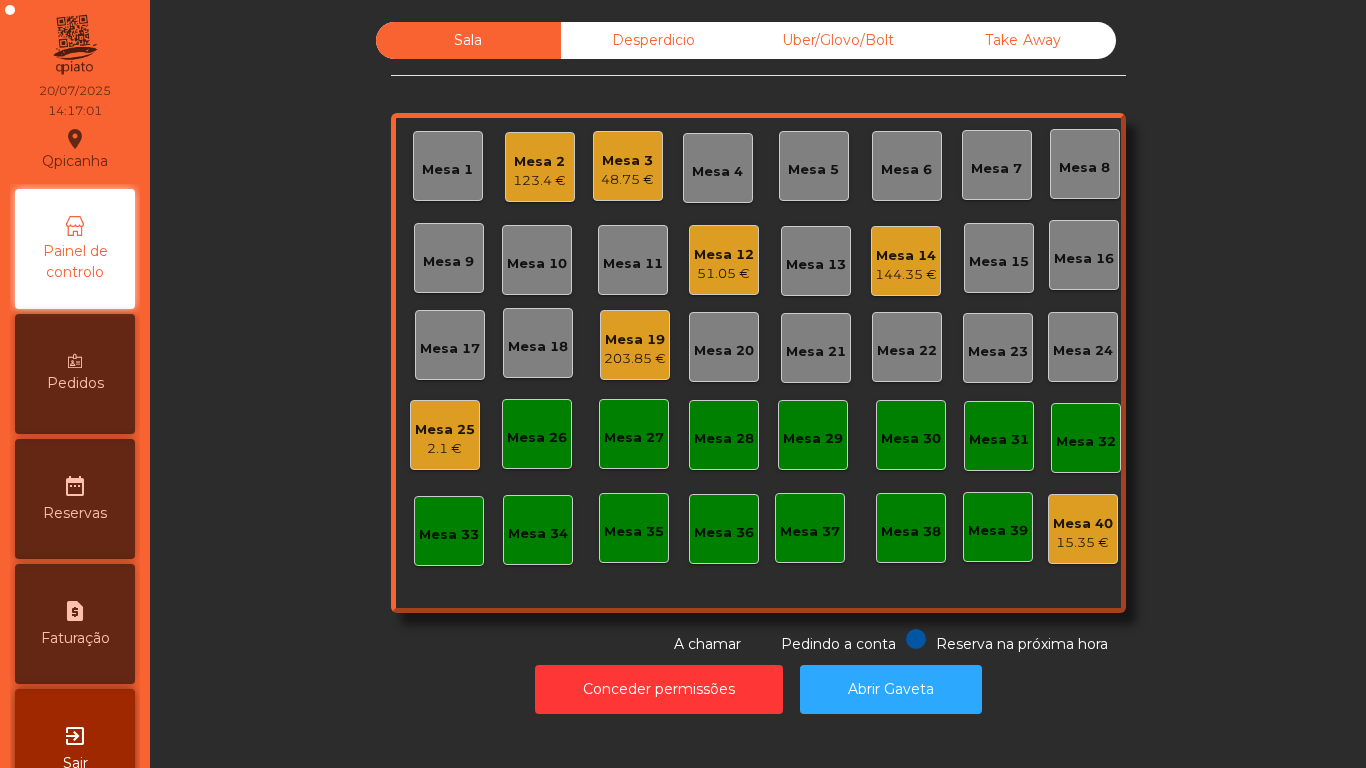 click on "123.4 €" 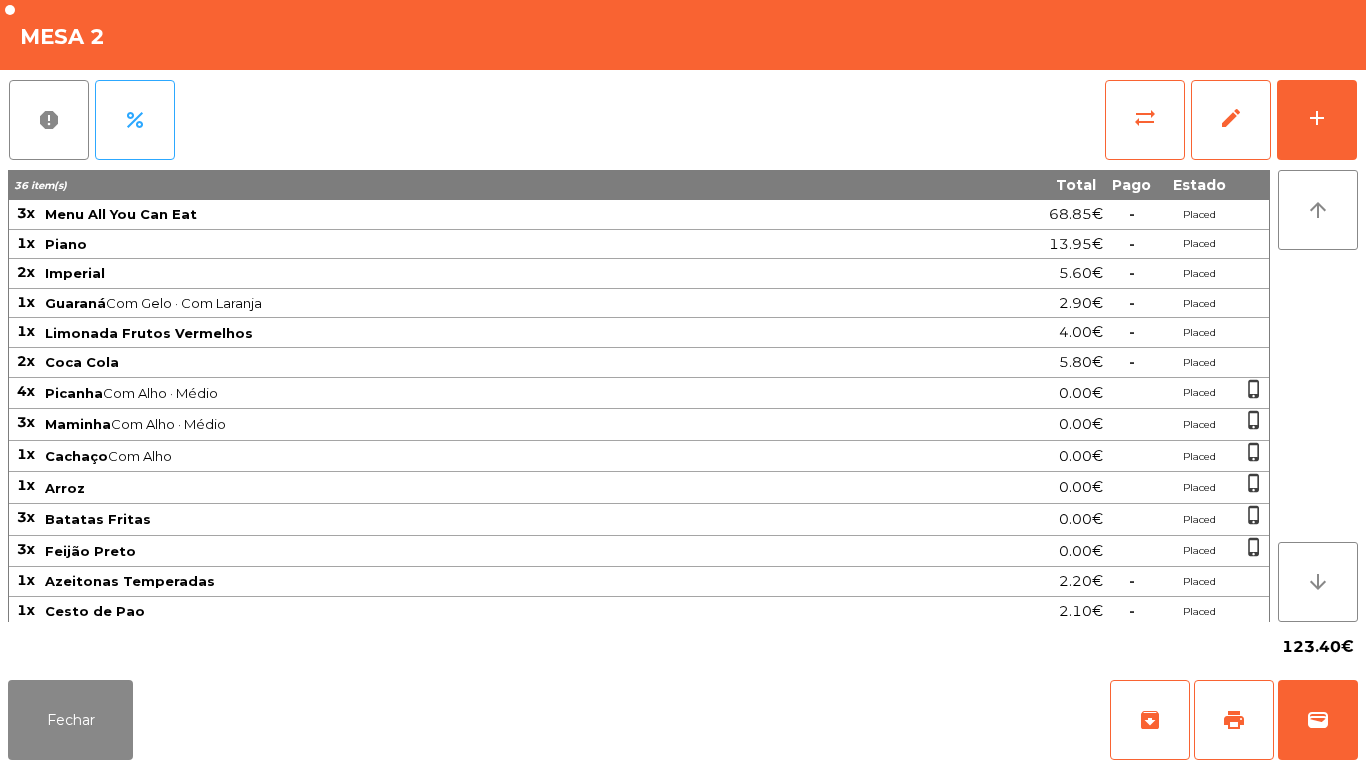 scroll, scrollTop: 182, scrollLeft: 0, axis: vertical 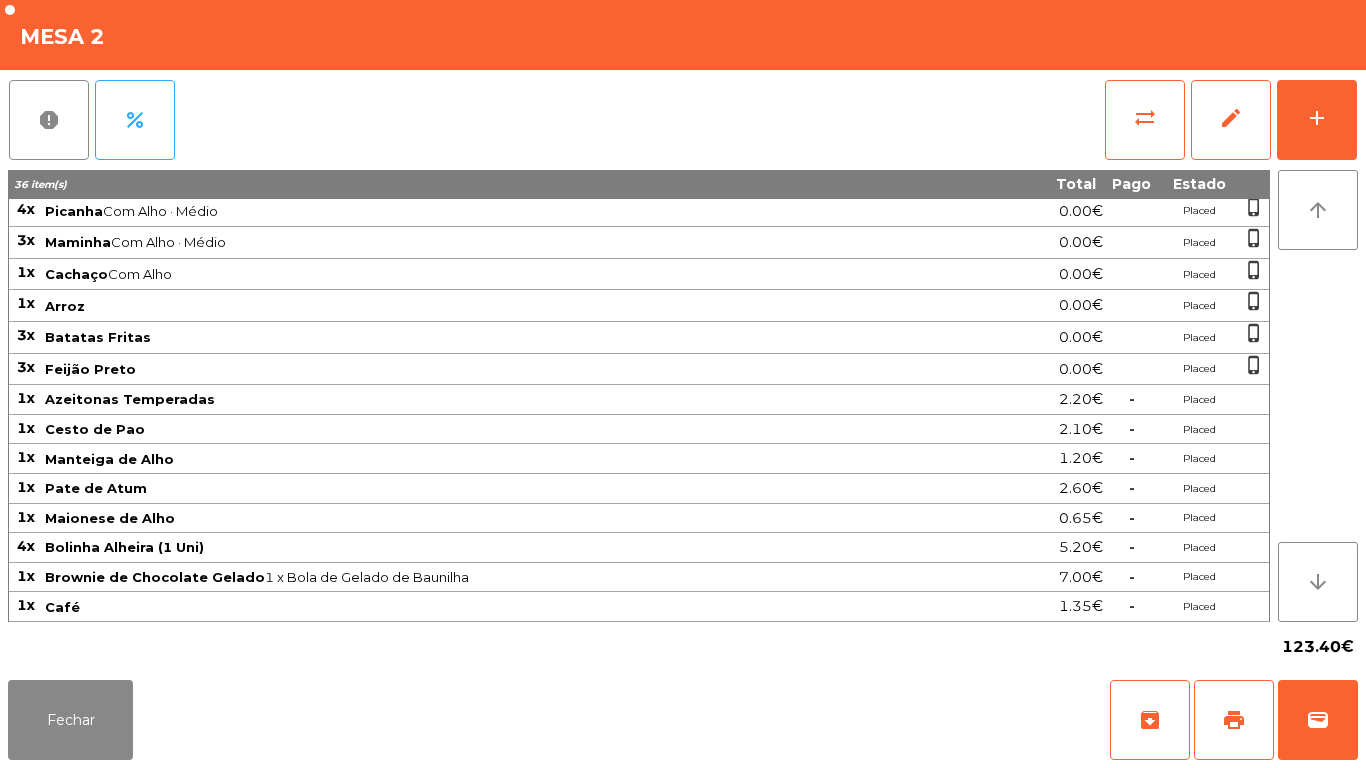 click on "Fechar   archive   print   wallet" 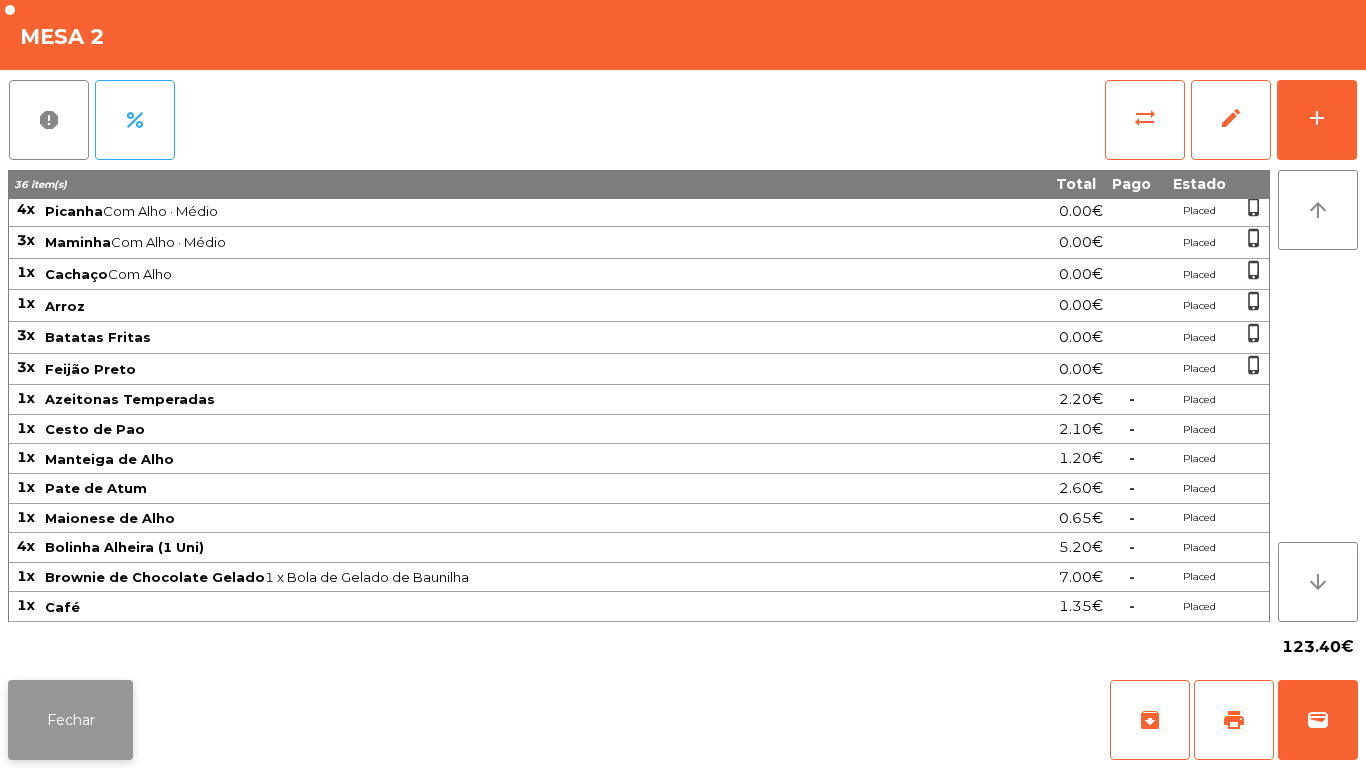 click on "Fechar" 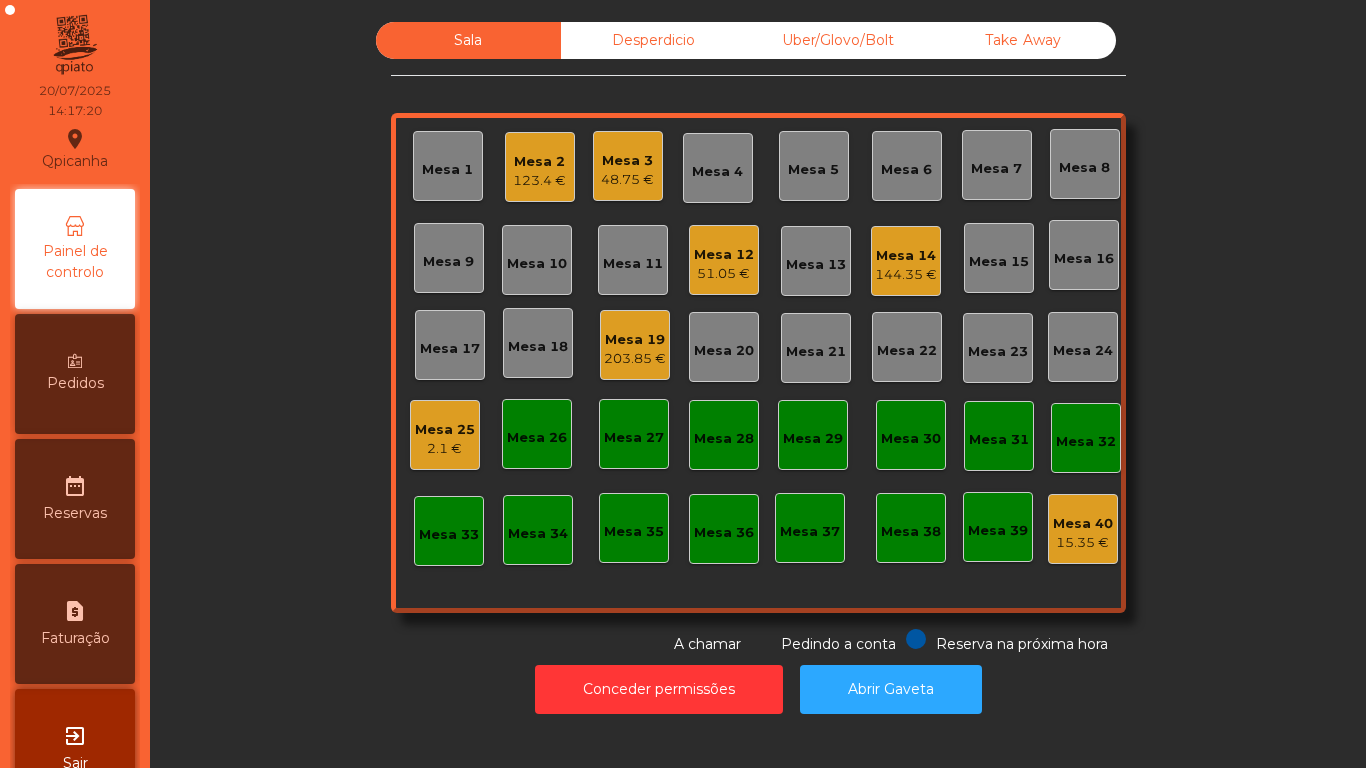 click on "2.1 €" 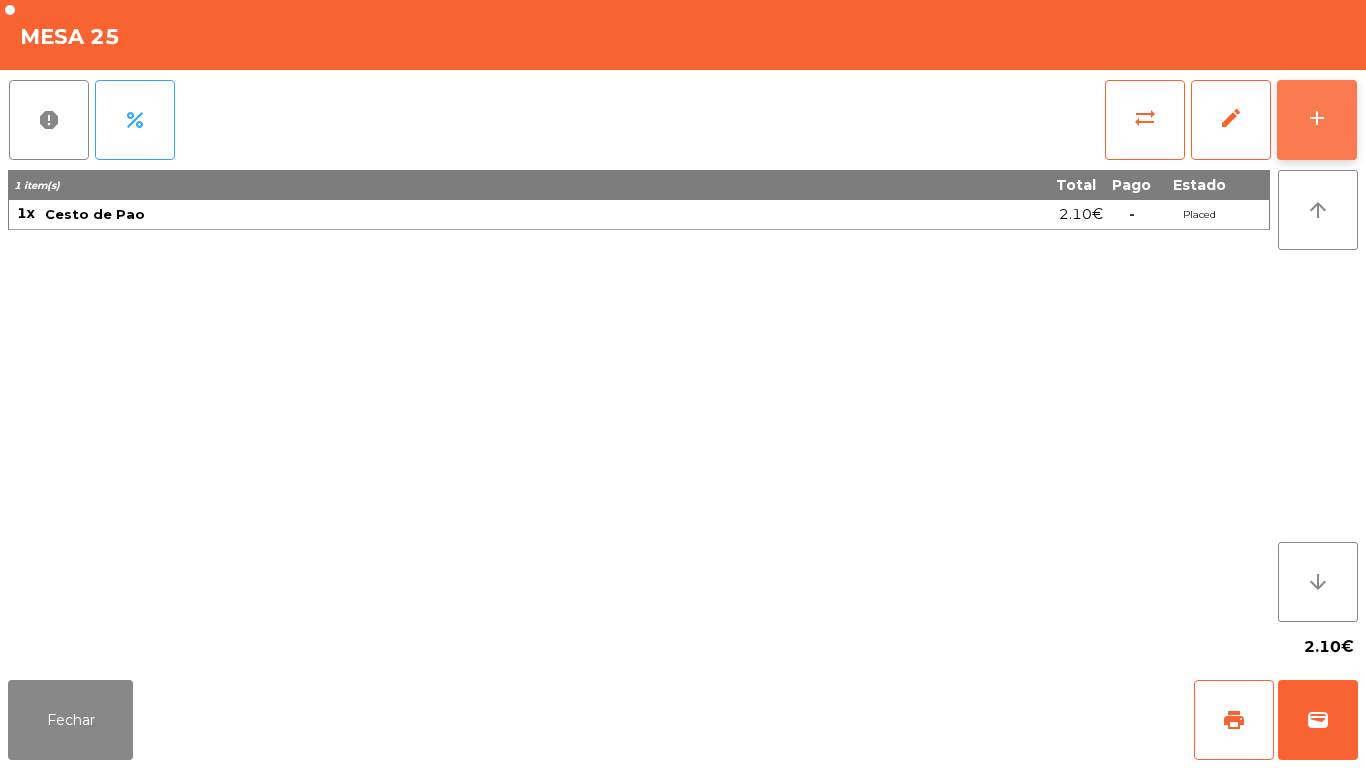 click on "add" 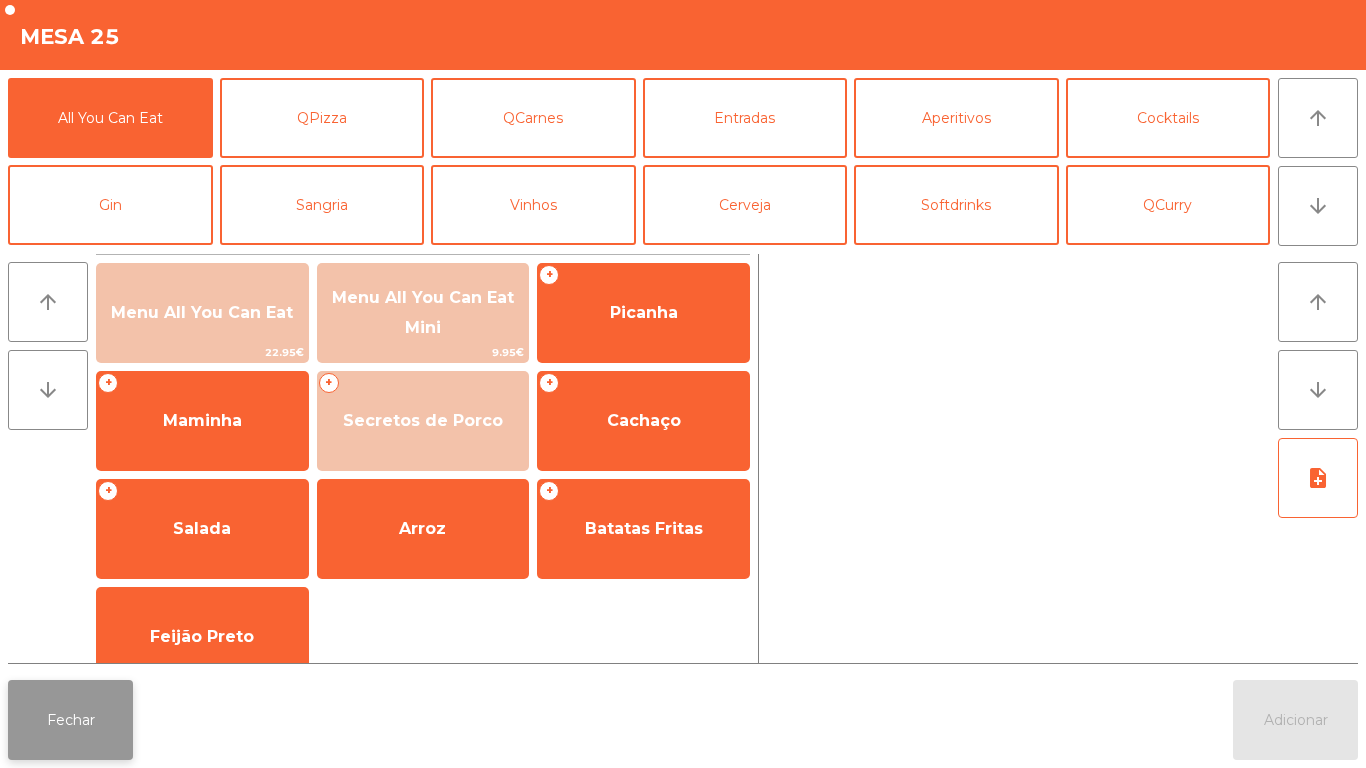 click on "Fechar" 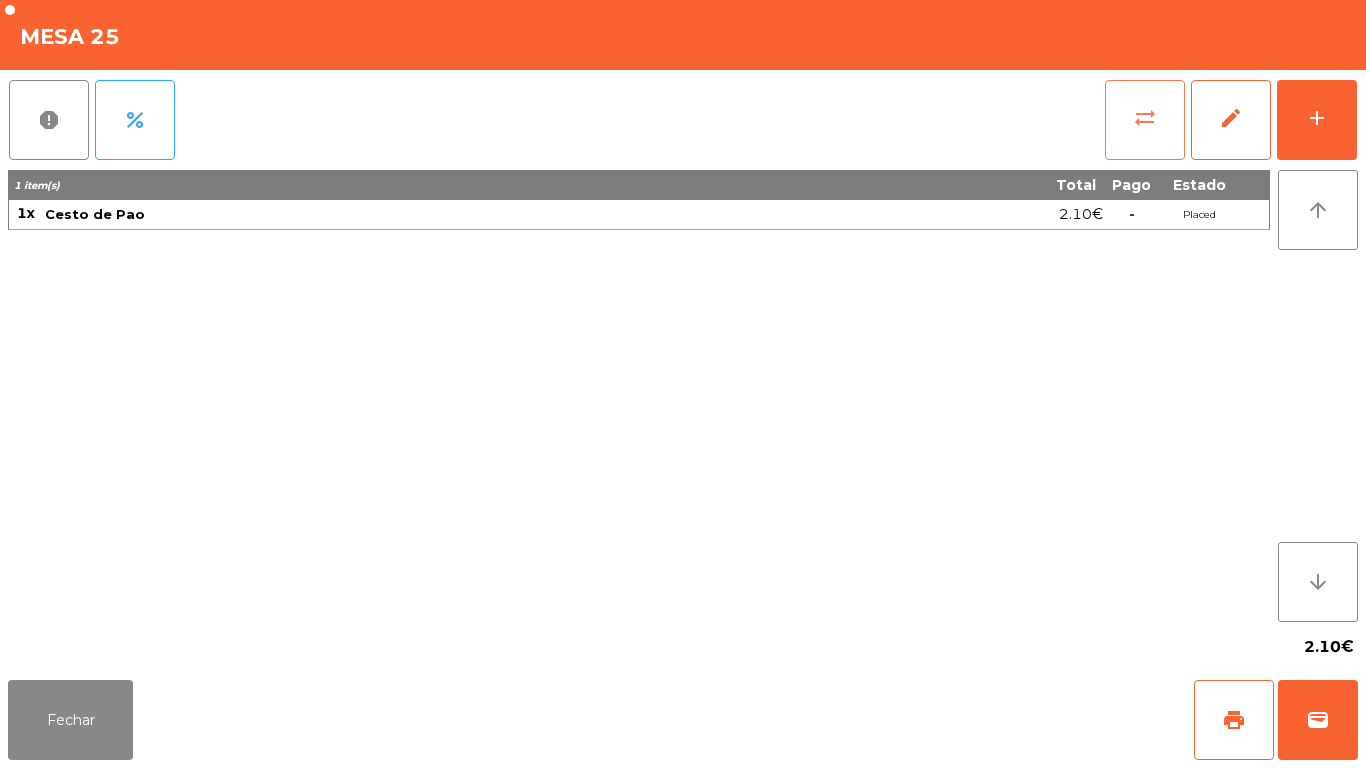 click on "sync_alt" 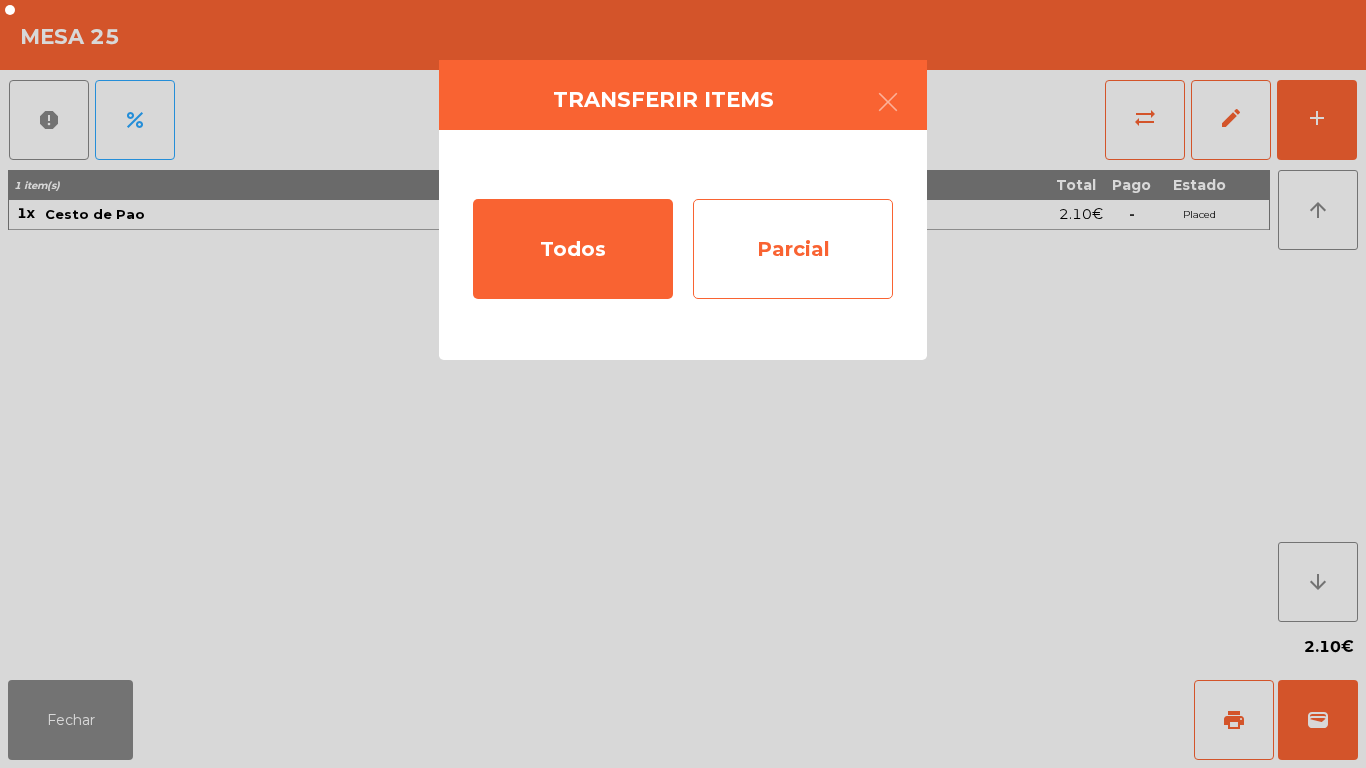 click on "Parcial" 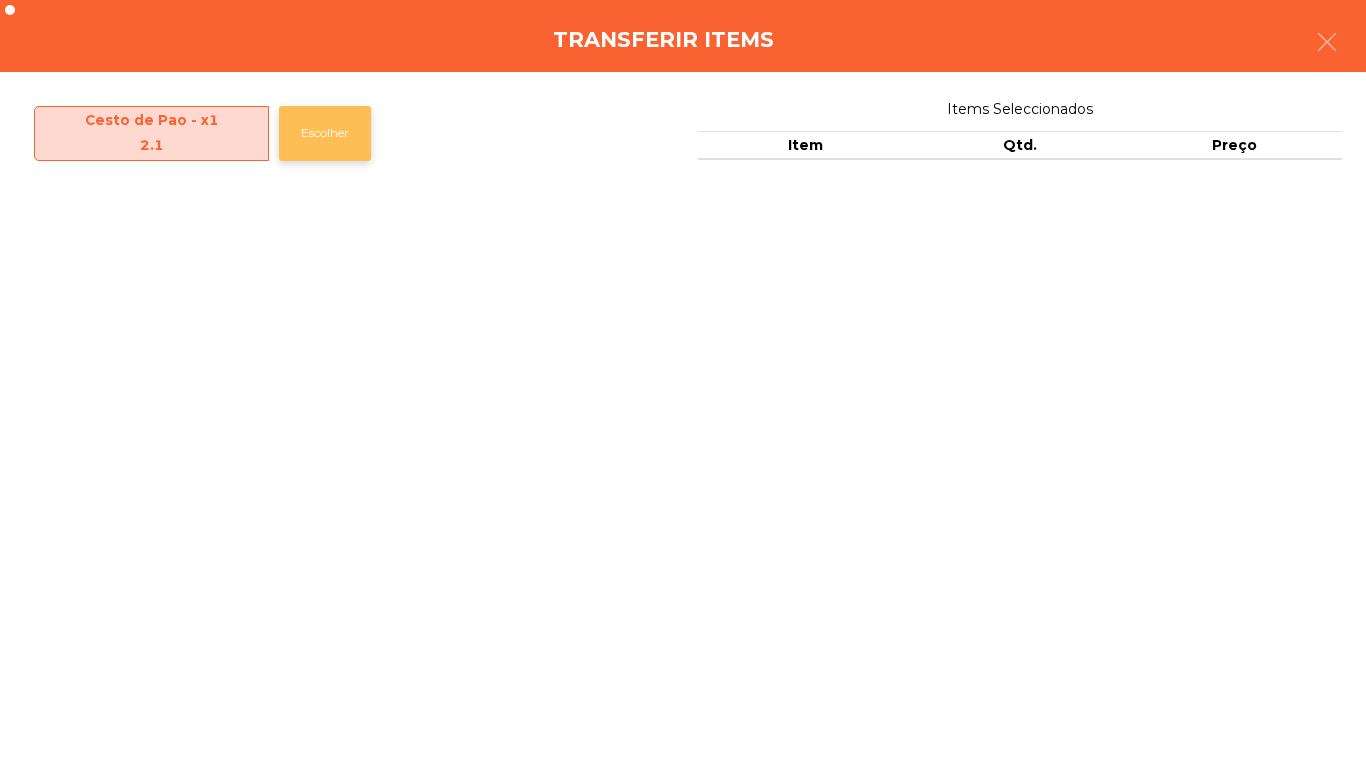 click on "Escolher" 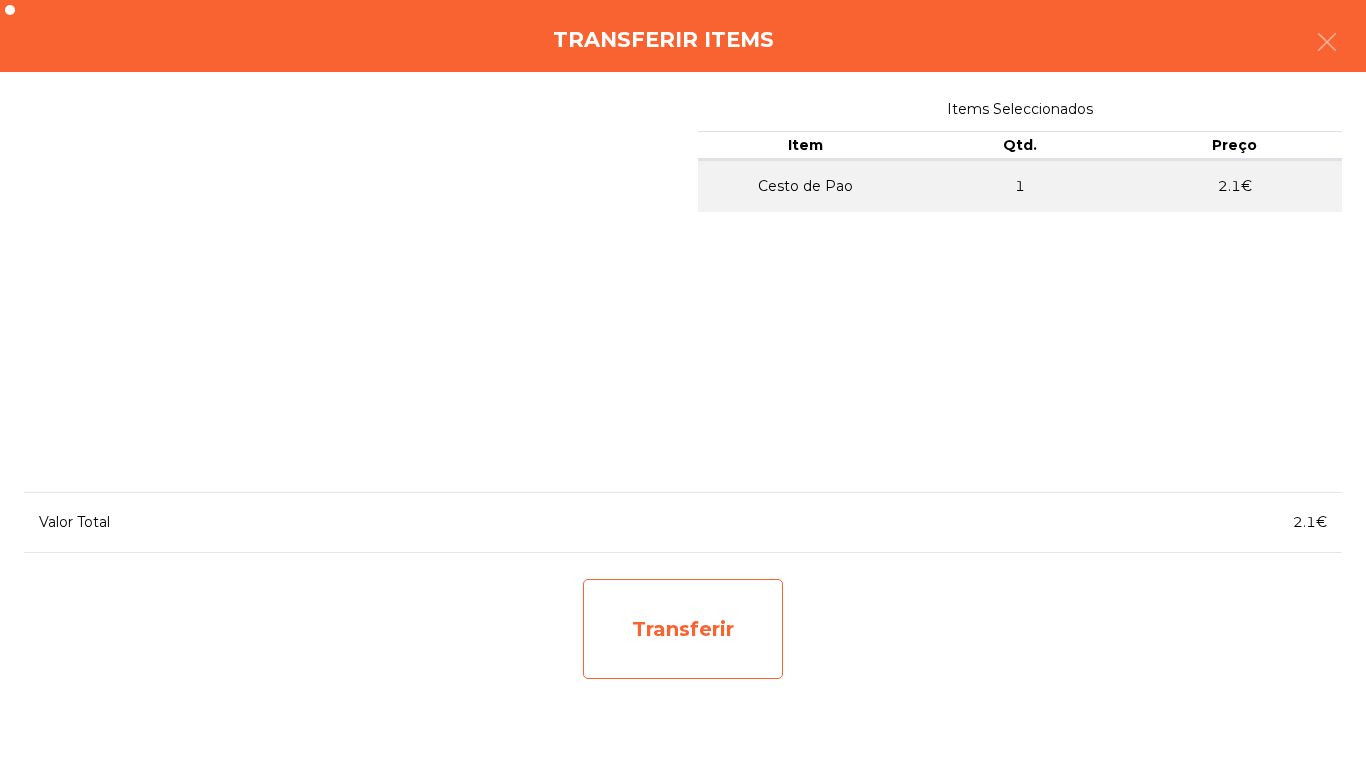 click on "Transferir" 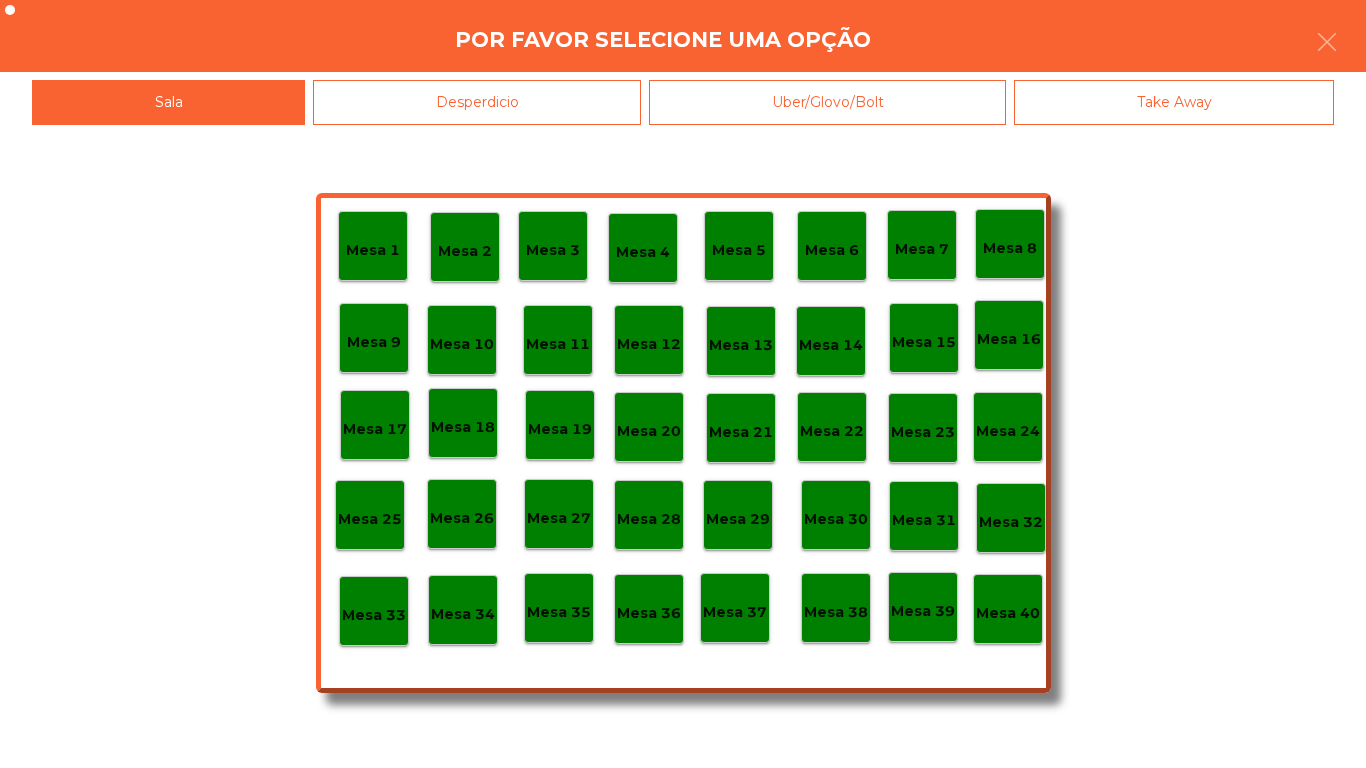 click on "Mesa 14" 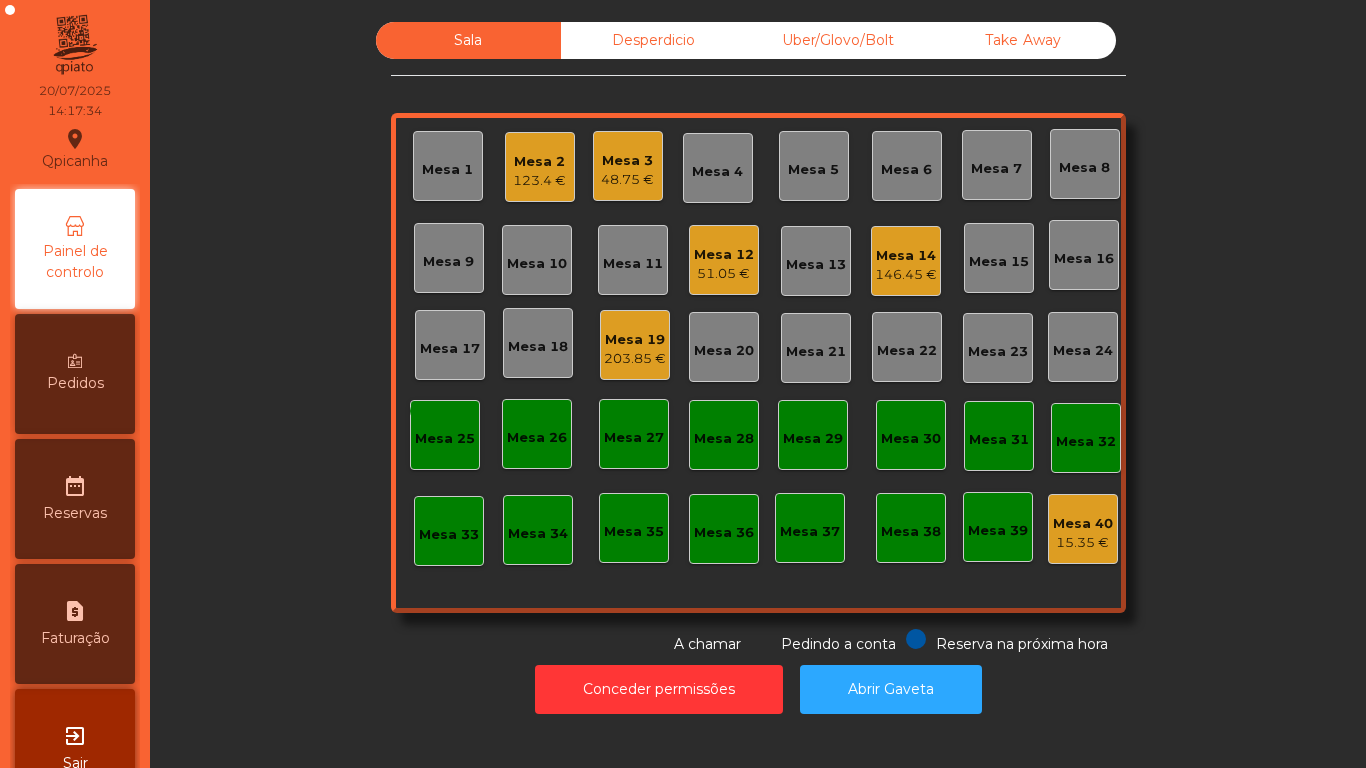 click on "Mesa 14   146.45 €" 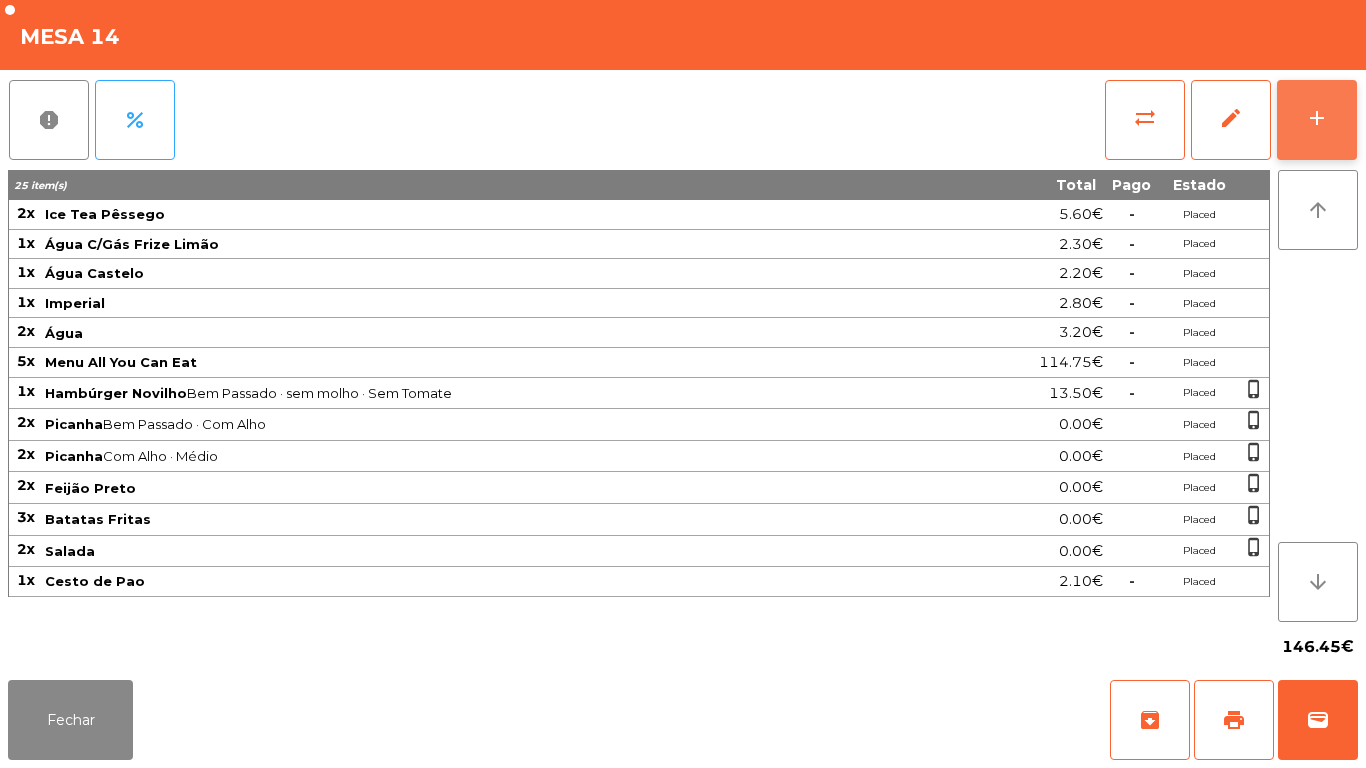 click on "add" 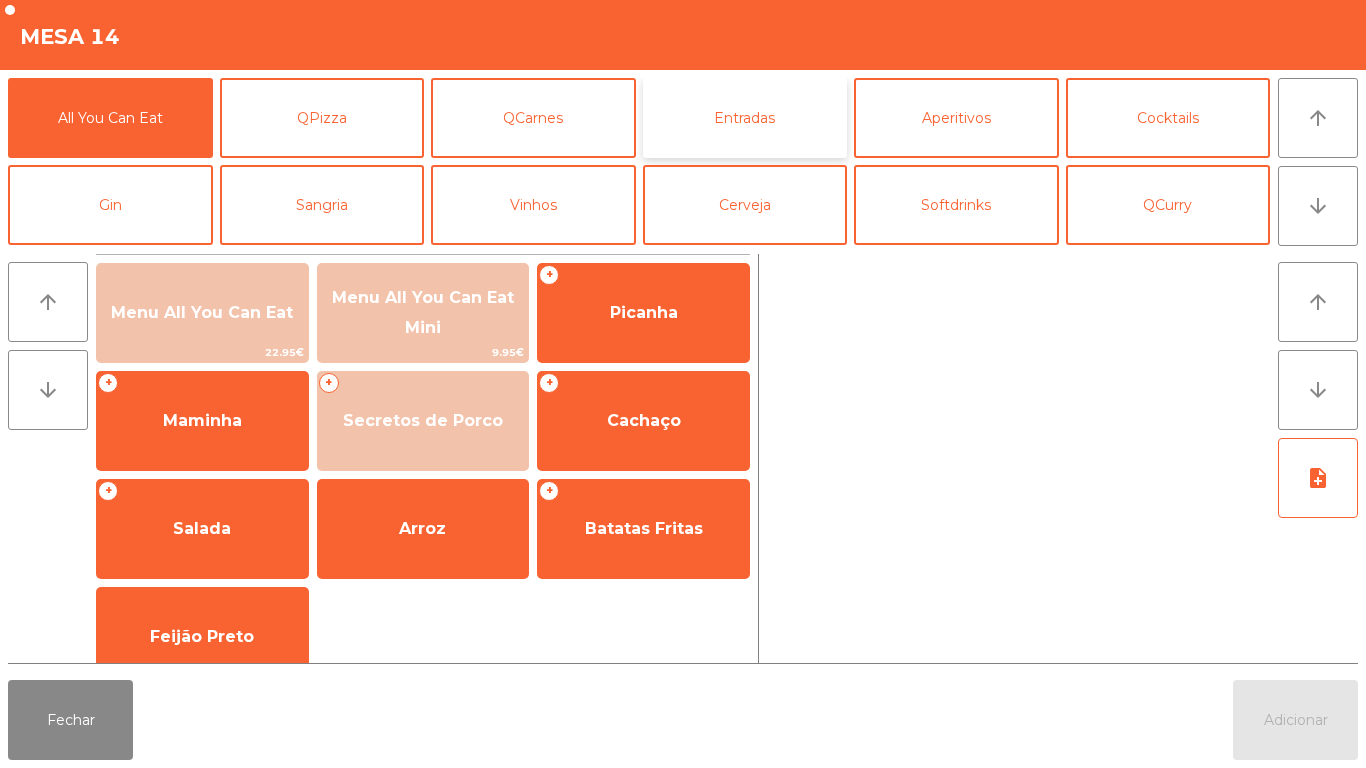 click on "Entradas" 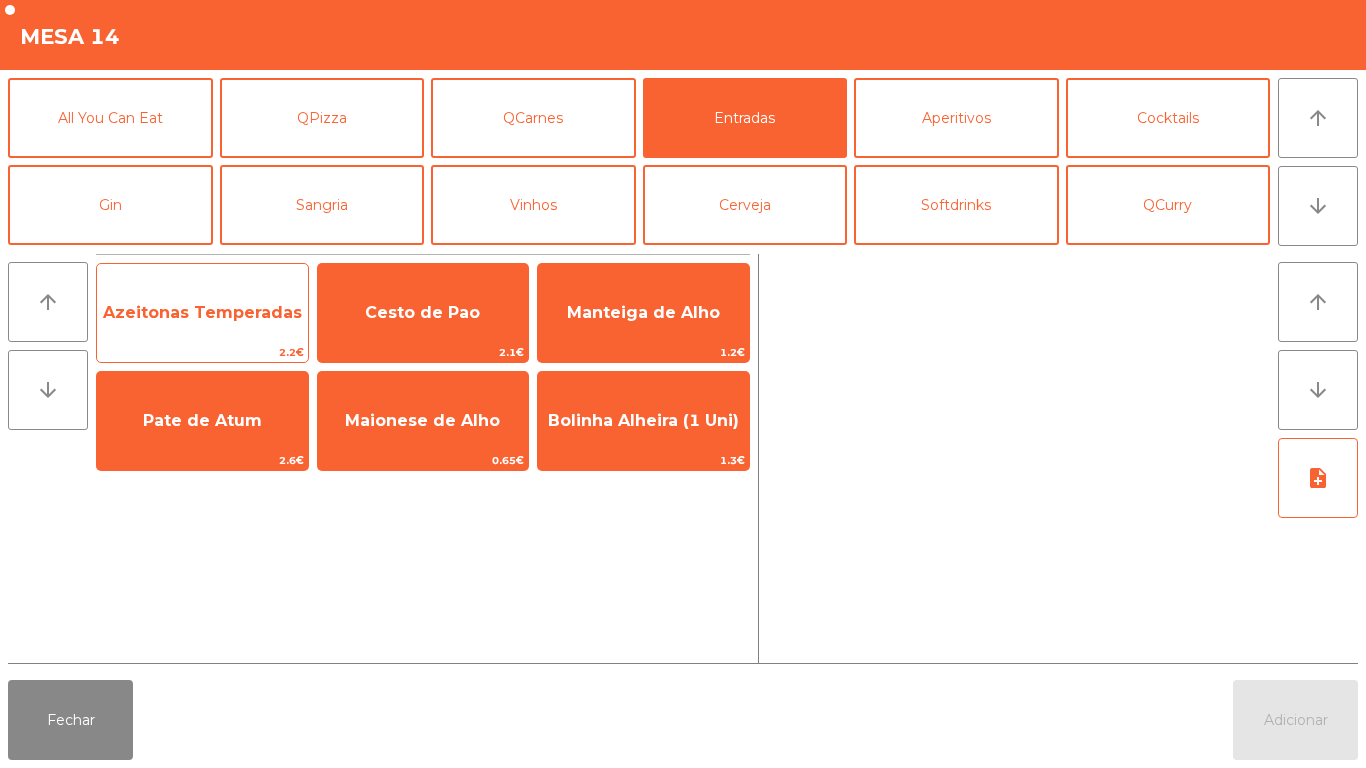 click on "Azeitonas Temperadas" 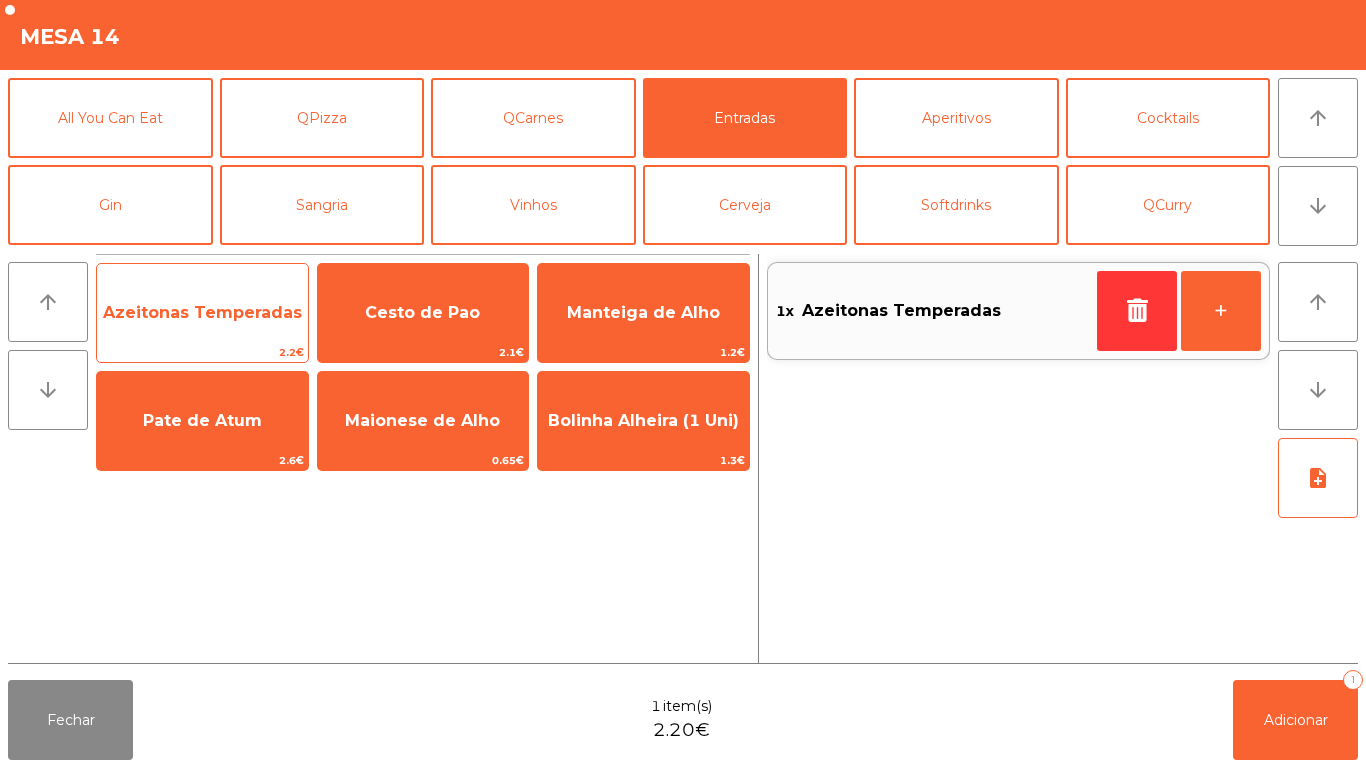 click on "Azeitonas Temperadas" 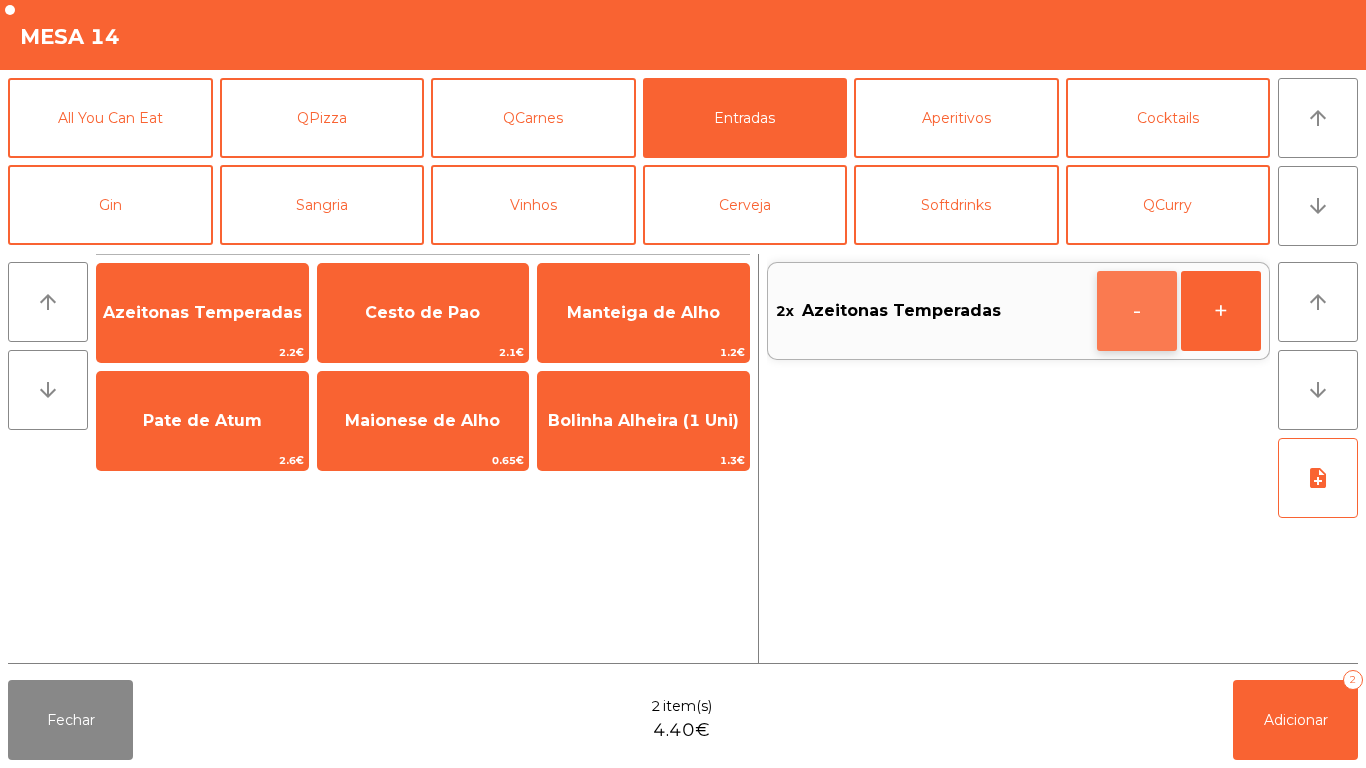 click on "-" 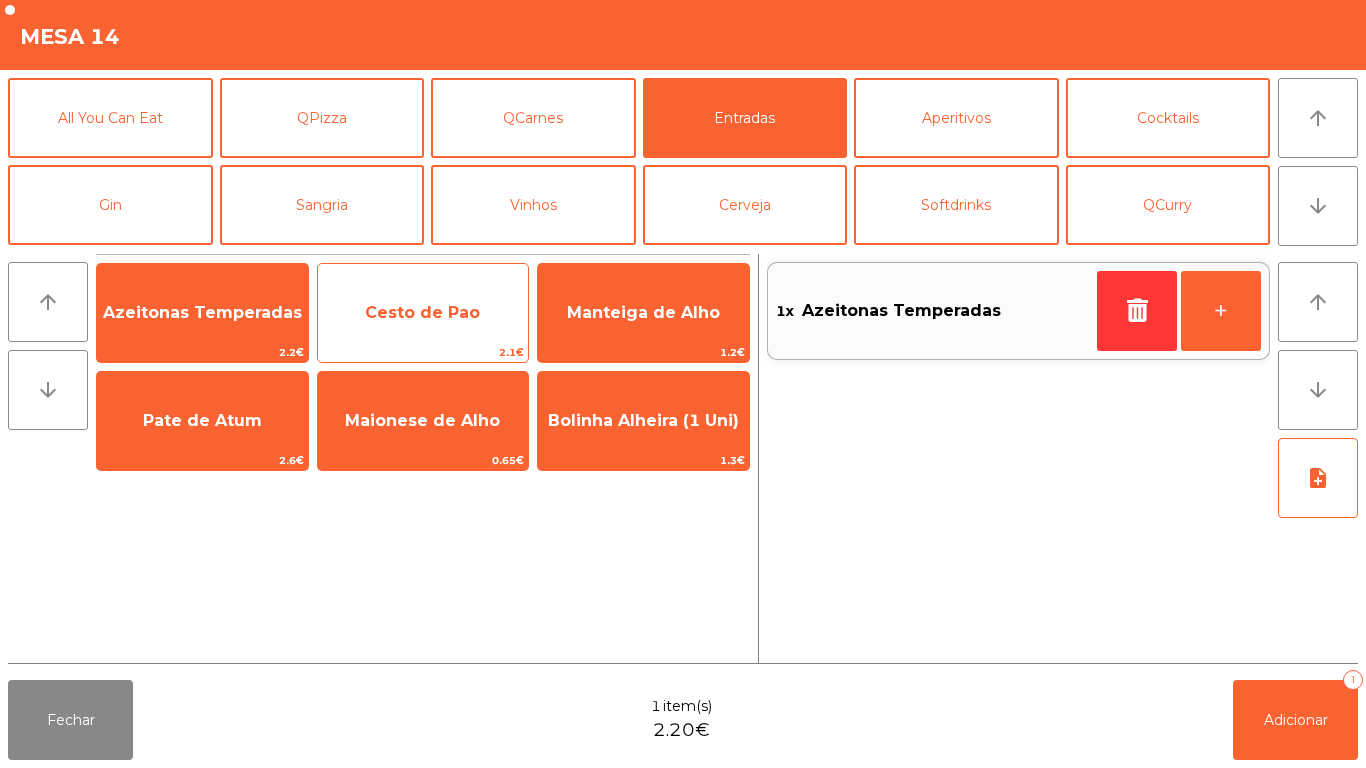 click on "Cesto de Pao" 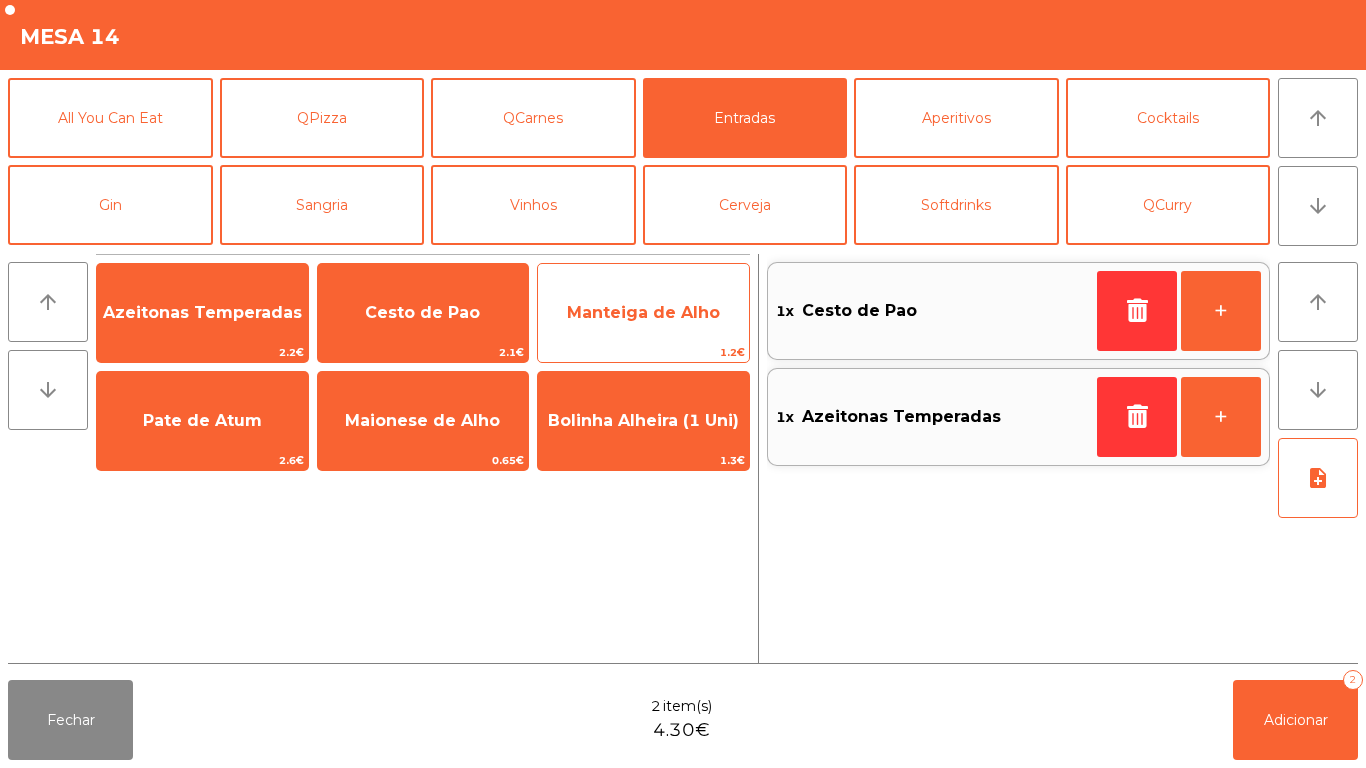 click on "Manteiga de Alho" 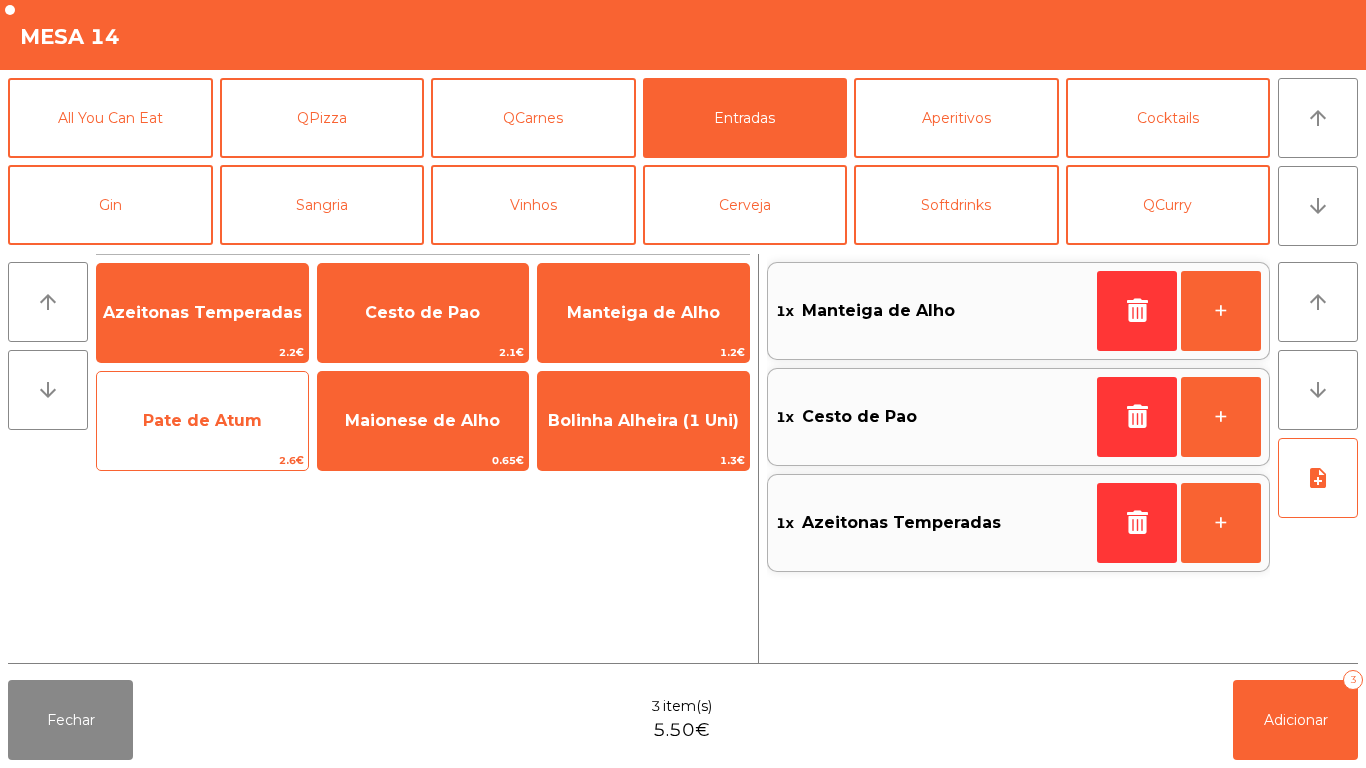 click on "Pate de Atum" 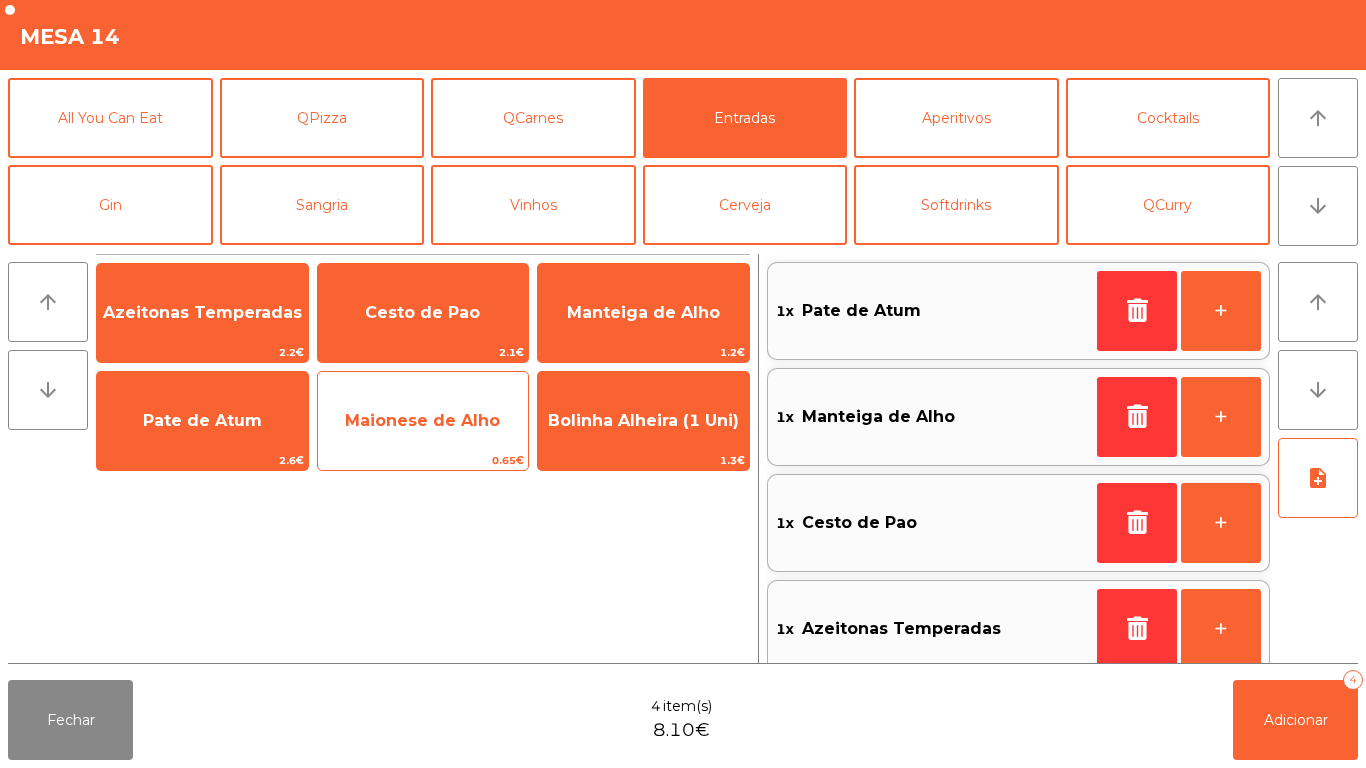 click on "Maionese de Alho" 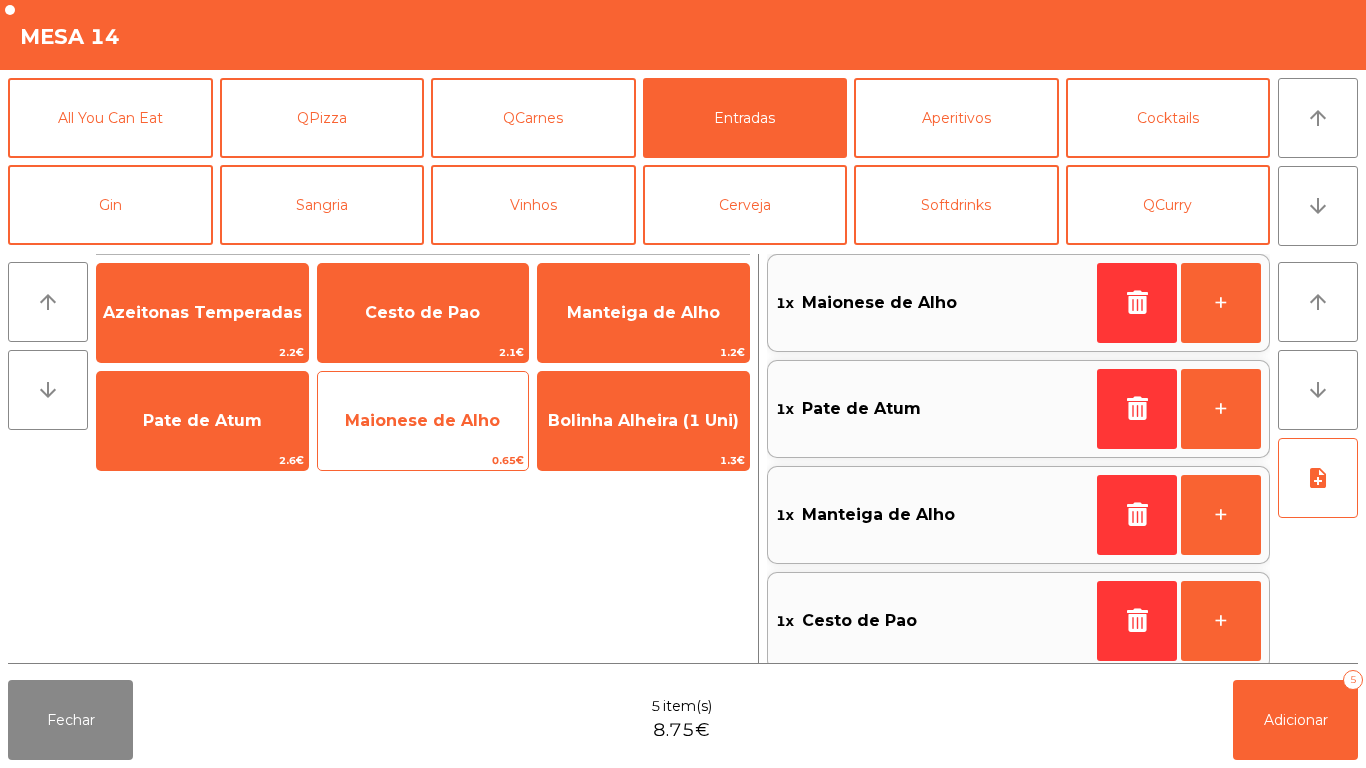 click on "Maionese de Alho" 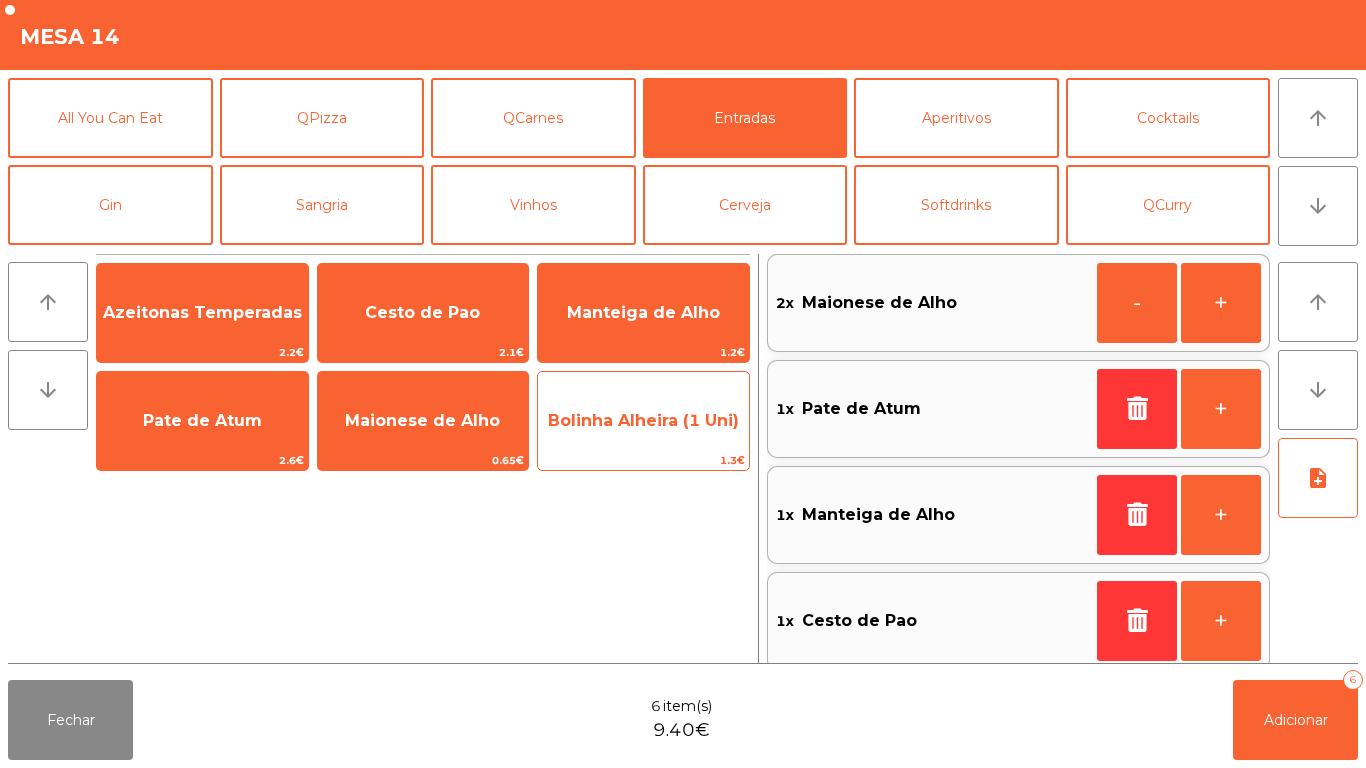 click on "Bolinha Alheira (1 Uni)" 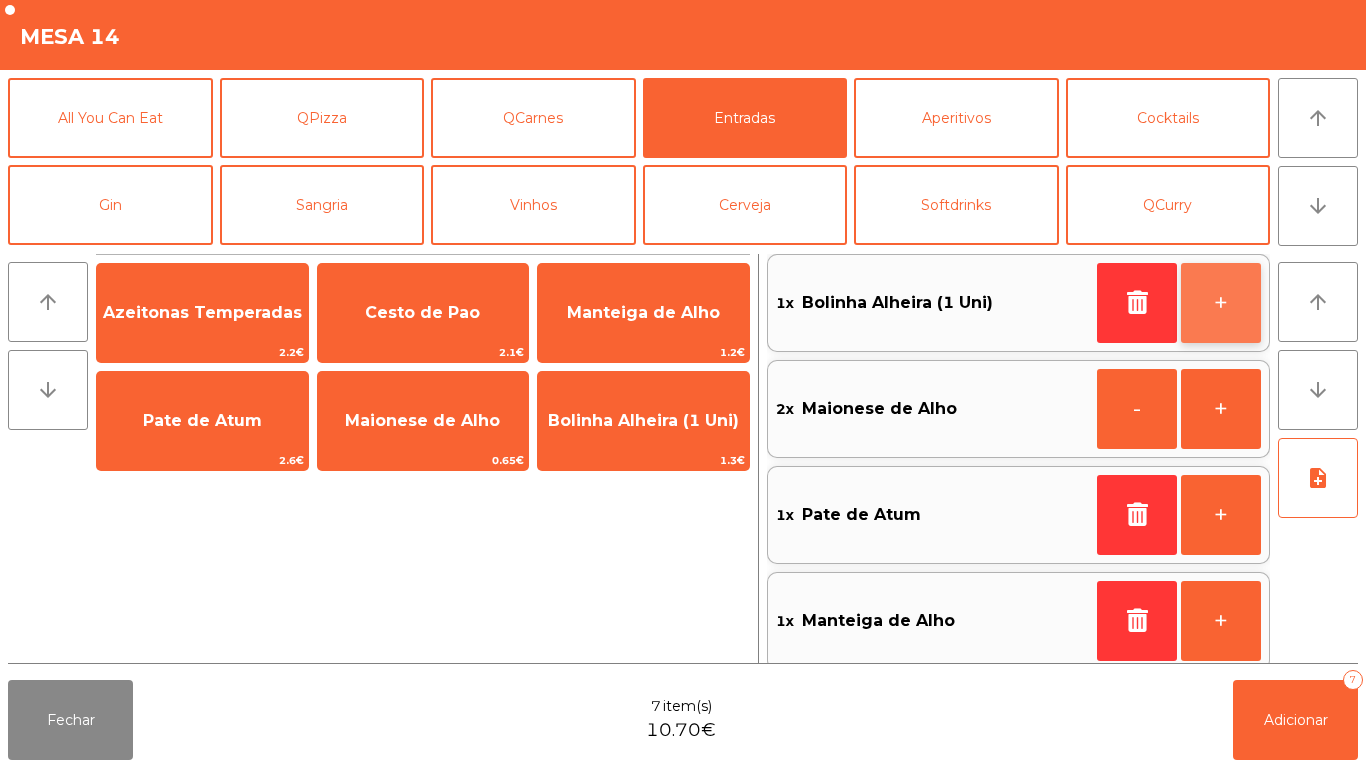 click on "+" 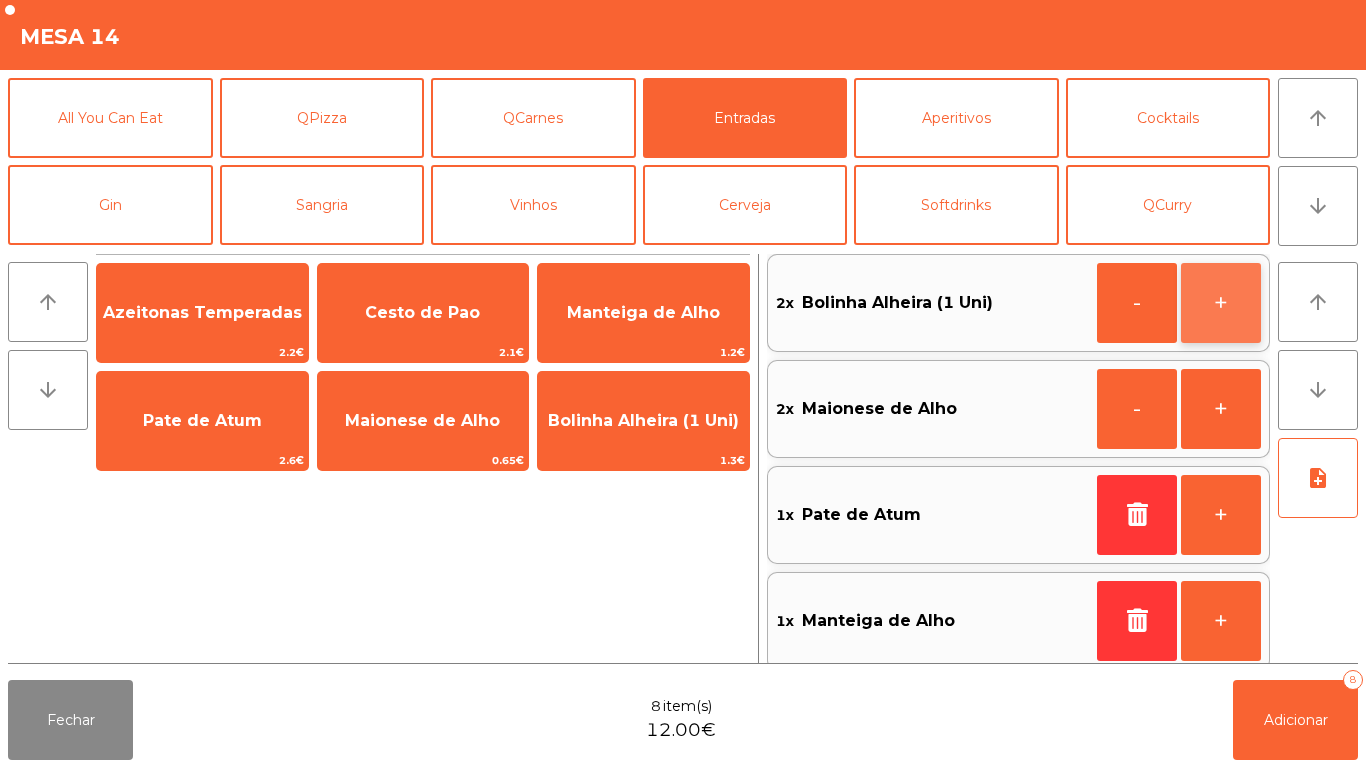 click on "+" 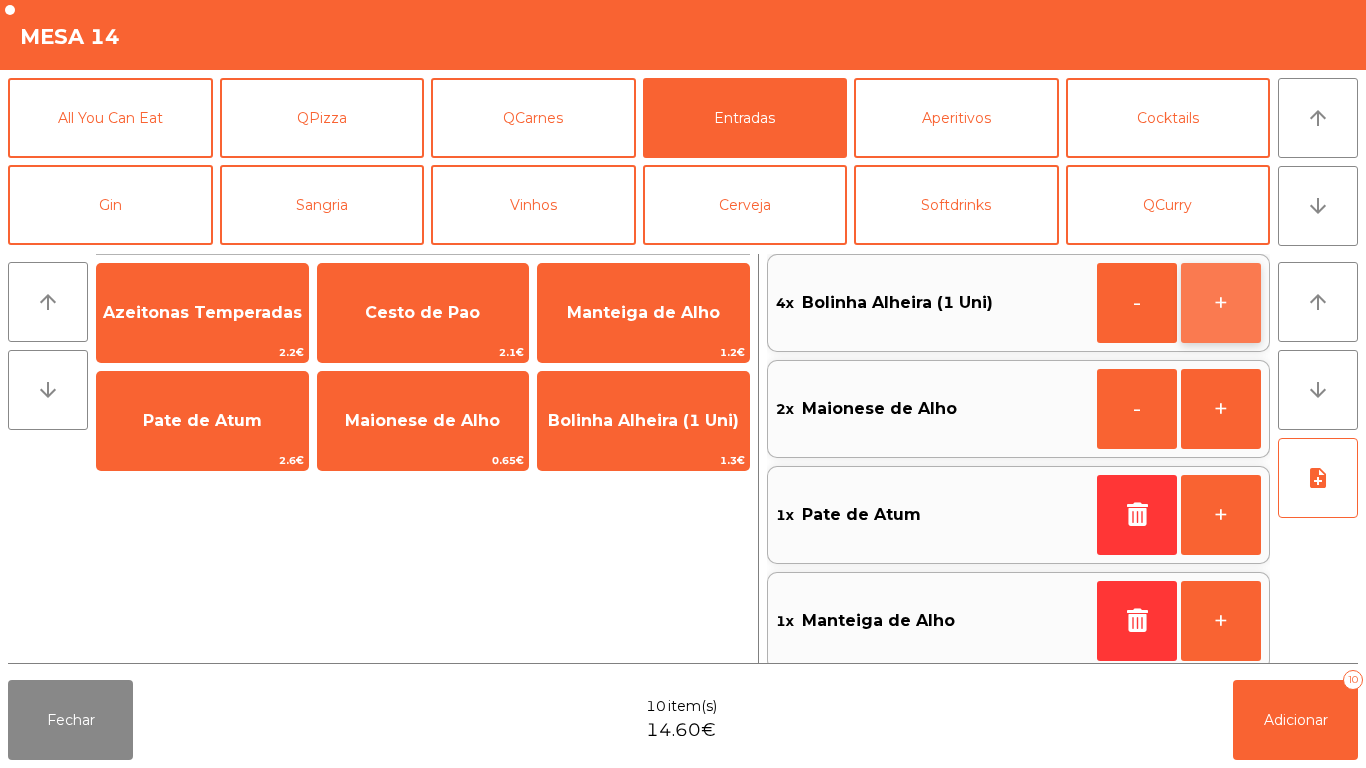 click on "+" 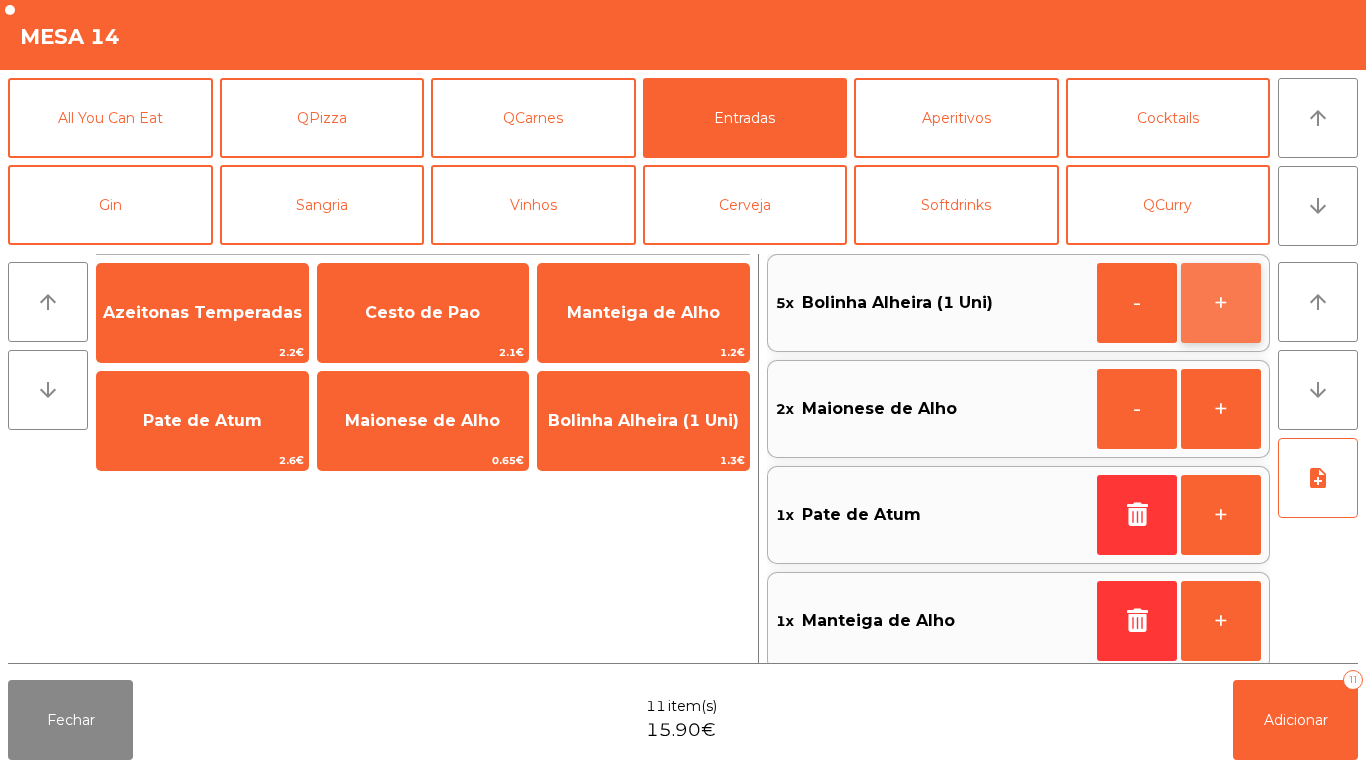 click on "+" 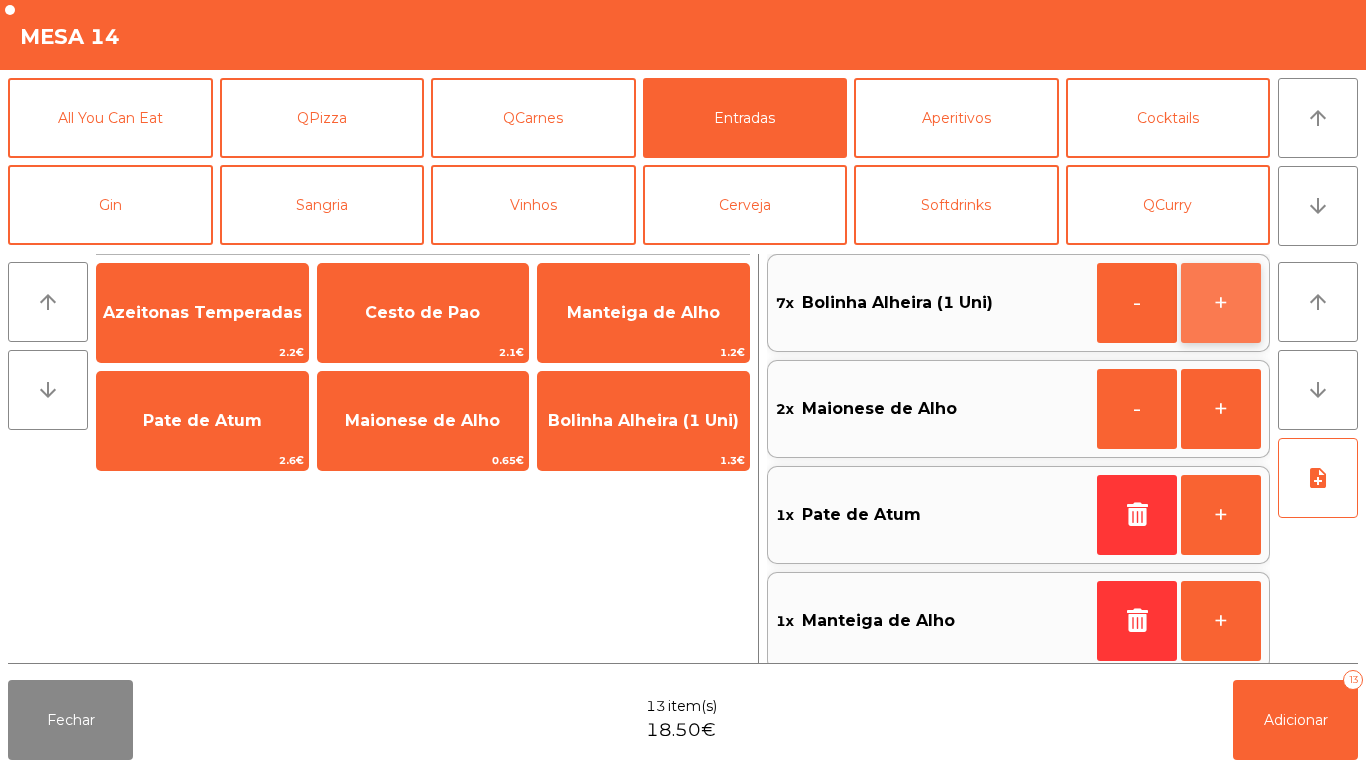 click on "+" 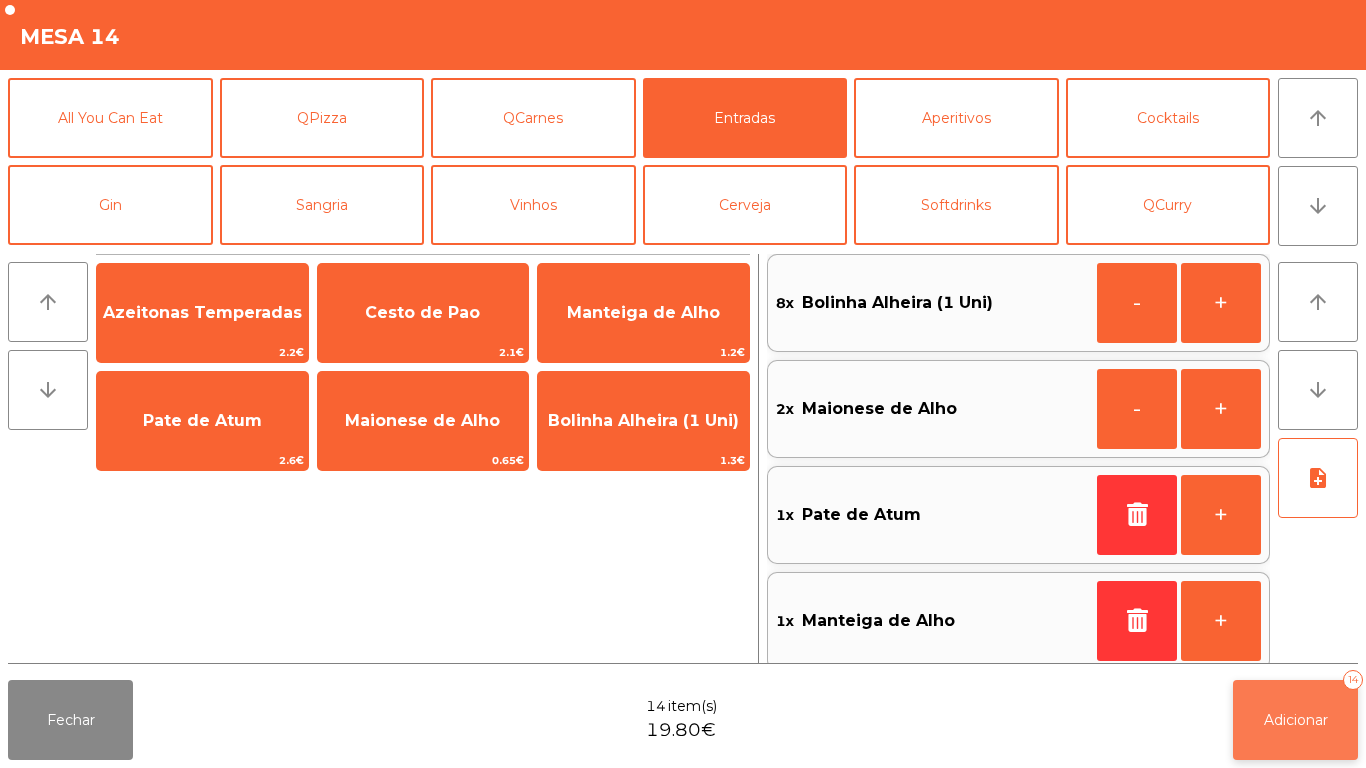 click on "Adicionar   14" 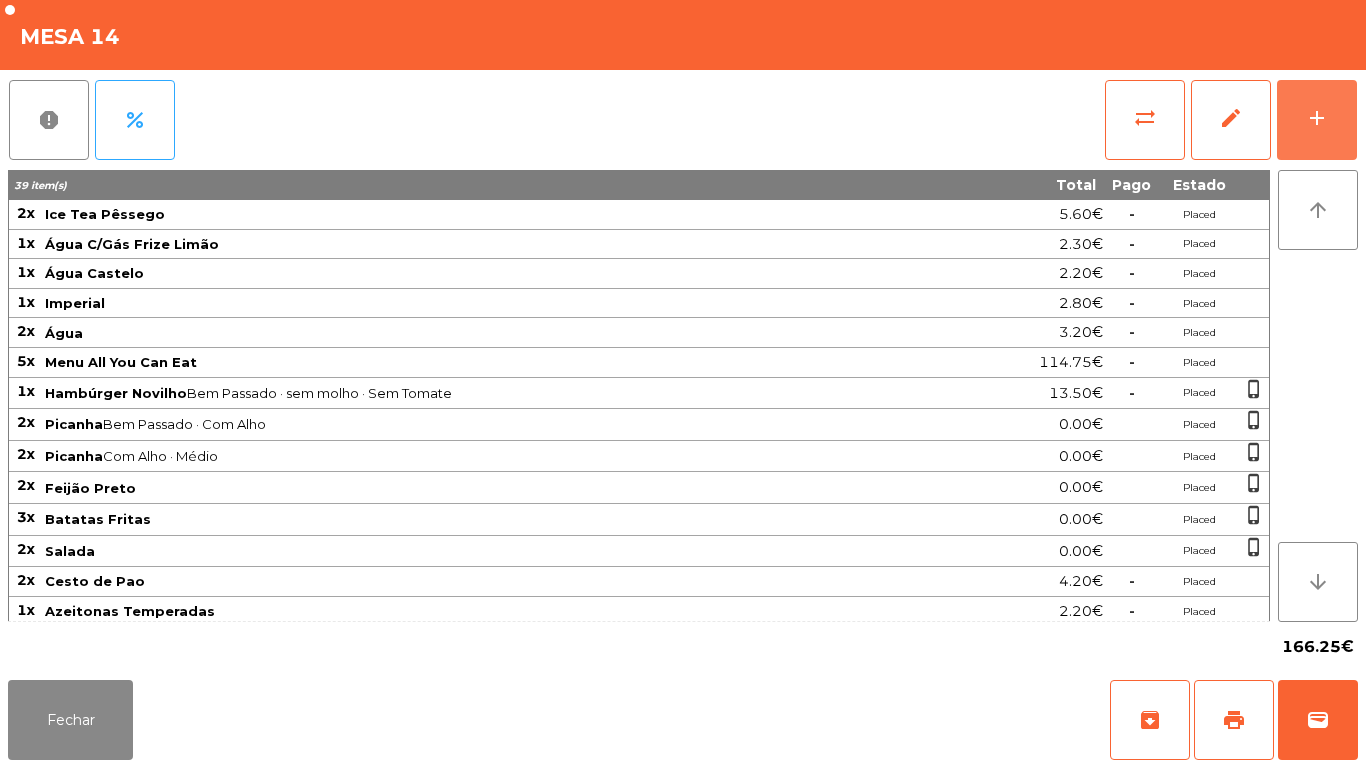 scroll, scrollTop: 124, scrollLeft: 0, axis: vertical 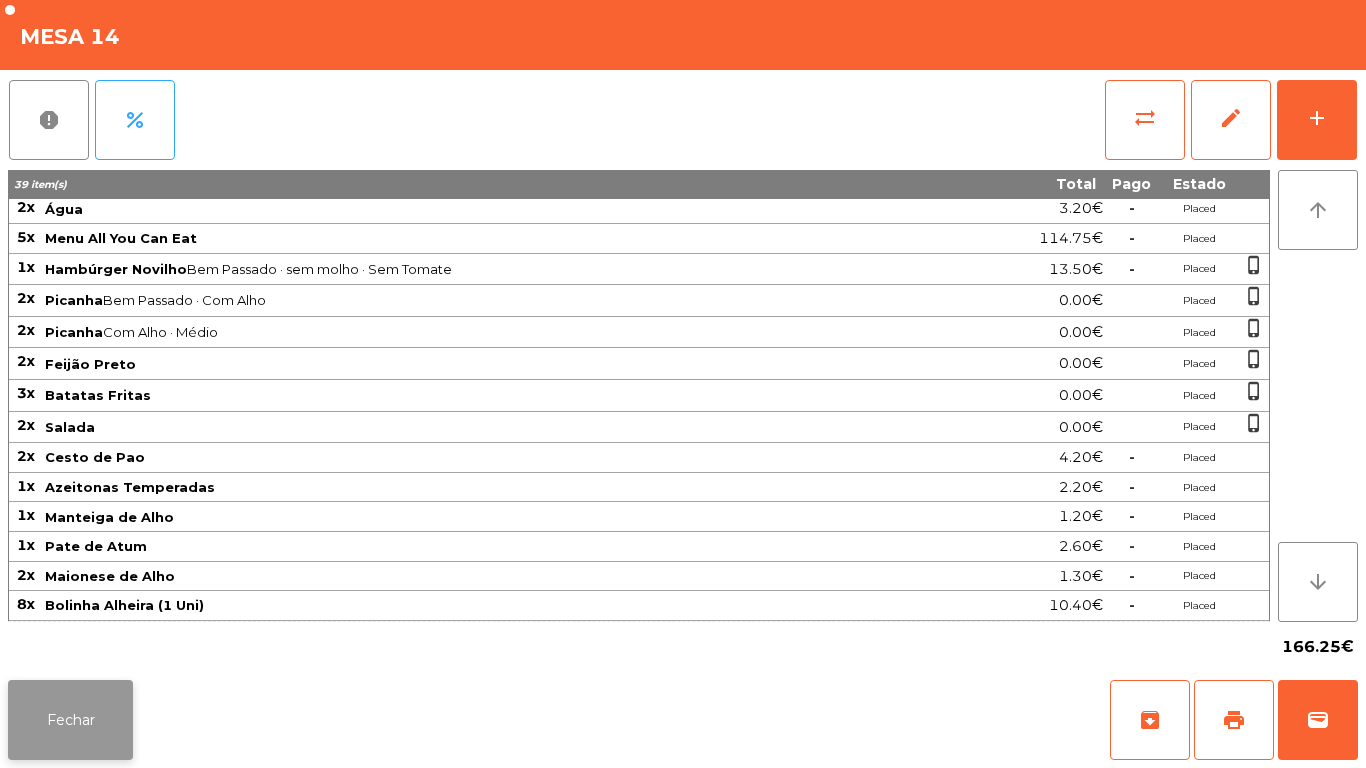 click on "Fechar" 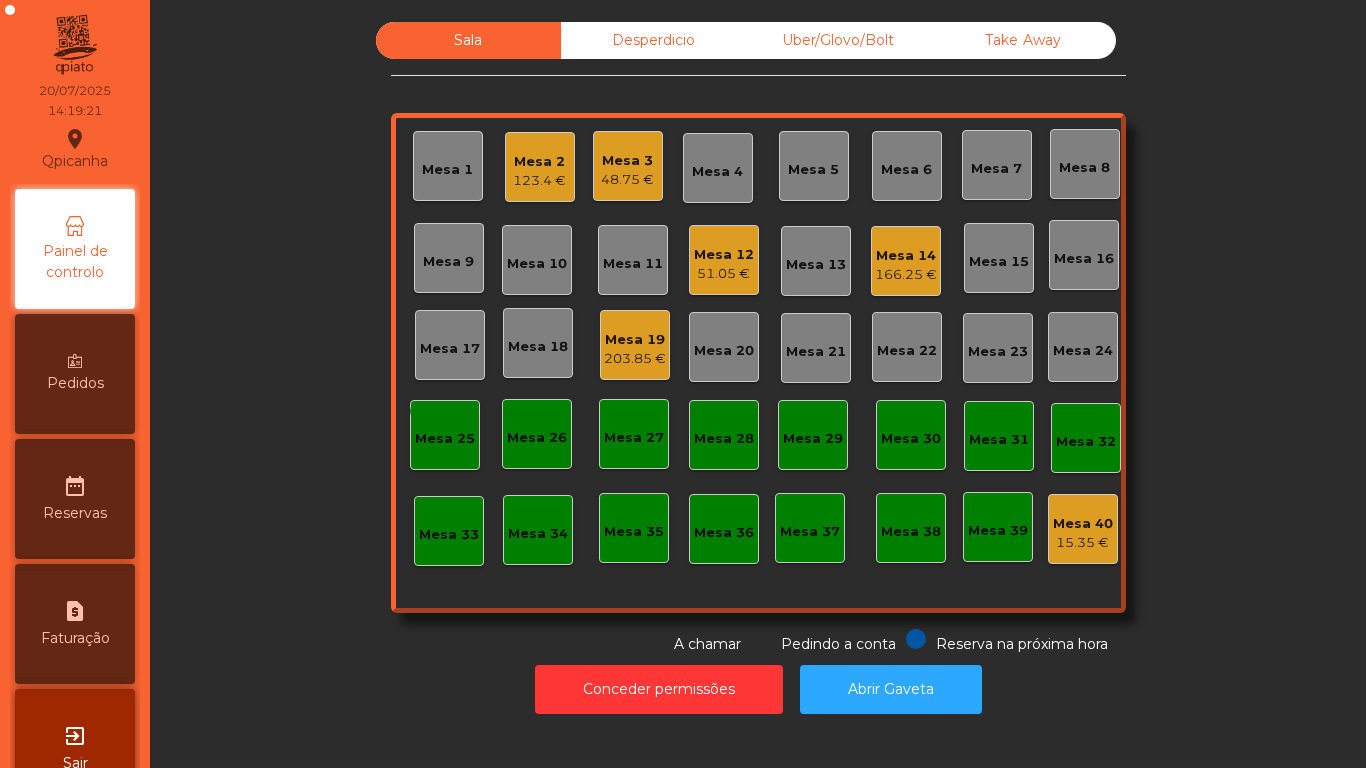 click on "Pedidos" at bounding box center (75, 374) 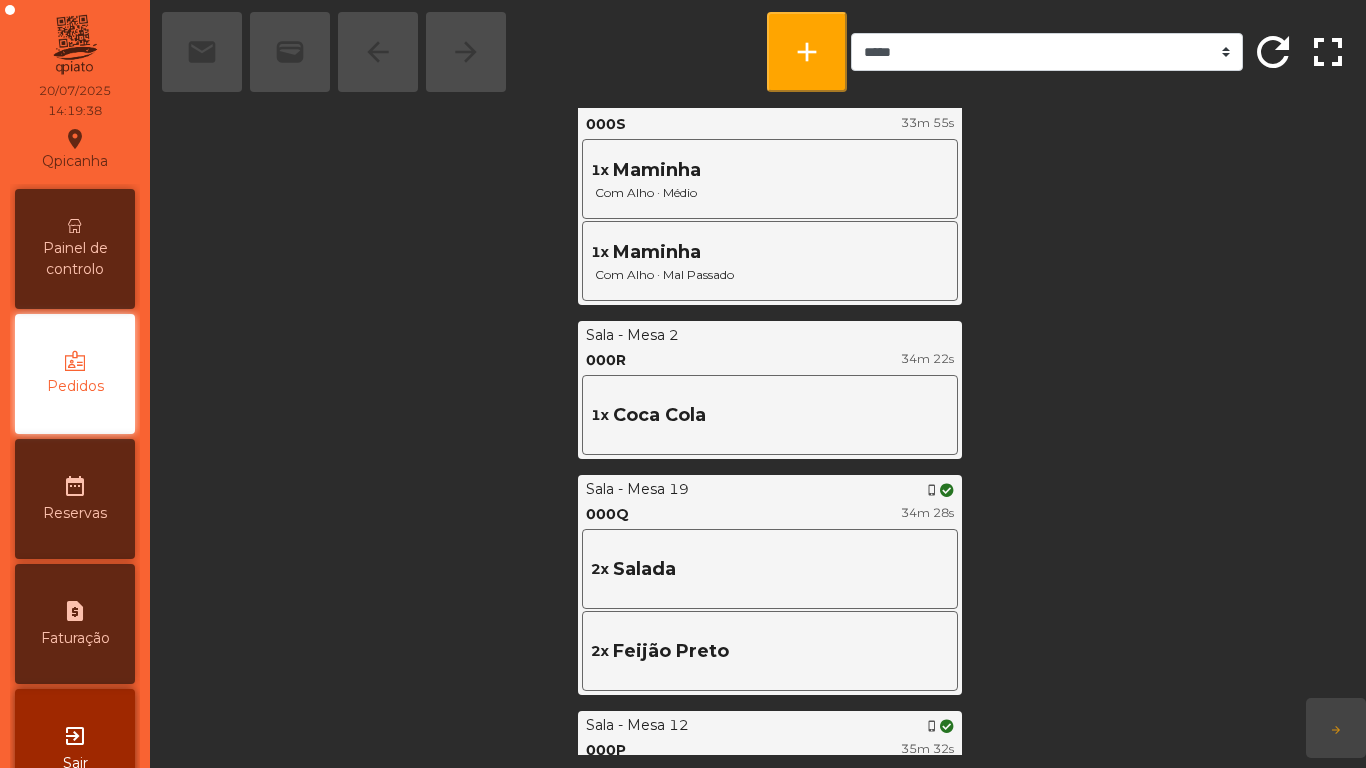 scroll, scrollTop: 4713, scrollLeft: 0, axis: vertical 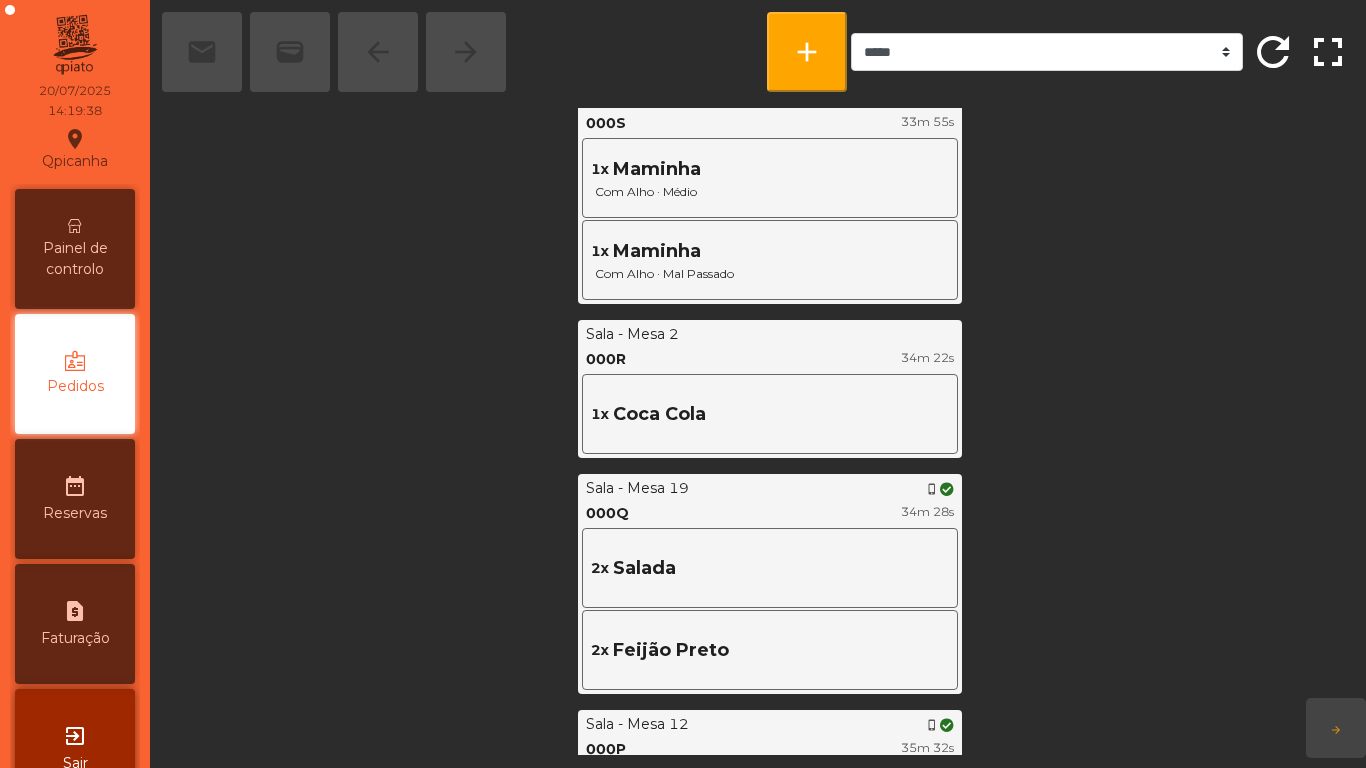 click on "Painel de controlo" at bounding box center (75, 259) 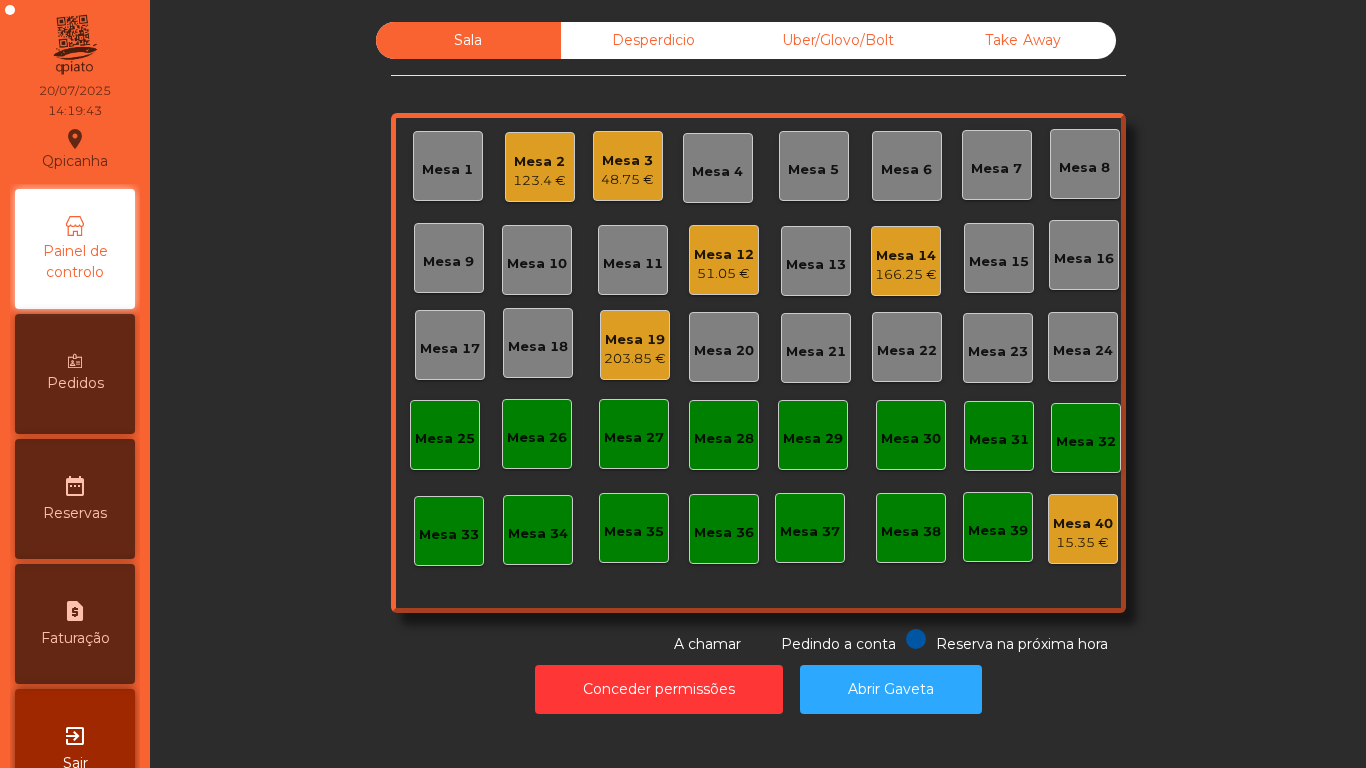 click on "Mesa 14" 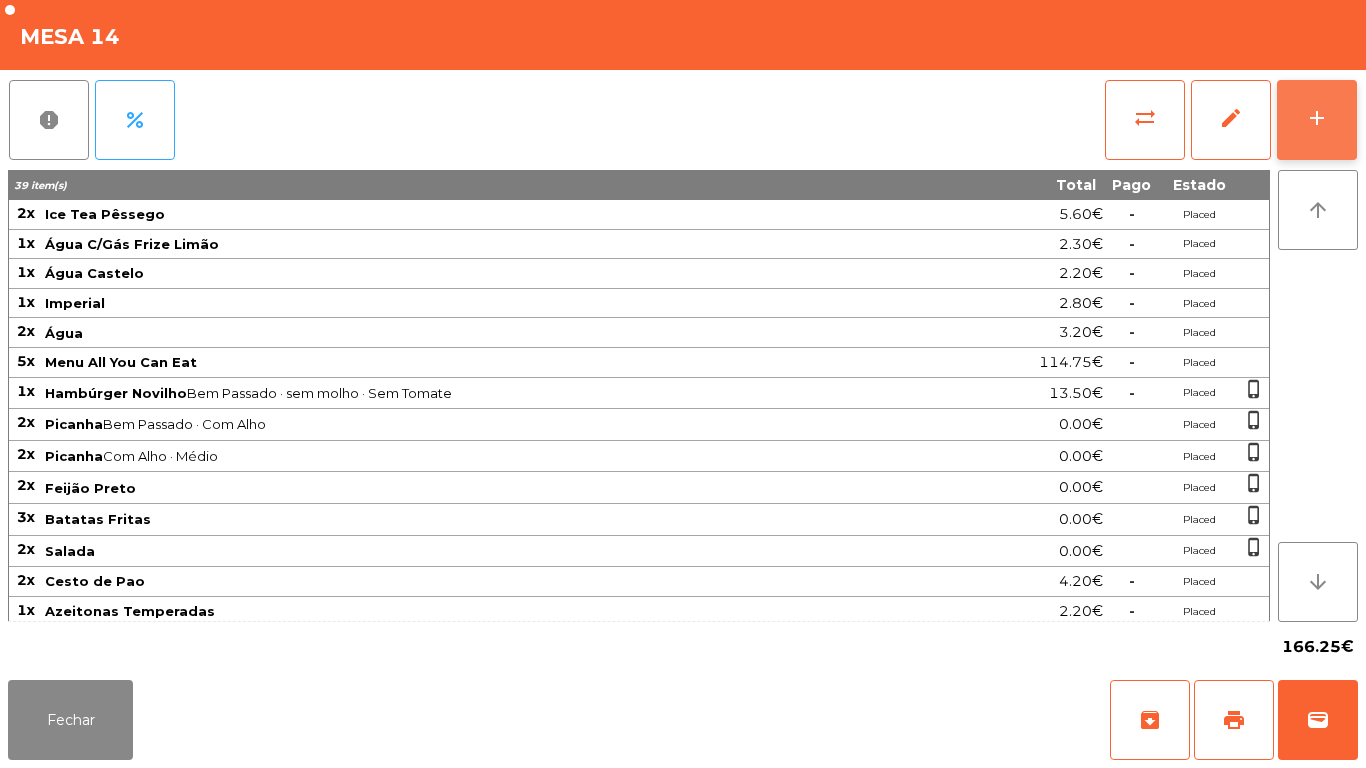 click on "add" 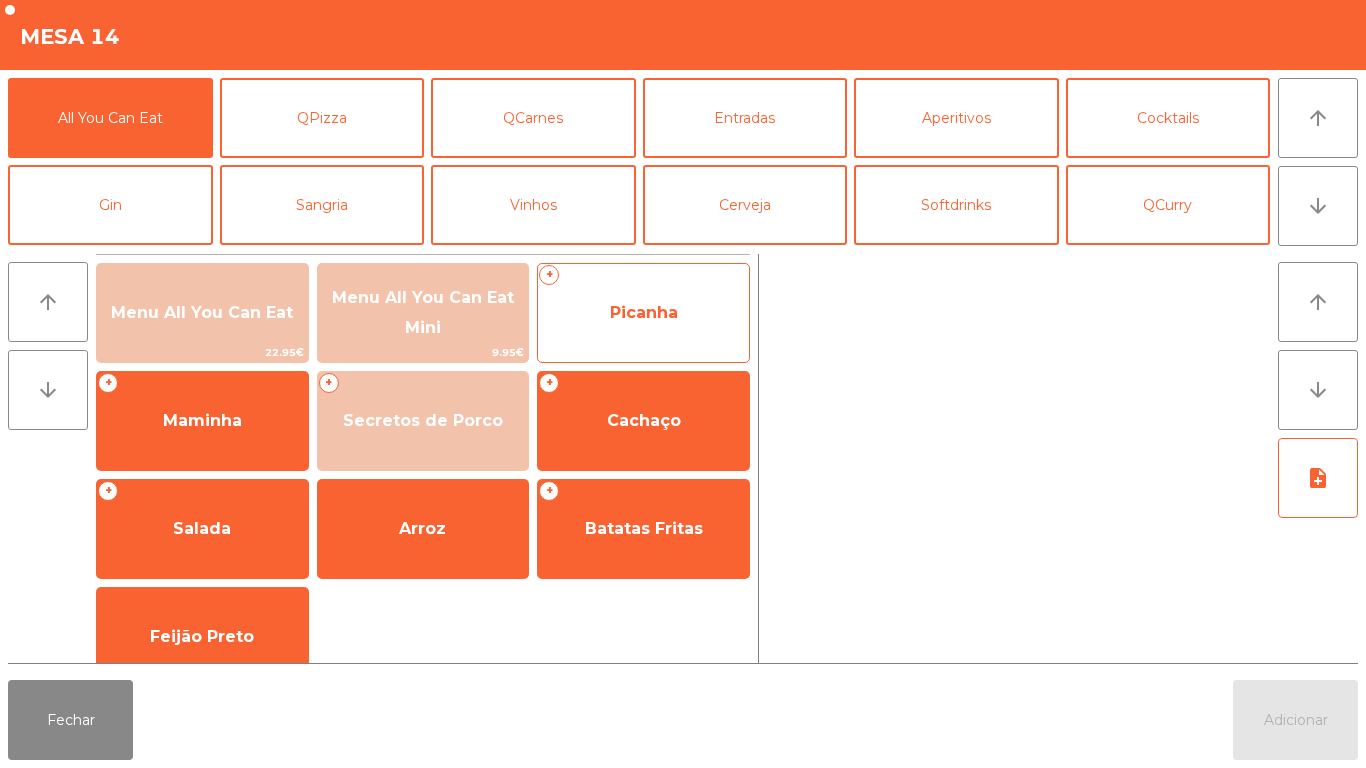 click on "Picanha" 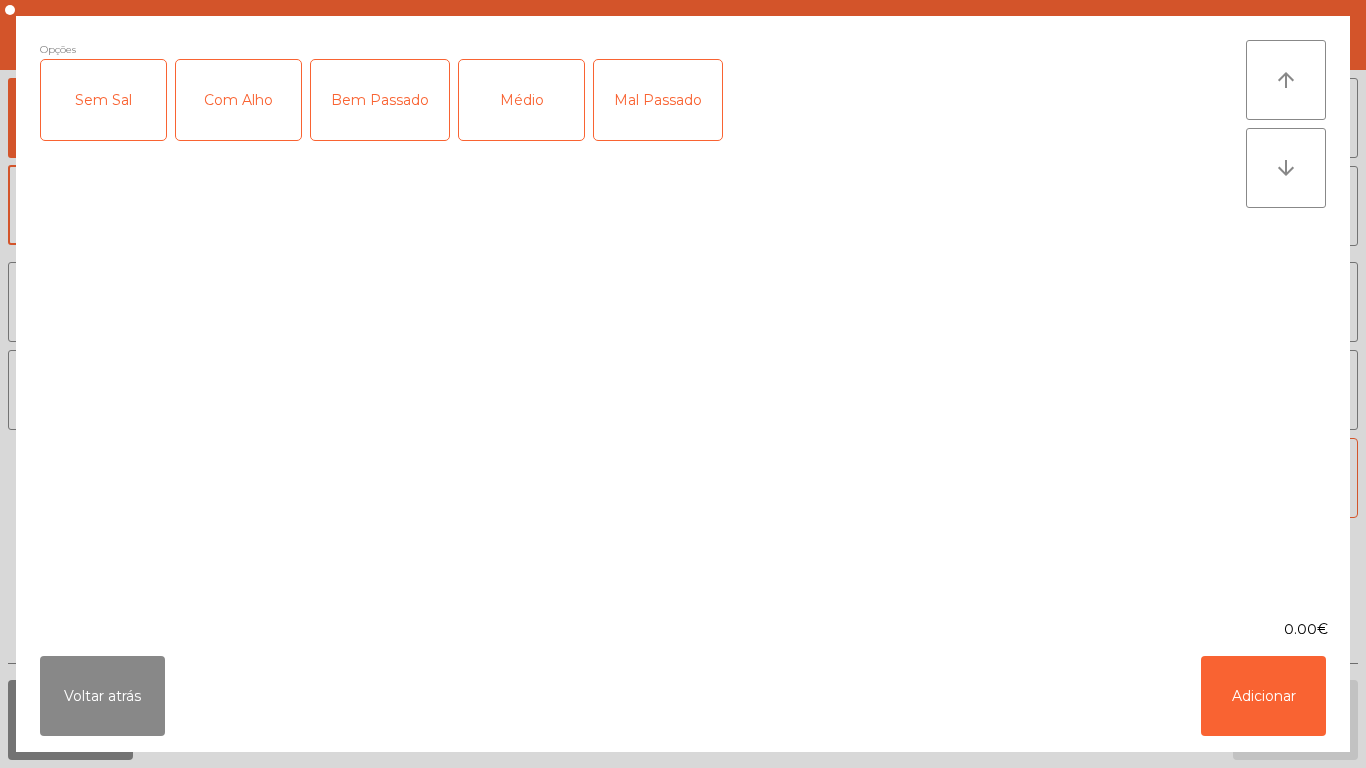 click on "Bem Passado" 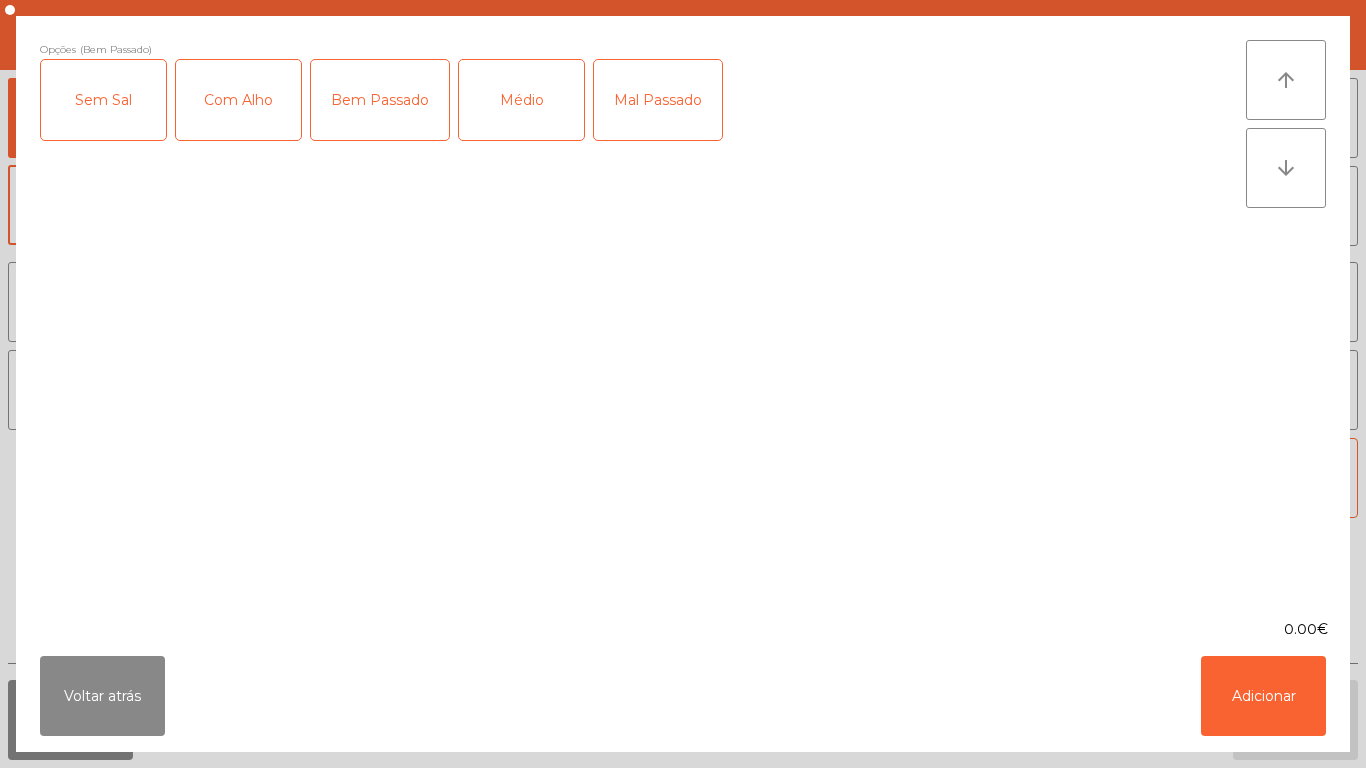 click on "Com Alho" 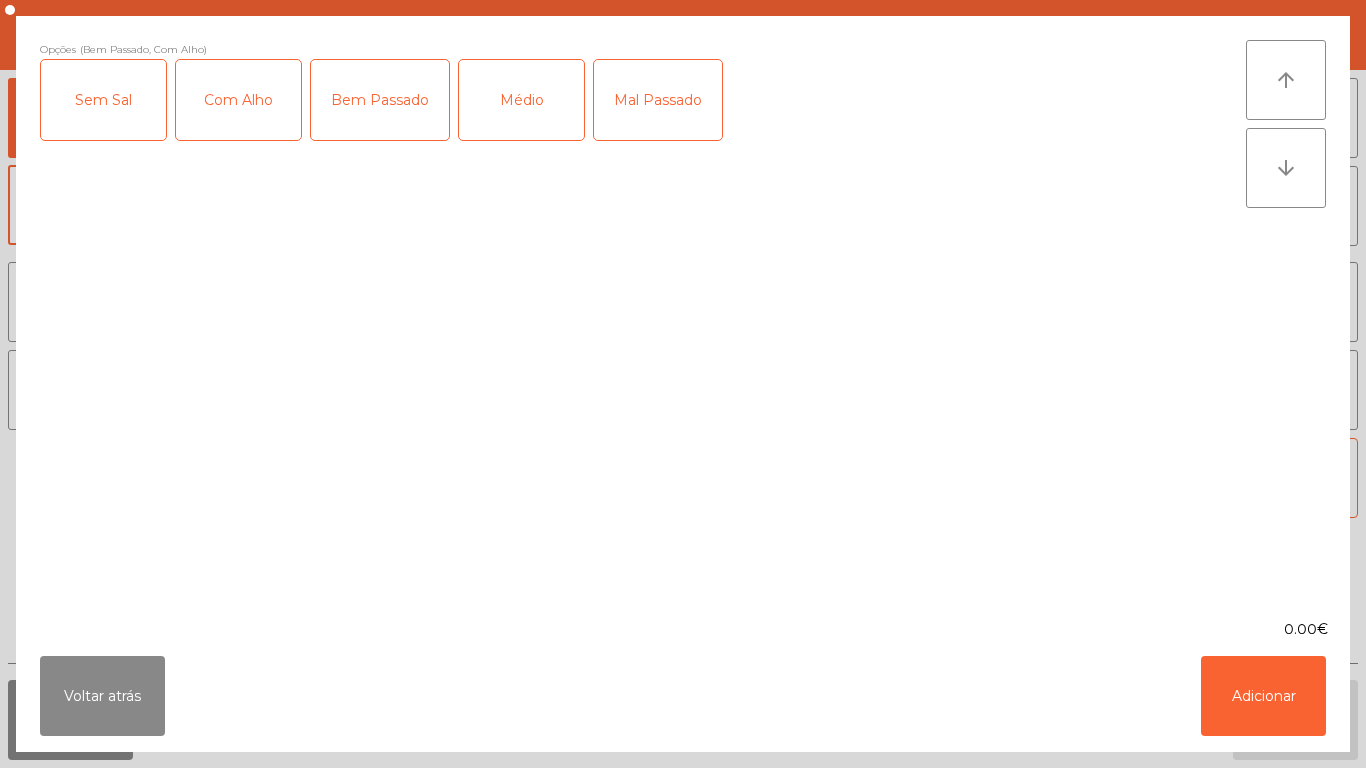 click on "Opções (Bem Passado, Com Alho)  Sem Sal   Com Alho   Bem Passado   Médio   Mal Passado  arrow_upward arrow_downward  0.00€
Voltar atrás   Adicionar" 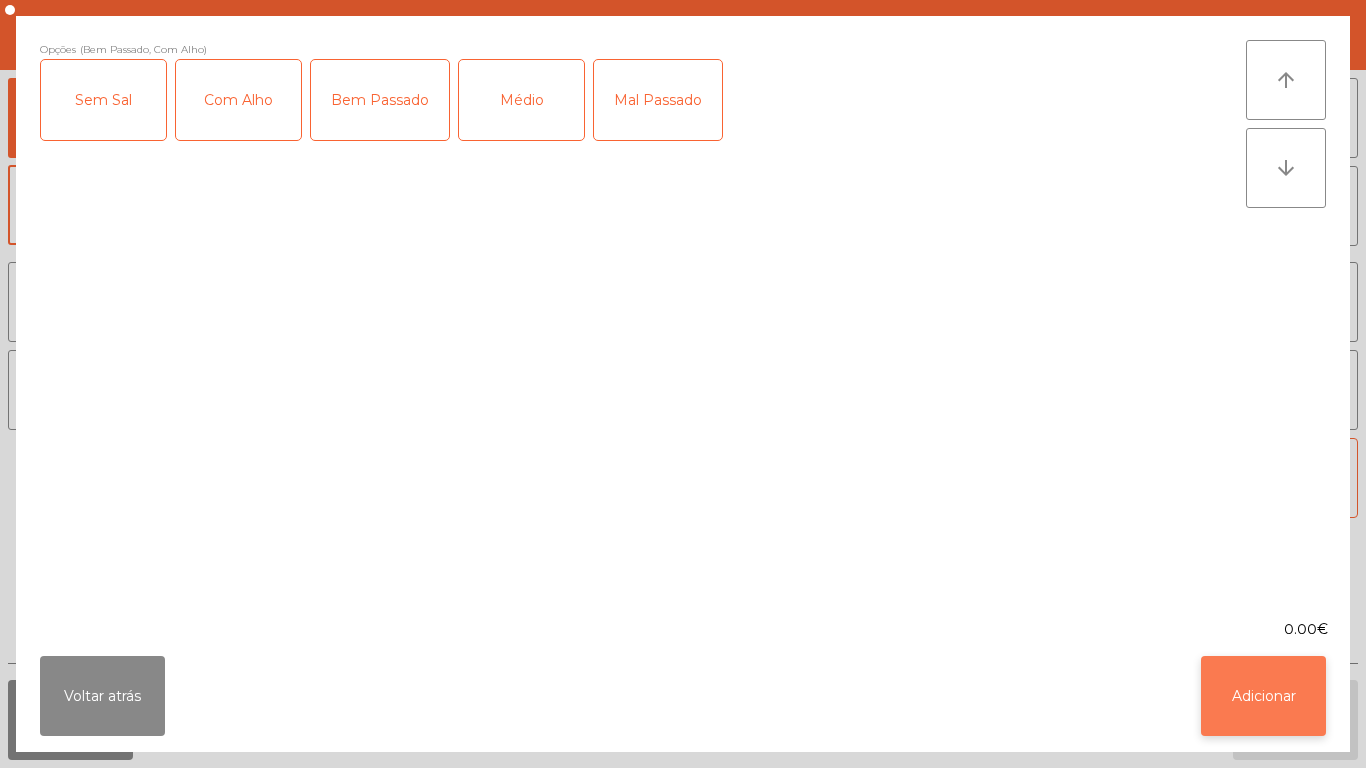 click on "Adicionar" 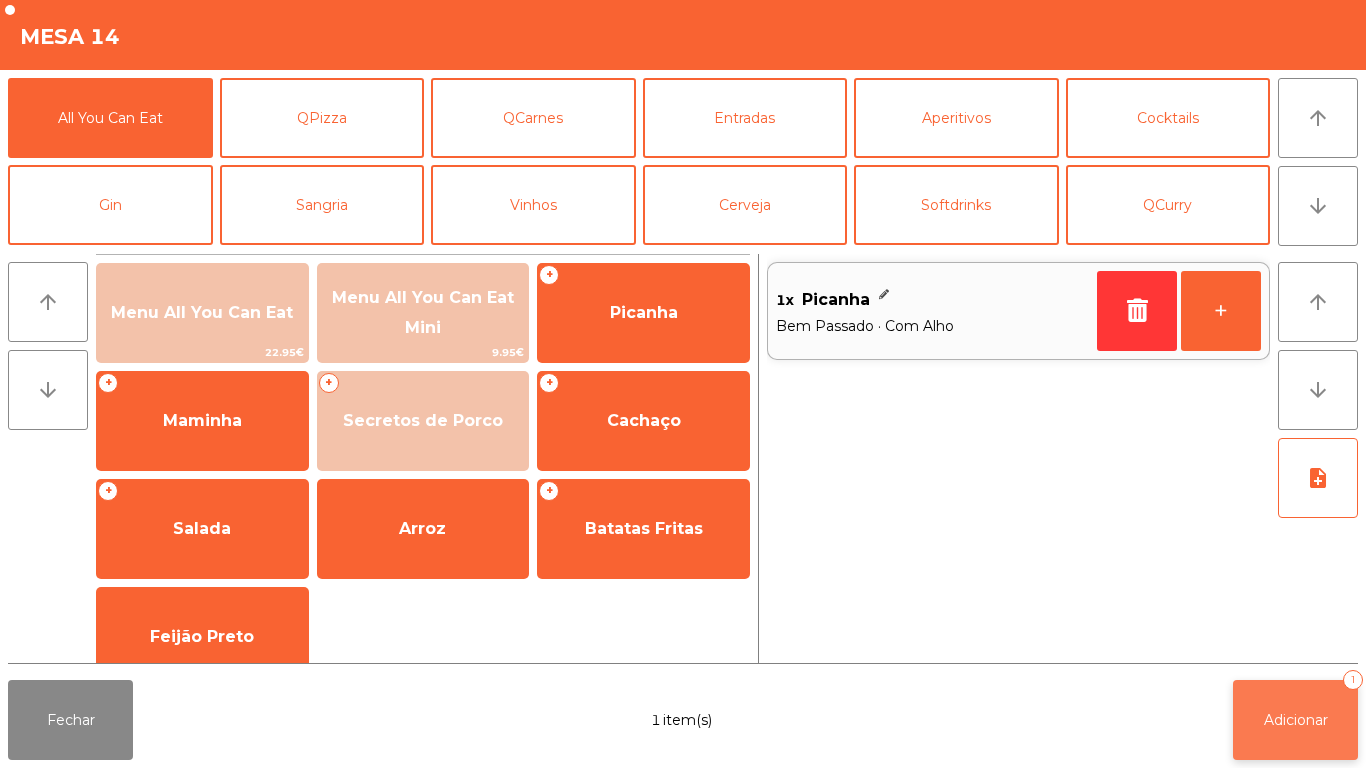 click on "Adicionar   1" 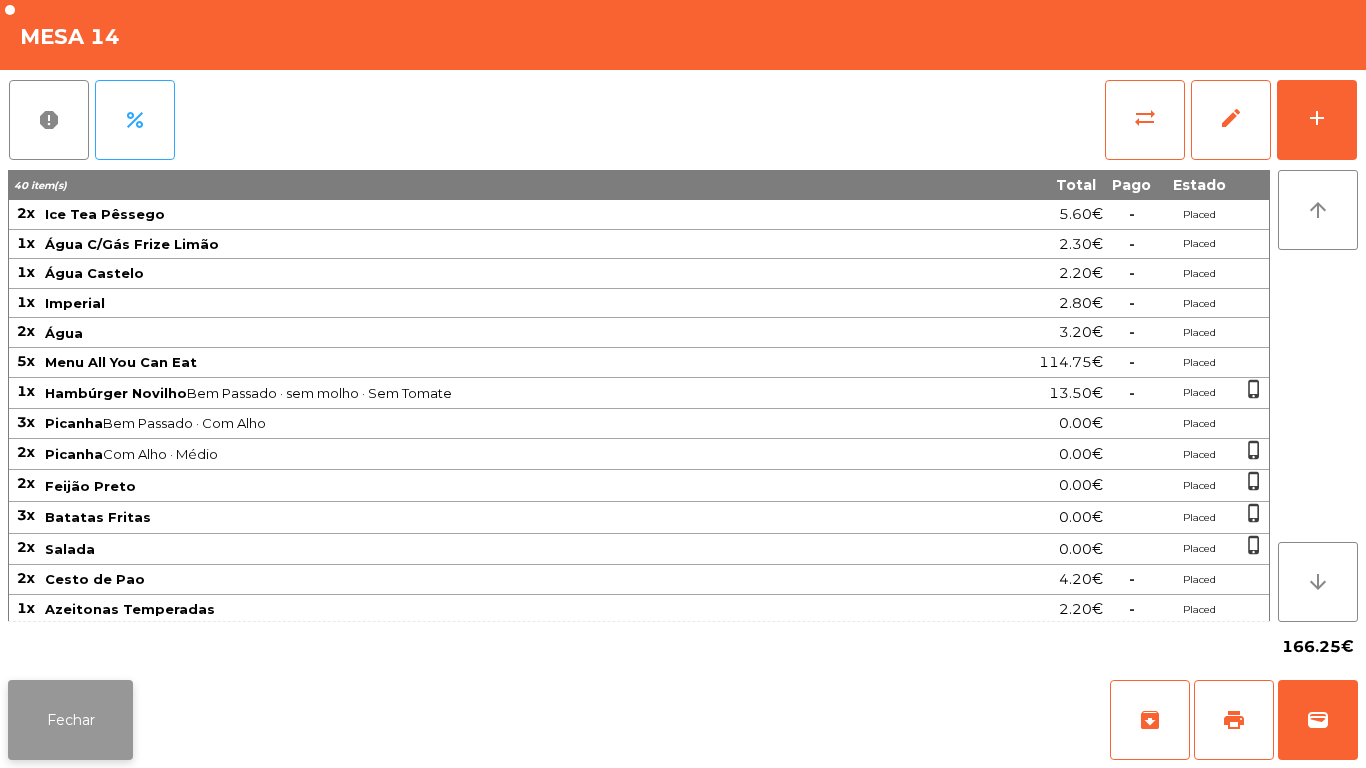 click on "Fechar" 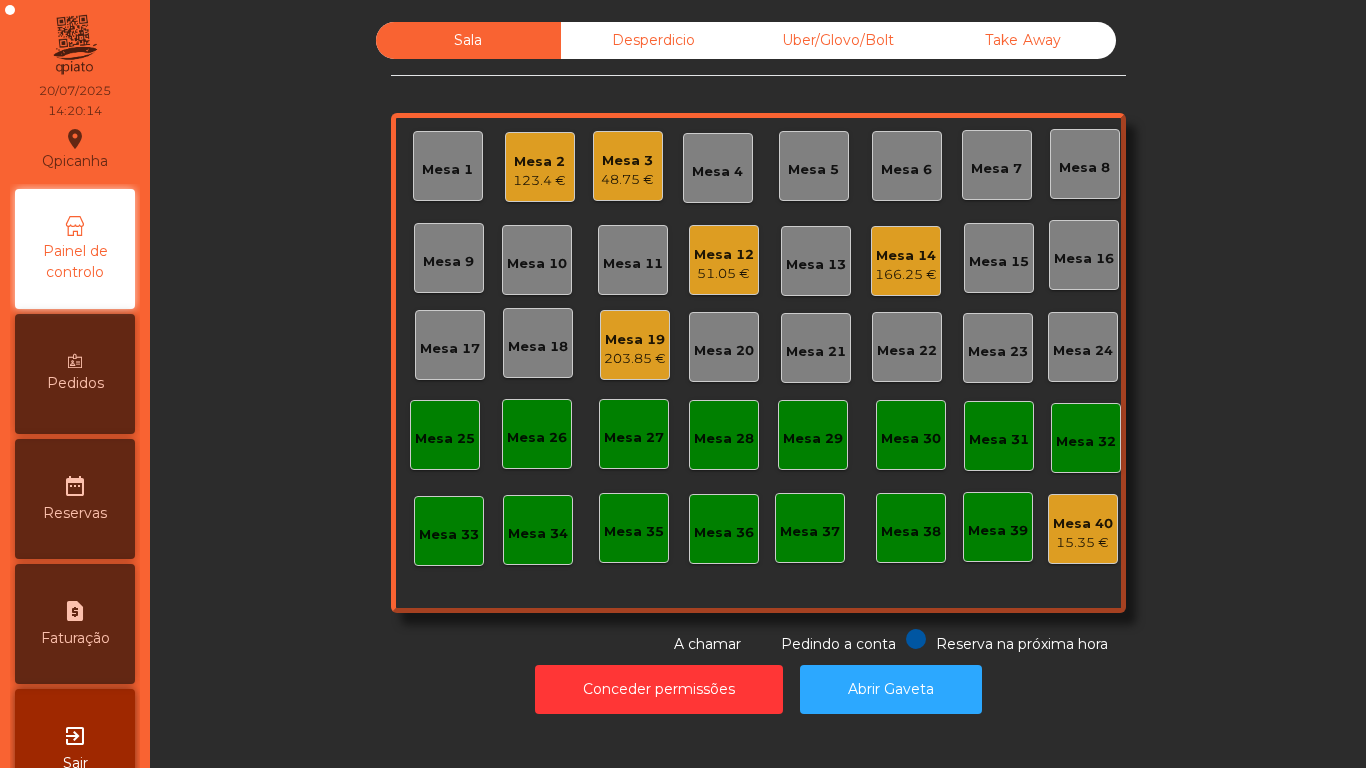 click on "166.25 €" 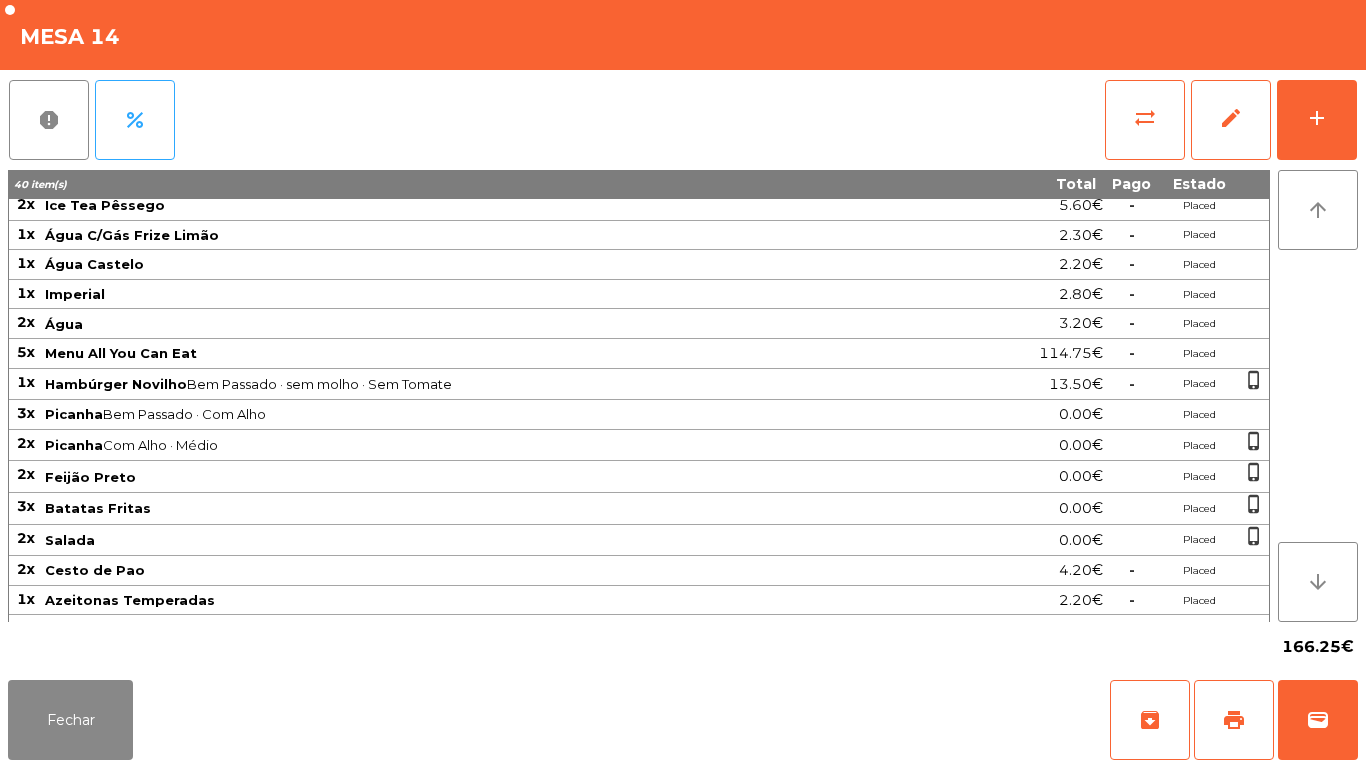 scroll, scrollTop: 0, scrollLeft: 0, axis: both 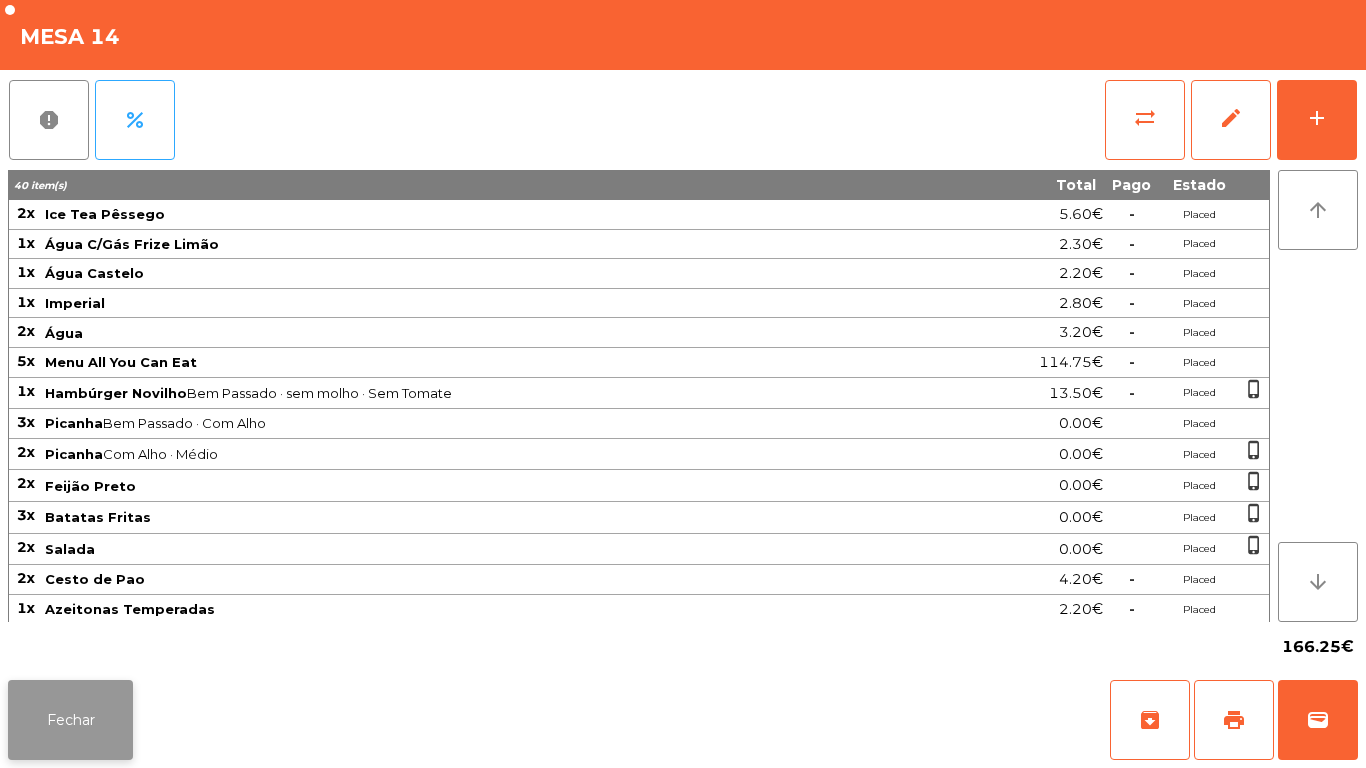 click on "Fechar" 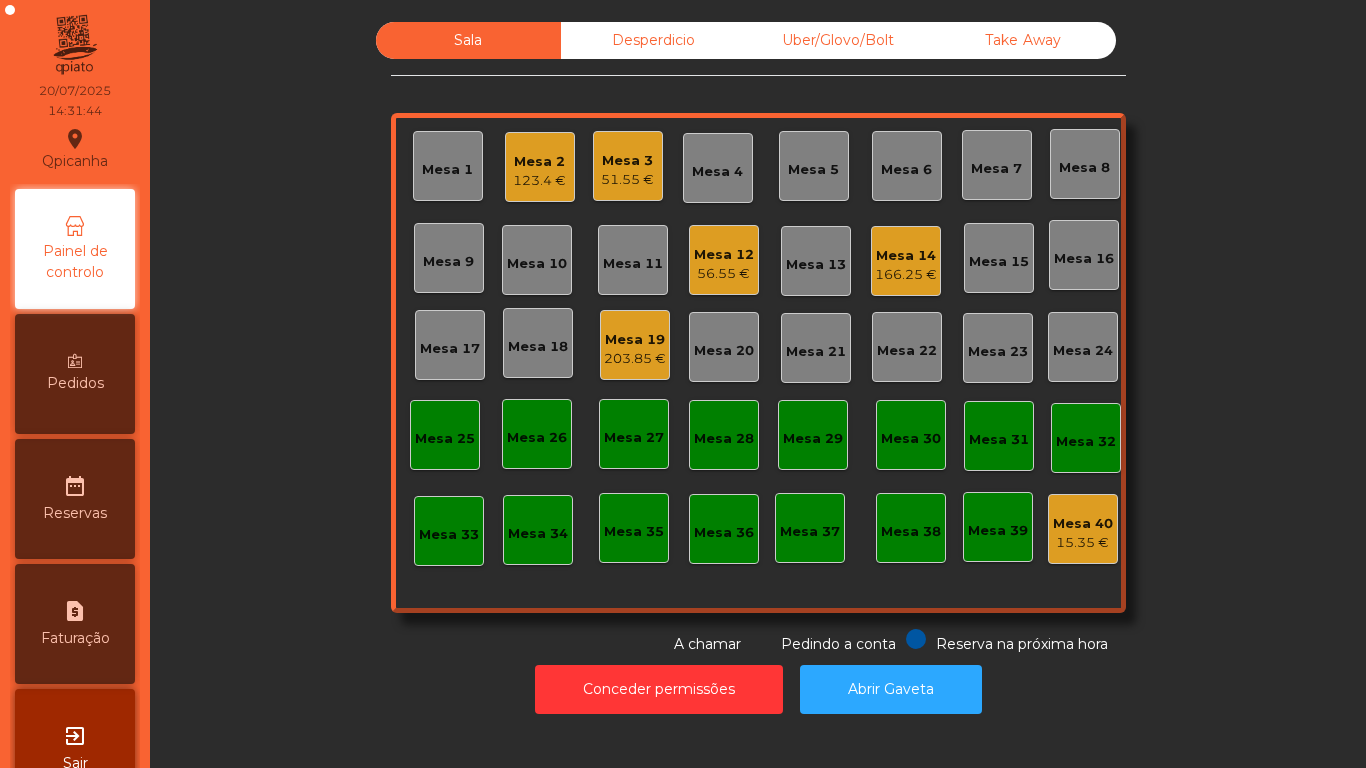 click on "Mesa 14" 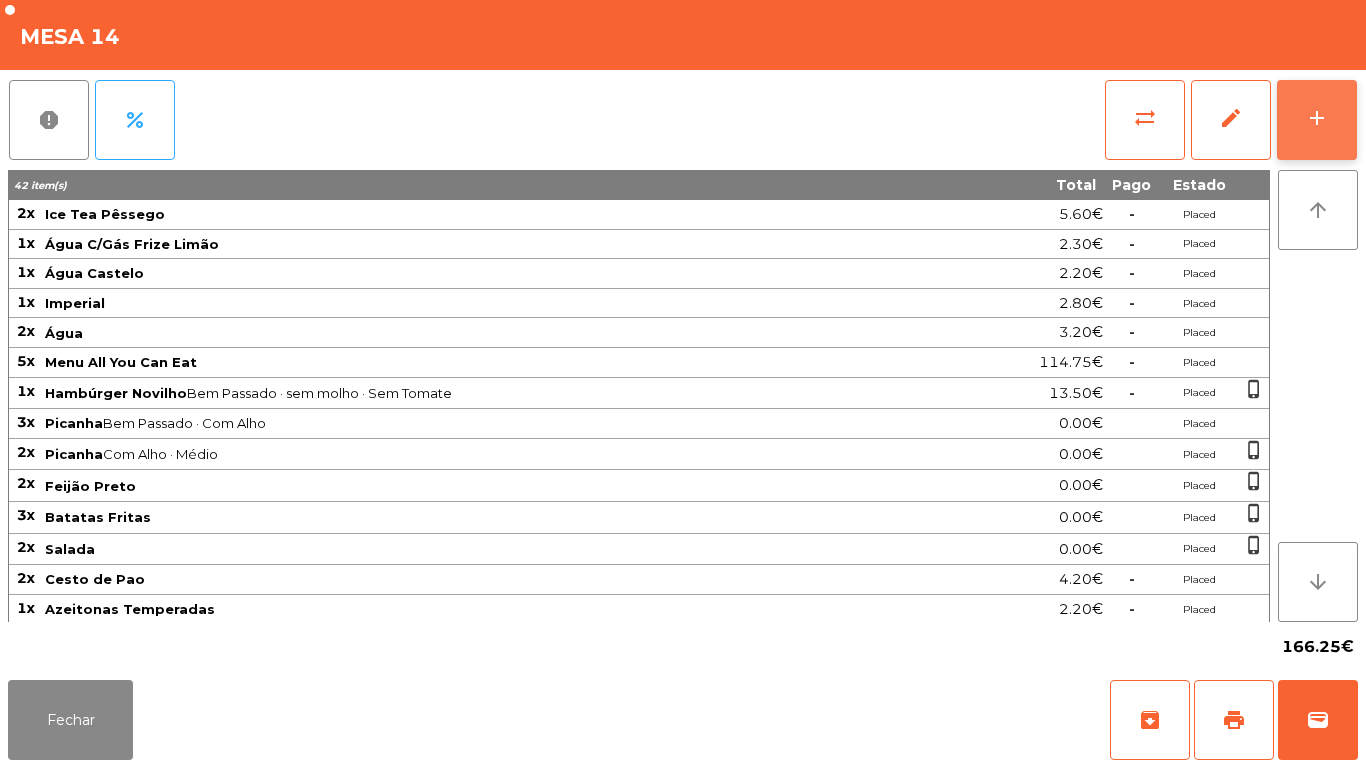 click on "add" 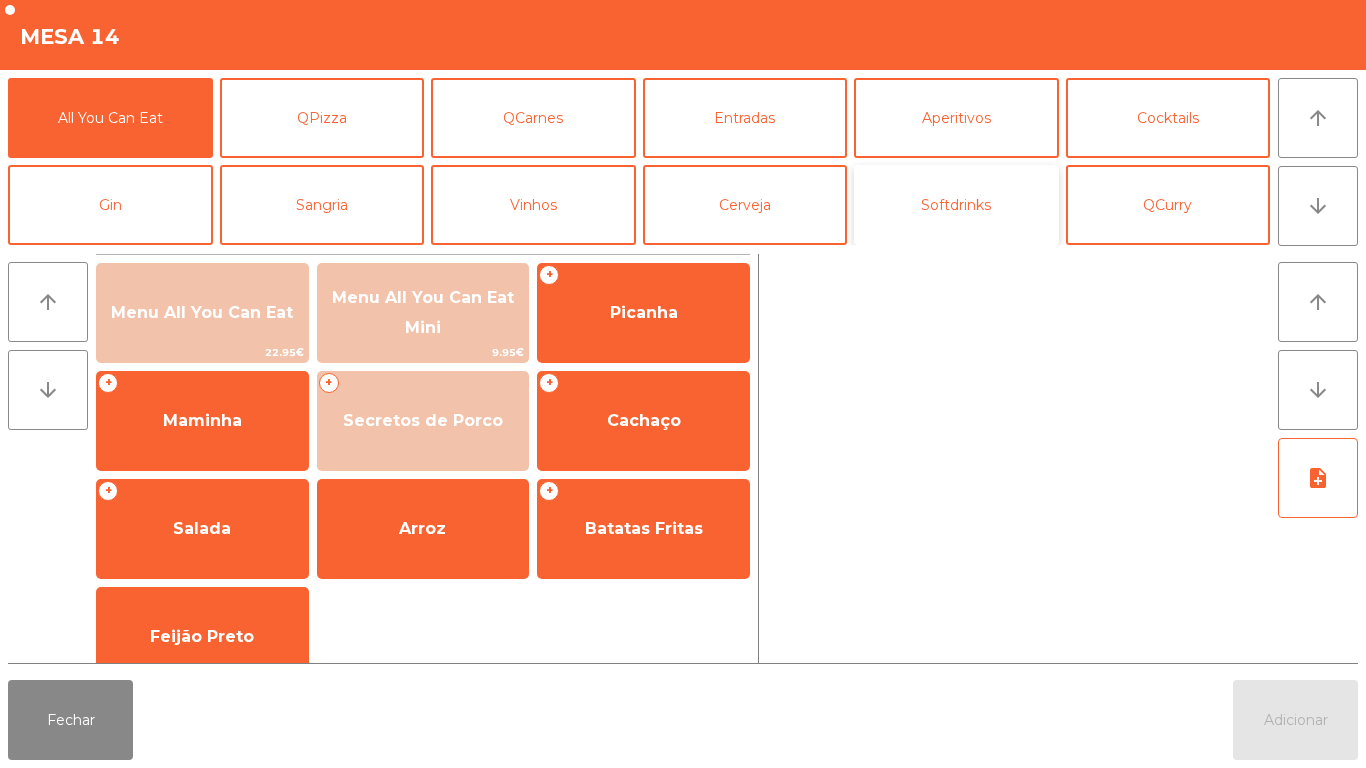 click on "Softdrinks" 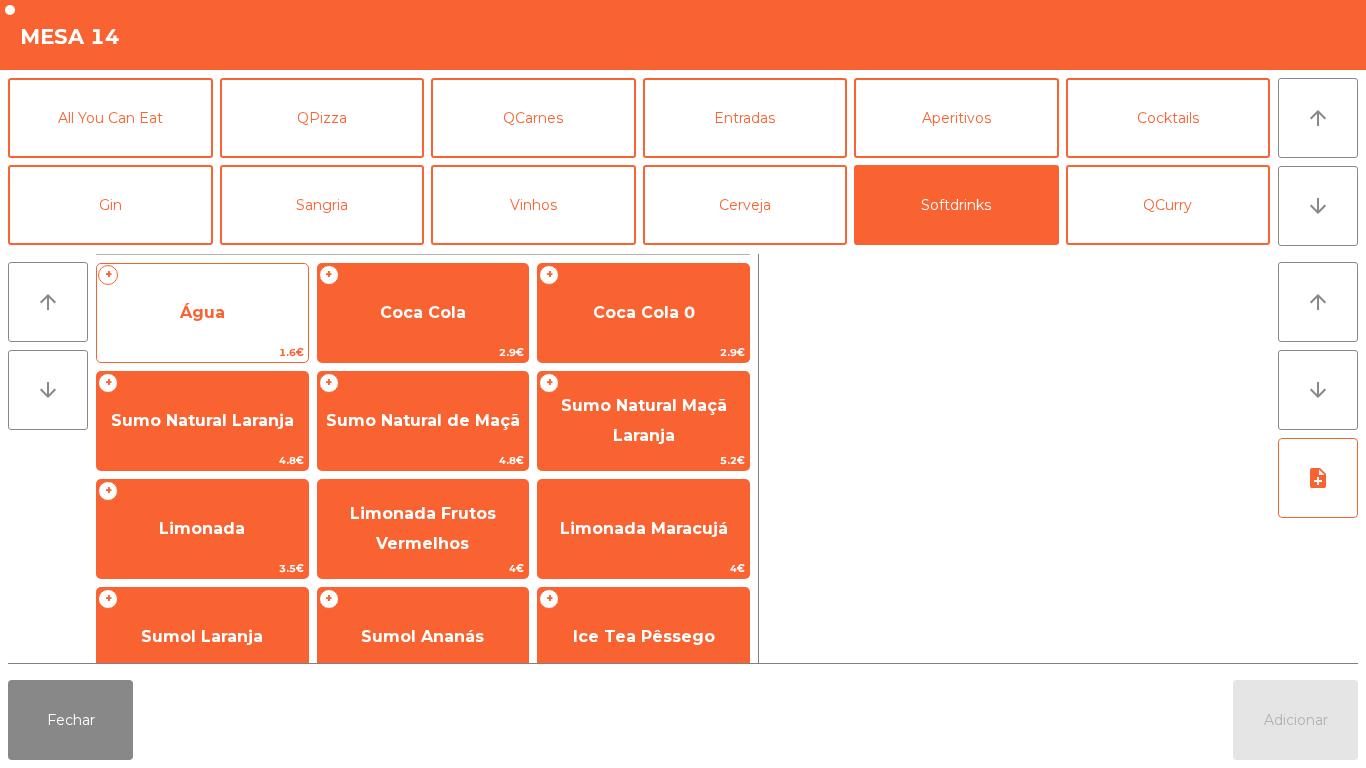 click on "Água" 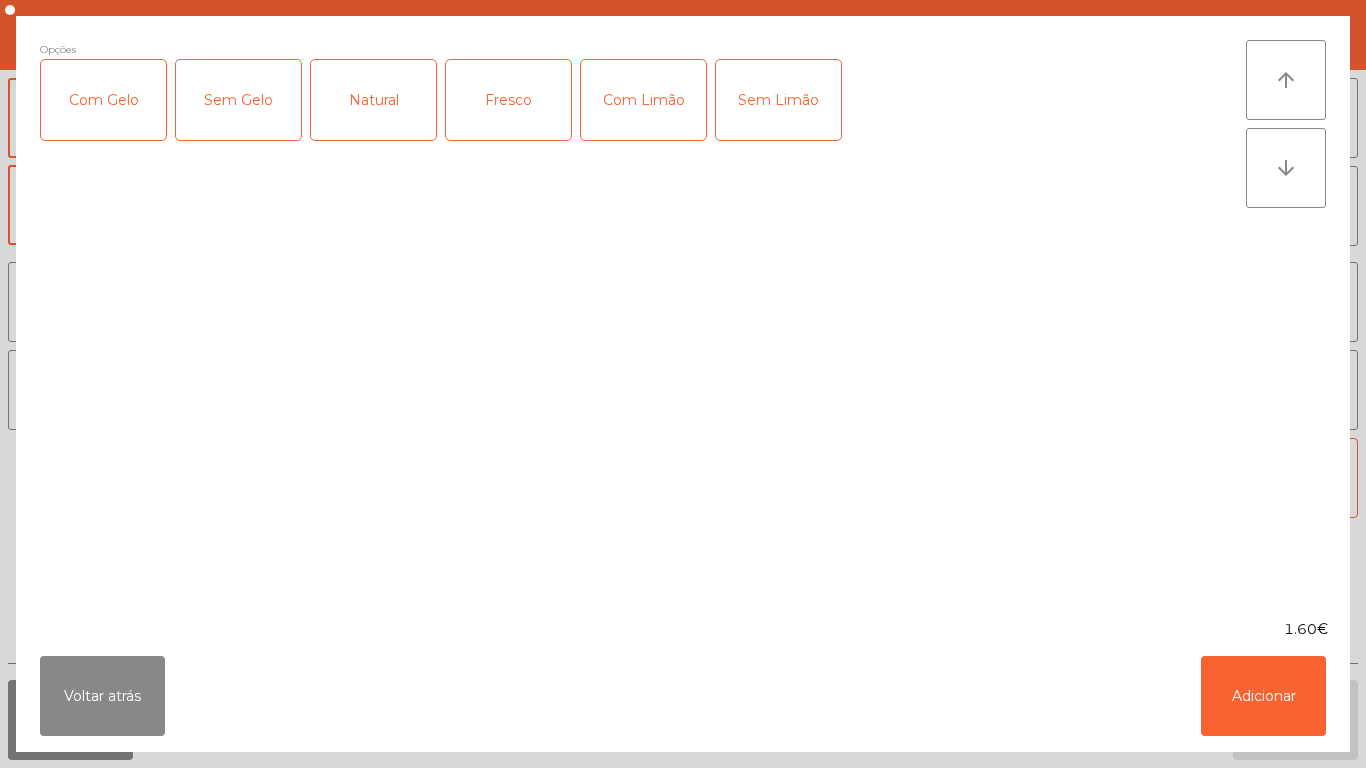 click on "Fresco" 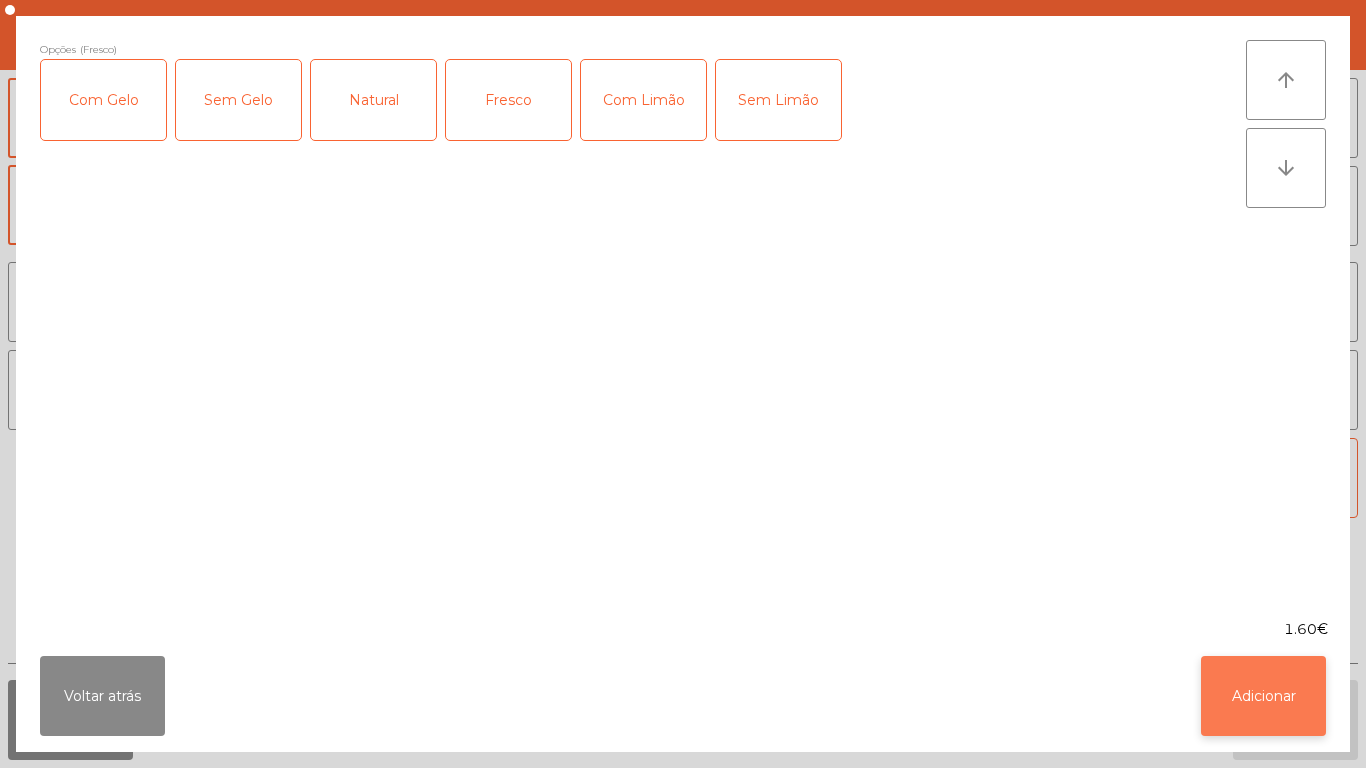 click on "Adicionar" 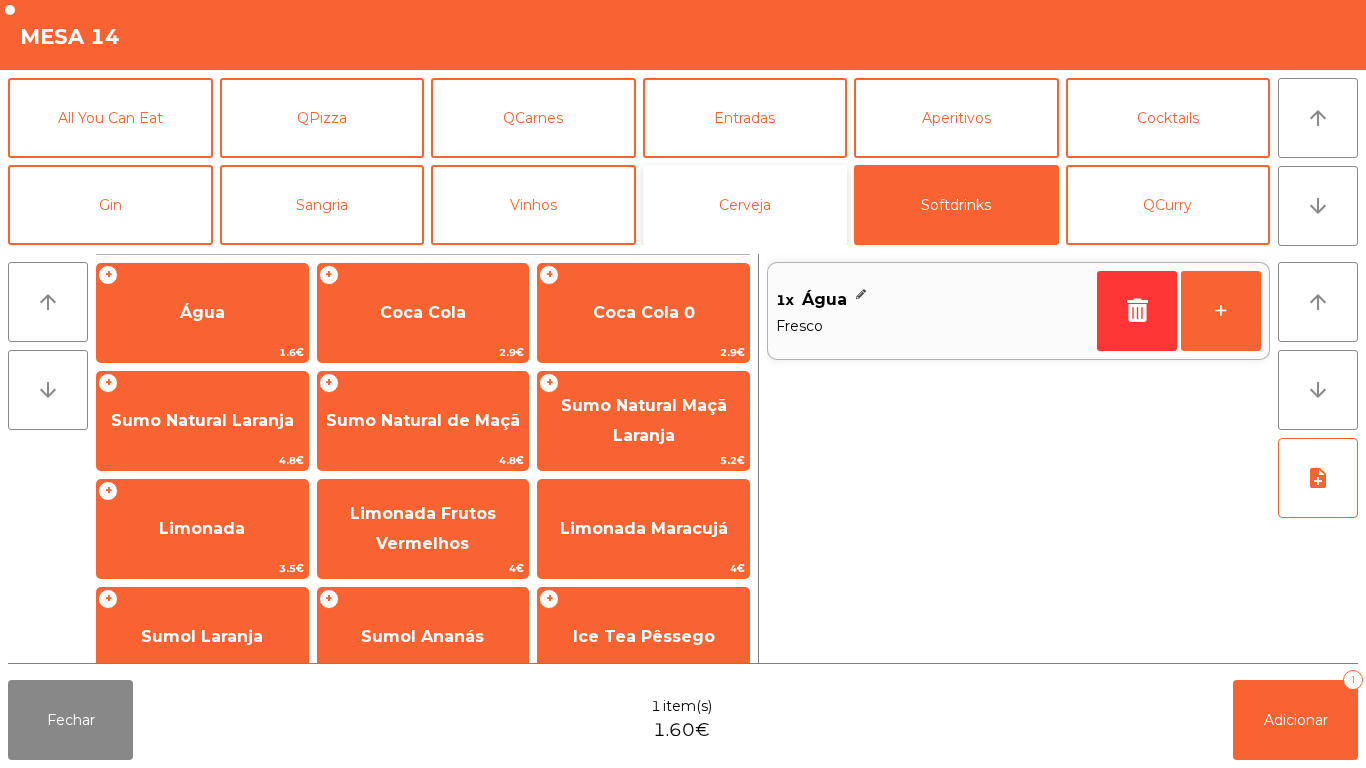 click on "Cerveja" 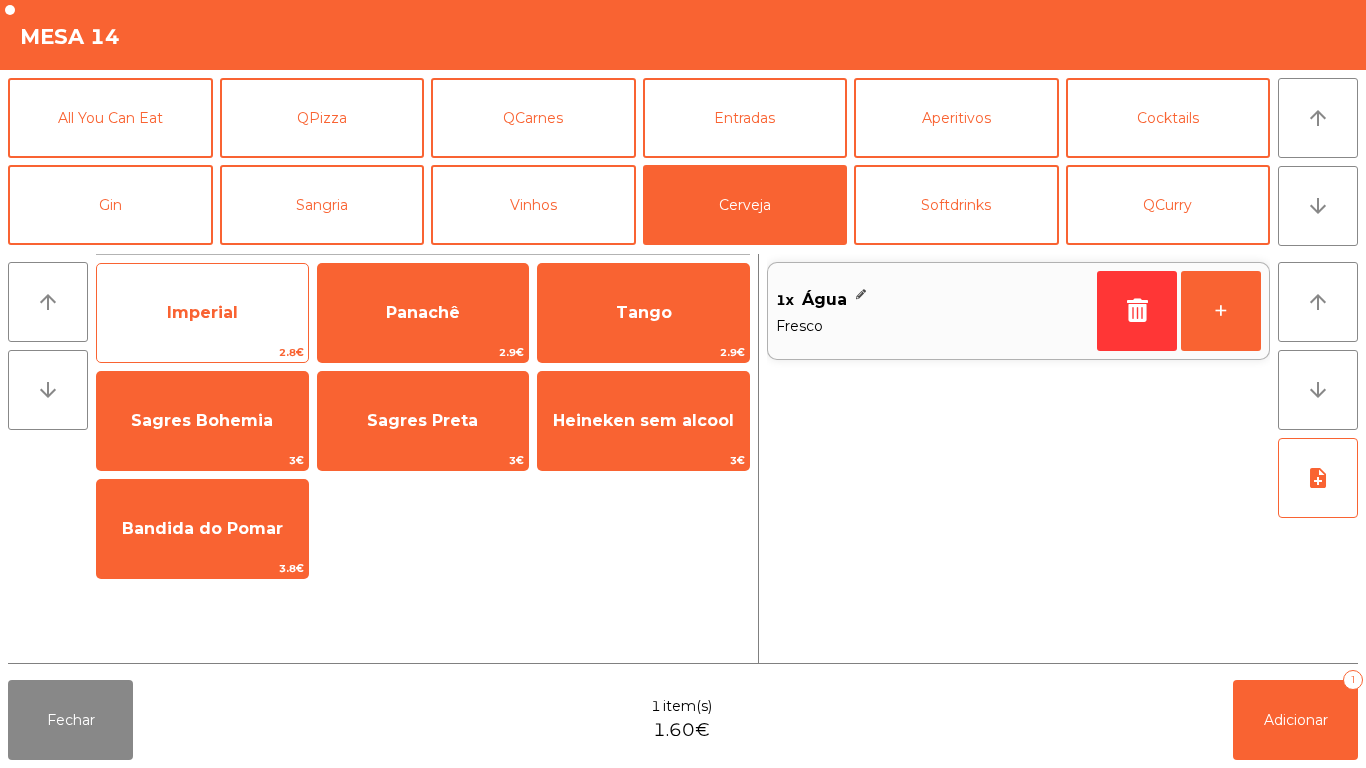 click on "Imperial" 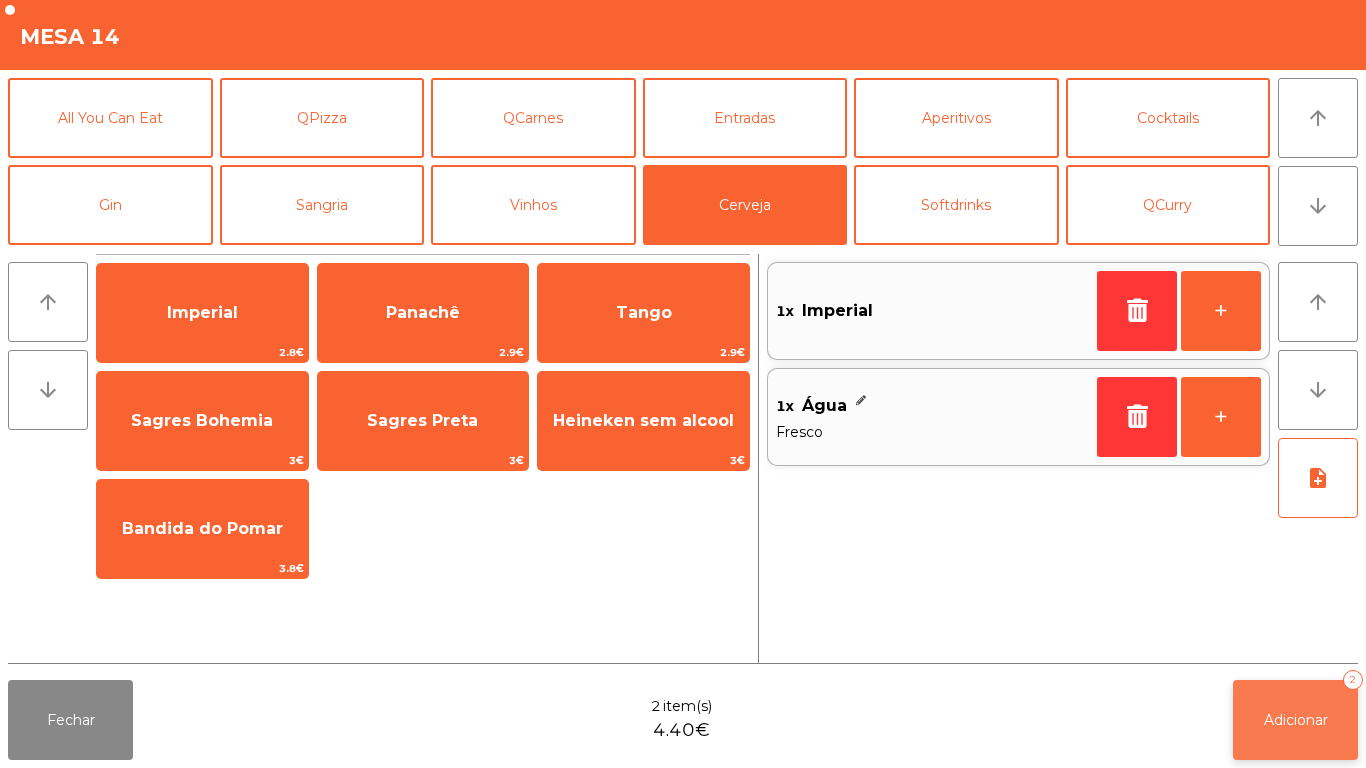 click on "Adicionar   2" 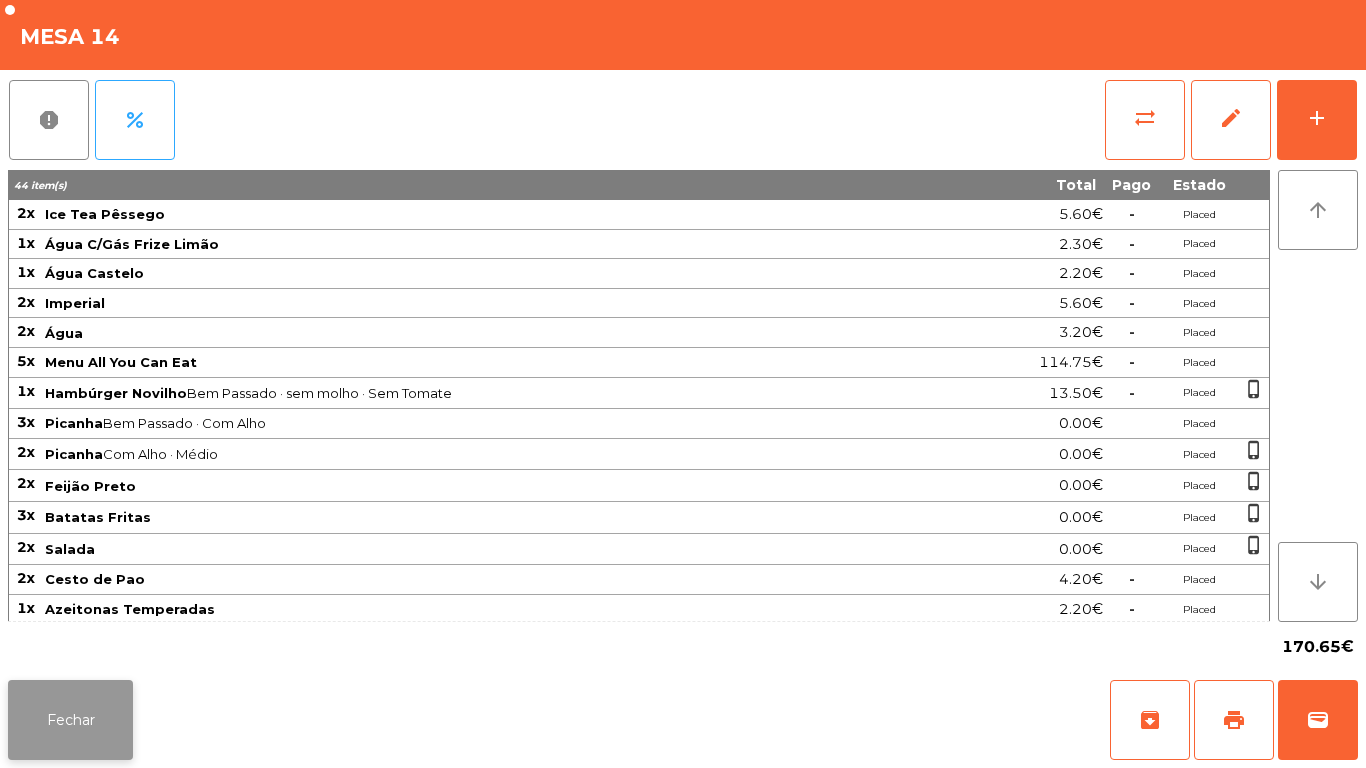 click on "Fechar" 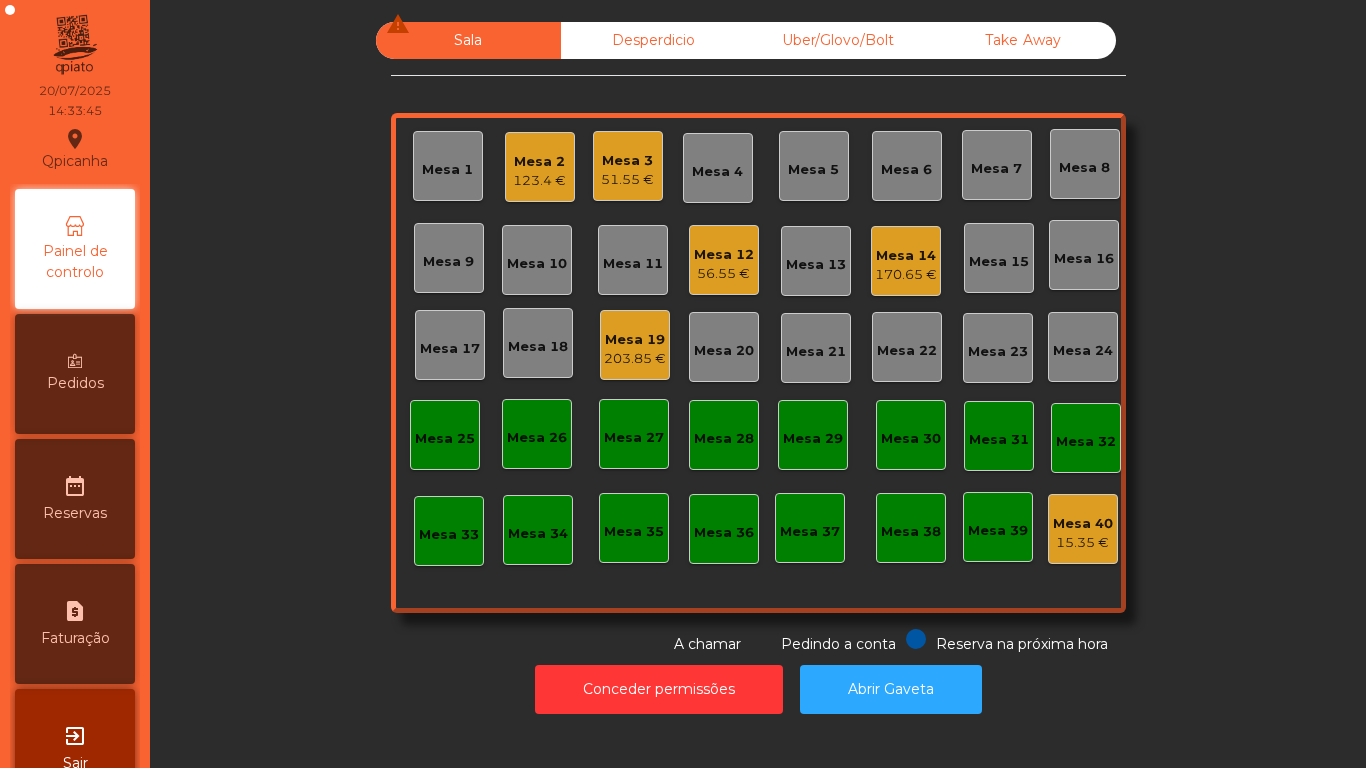 click on "Mesa 3   51.55 €" 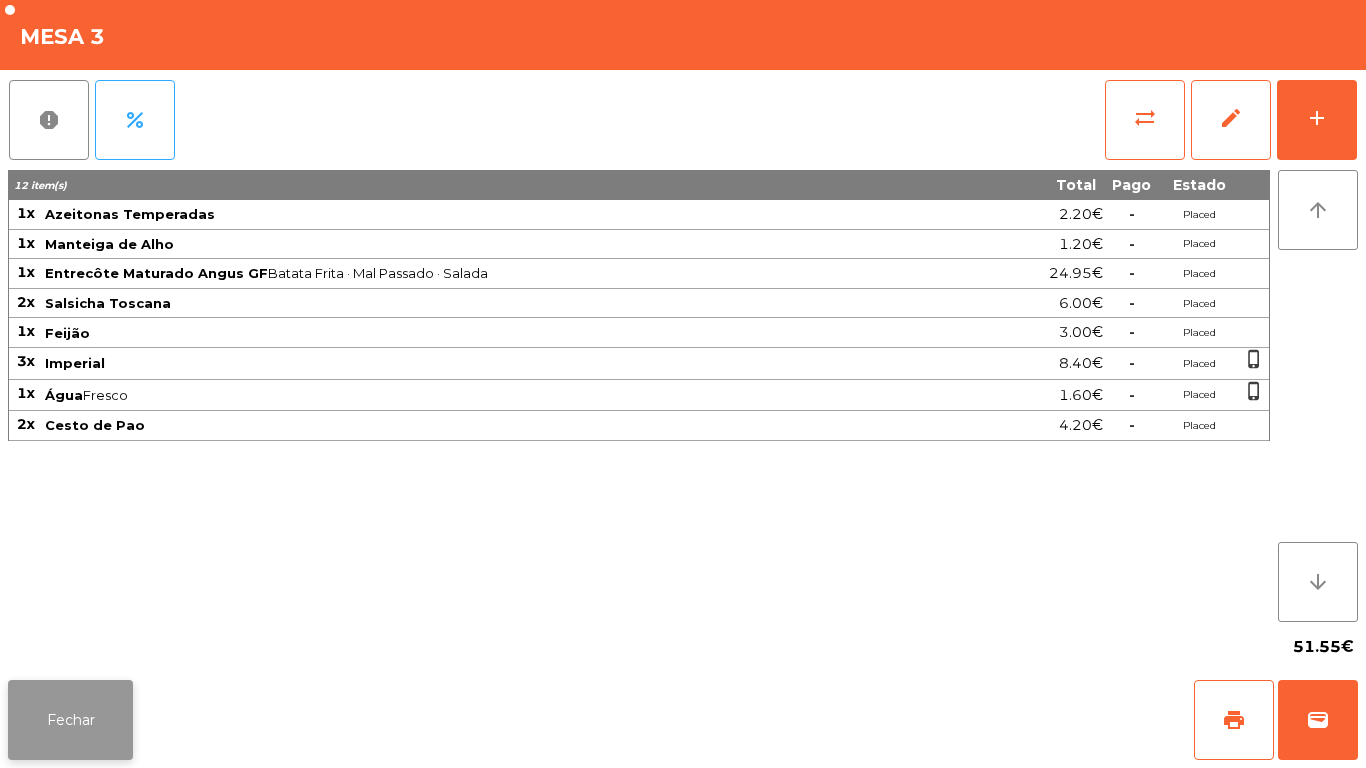 click on "Fechar" 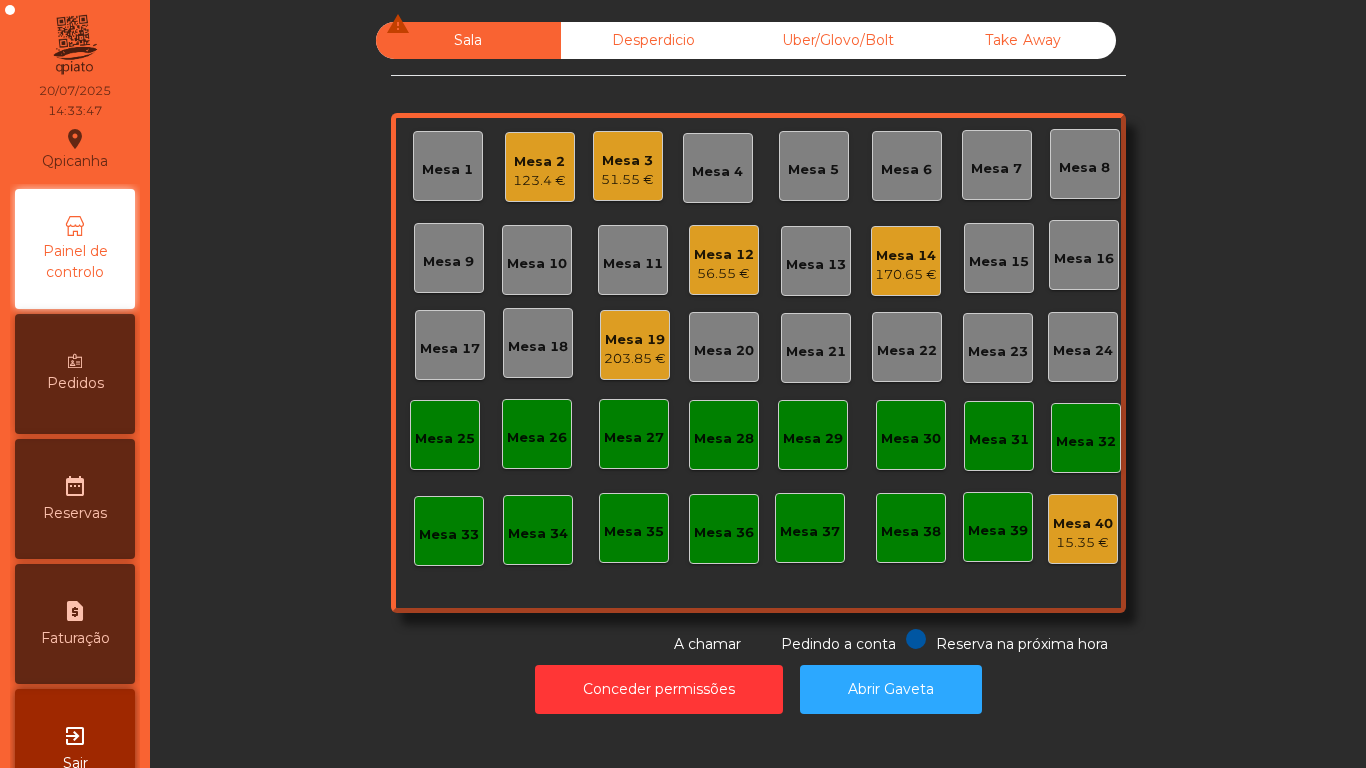 click on "Mesa 12   56.55 €" 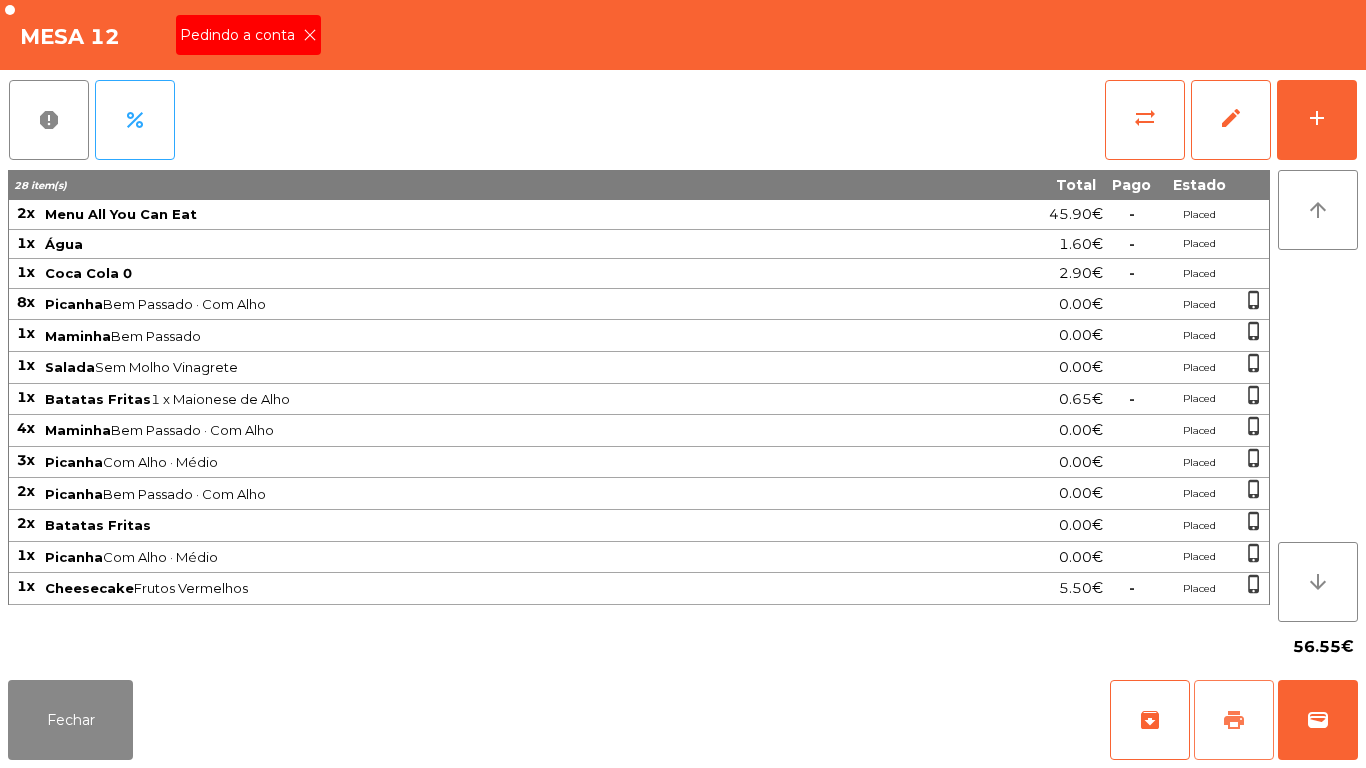 click on "print" 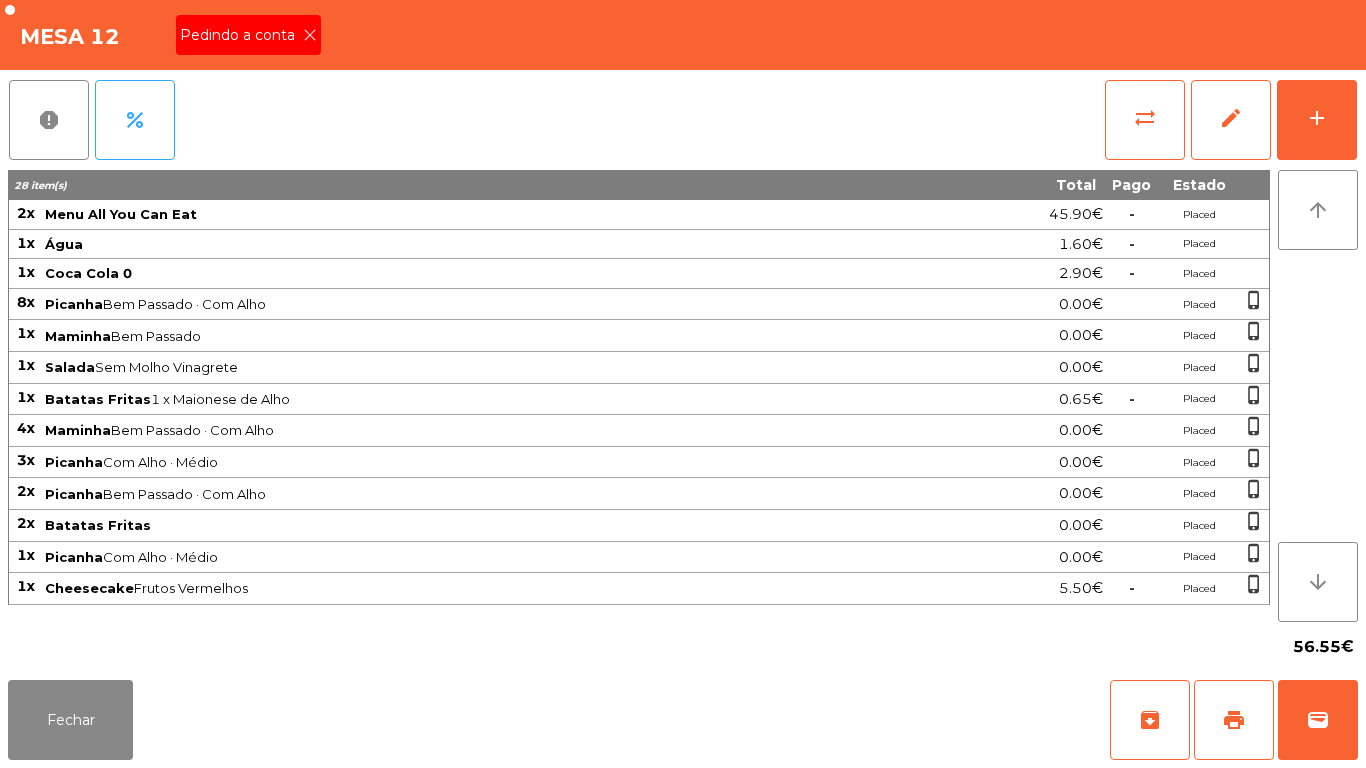 click 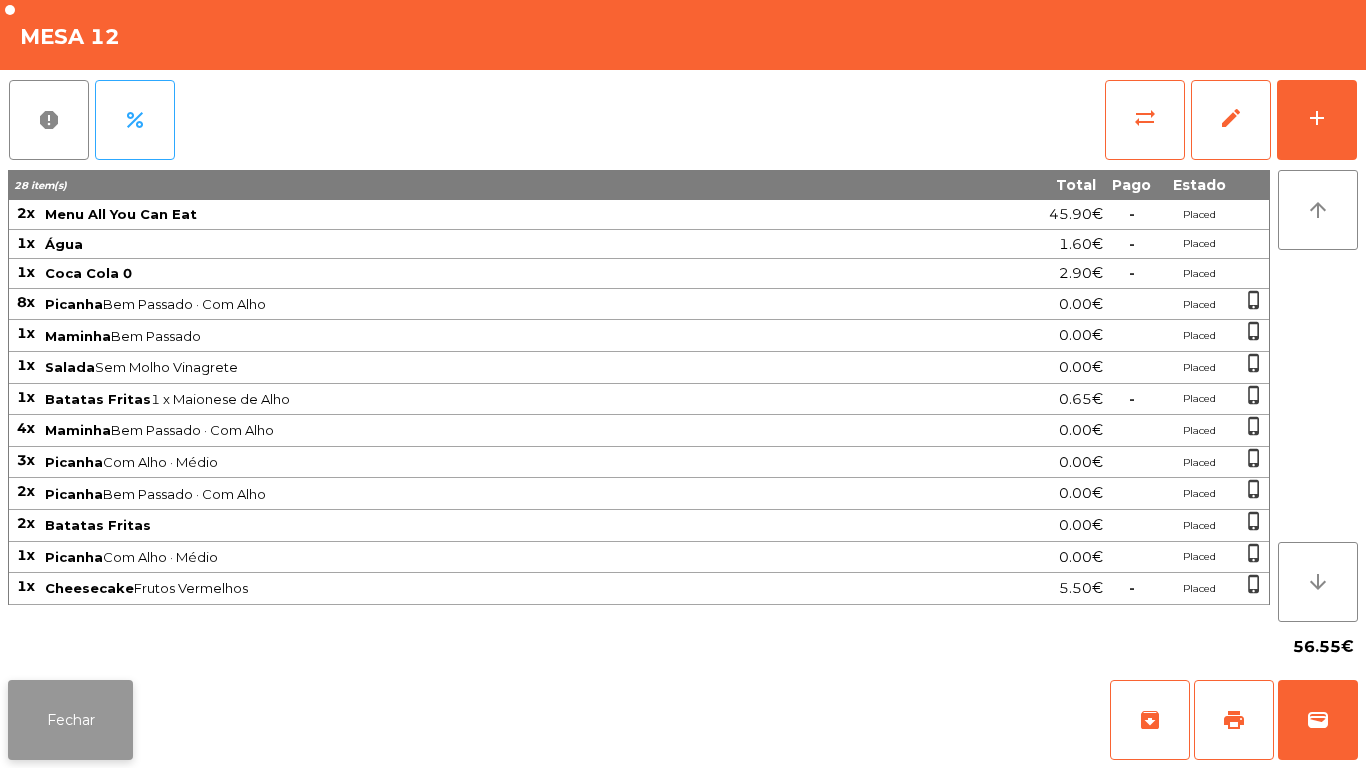 click on "Fechar" 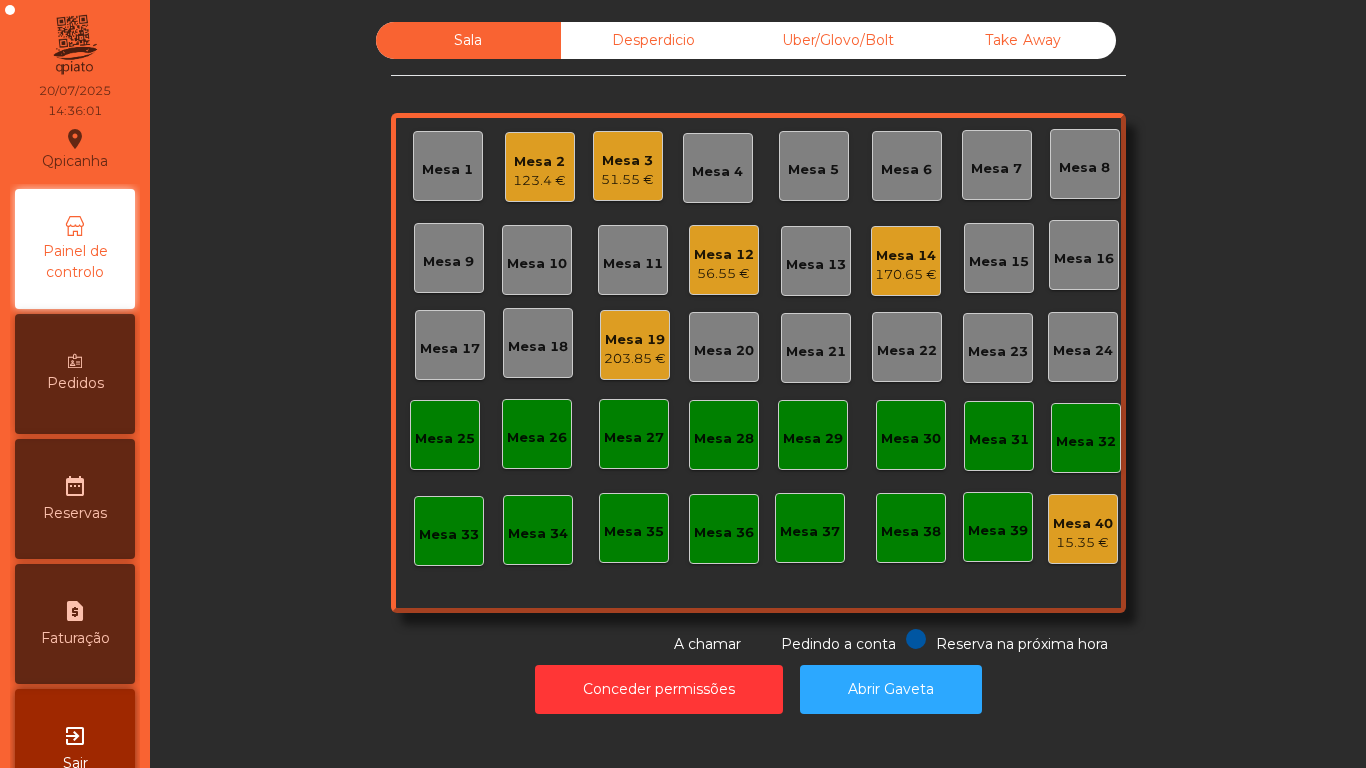 click on "Mesa 3" 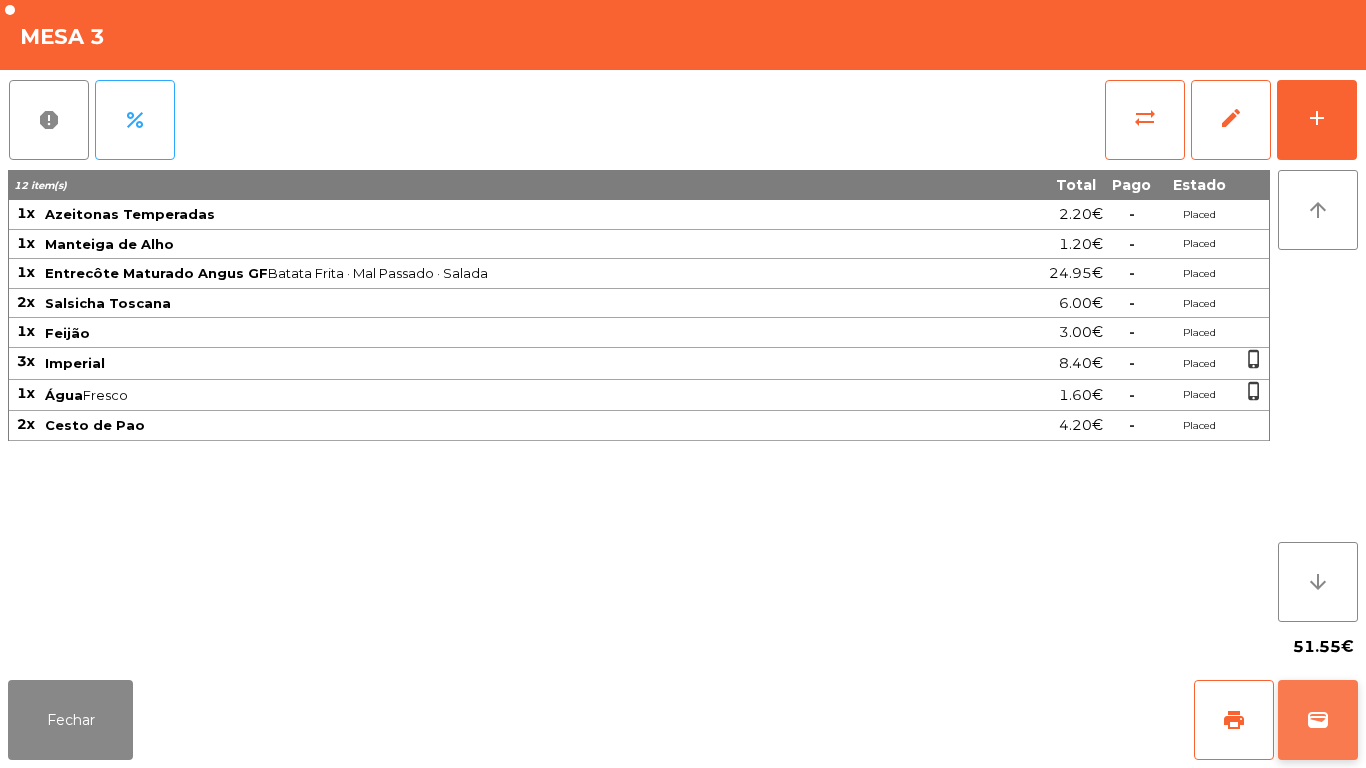 click on "wallet" 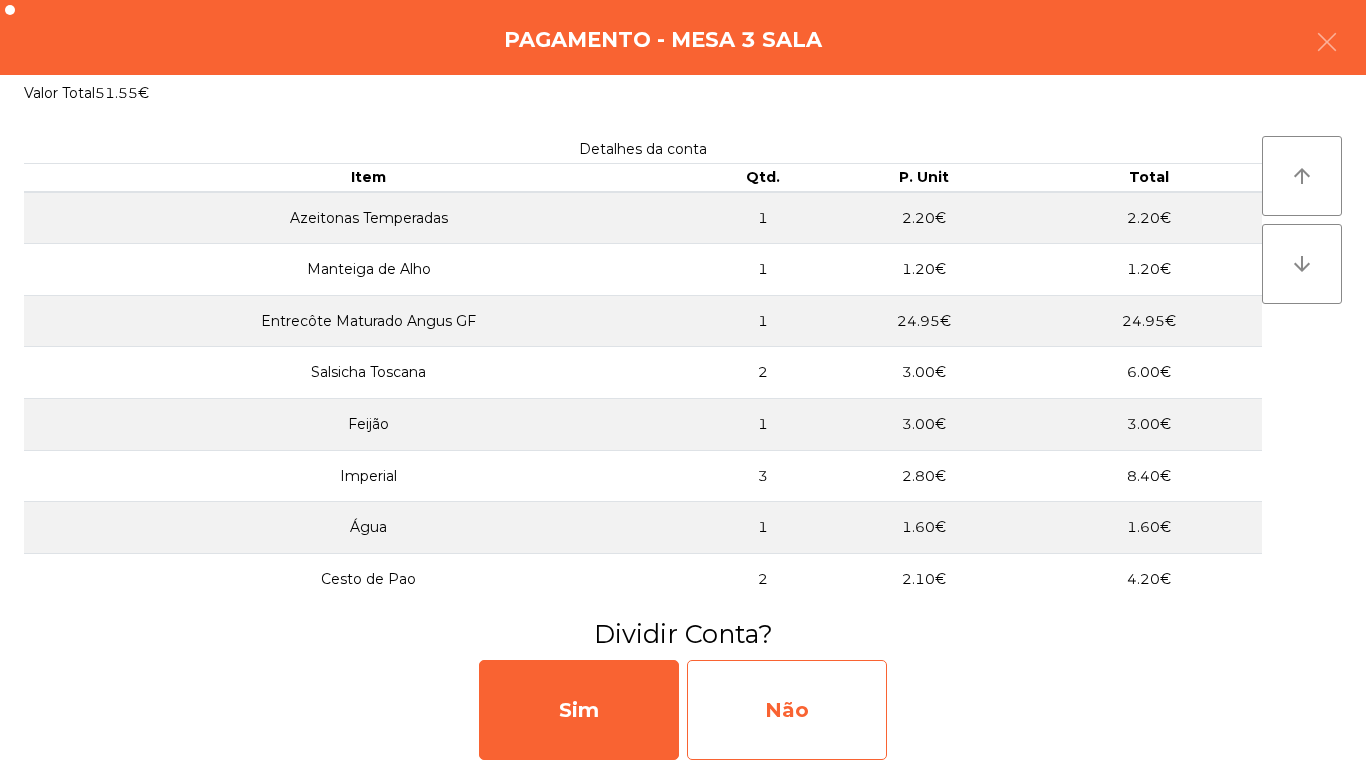 click on "Não" 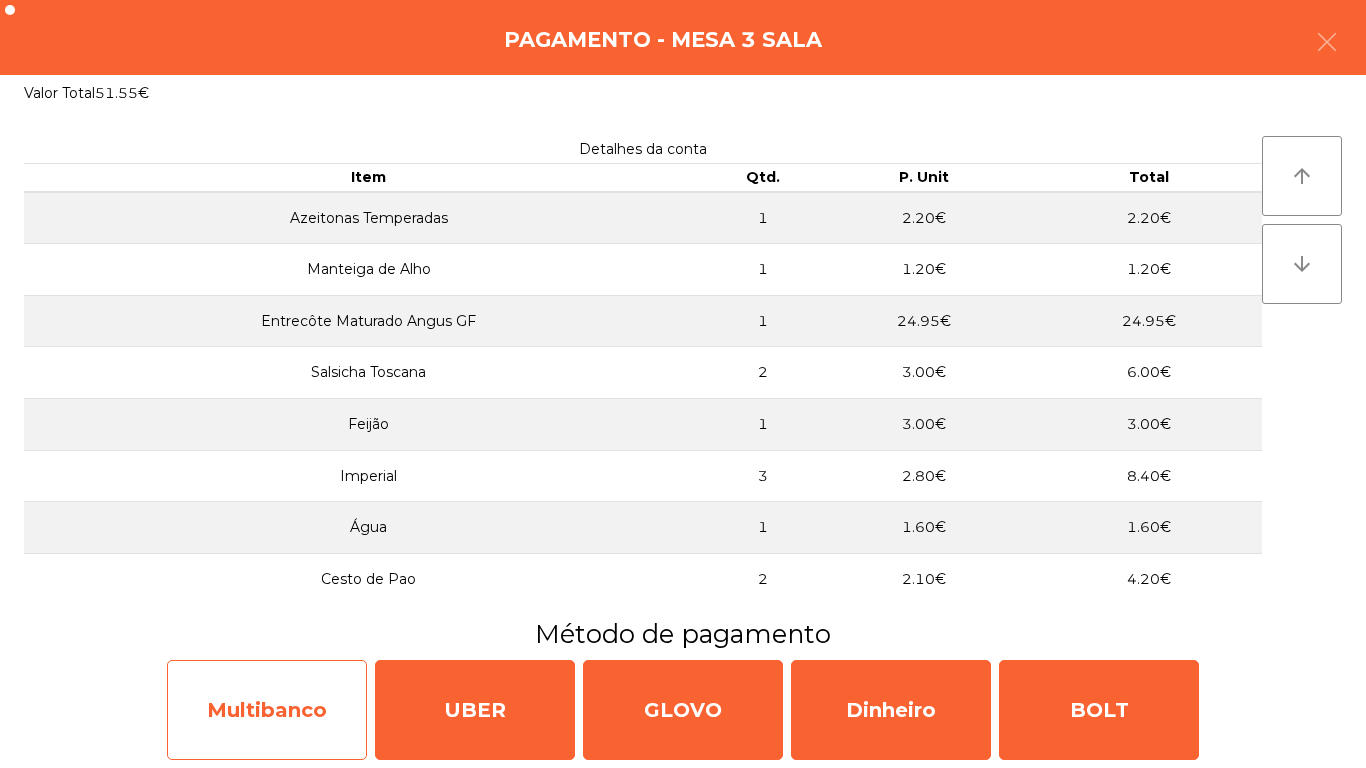 click on "Multibanco" 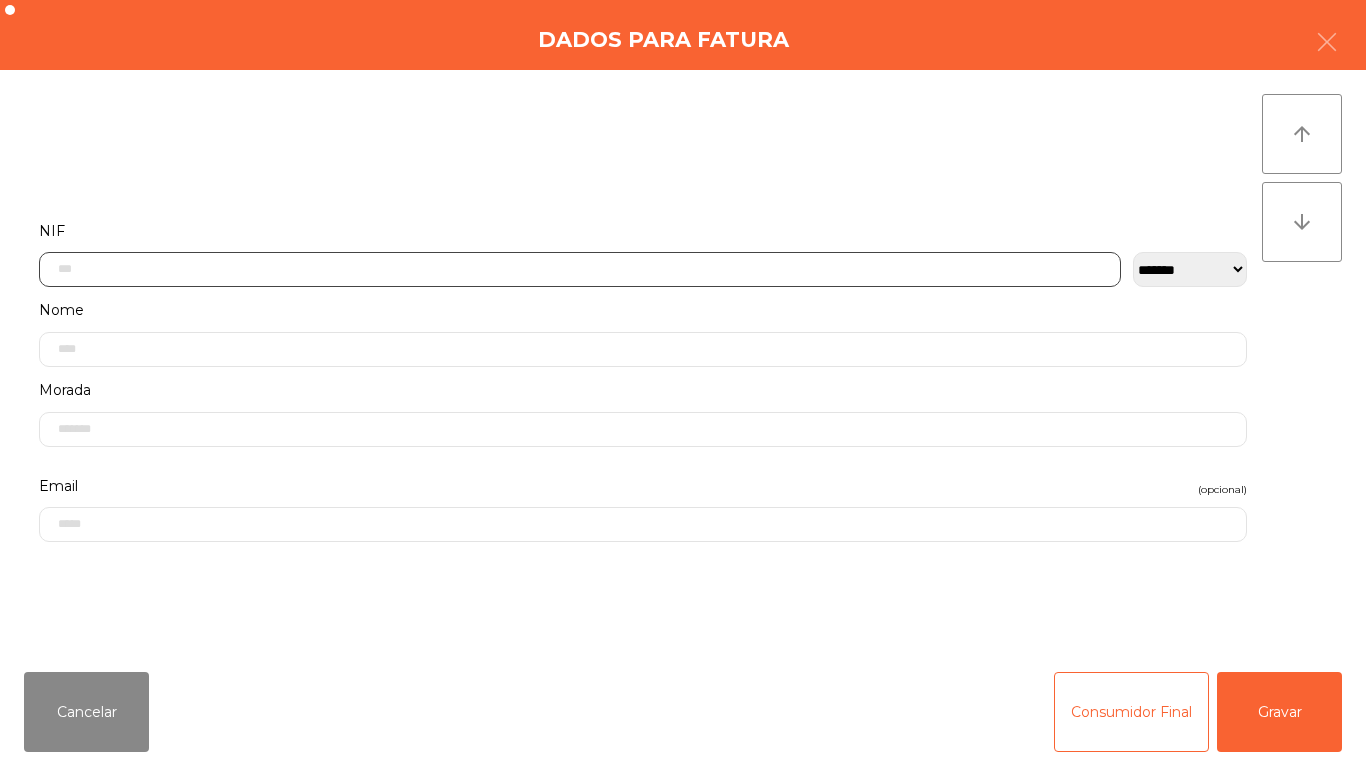 click 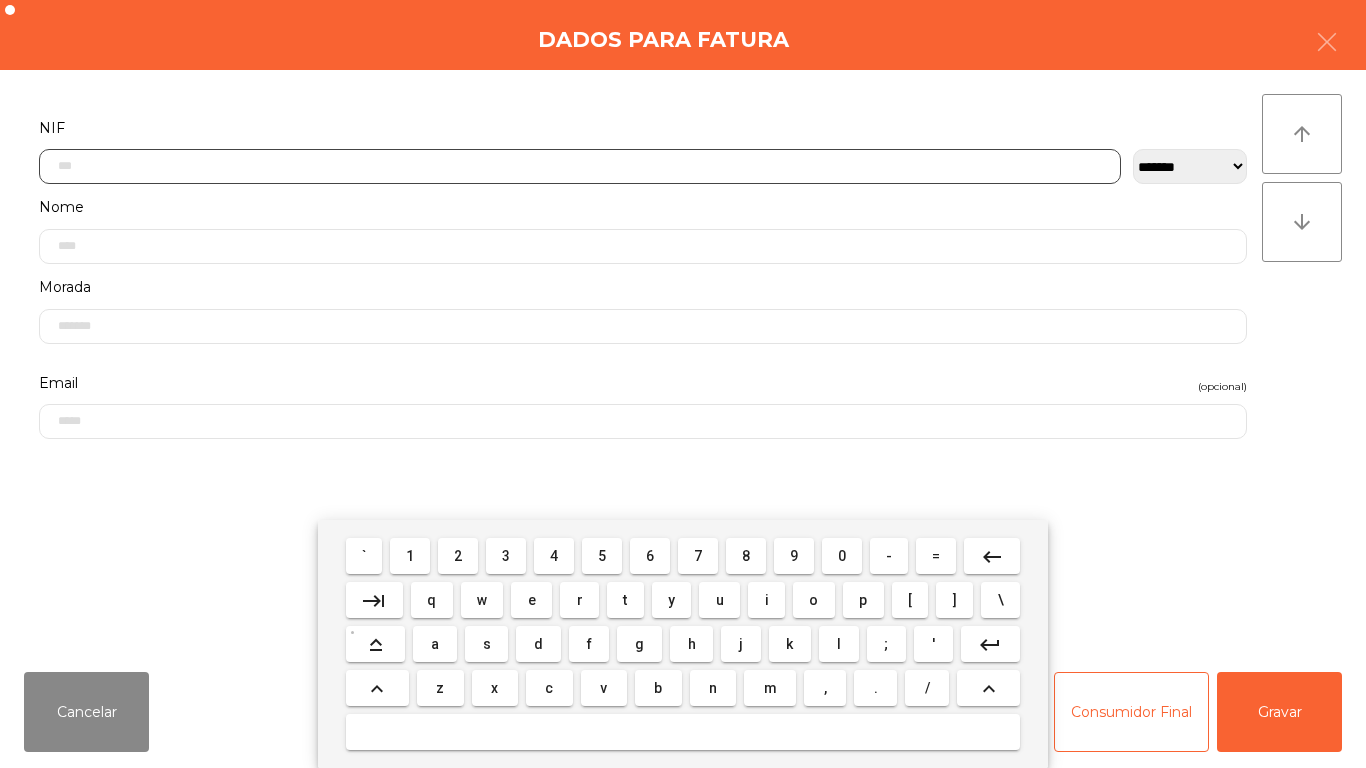 scroll, scrollTop: 122, scrollLeft: 0, axis: vertical 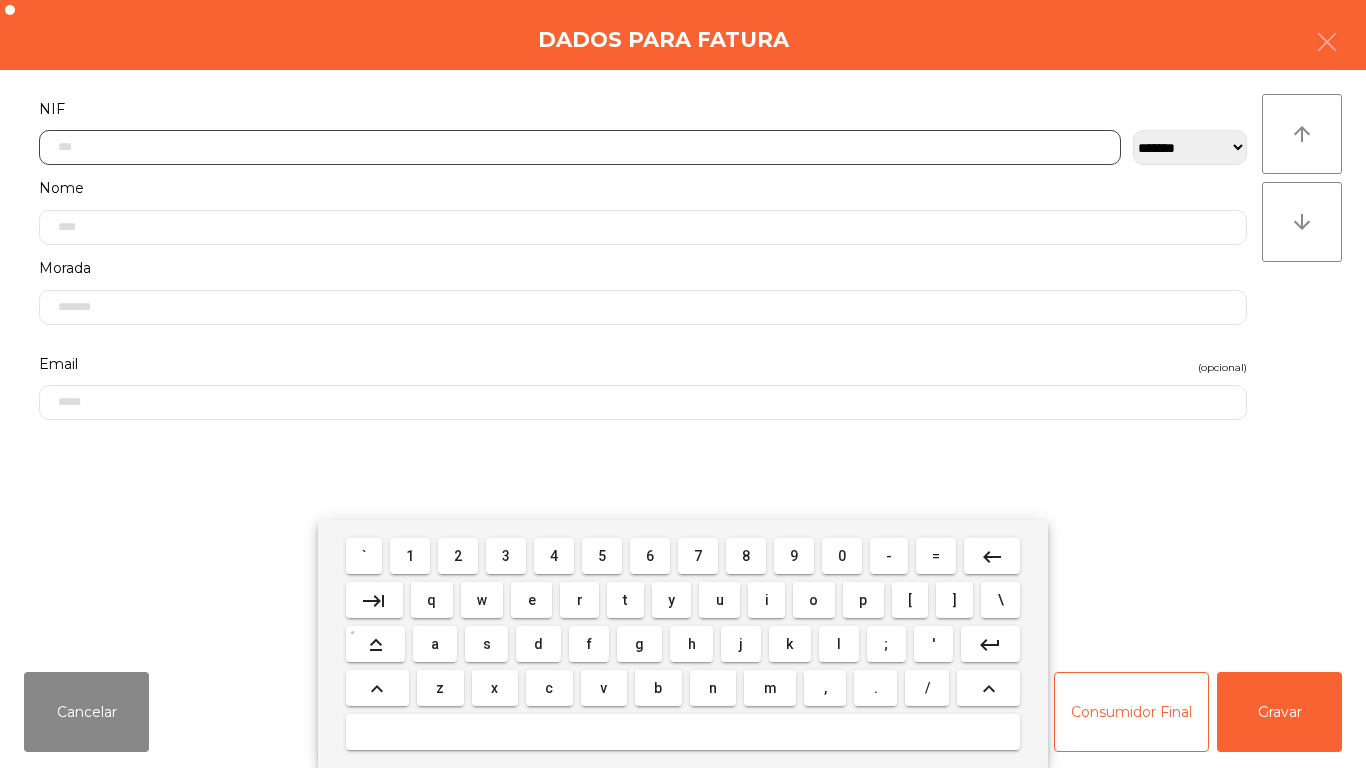 click on "1" at bounding box center [410, 556] 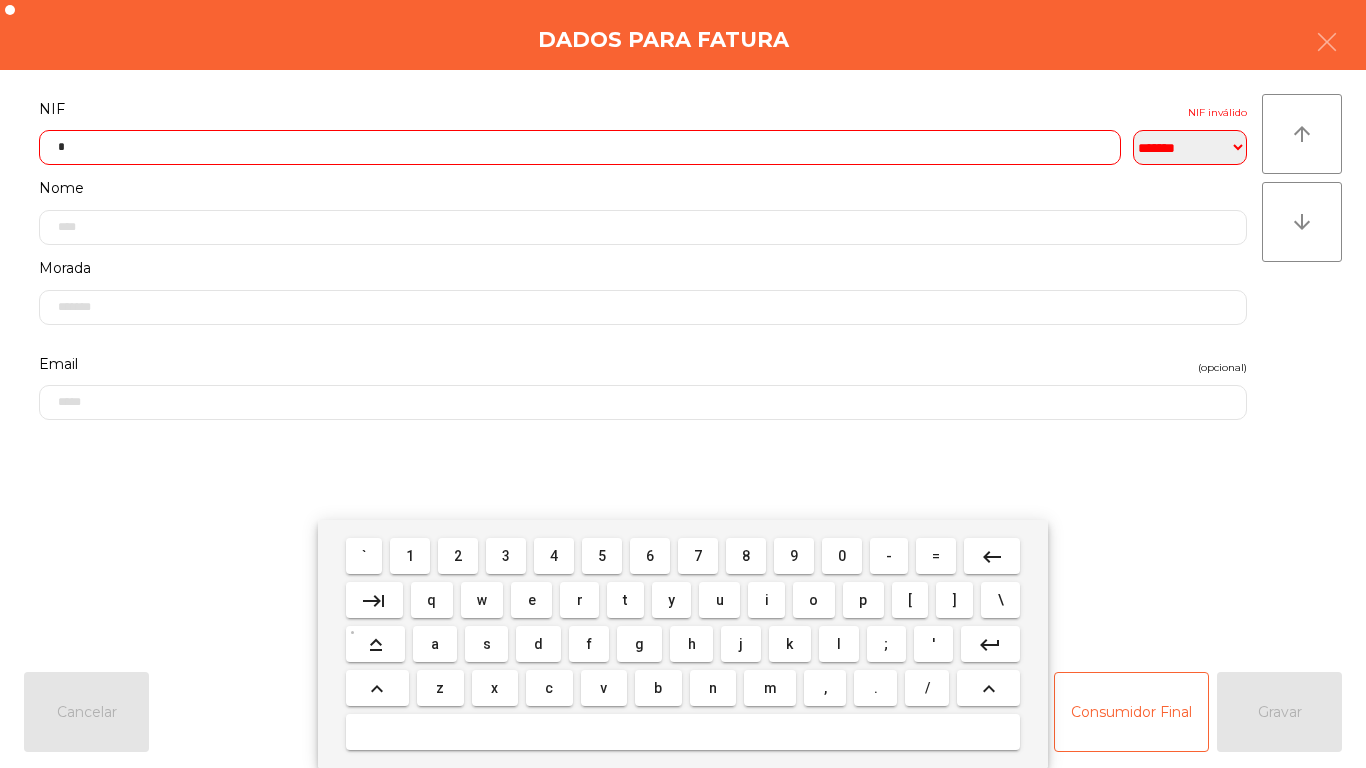 click on "7" at bounding box center [698, 556] 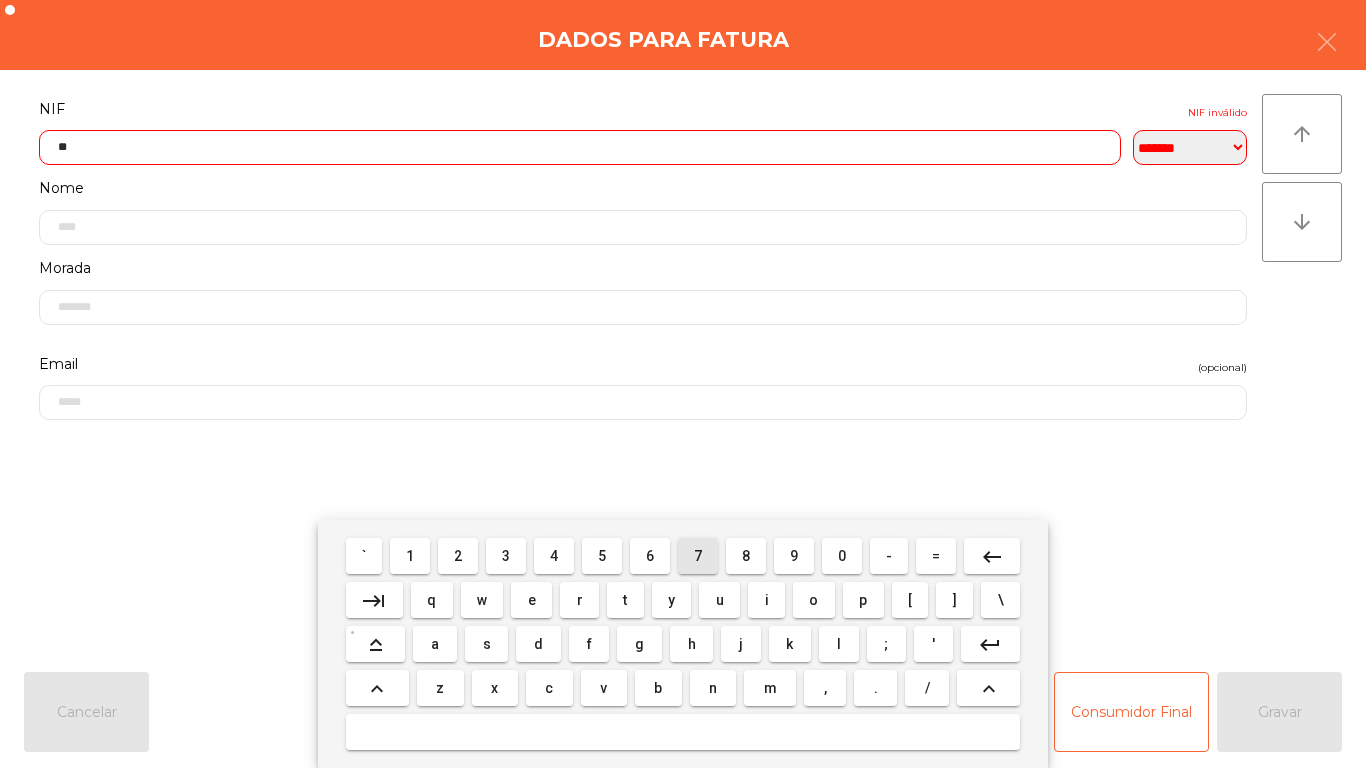 click on "5" at bounding box center [602, 556] 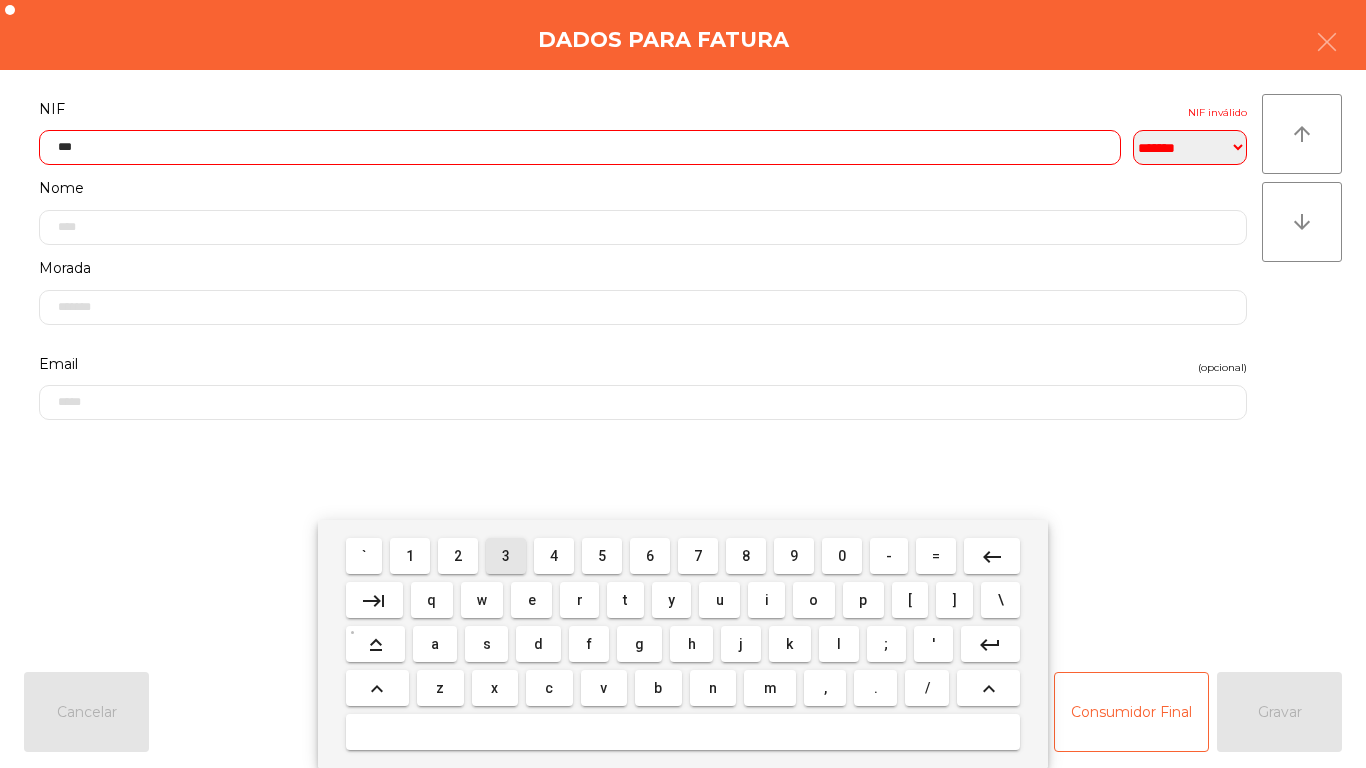 click on "3" at bounding box center (506, 556) 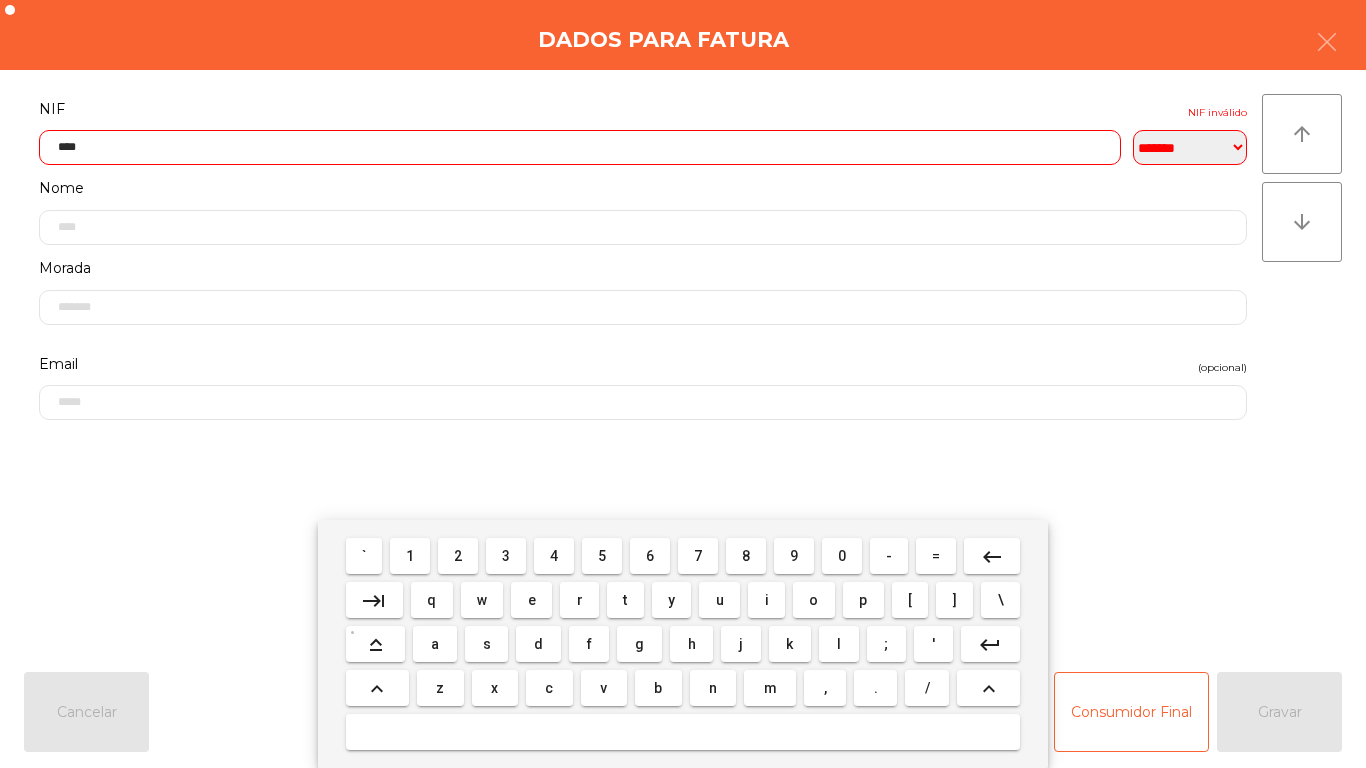 click on "1" at bounding box center [410, 556] 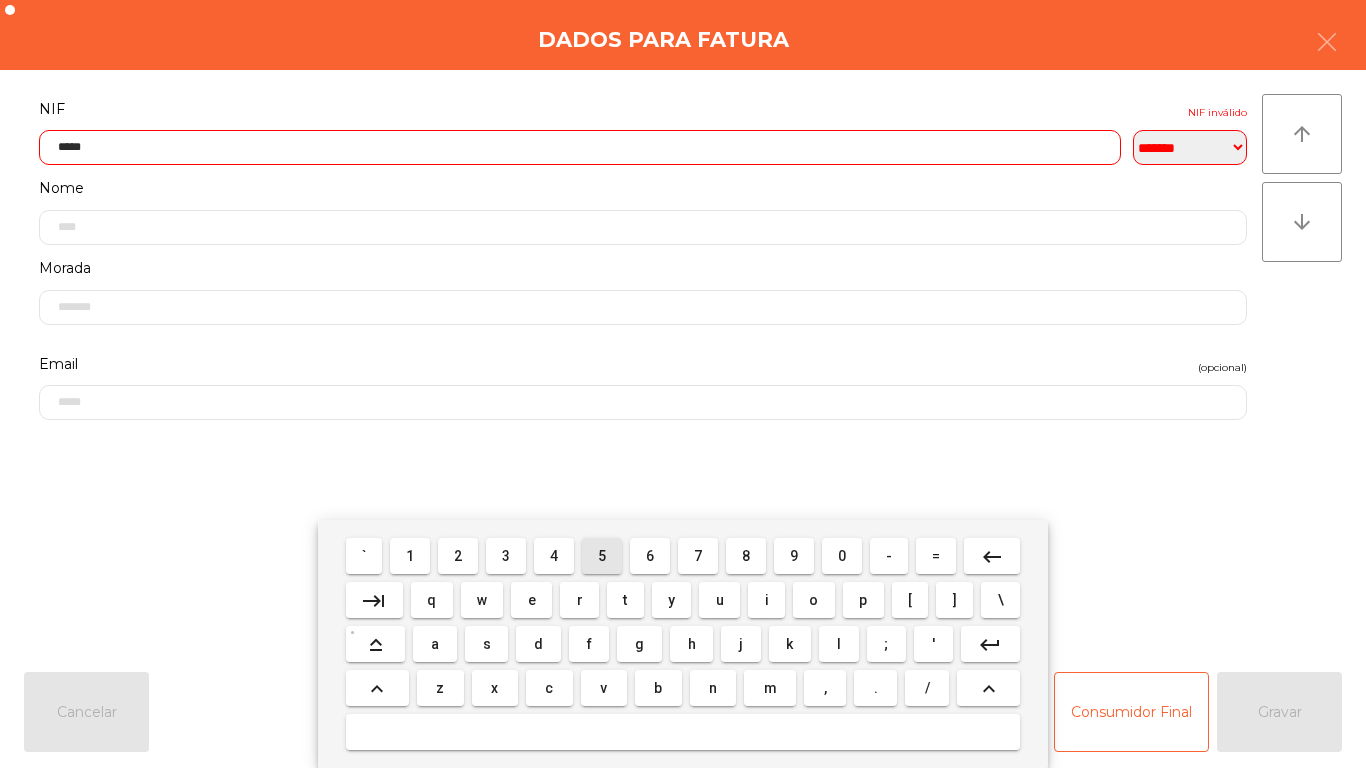 click on "5" at bounding box center (602, 556) 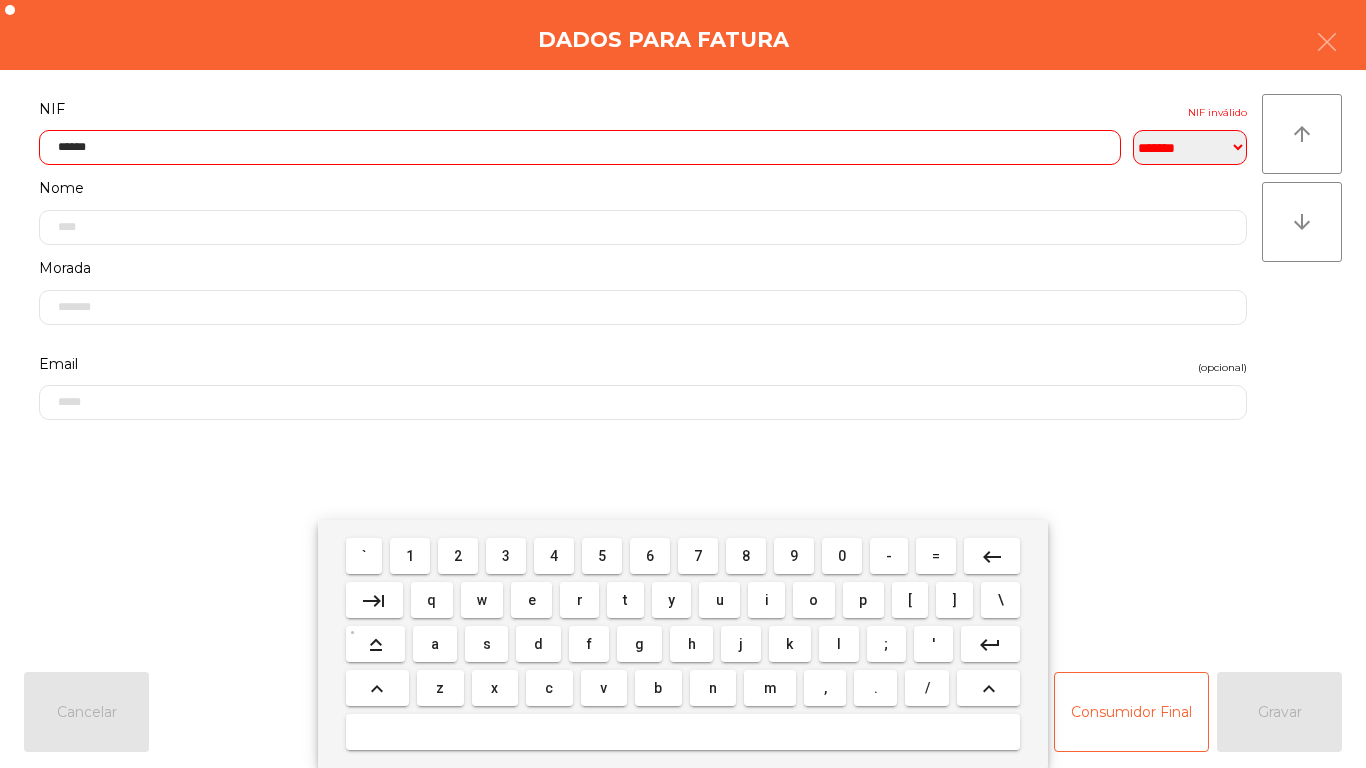 click on "4" at bounding box center [554, 556] 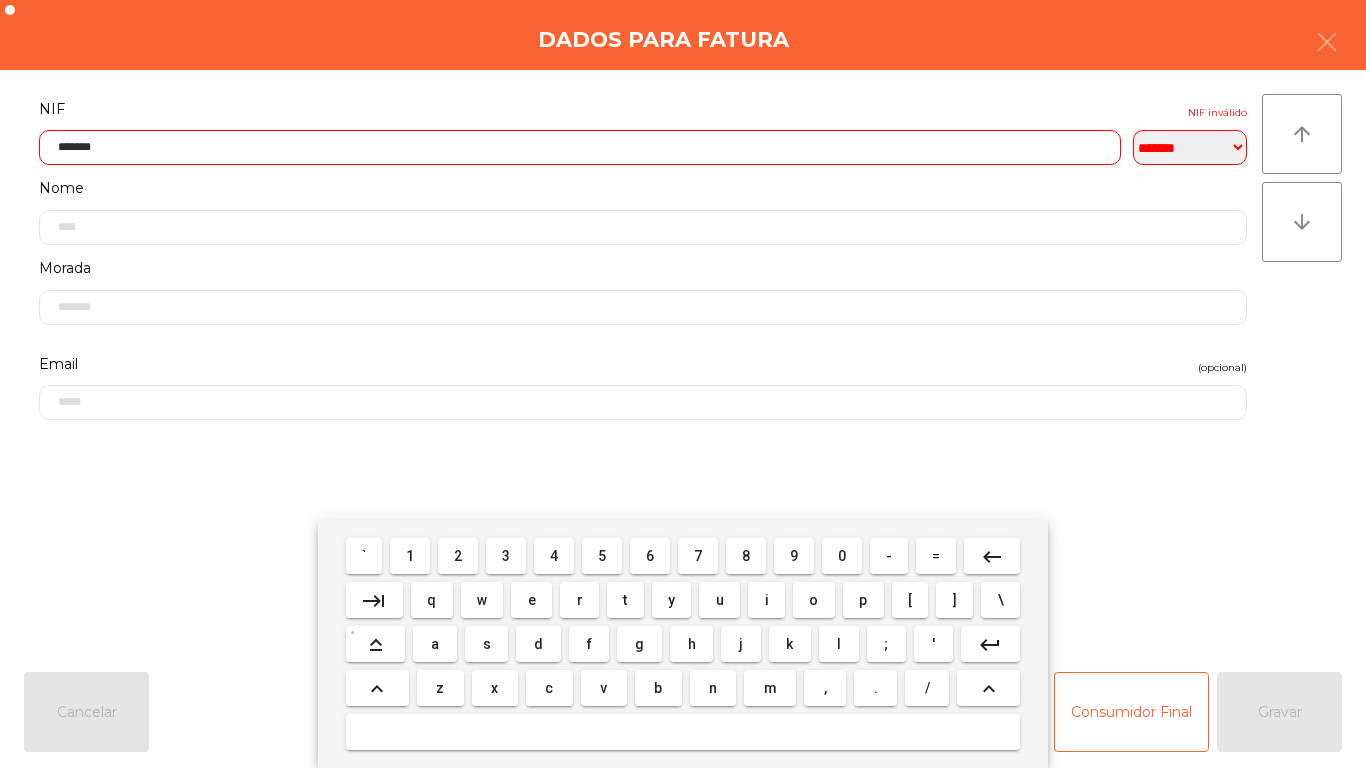 click on "4" at bounding box center [554, 556] 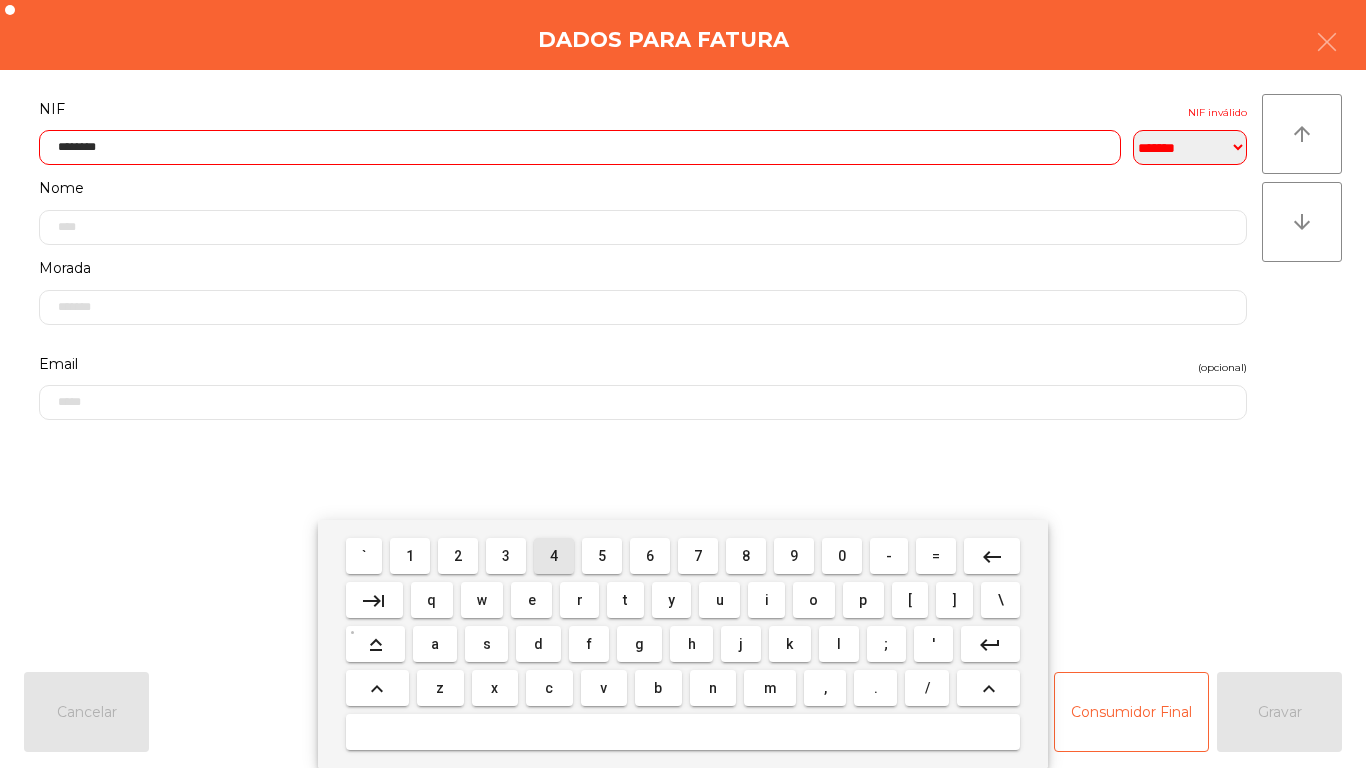 click on "2" at bounding box center [458, 556] 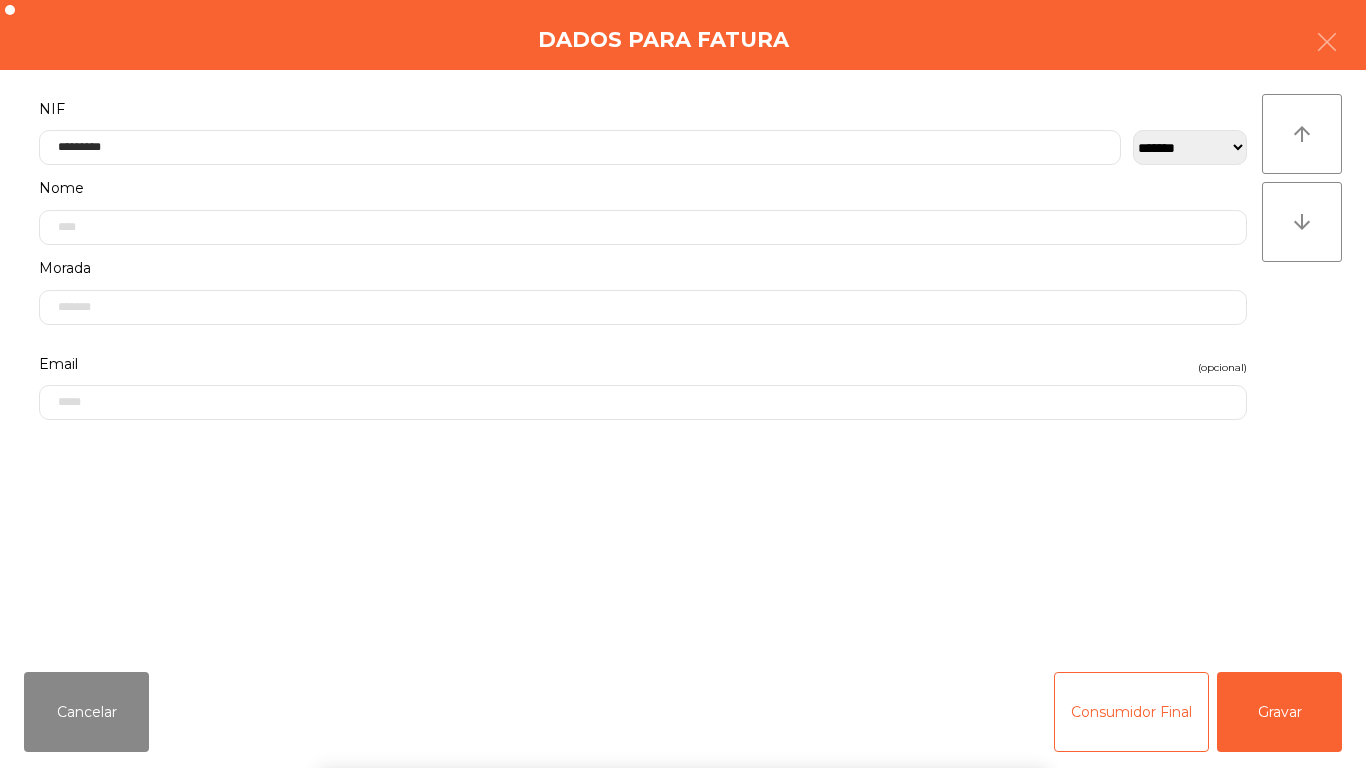 click on "` 1 2 3 4 5 6 7 8 9 0 - = keyboard_backspace keyboard_tab q w e r t y u i o p [ ] \ keyboard_capslock a s d f g h j k l ; ' keyboard_return keyboard_arrow_up z x c v b n m , . / keyboard_arrow_up" at bounding box center (683, 644) 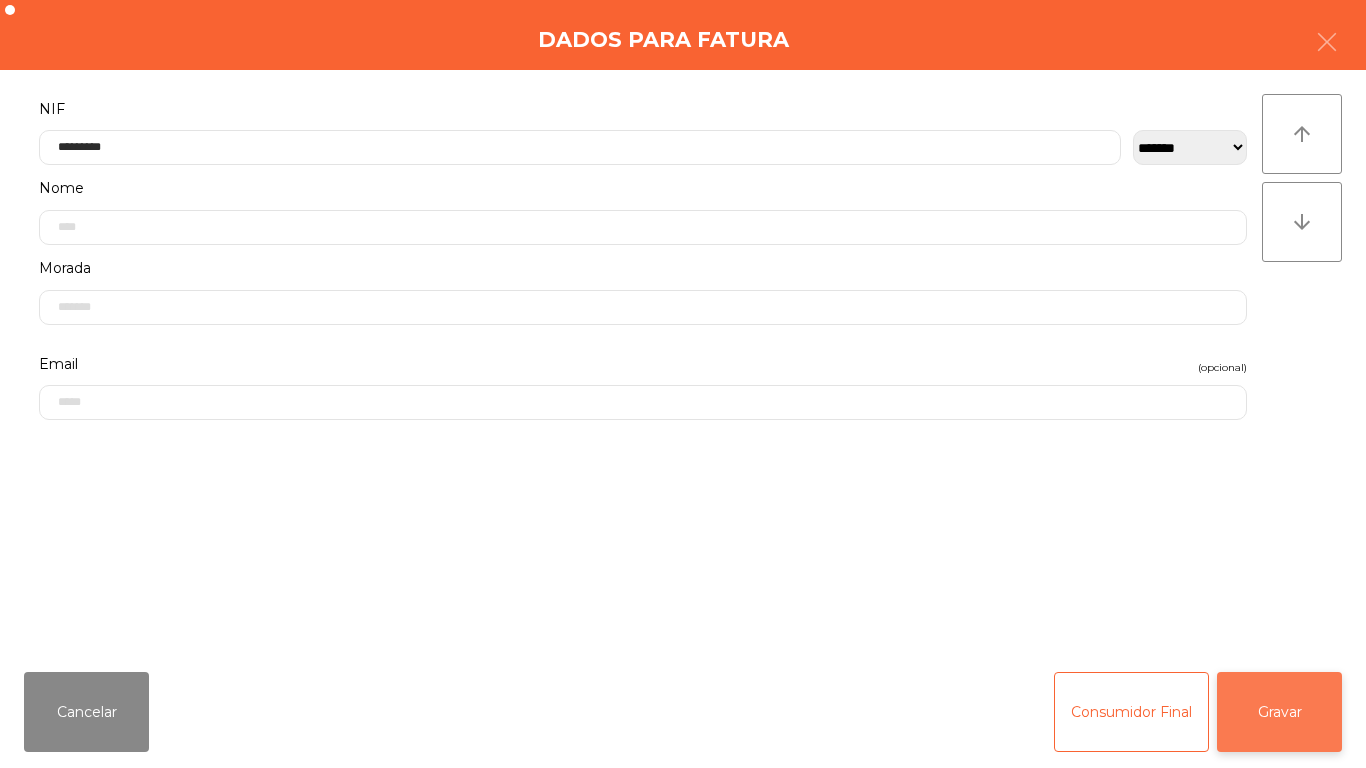click on "Gravar" 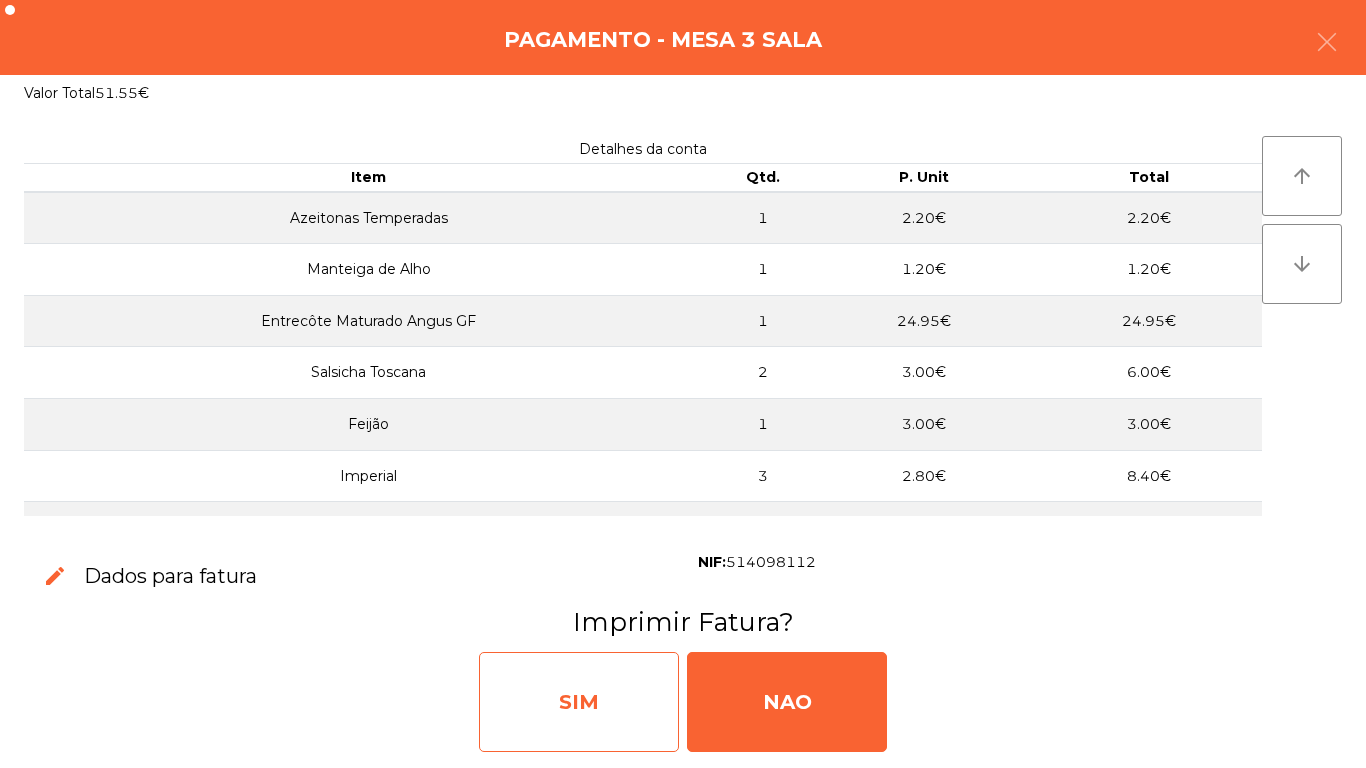 click on "SIM" 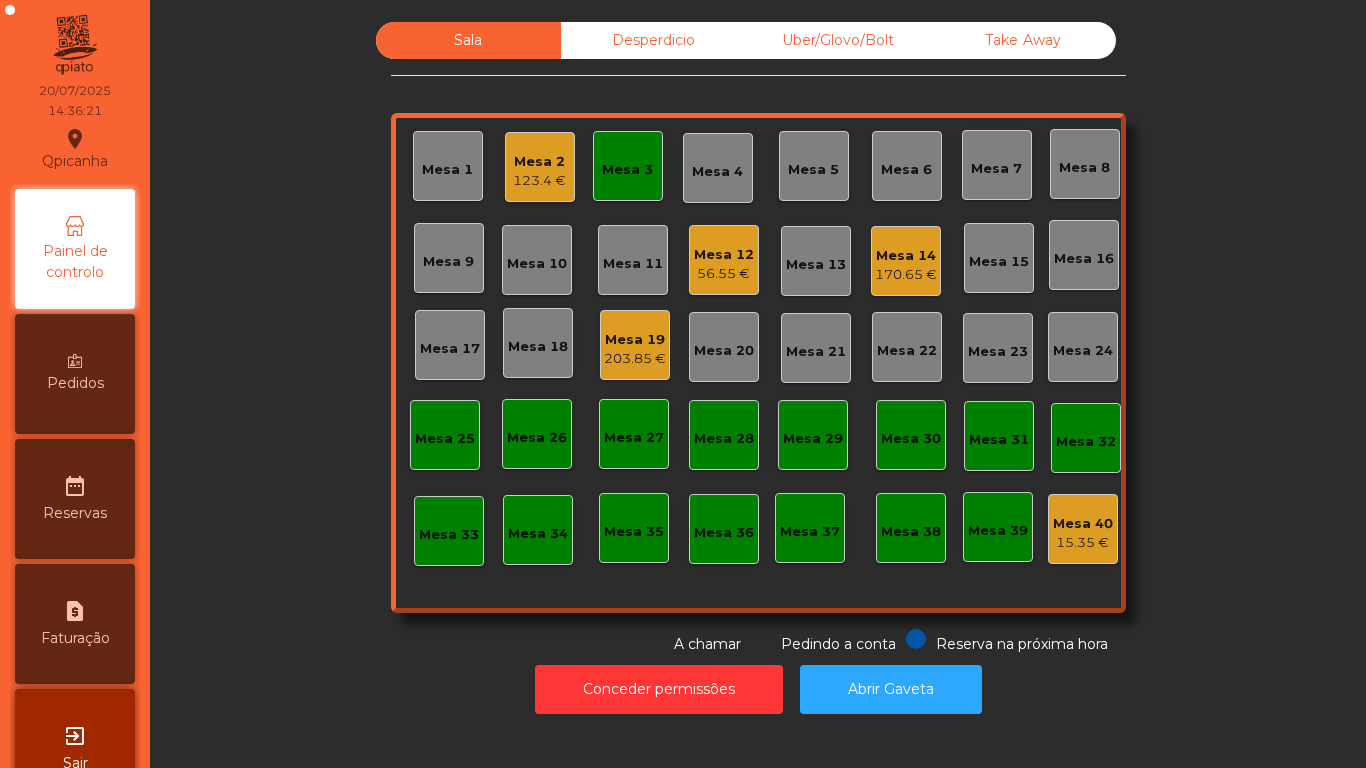 click on "Mesa 3" 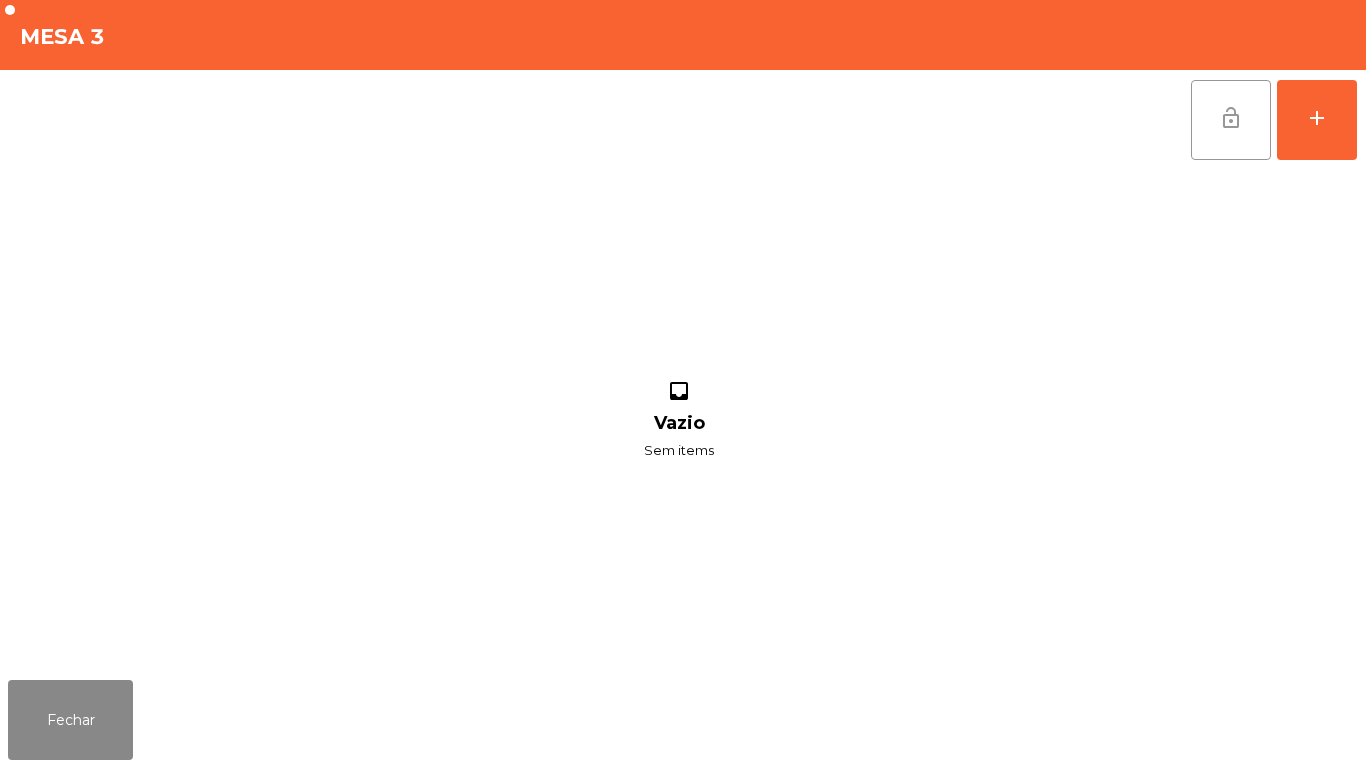 click on "lock_open" 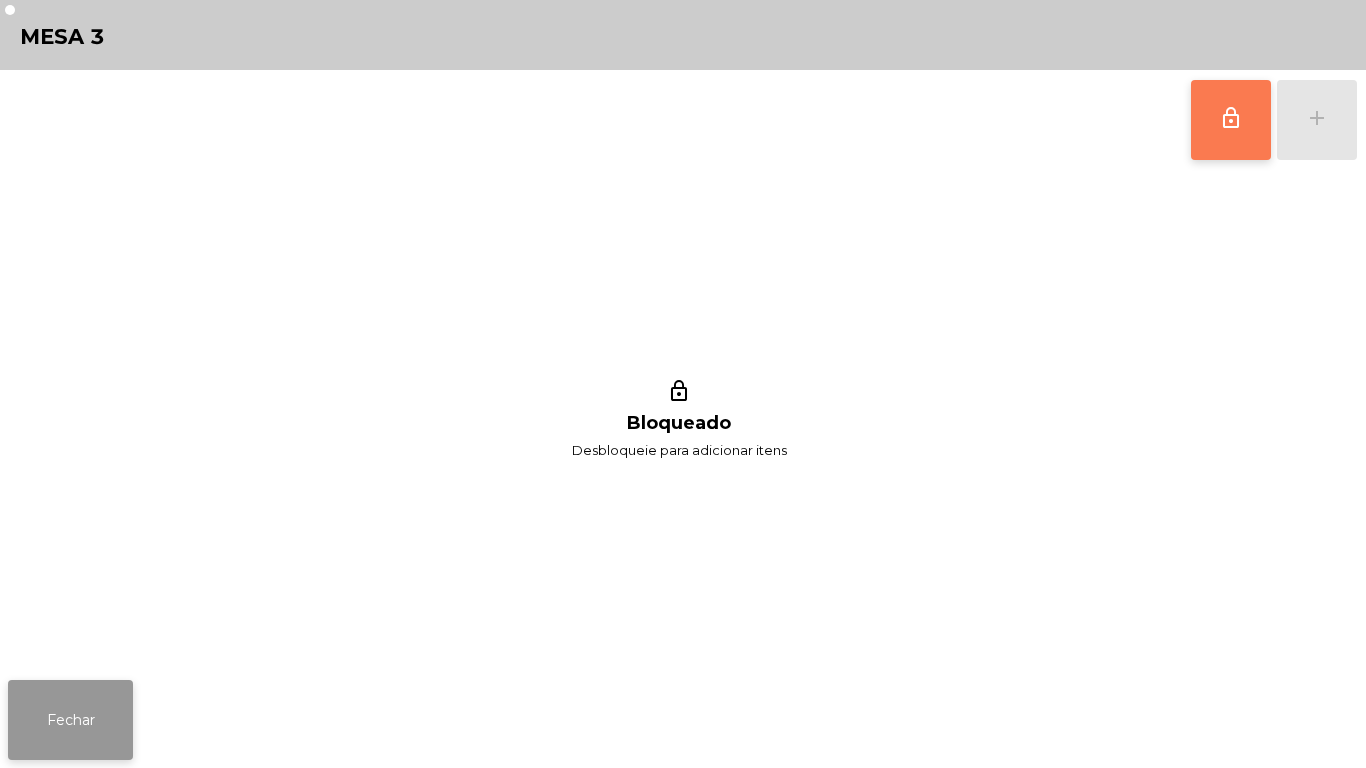 click on "Fechar" 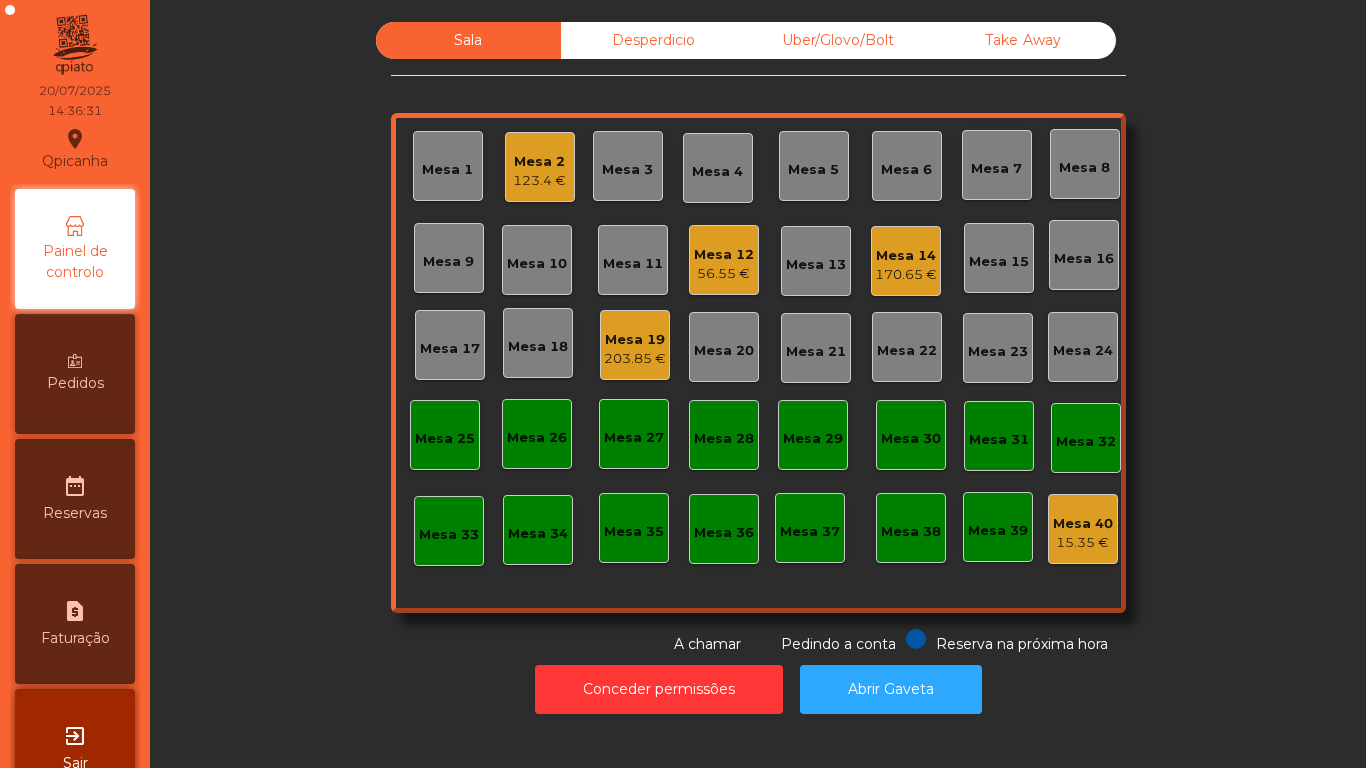 click on "56.55 €" 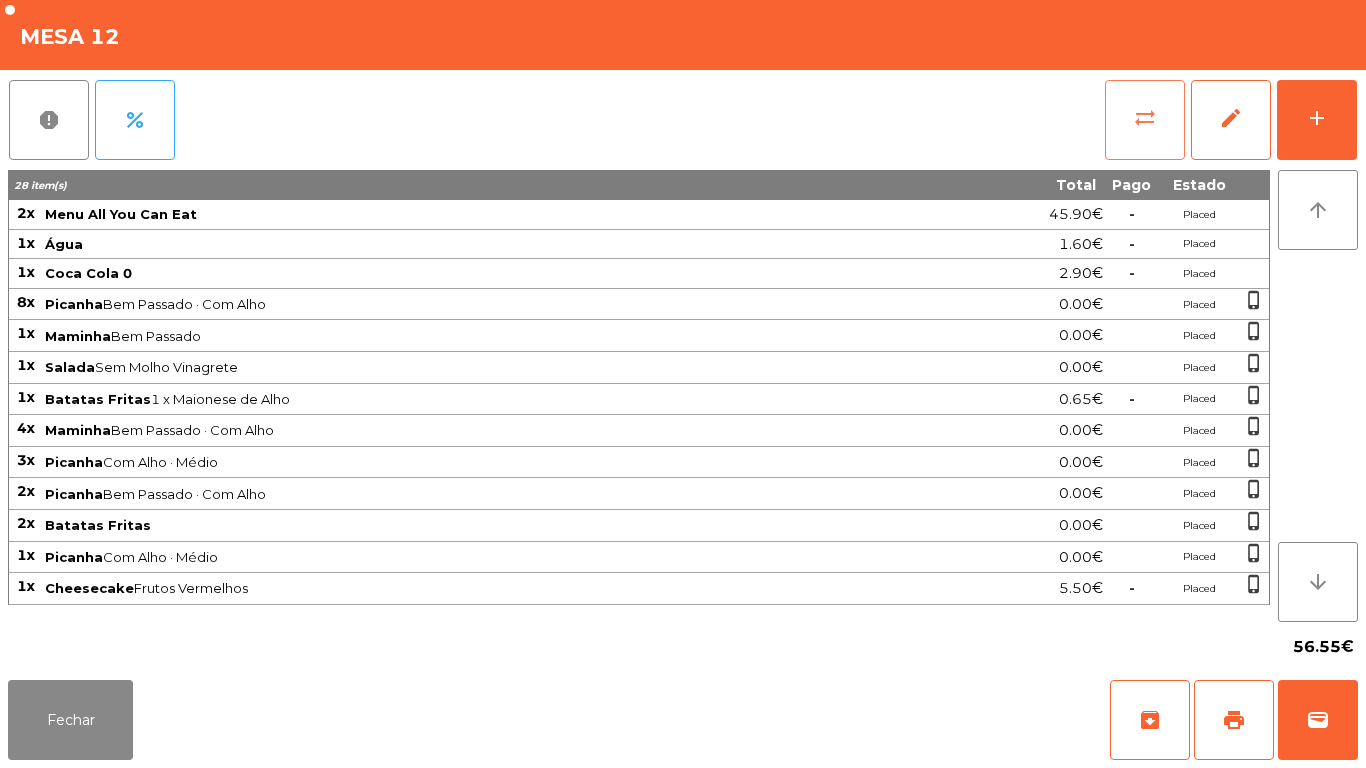 click on "sync_alt" 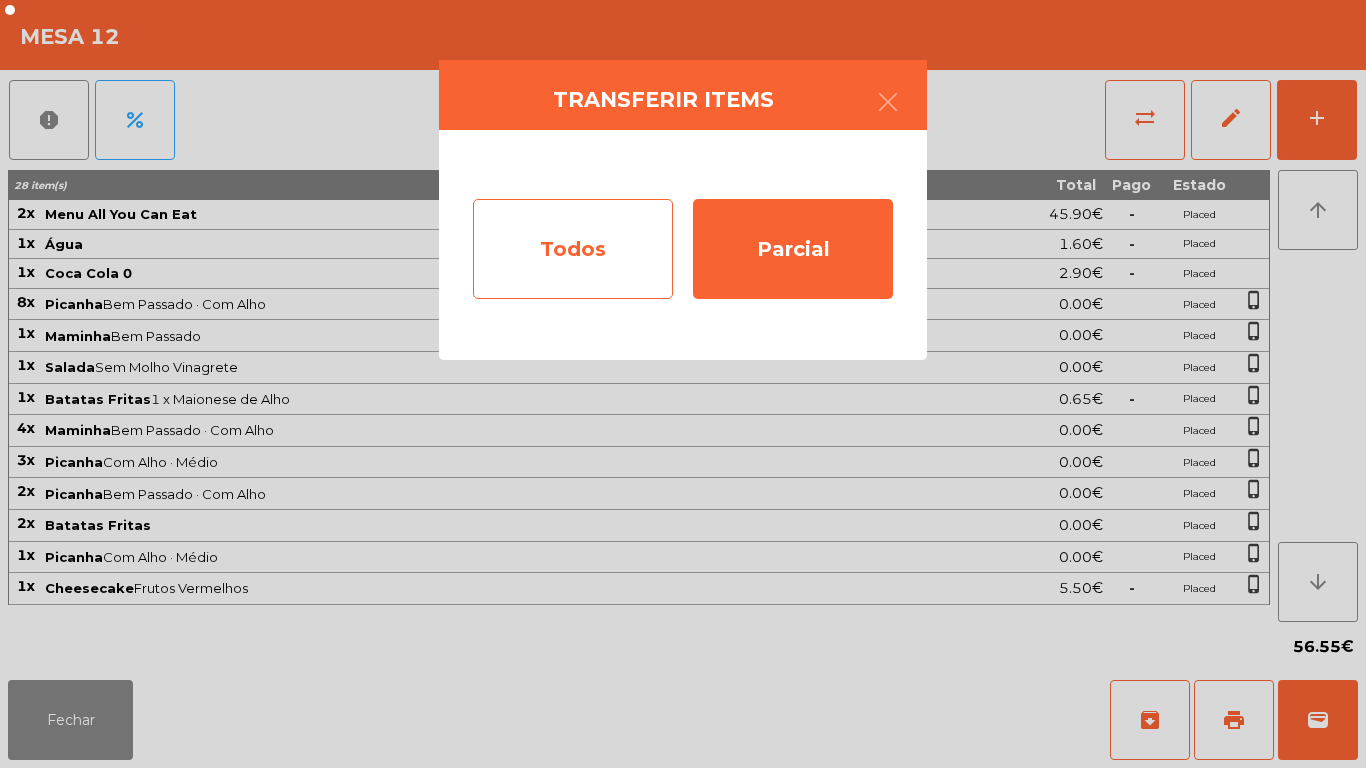 click on "Todos" 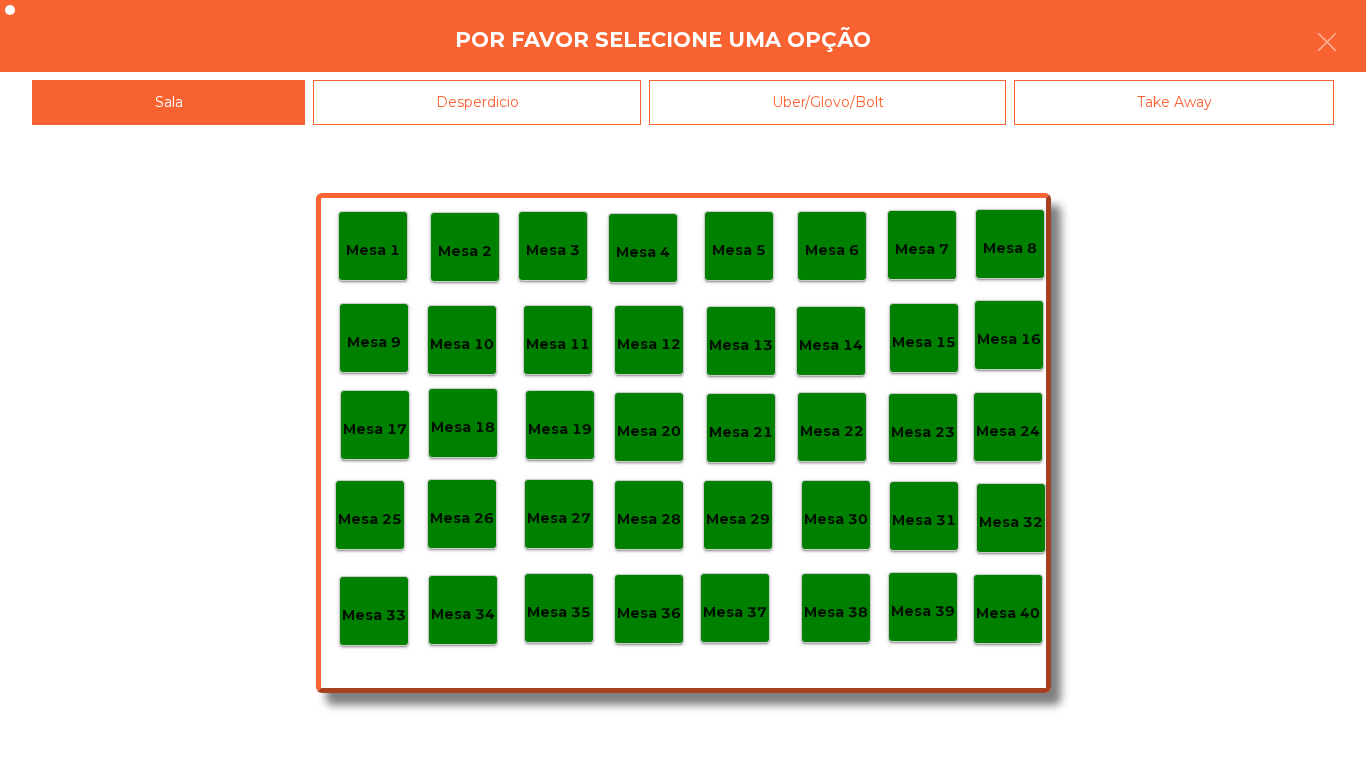click on "Mesa 40" 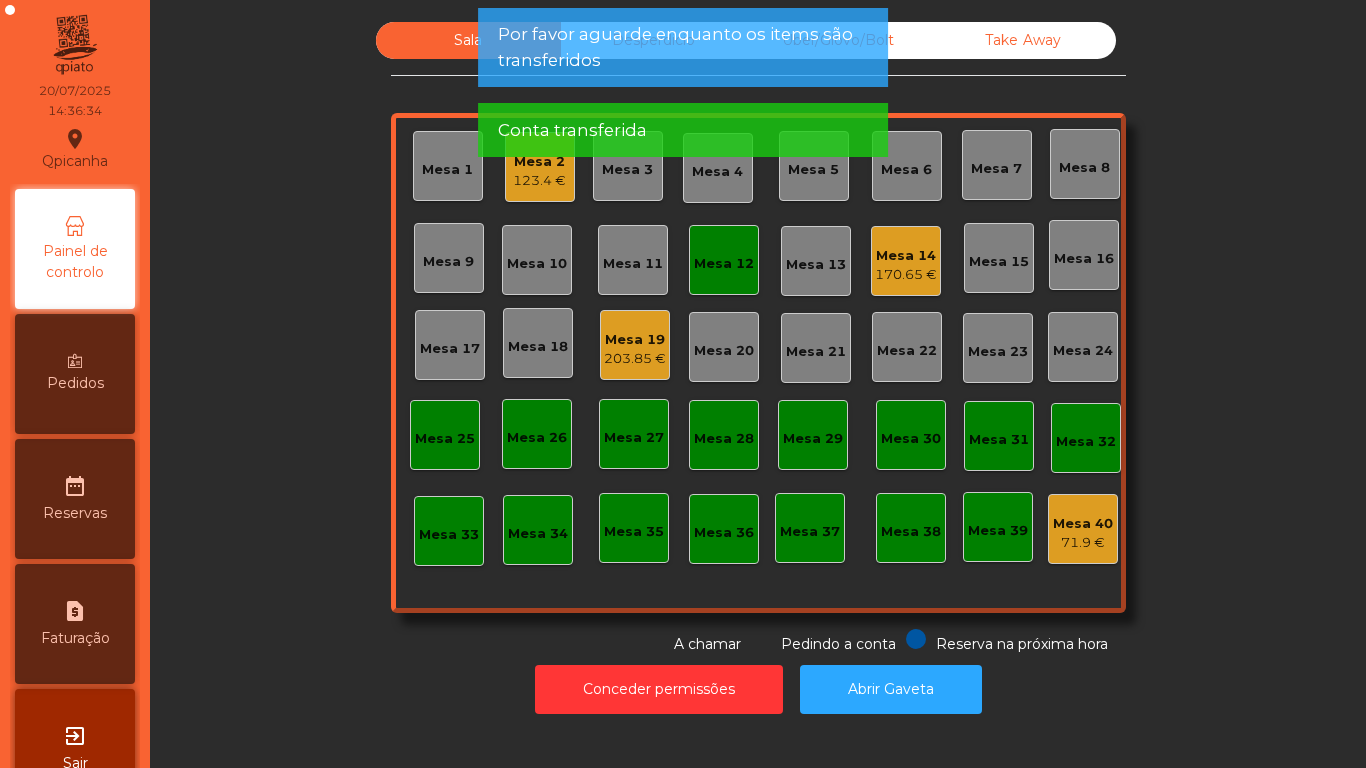 click on "Mesa 12" 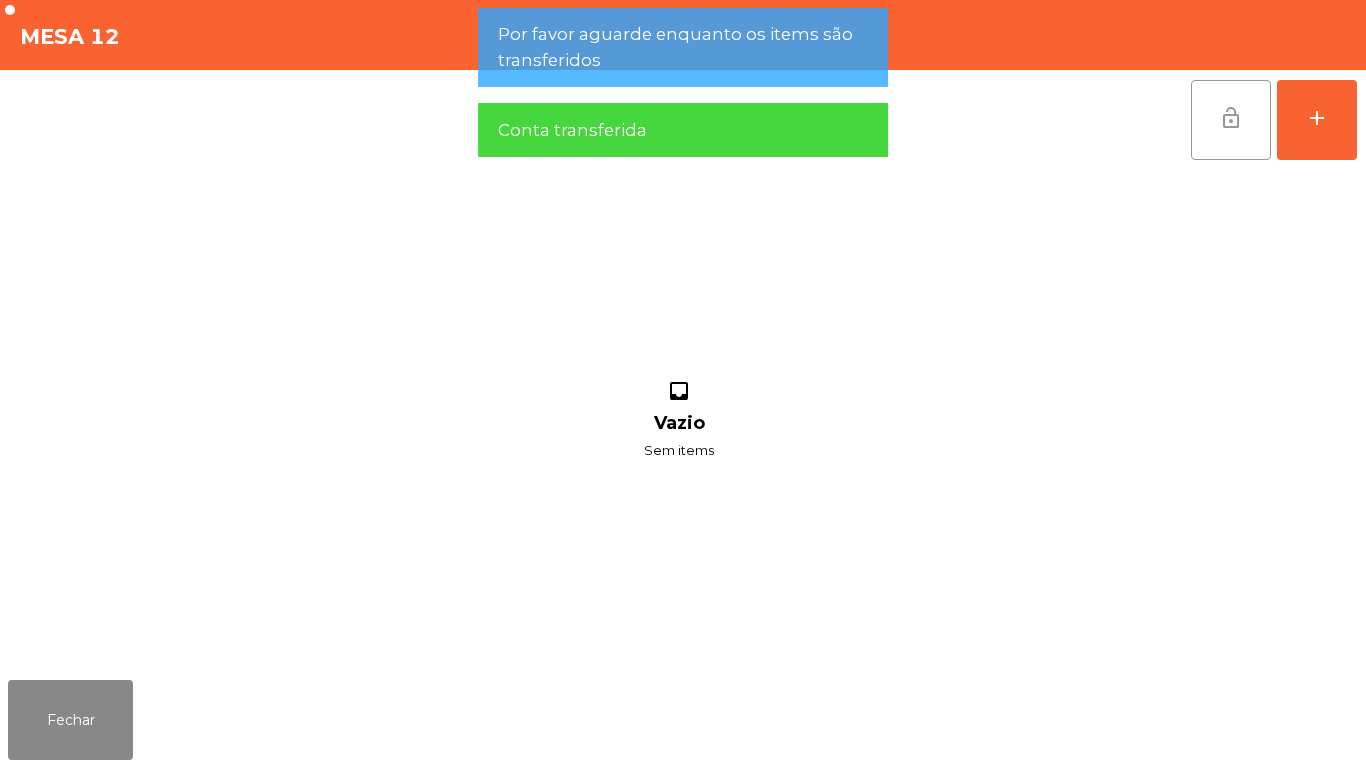 click on "lock_open" 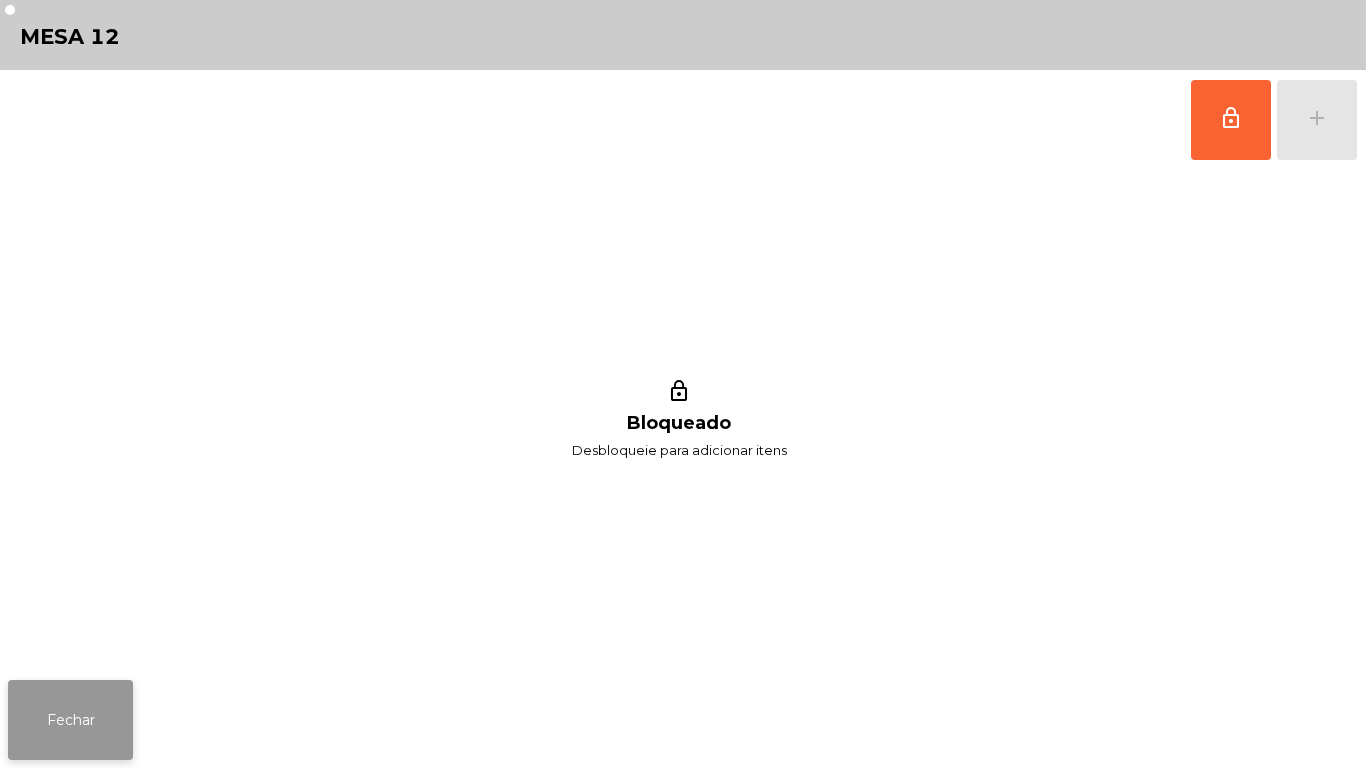 click on "Fechar" 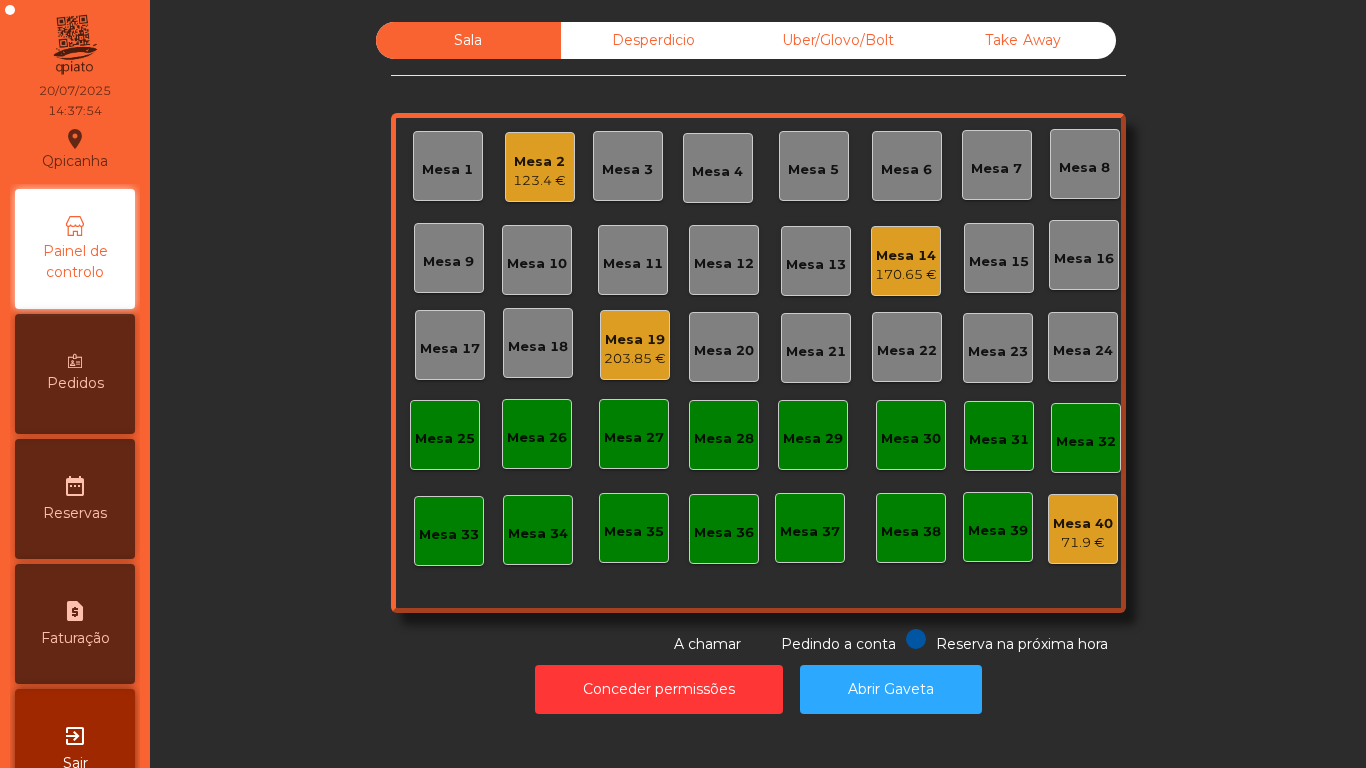 click on "Mesa 2   123.4 €" 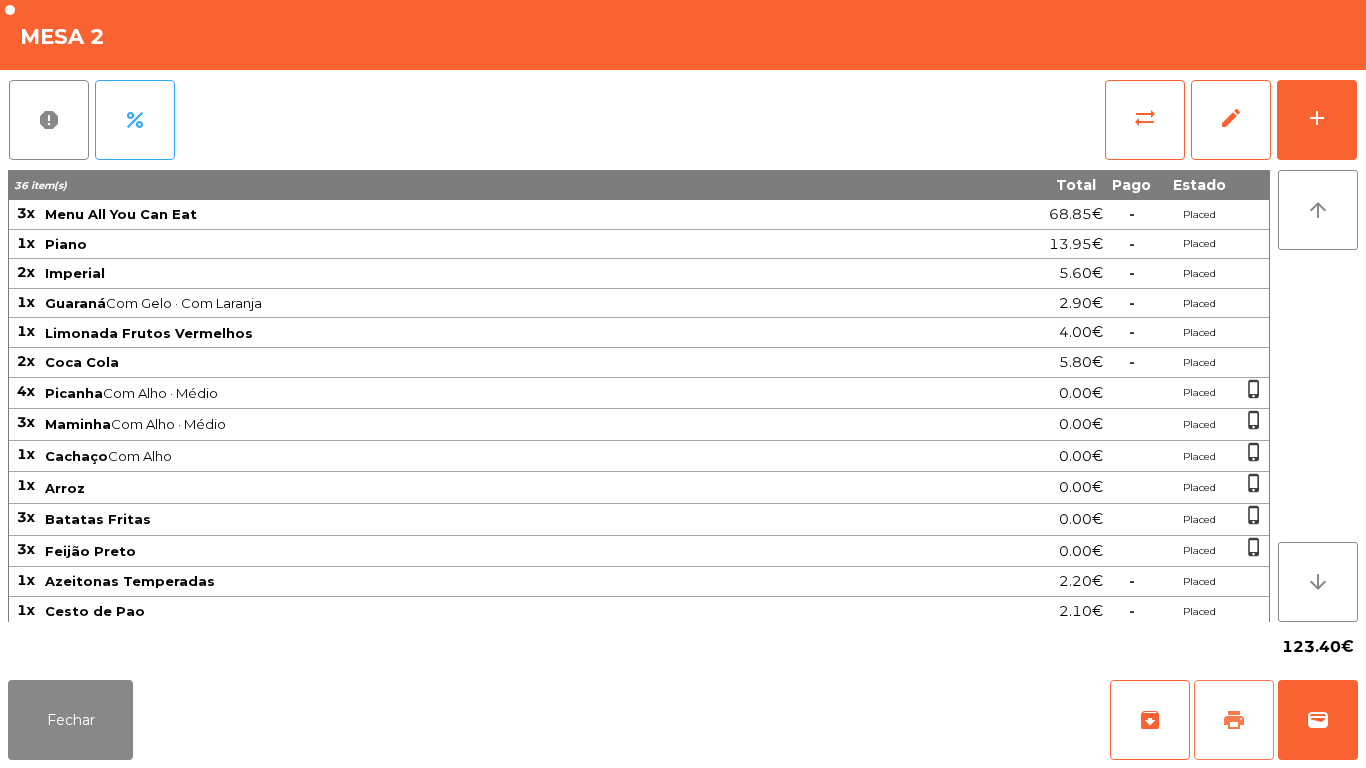 click on "print" 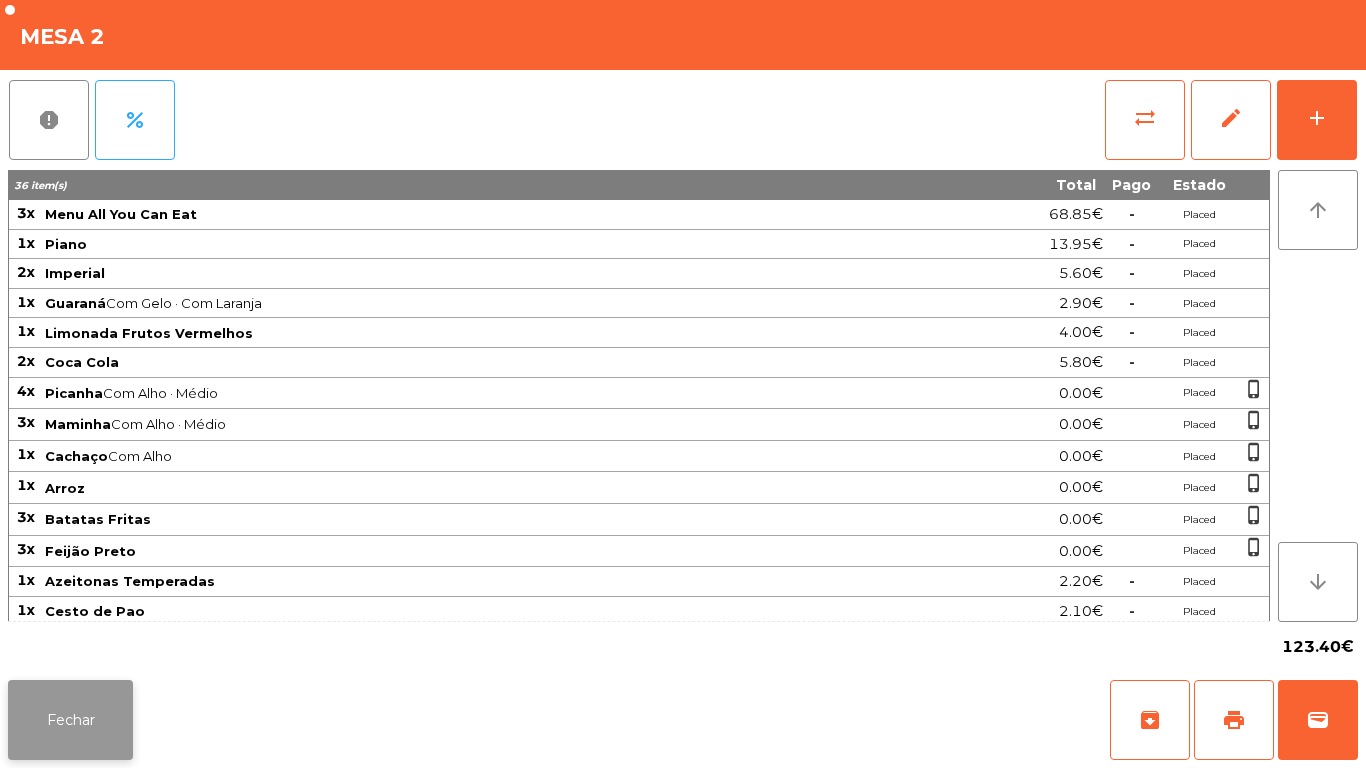 click on "Fechar" 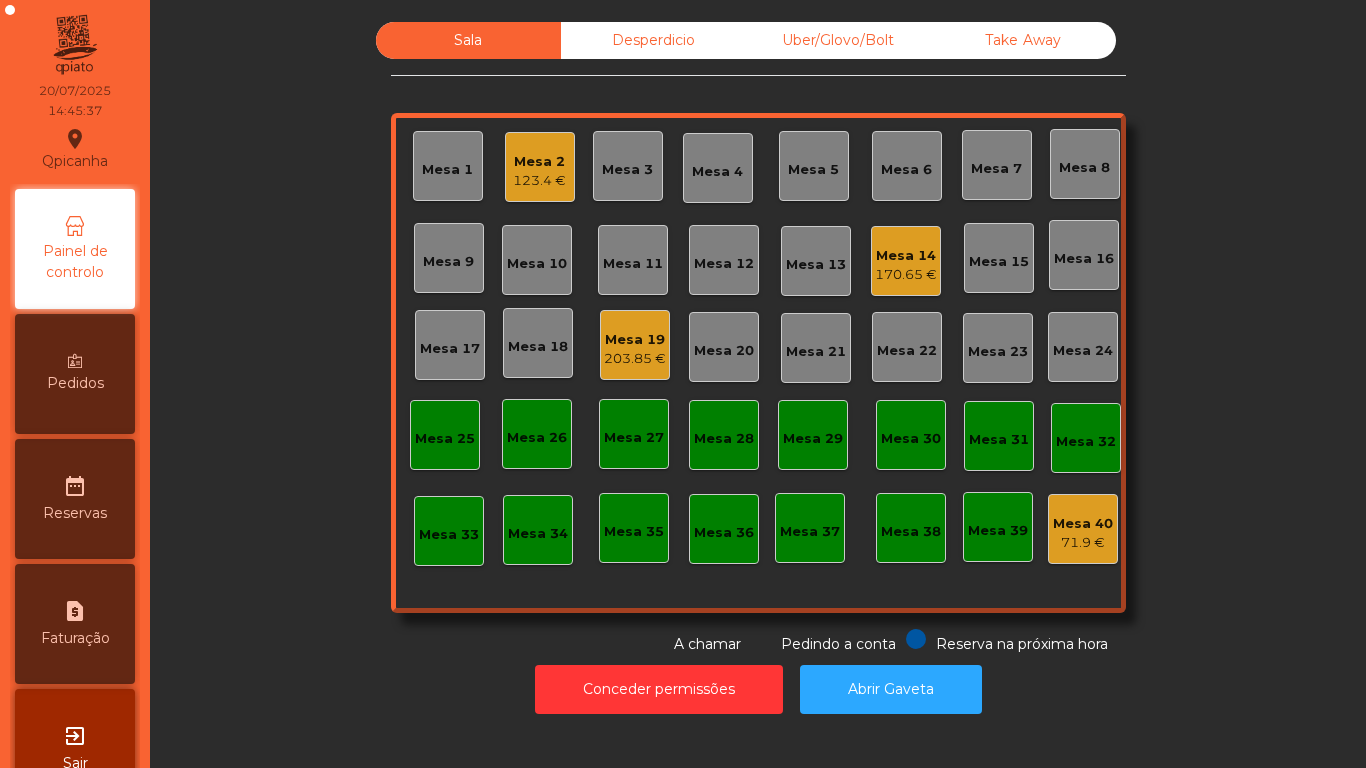 click on "Mesa 14   170.65 €" 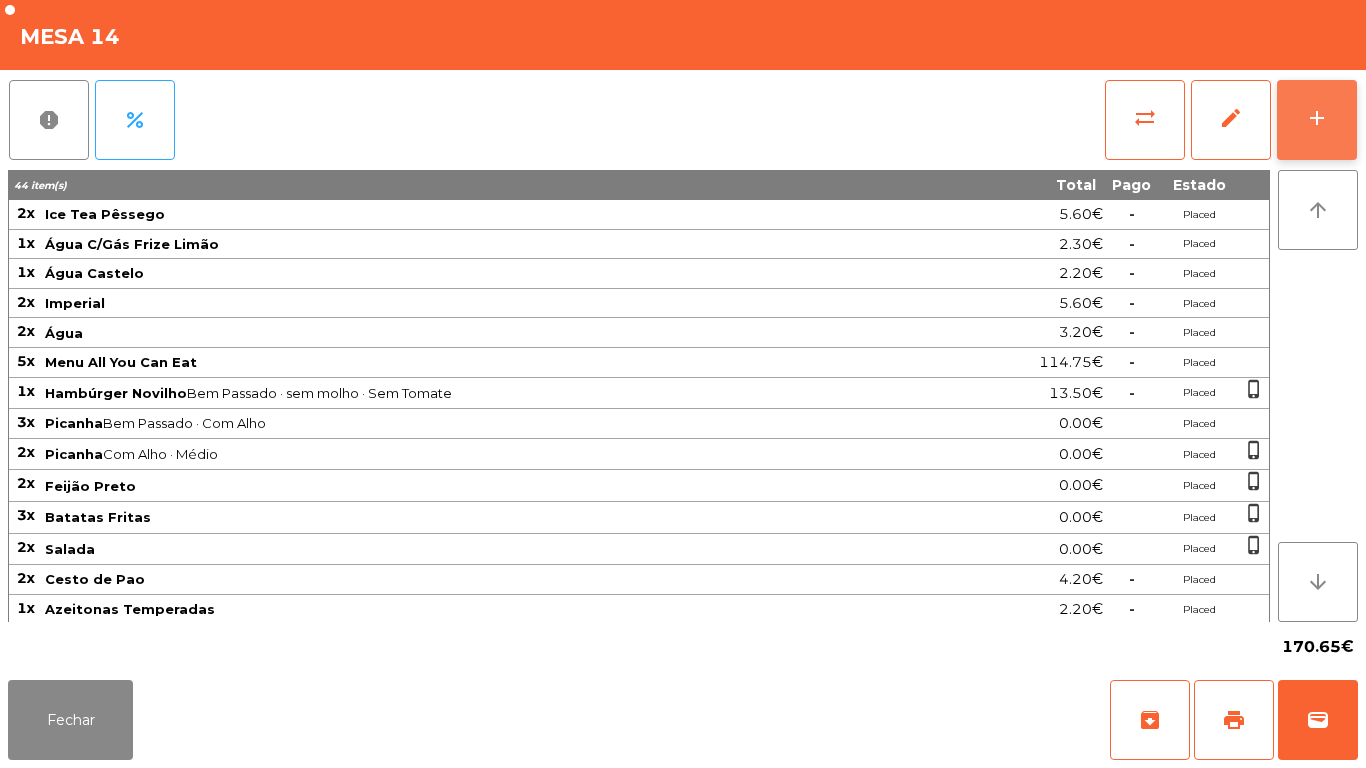 click on "add" 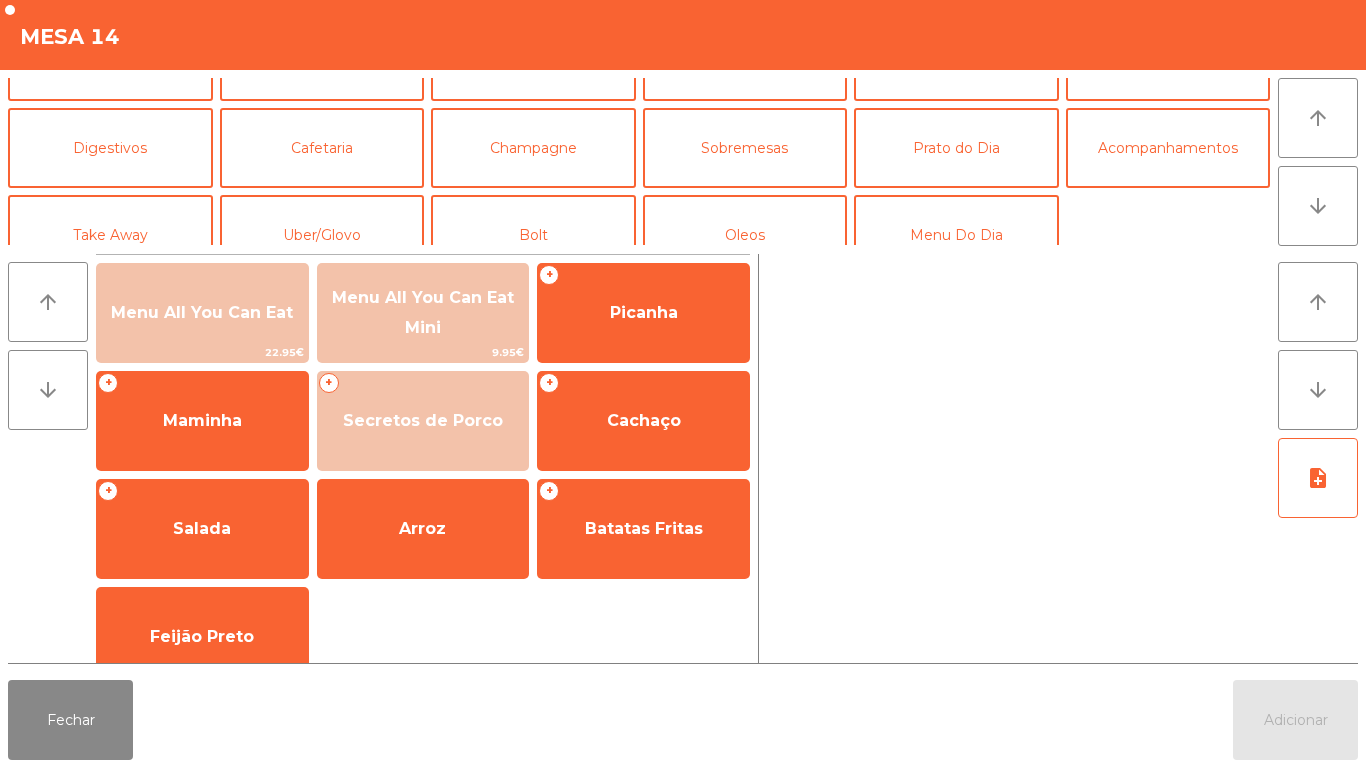 scroll, scrollTop: 174, scrollLeft: 0, axis: vertical 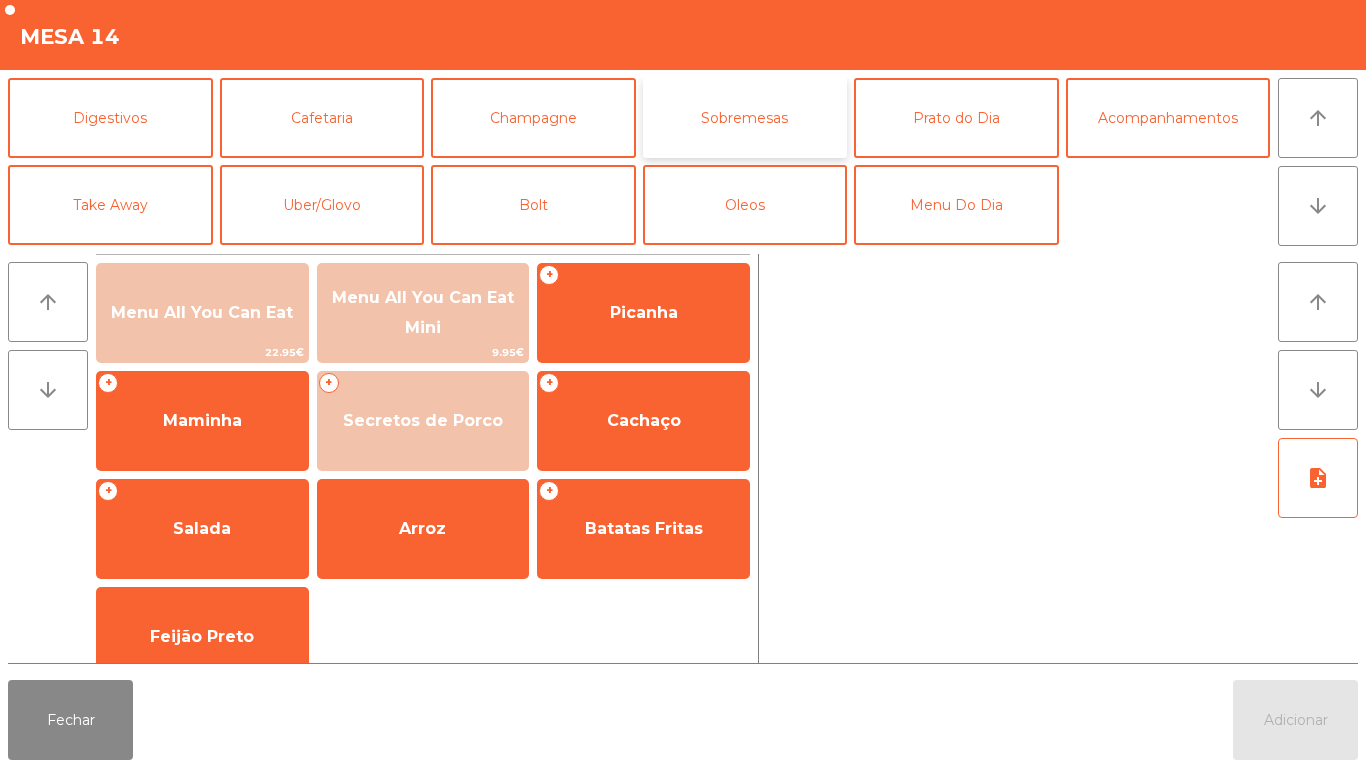 click on "Sobremesas" 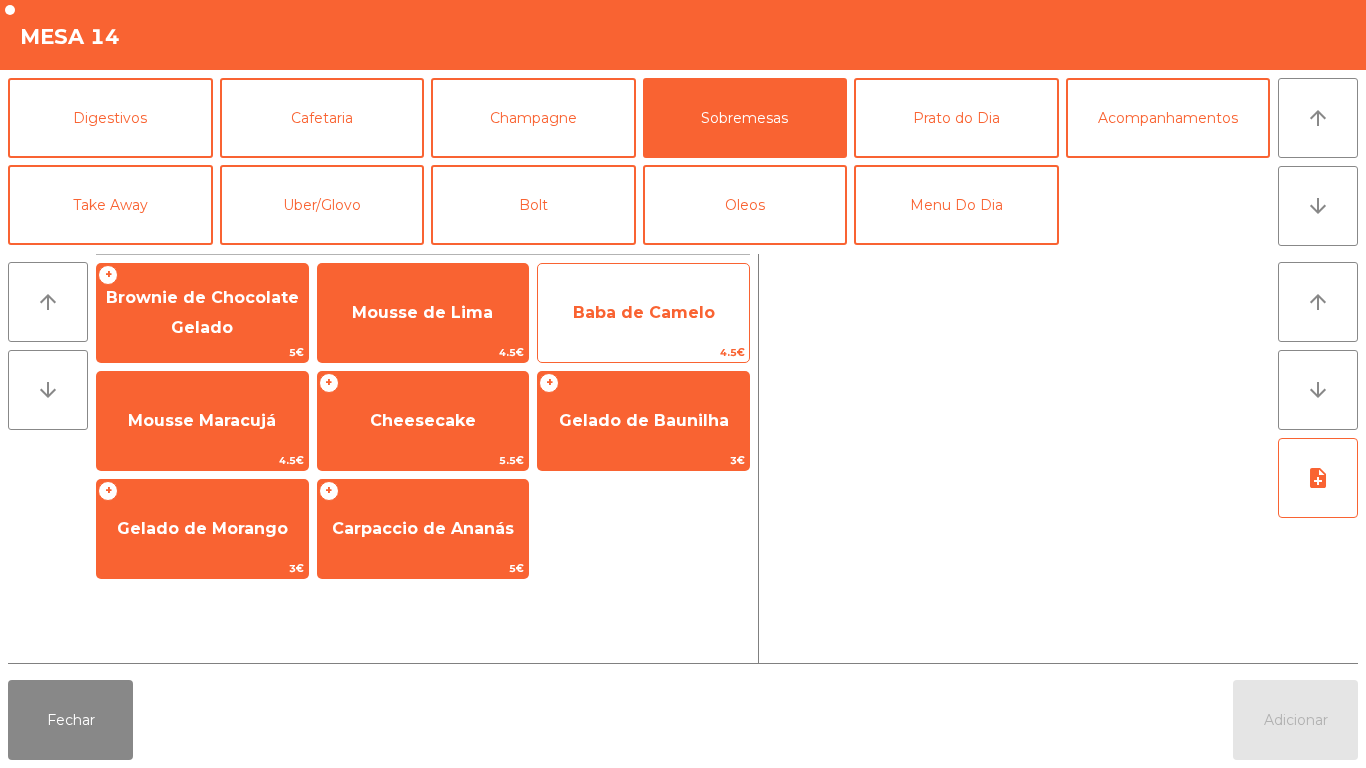 click on "Baba de Camelo" 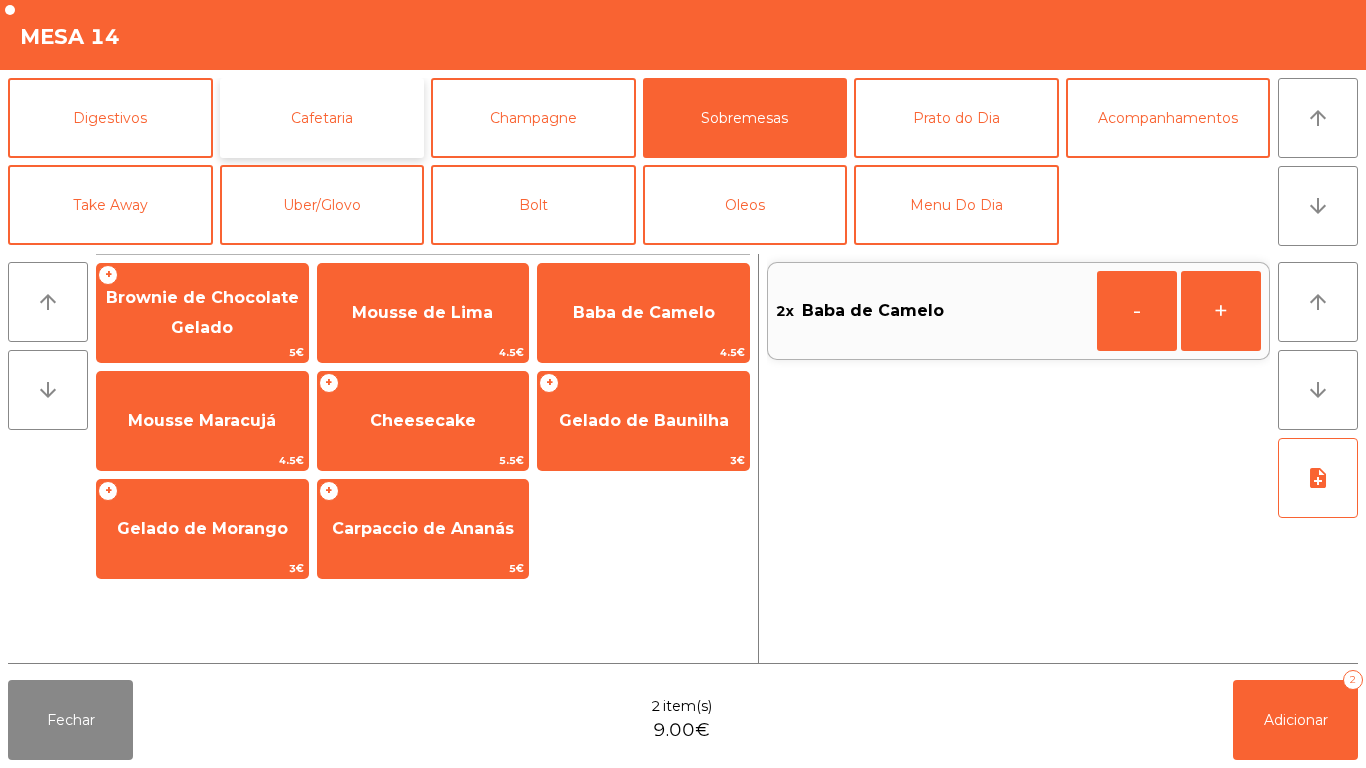 click on "Cafetaria" 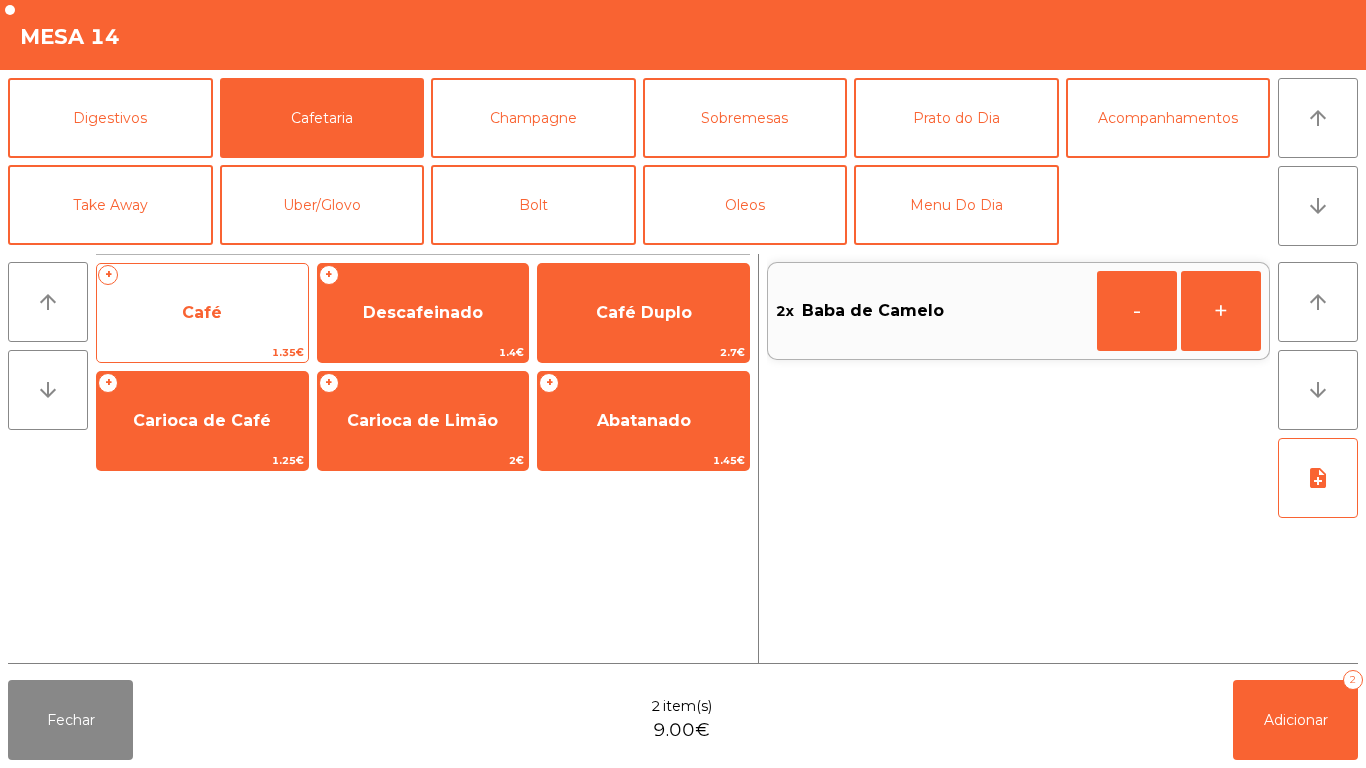 click on "Café" 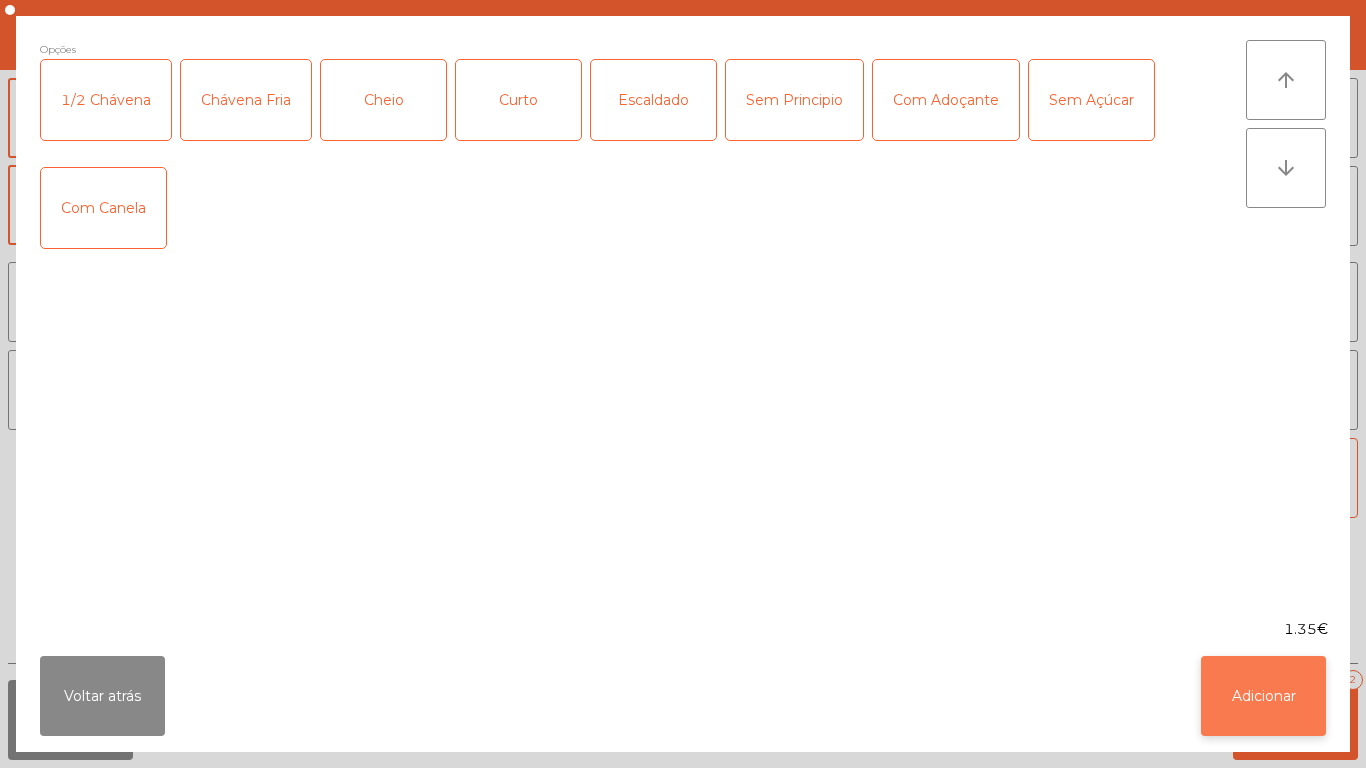 click on "Adicionar" 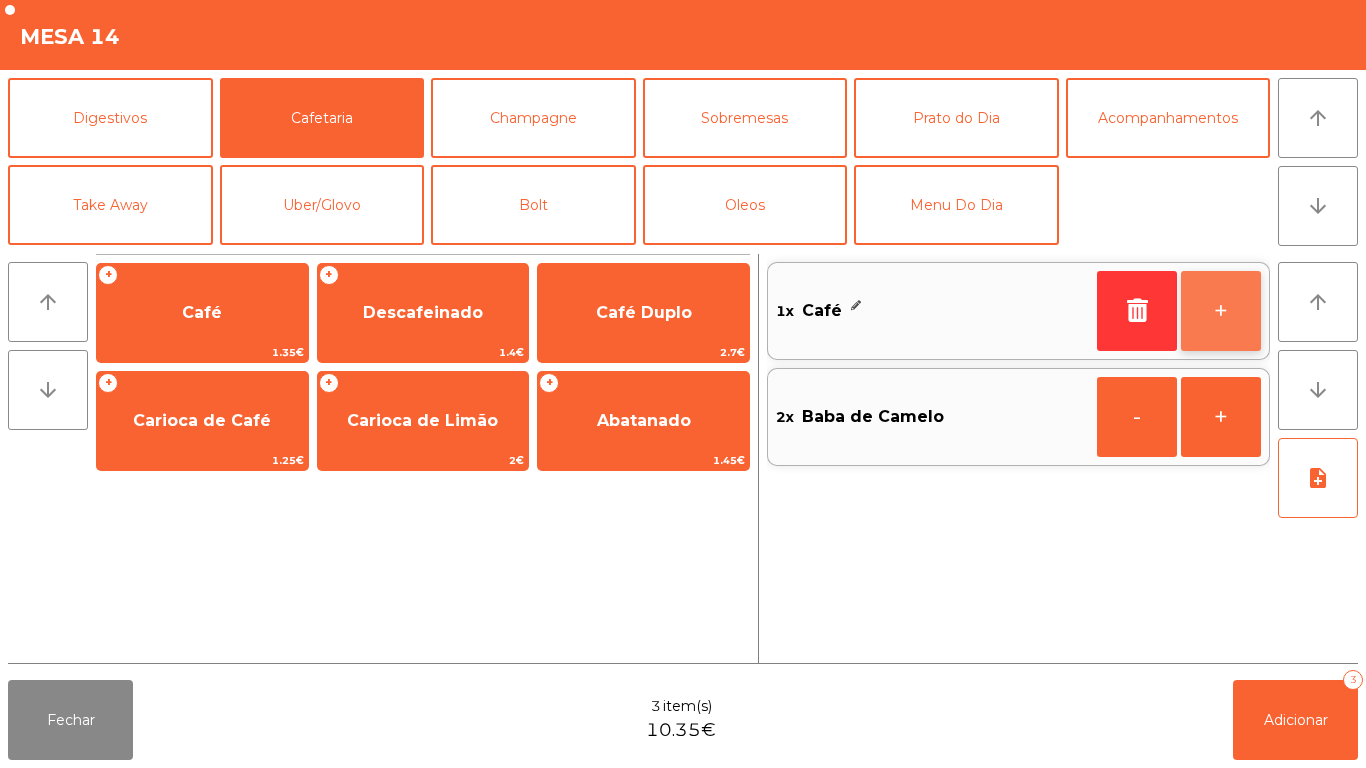 click on "+" 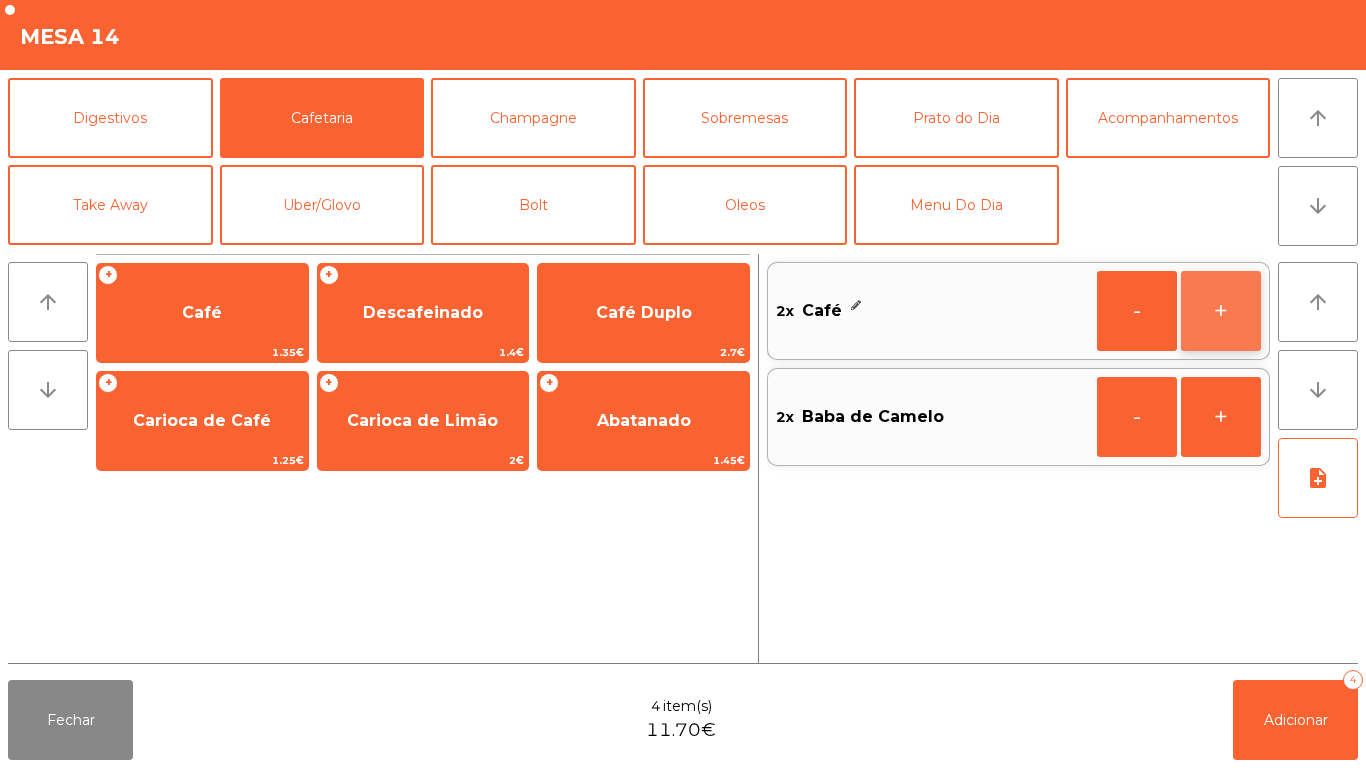 click on "+" 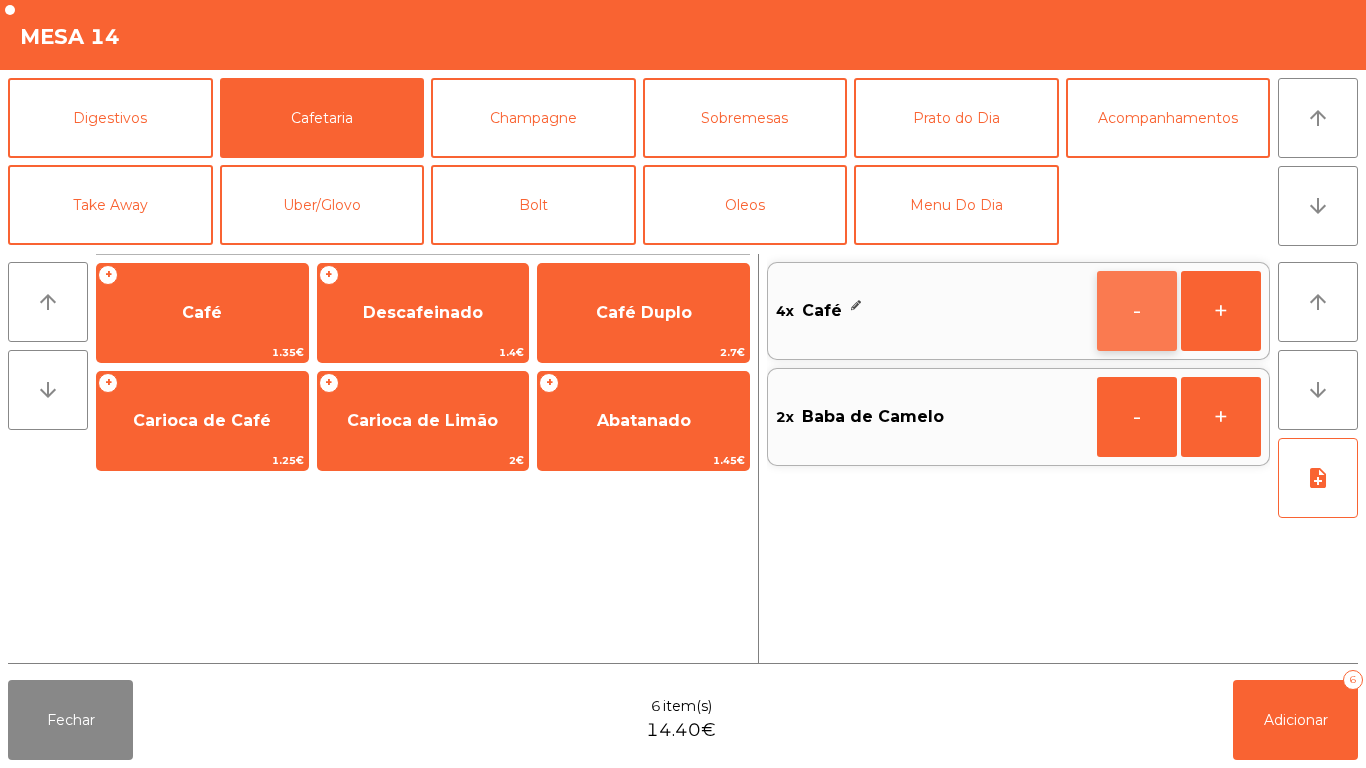 click on "-" 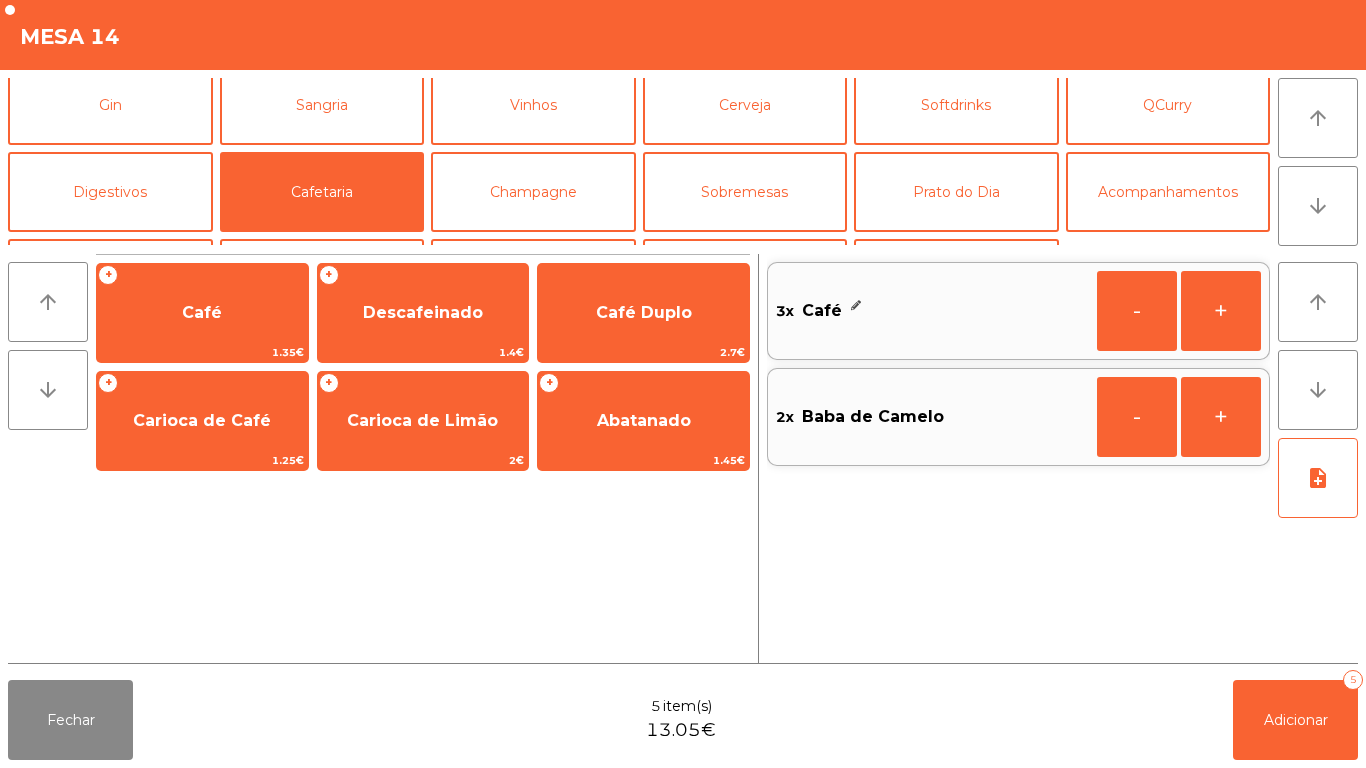 scroll, scrollTop: 66, scrollLeft: 0, axis: vertical 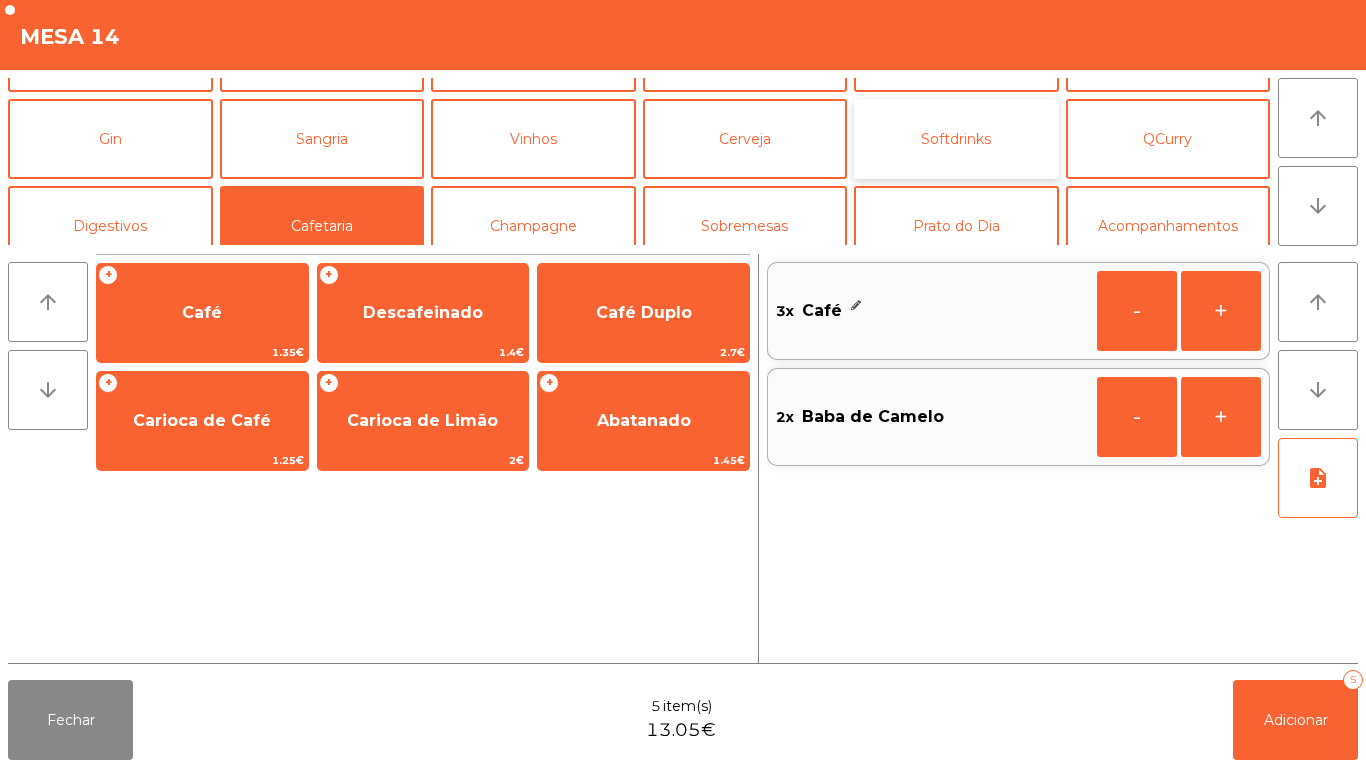 click on "Softdrinks" 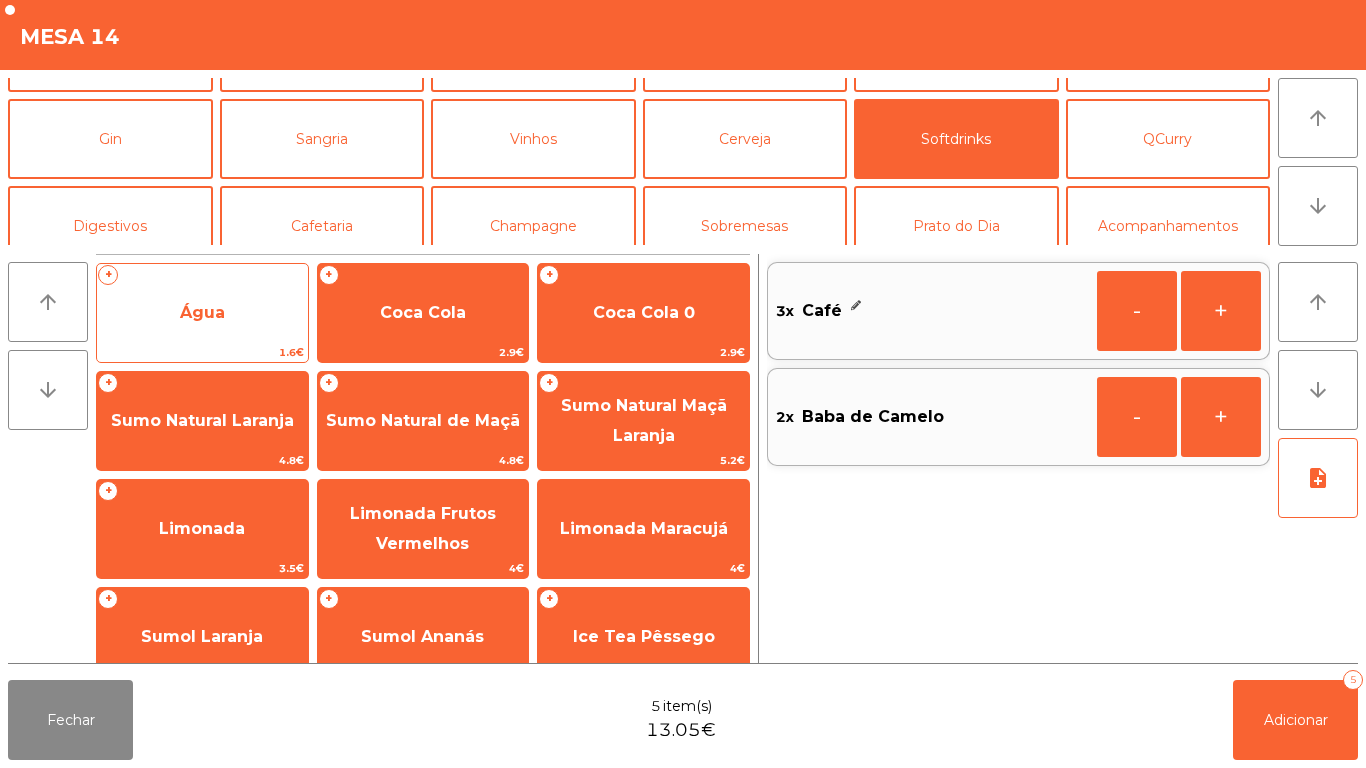 click on "Água" 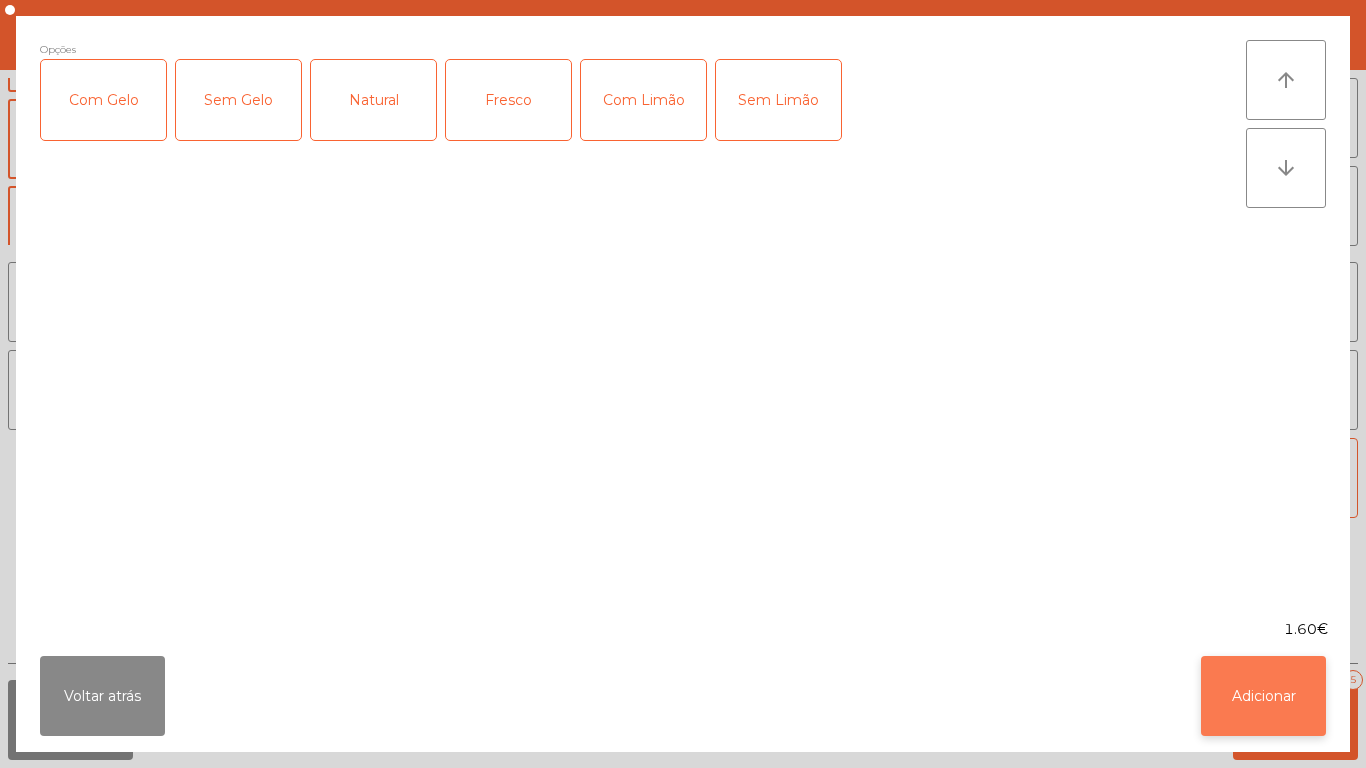 click on "Adicionar" 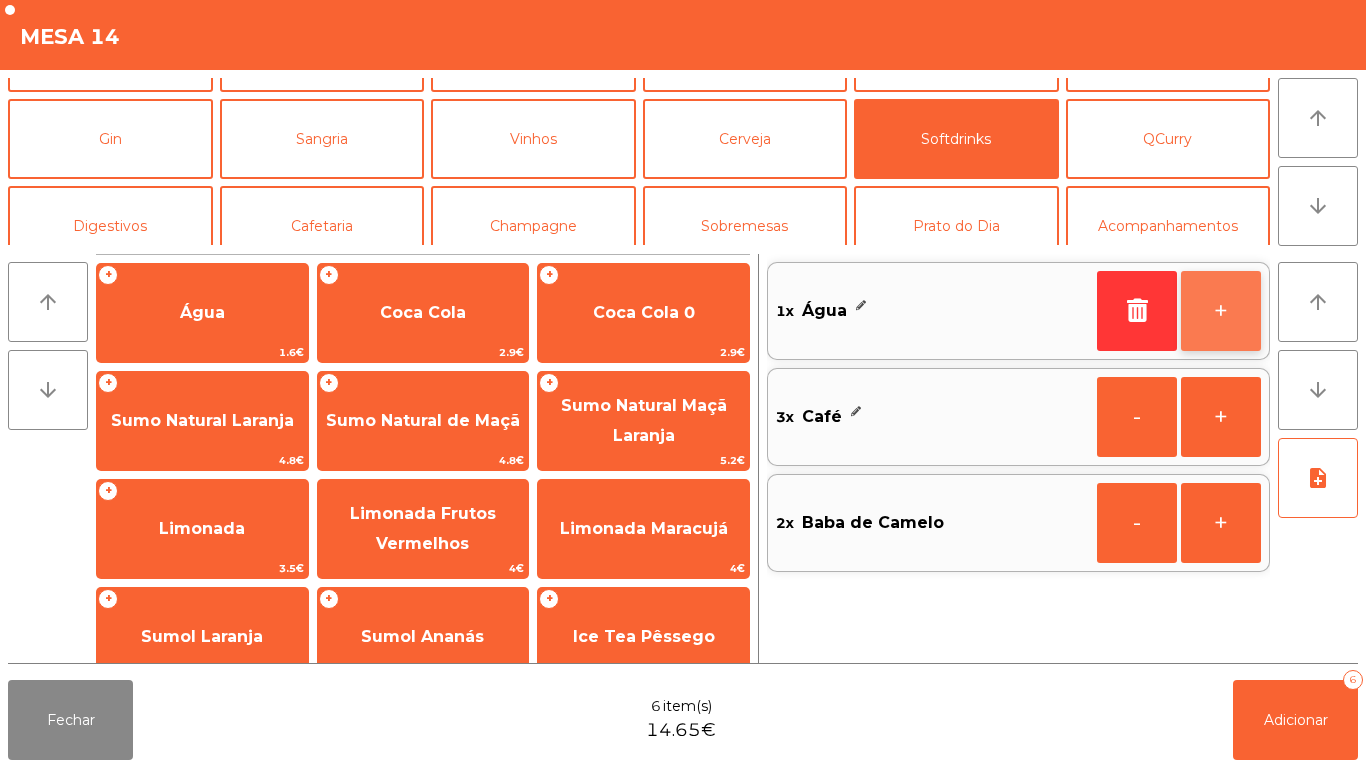 click on "+" 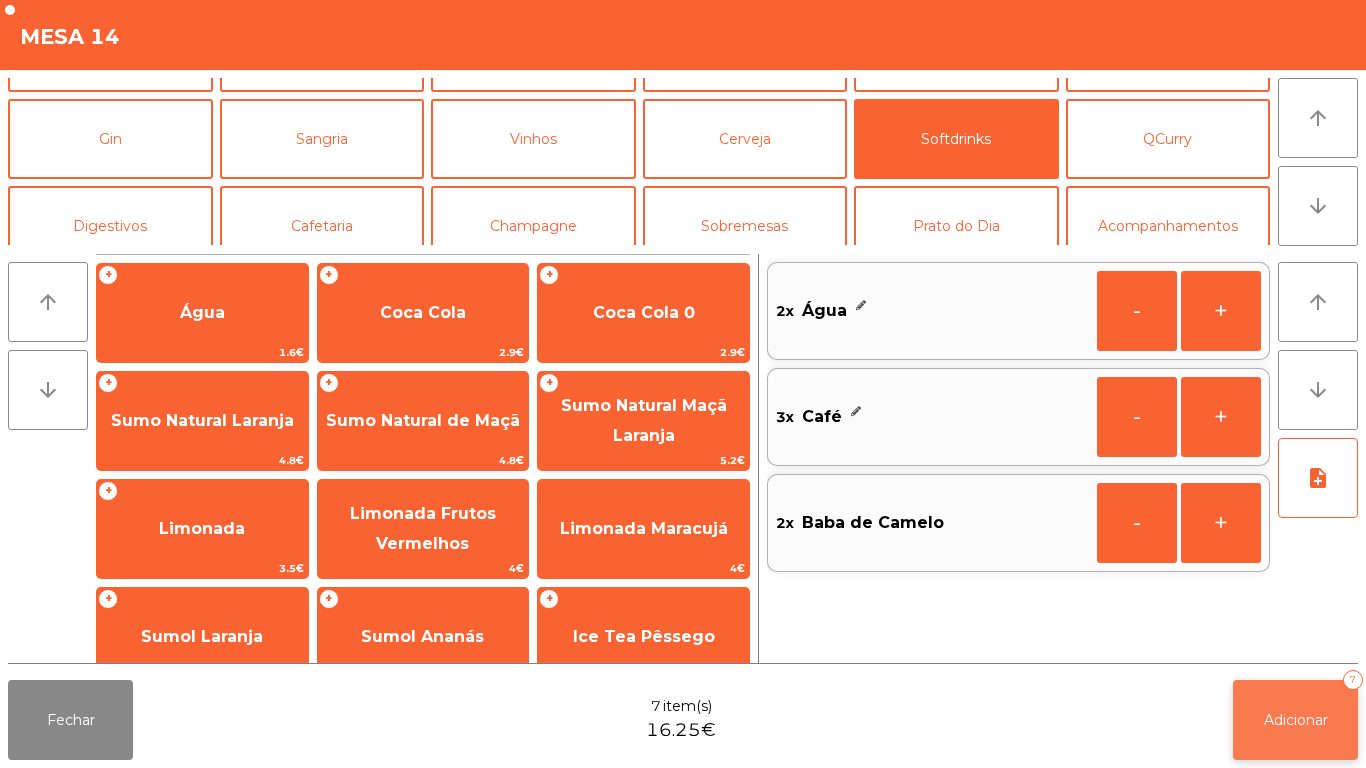 click on "Adicionar   7" 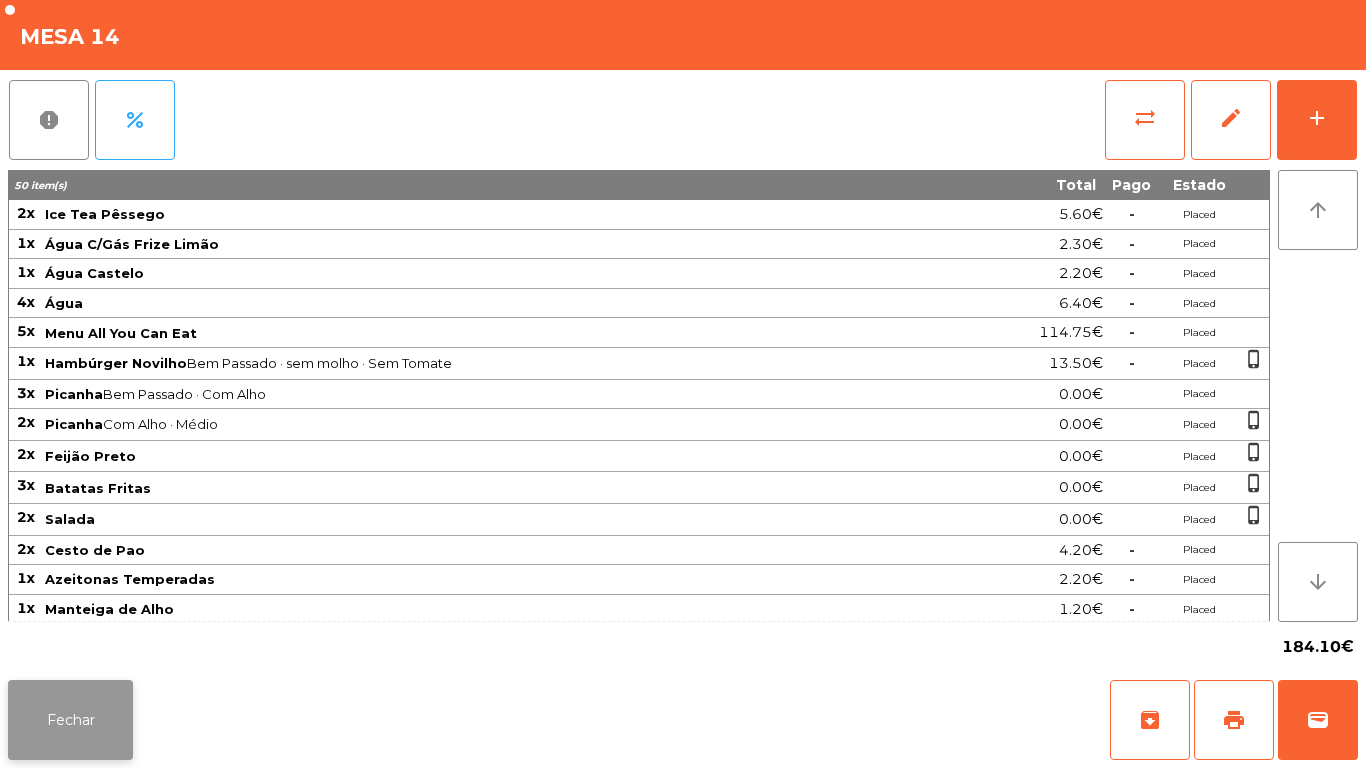 click on "Fechar" 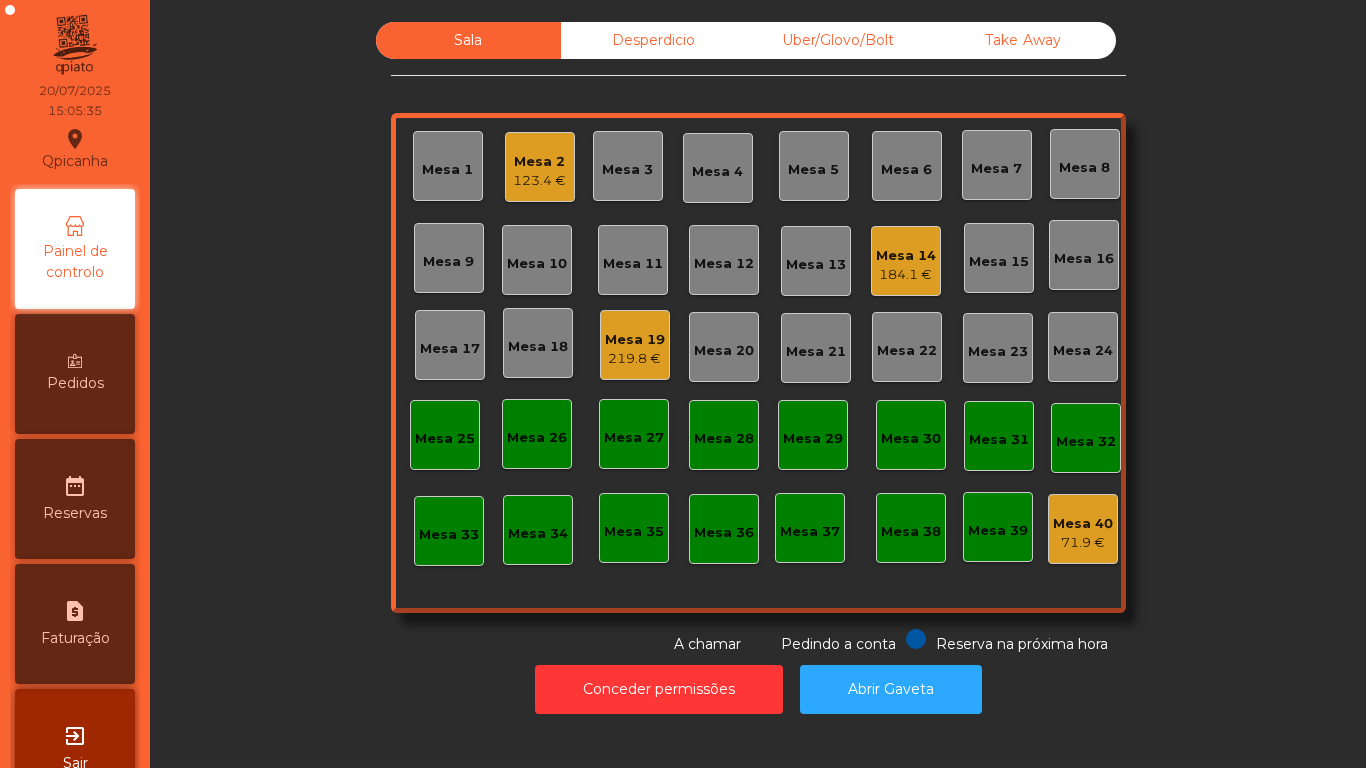click on "Mesa 19" 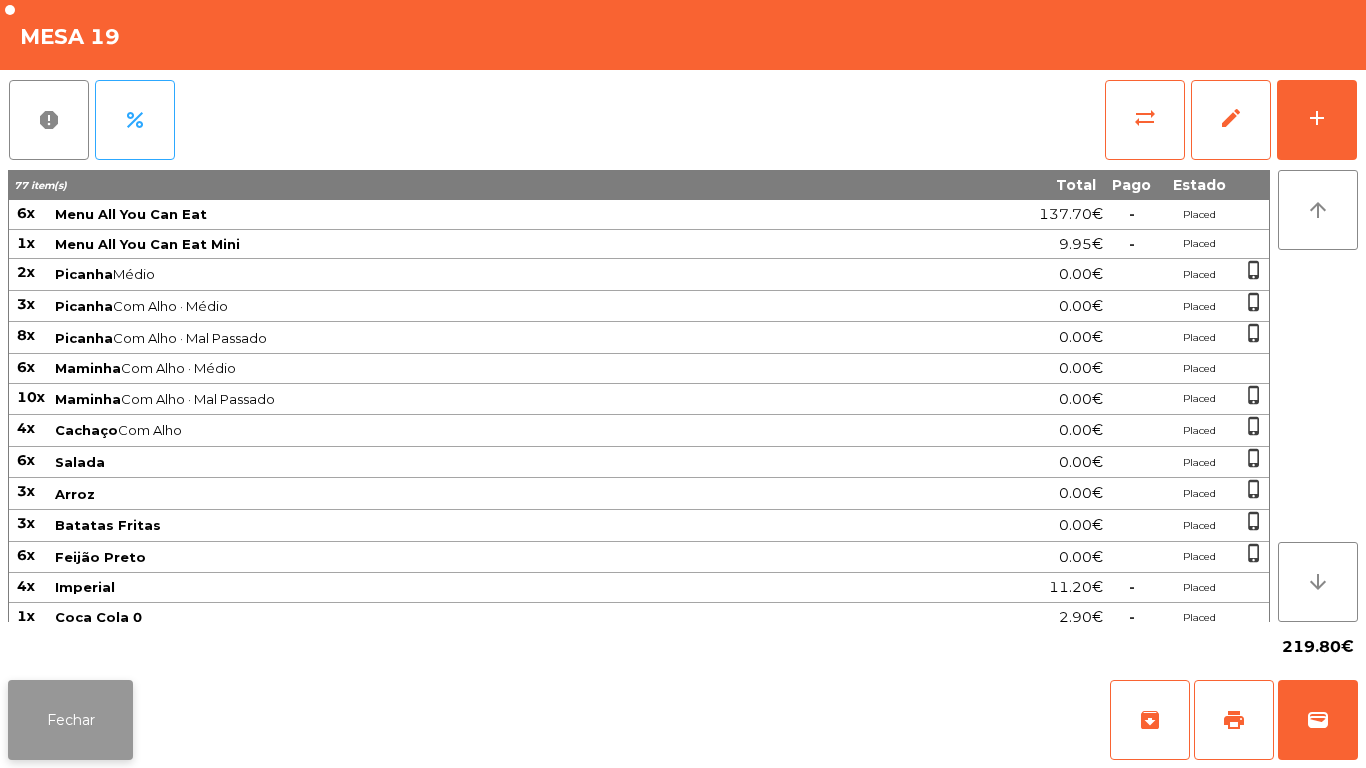 click on "Fechar" 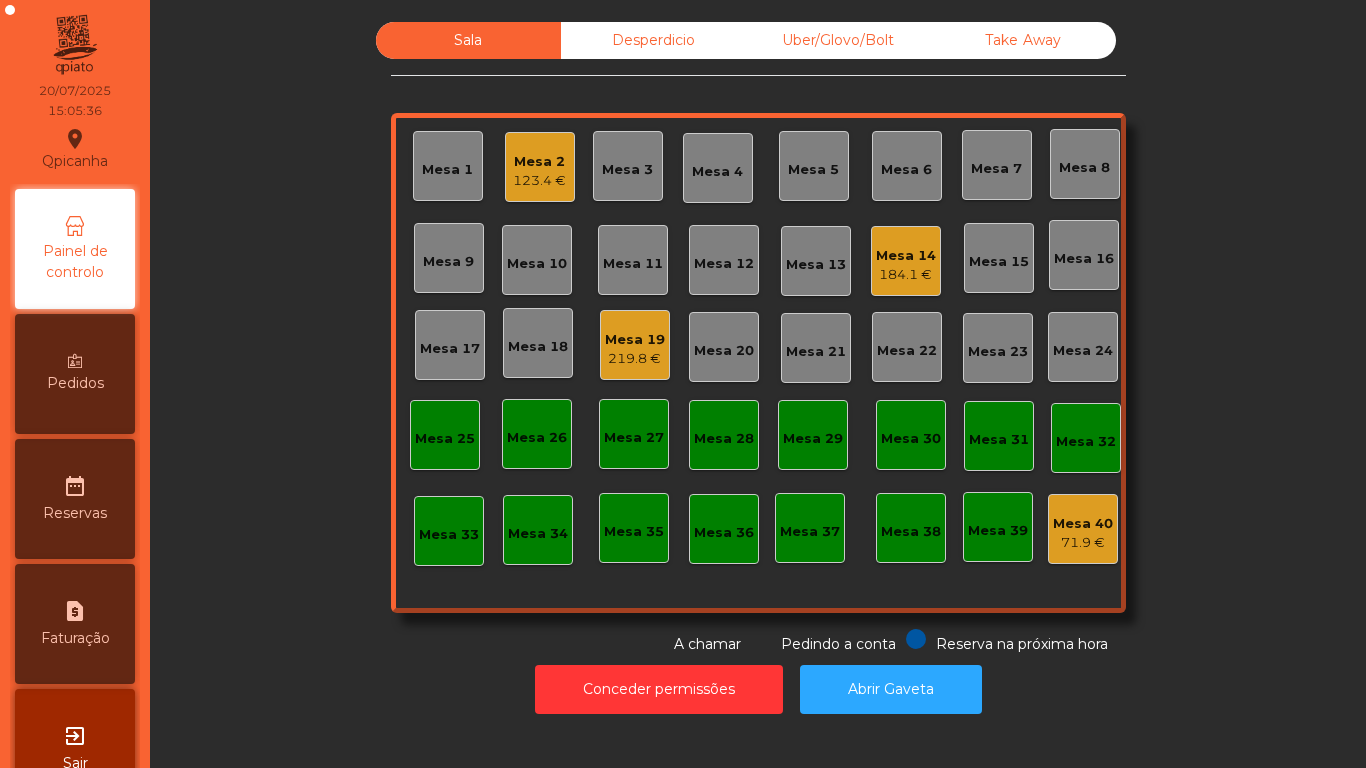 click on "184.1 €" 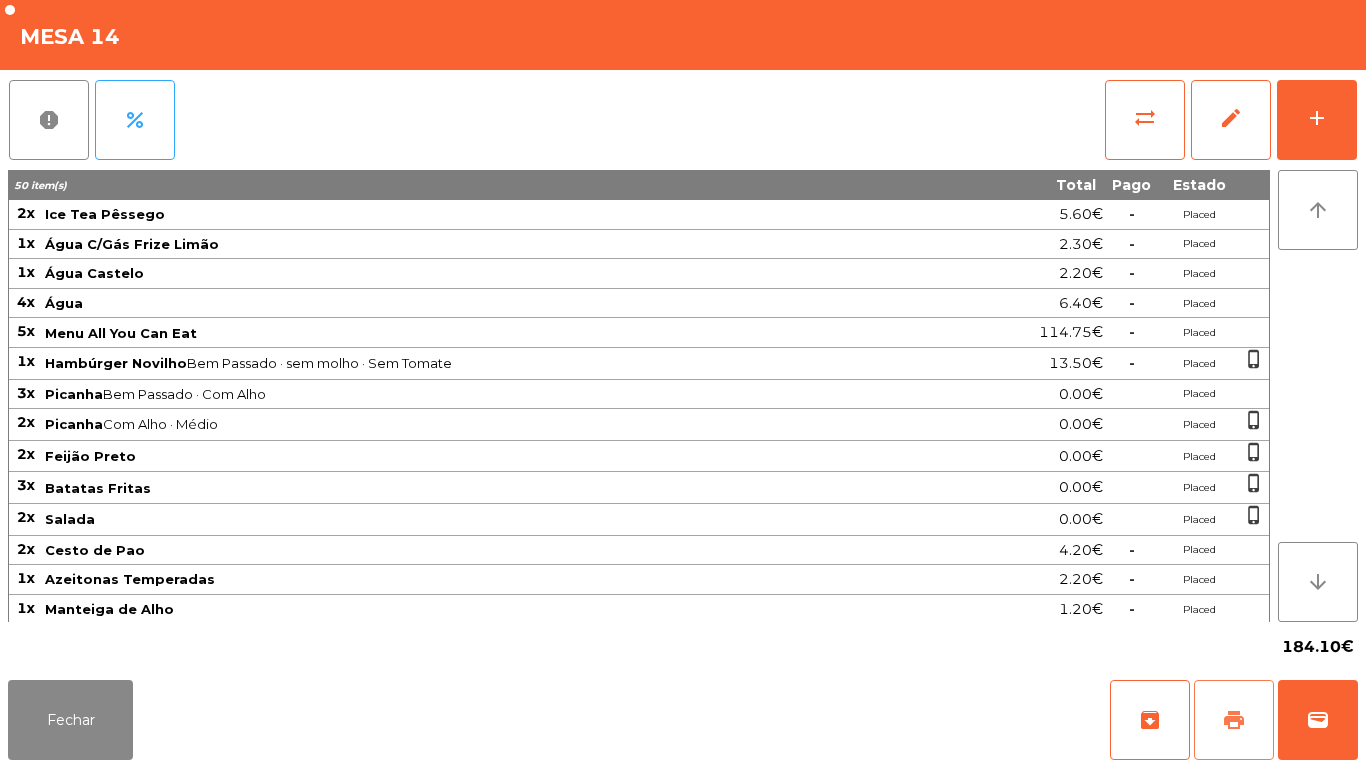 click on "print" 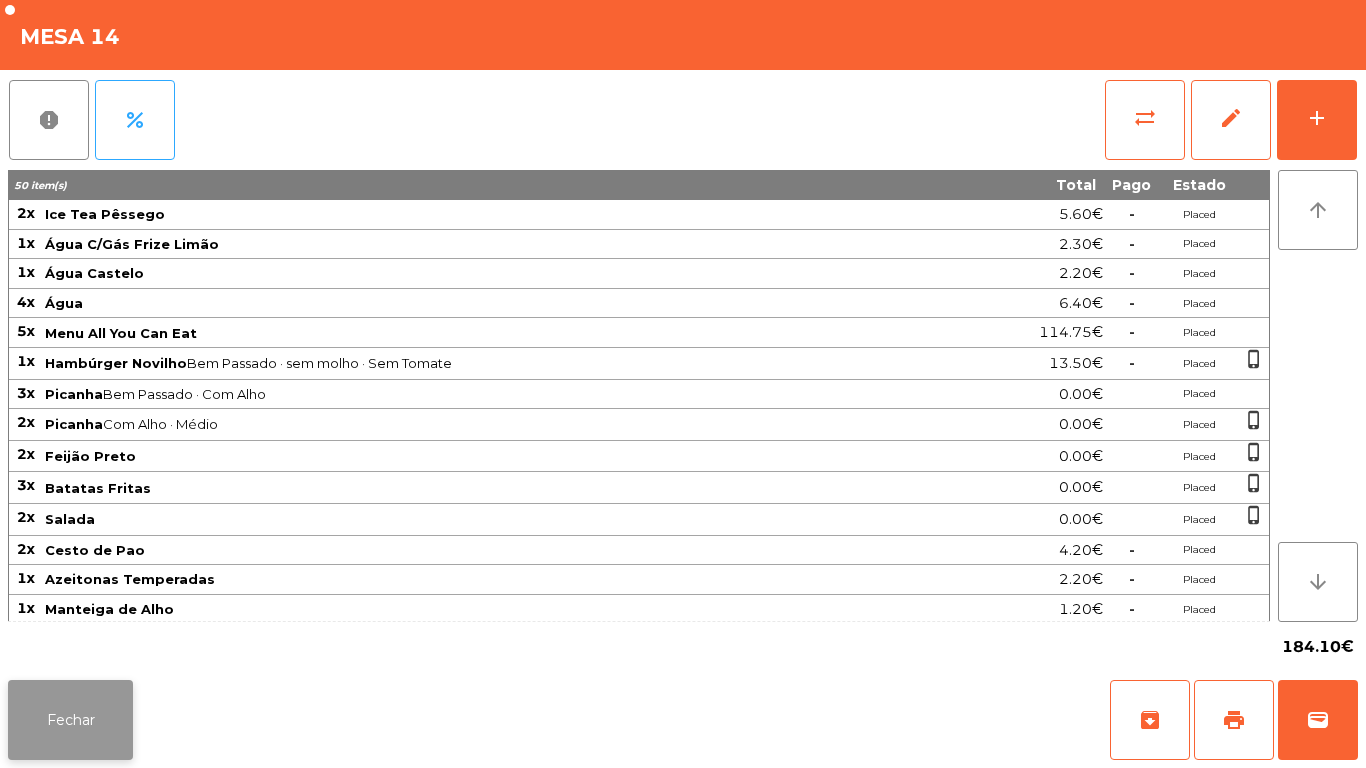 click on "Fechar" 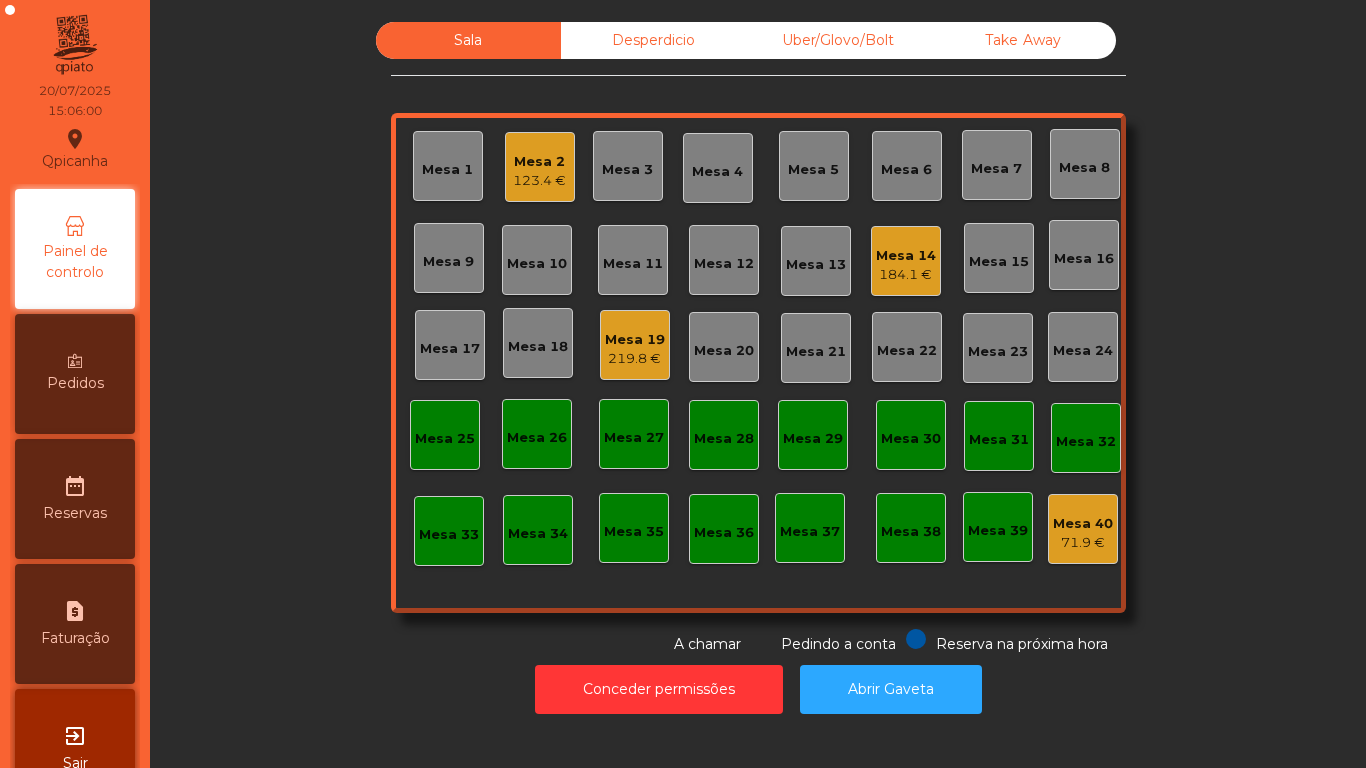 click on "219.8 €" 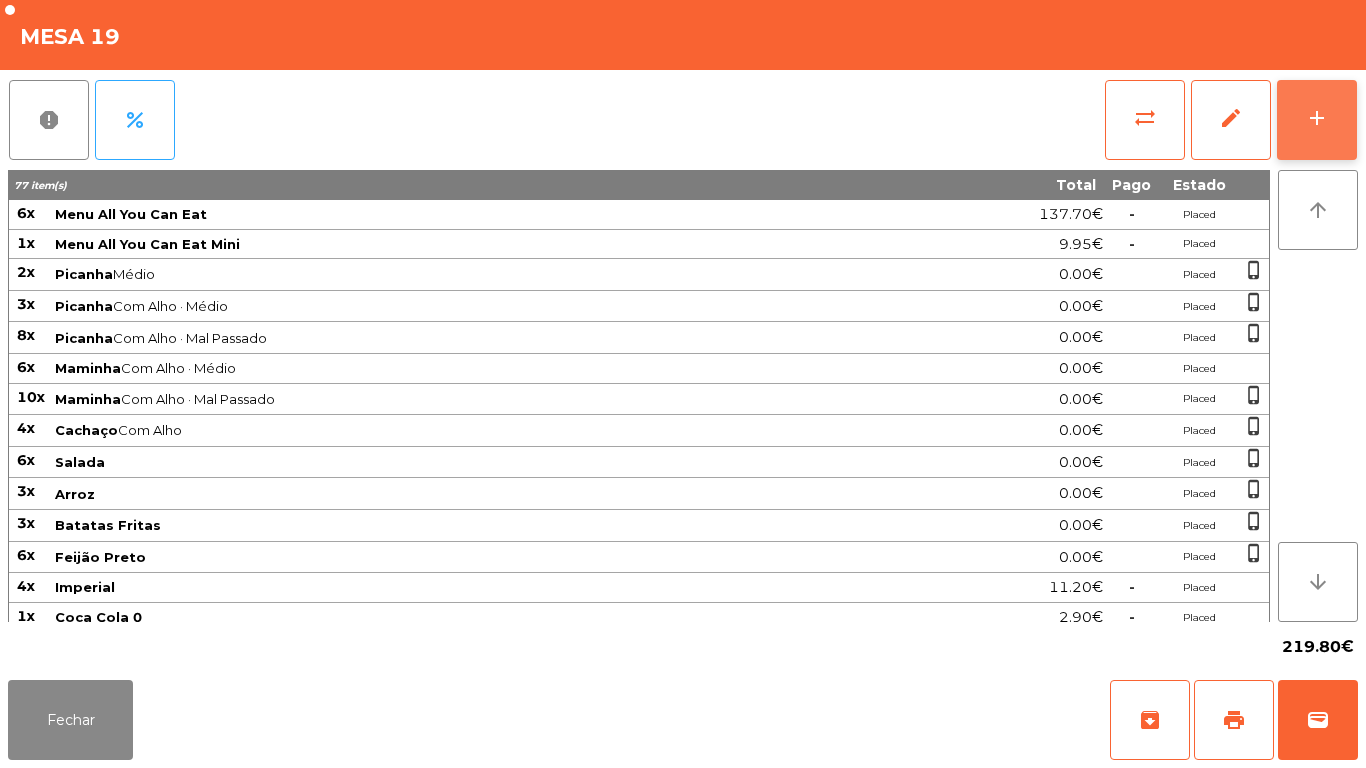 click on "add" 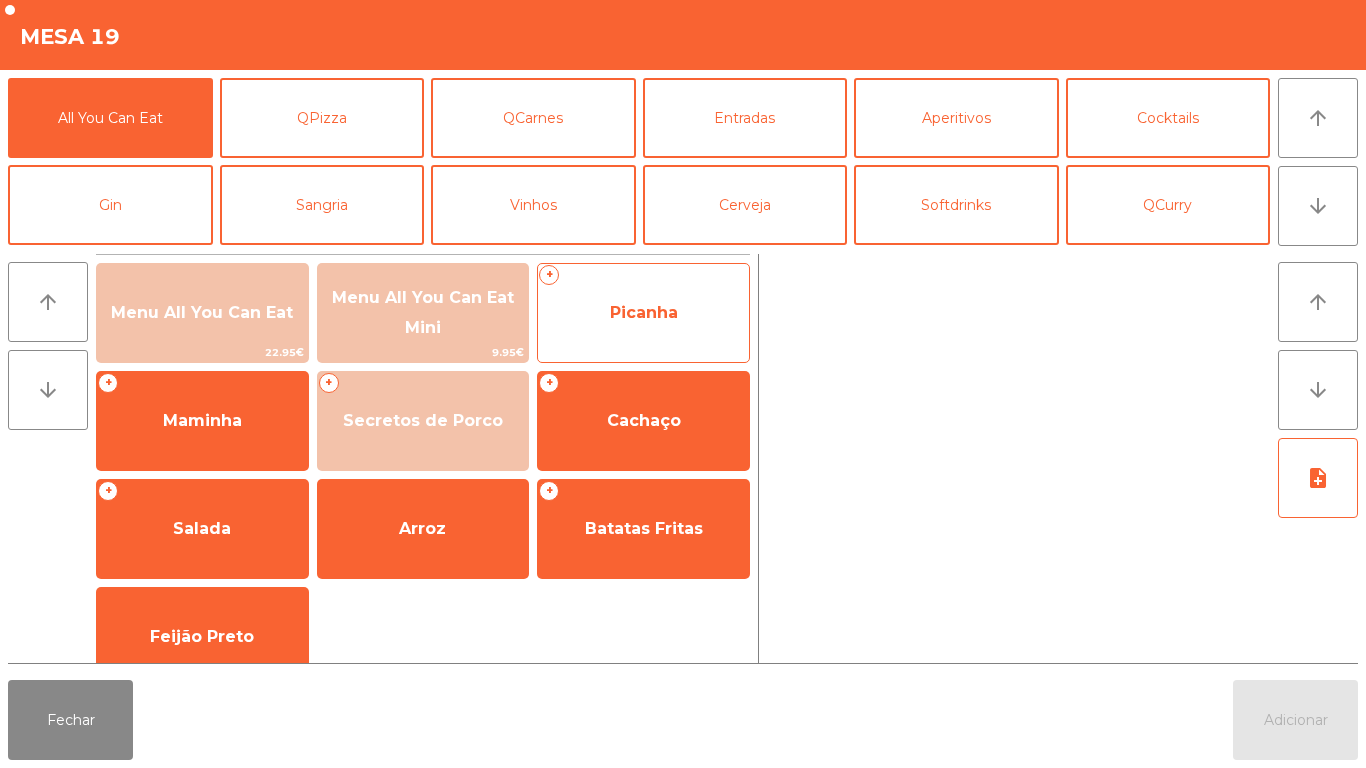 click on "Picanha" 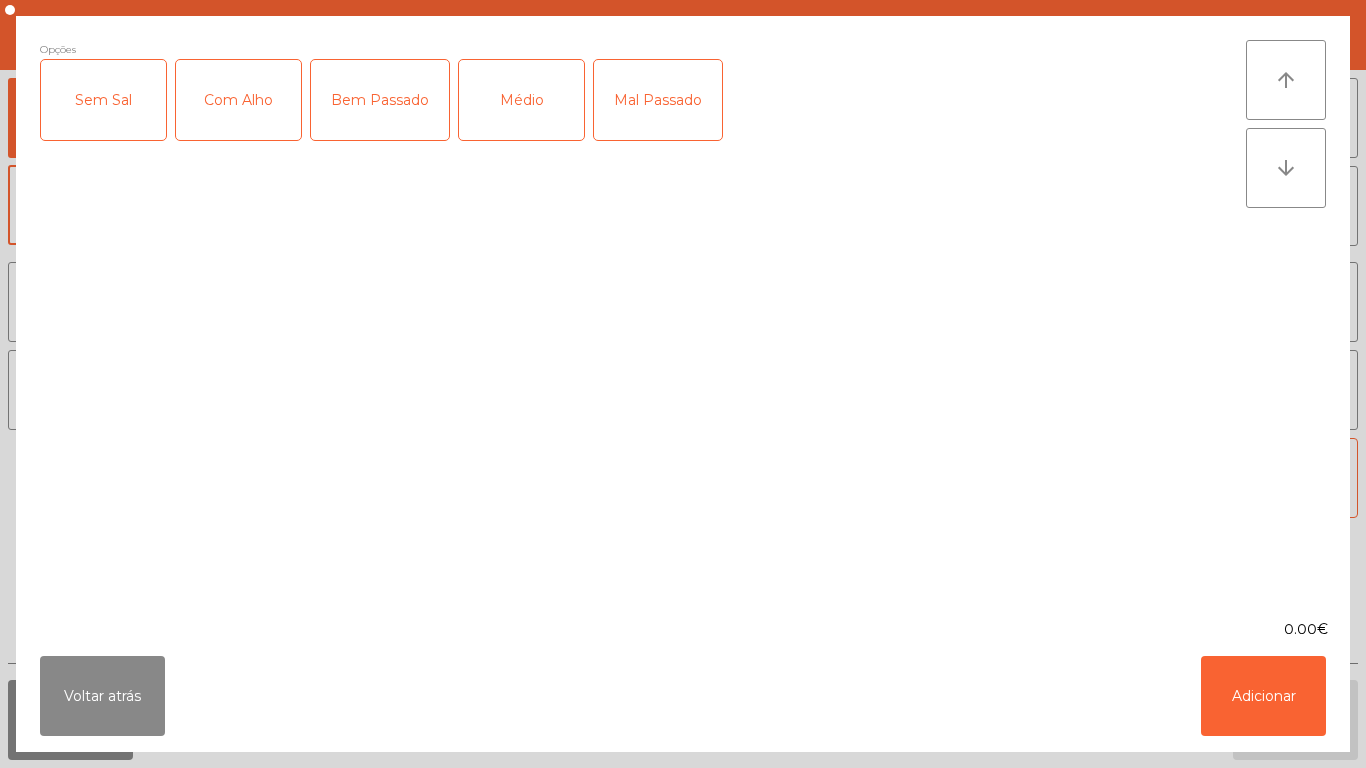 click on "Mal Passado" 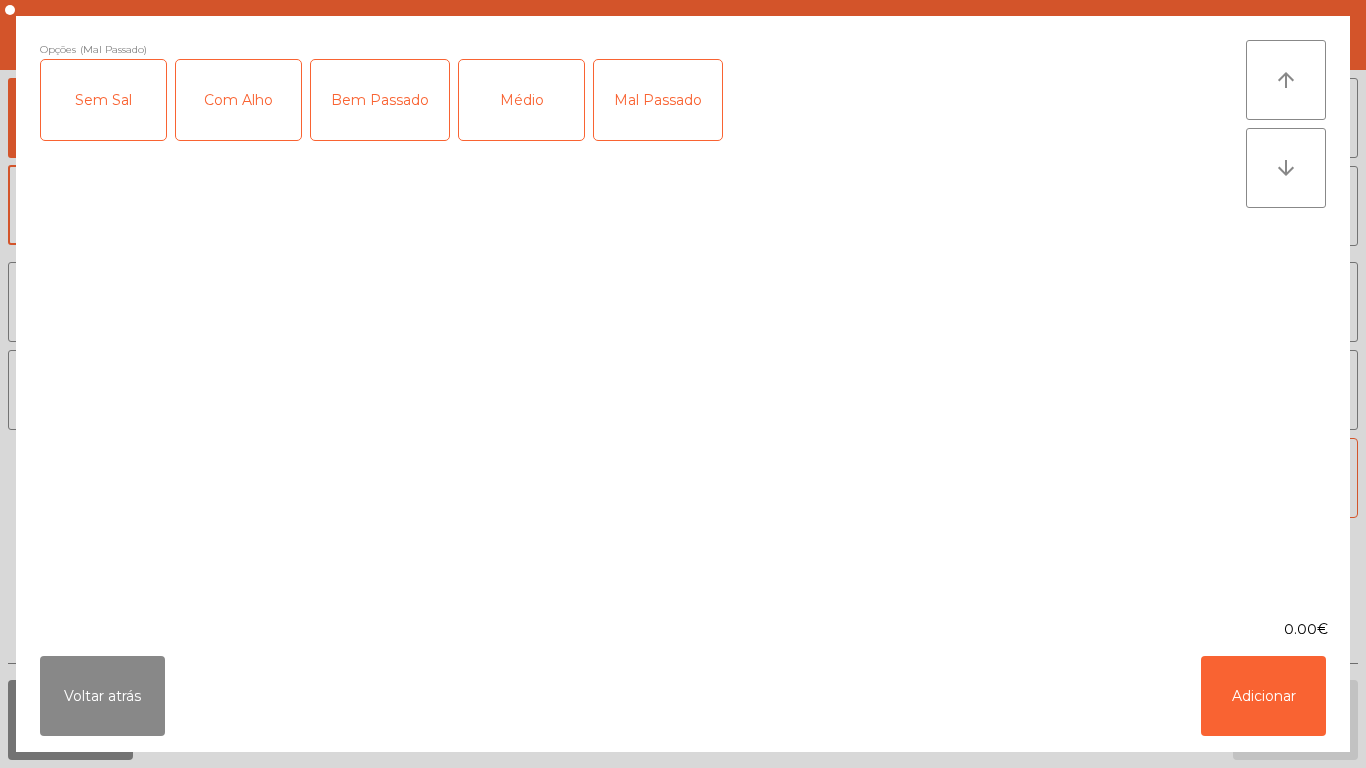 click on "Com Alho" 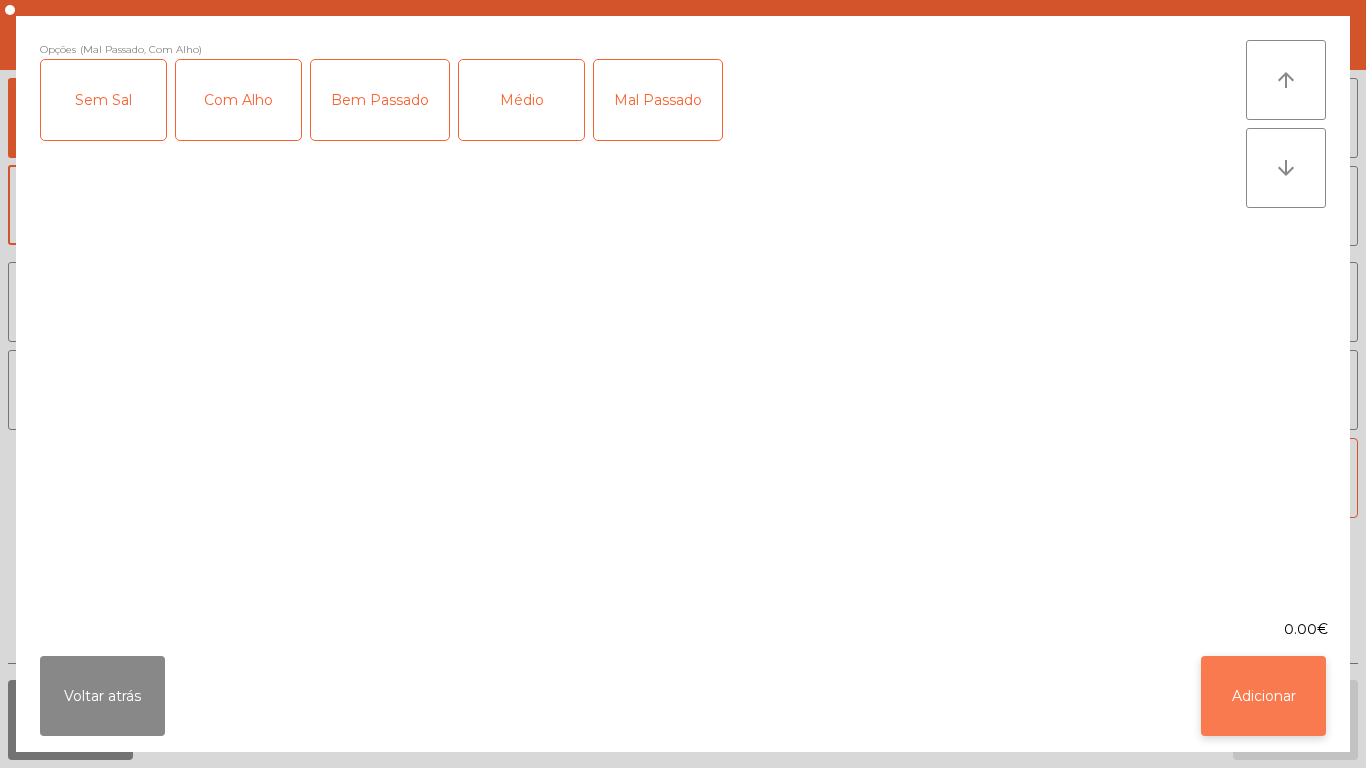 click on "Adicionar" 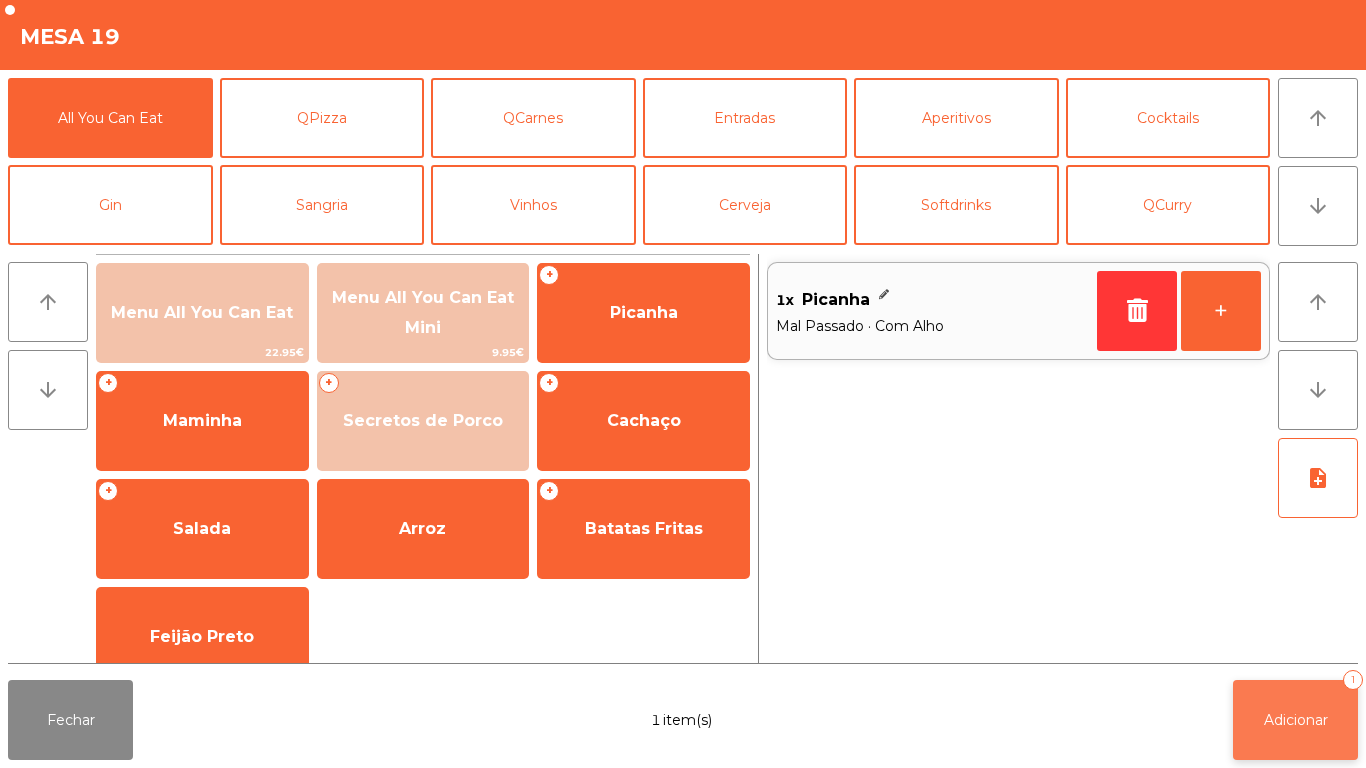 click on "Adicionar   1" 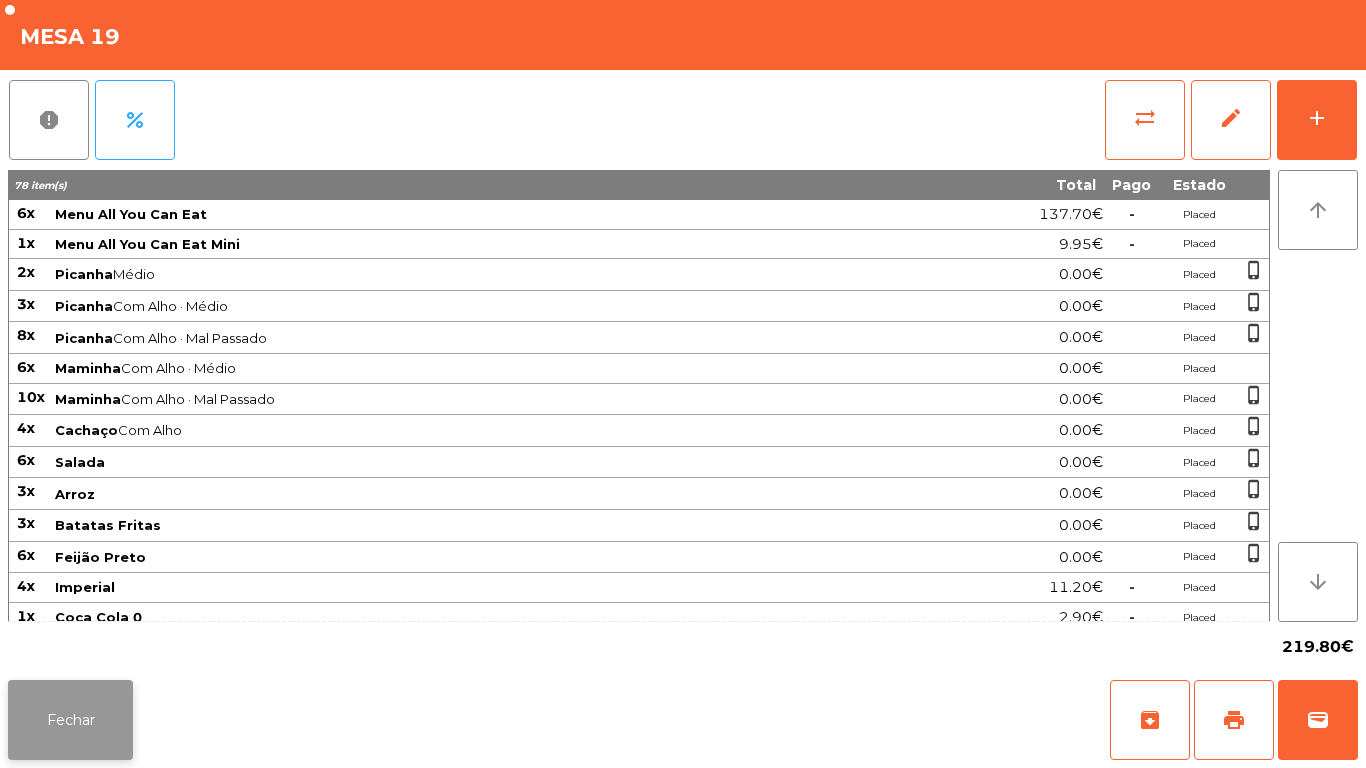 click on "Fechar" 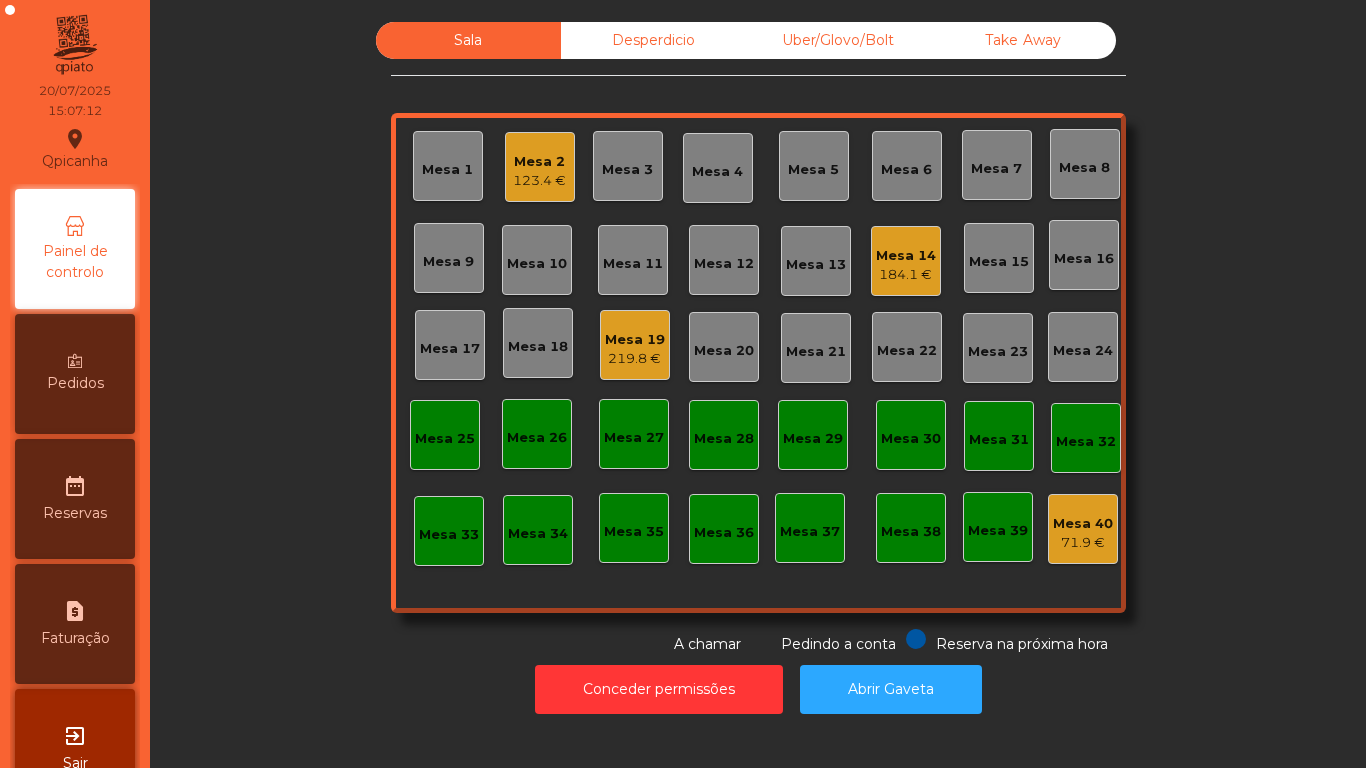 click on "184.1 €" 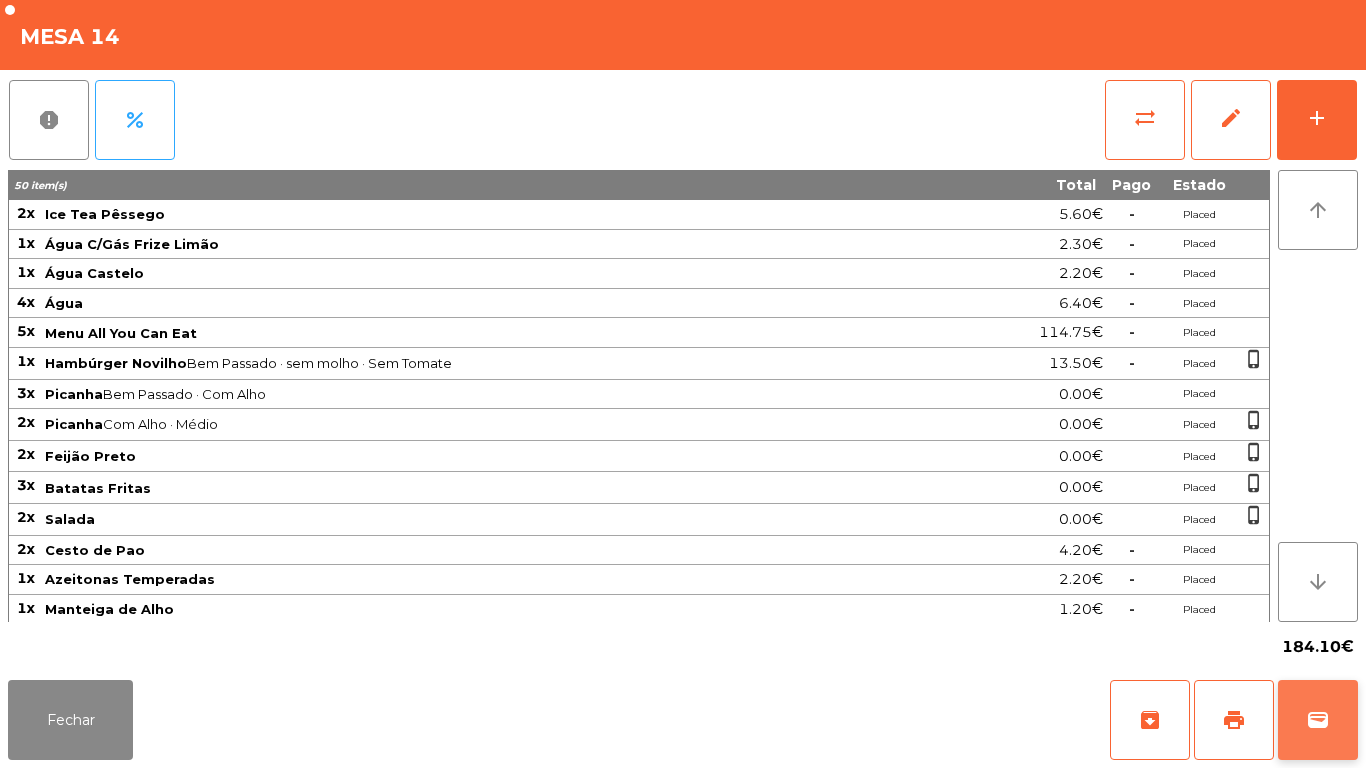 click on "wallet" 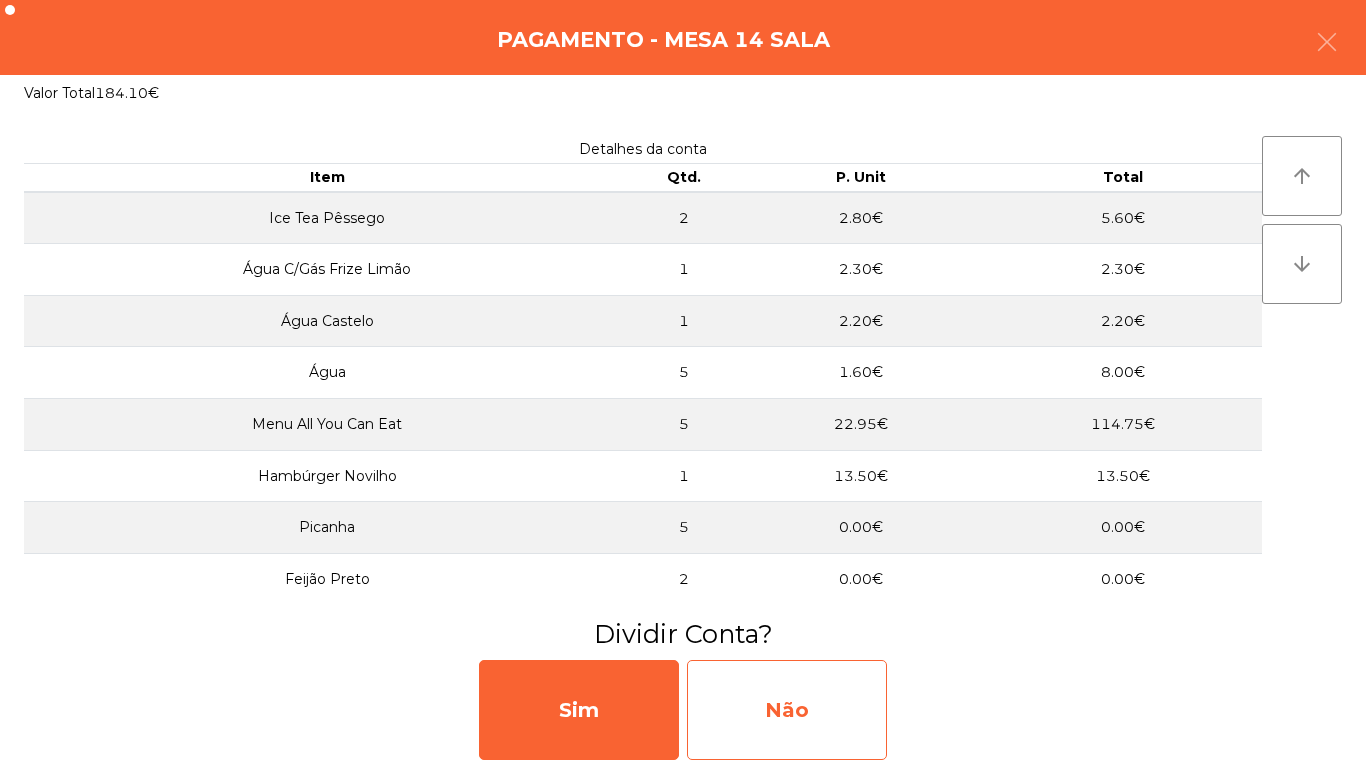 click on "Não" 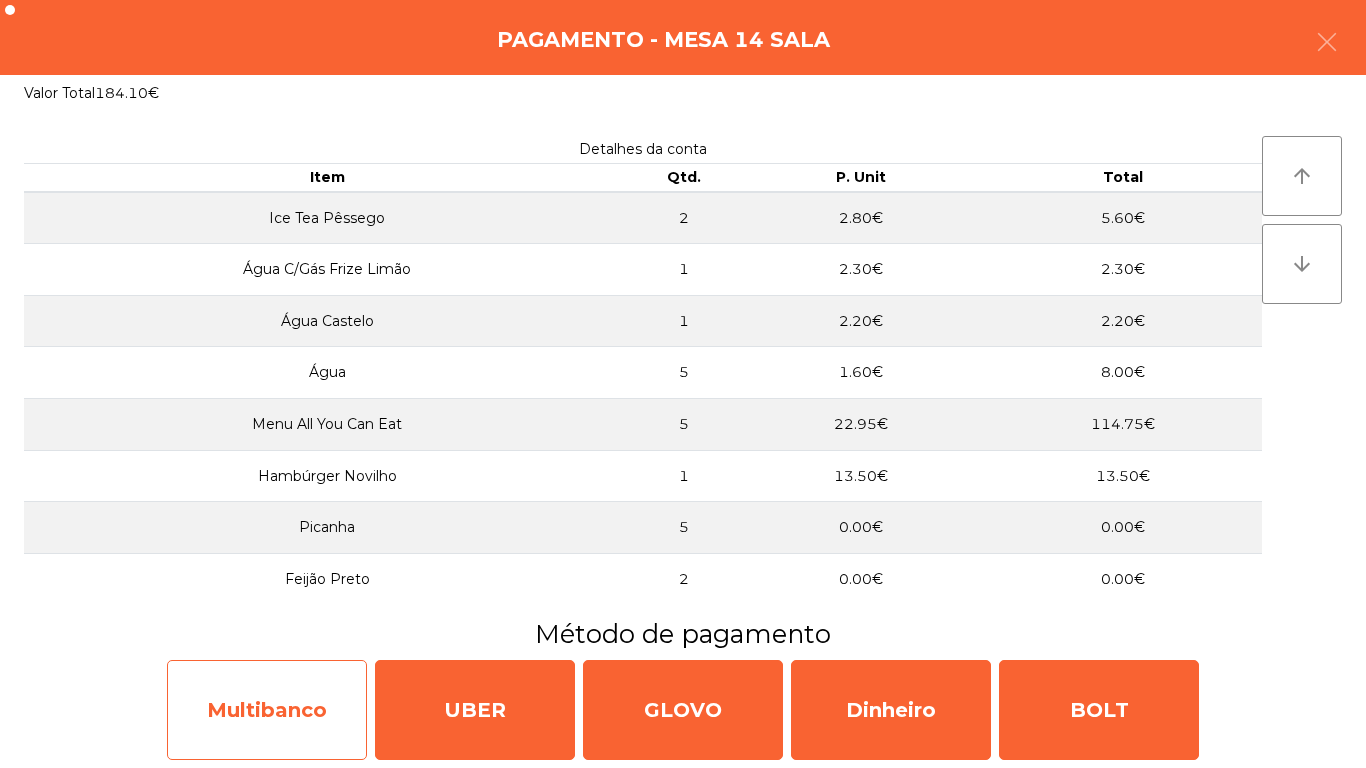 click on "Multibanco" 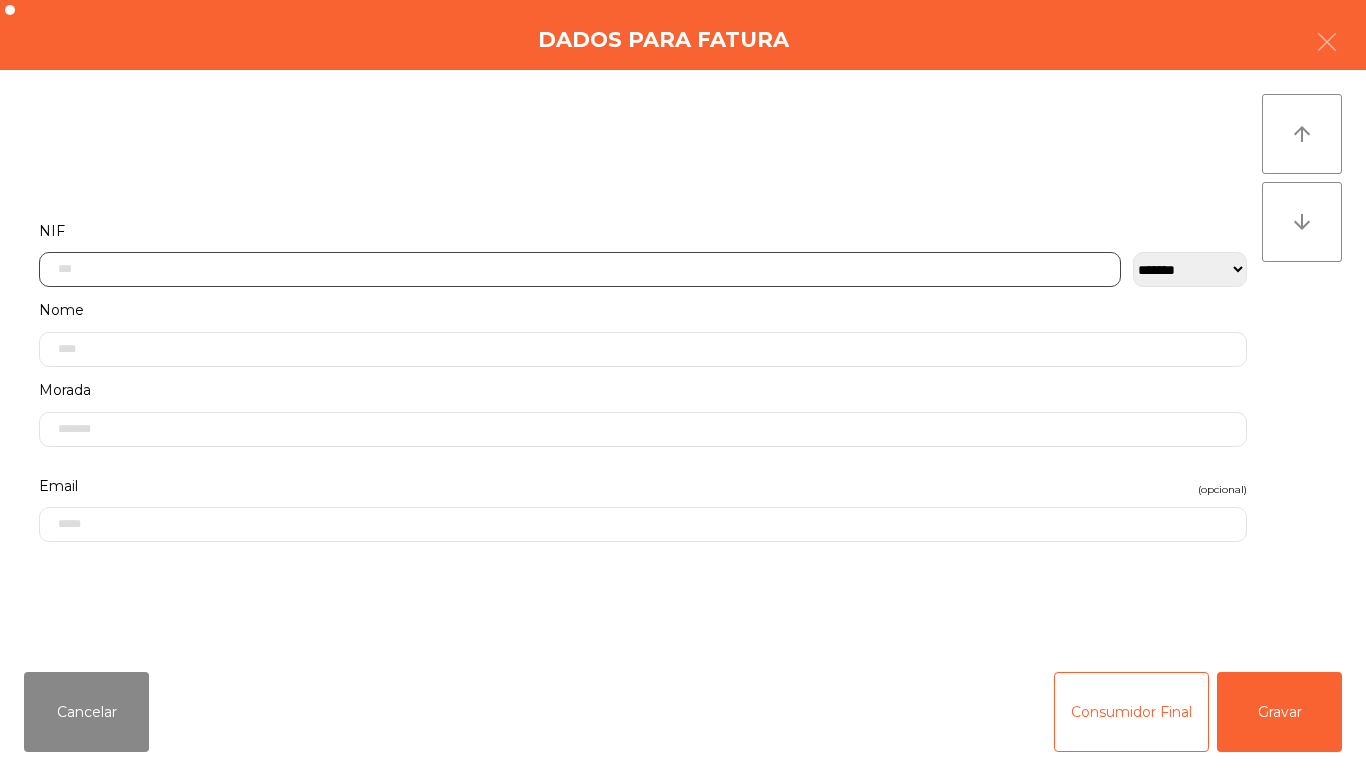 click 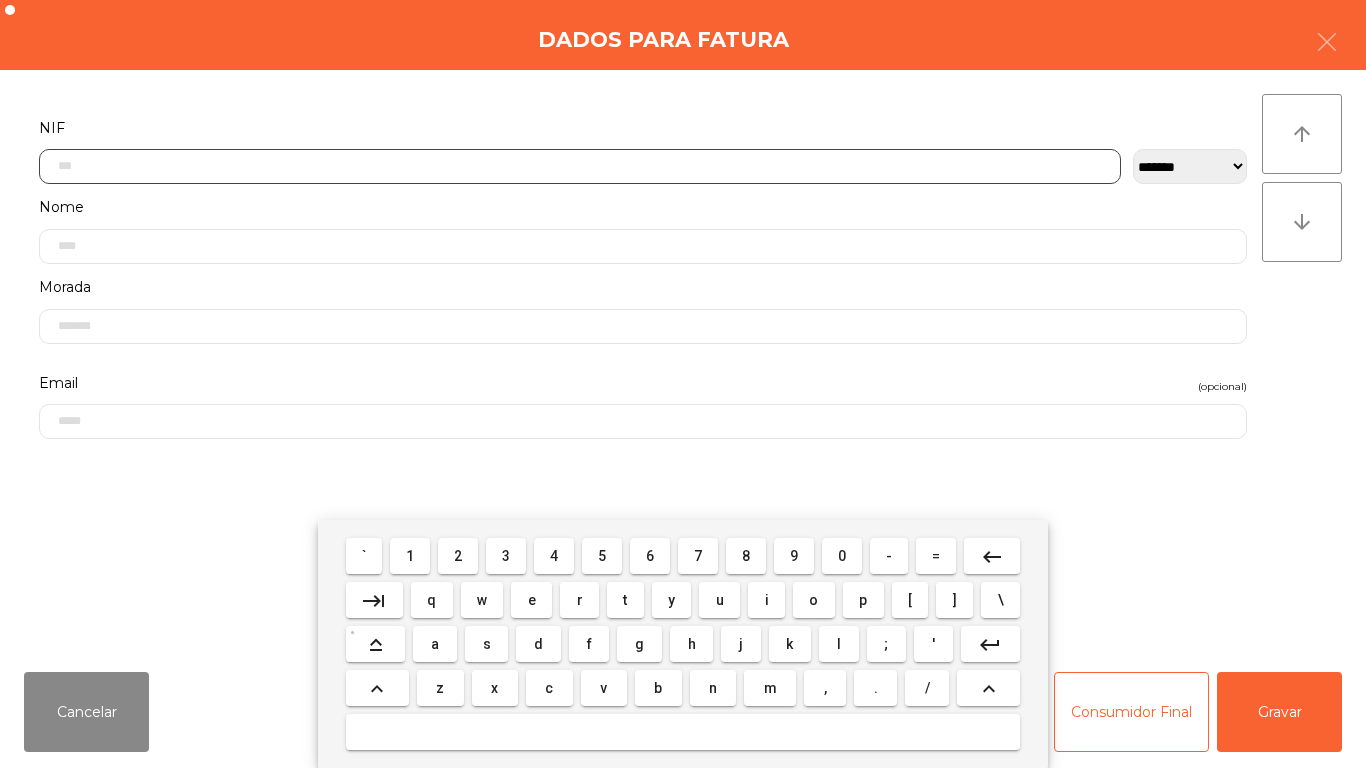 scroll, scrollTop: 122, scrollLeft: 0, axis: vertical 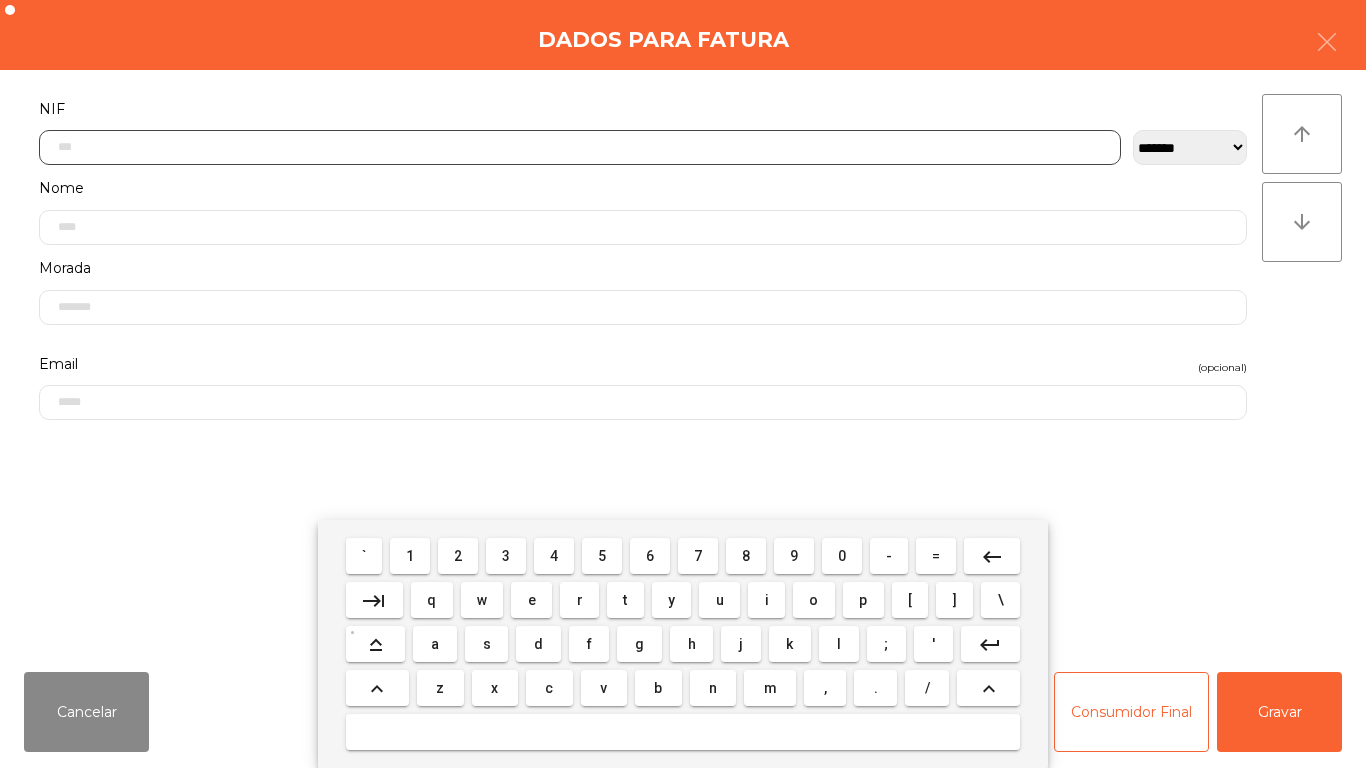 click on "5" at bounding box center (602, 556) 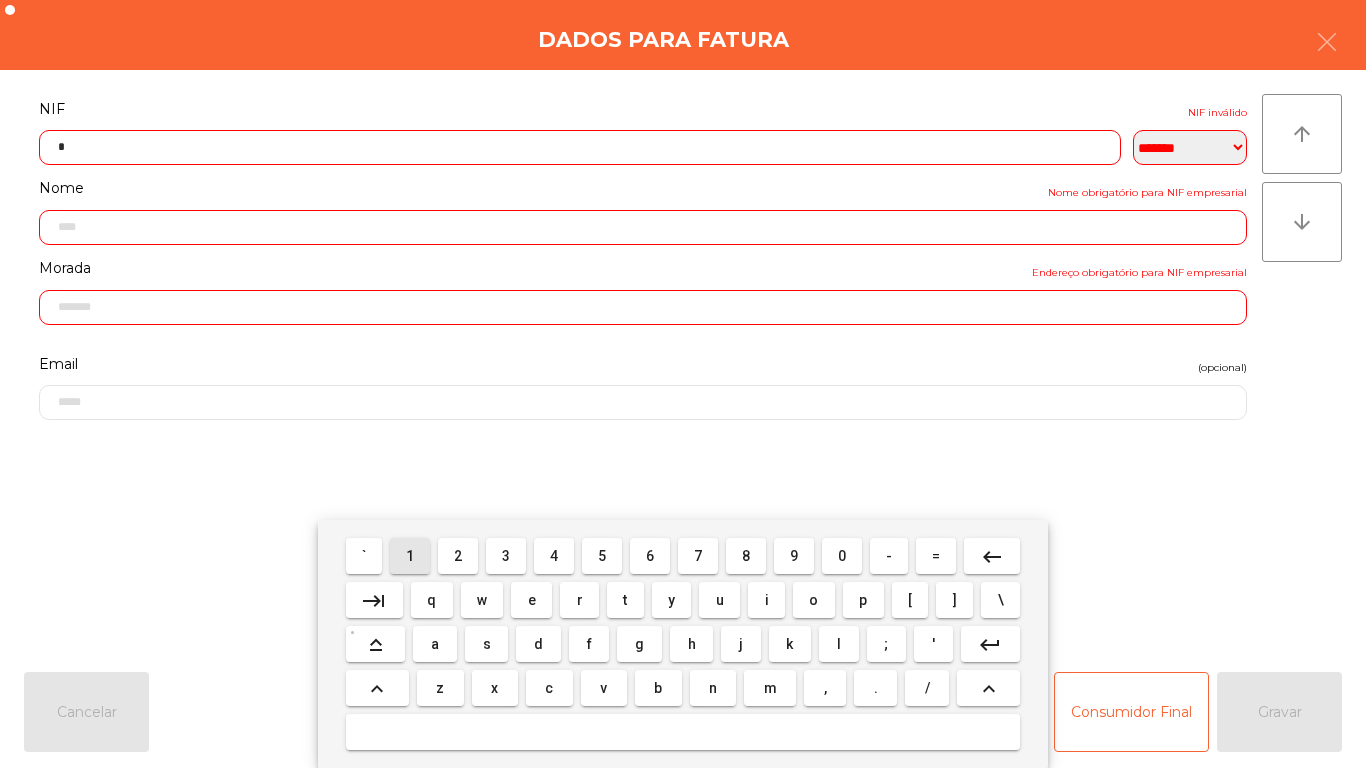 click on "1" at bounding box center (410, 556) 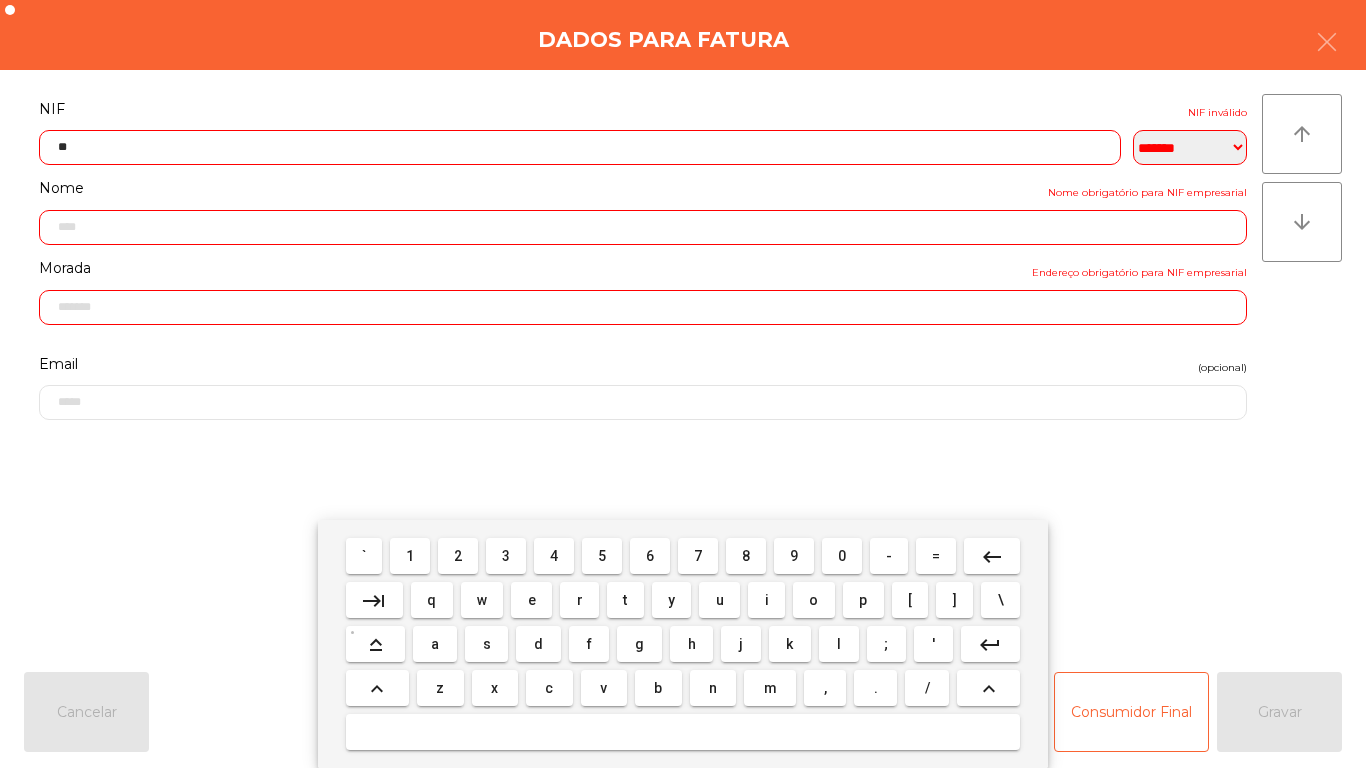 click on "4" at bounding box center [554, 556] 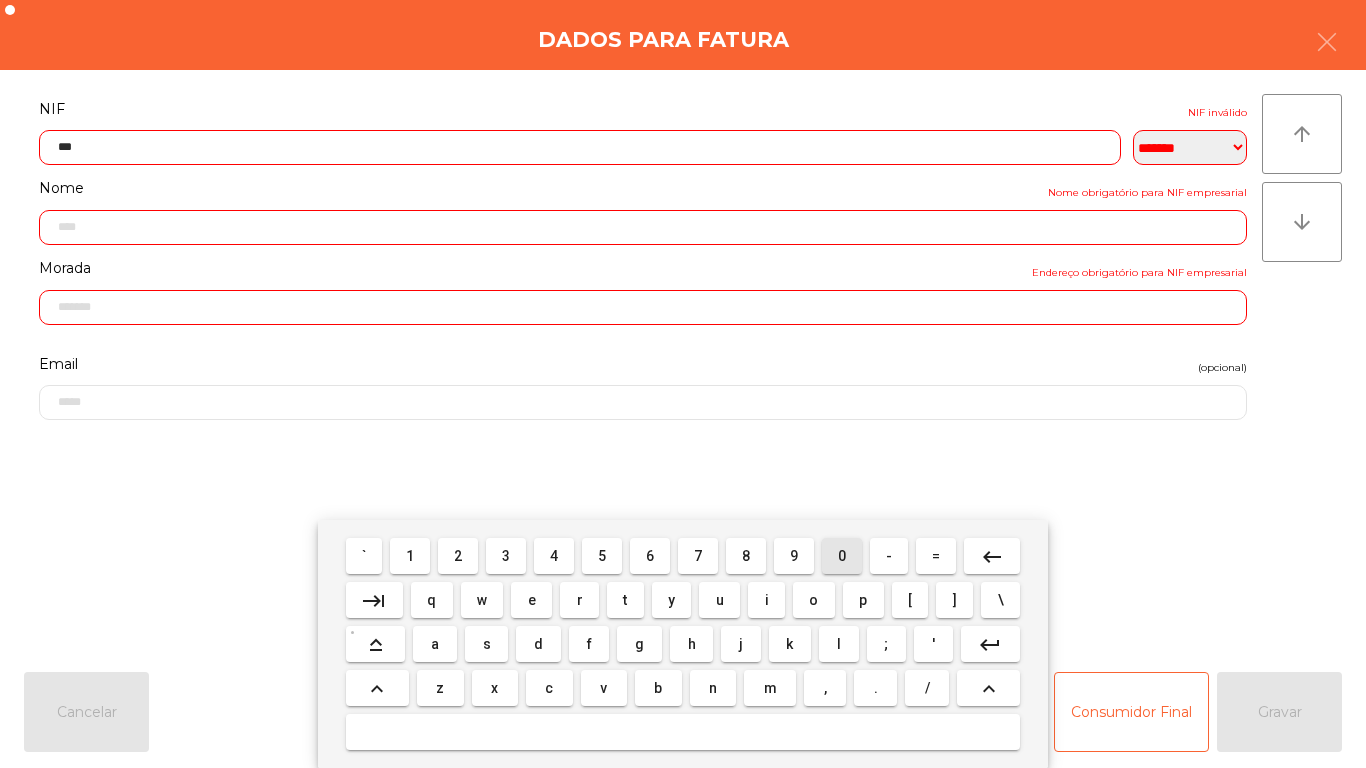 click on "0" at bounding box center [842, 556] 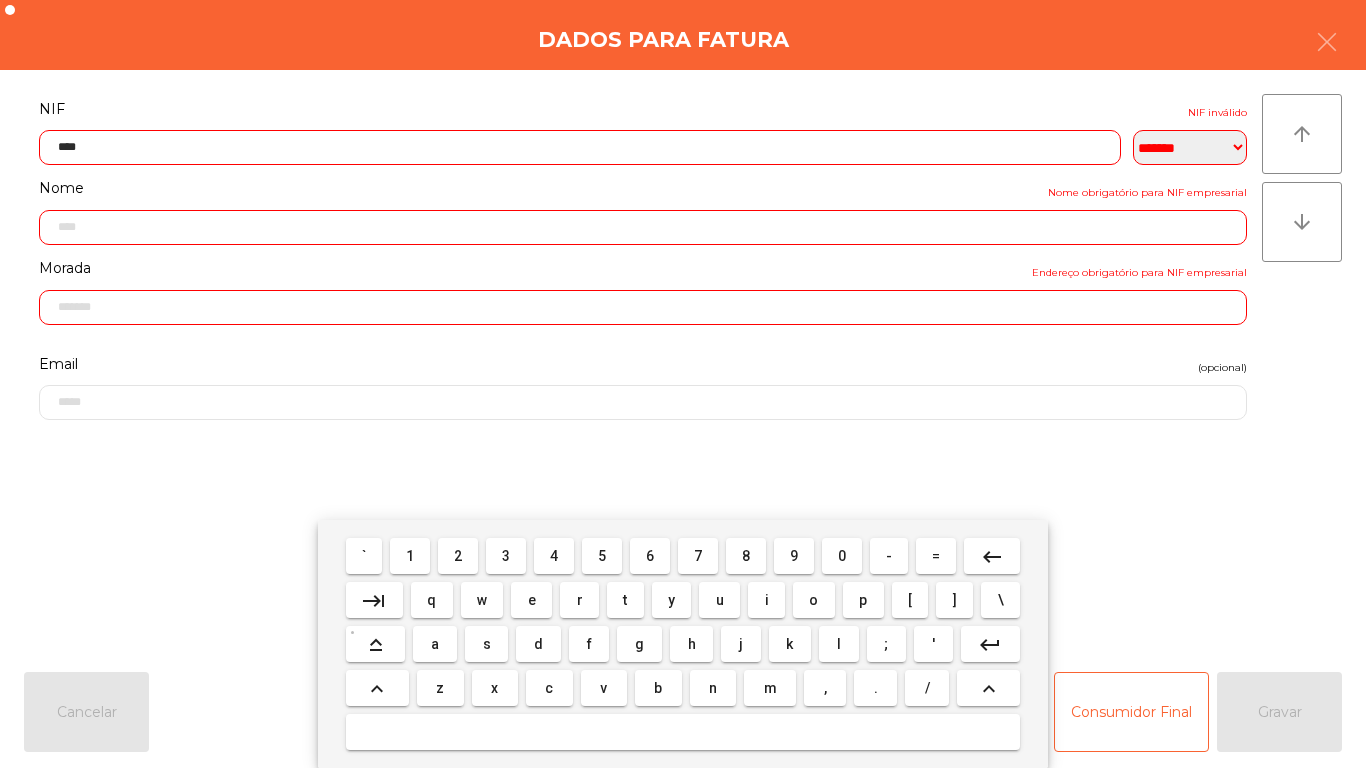 click on "9" at bounding box center (794, 556) 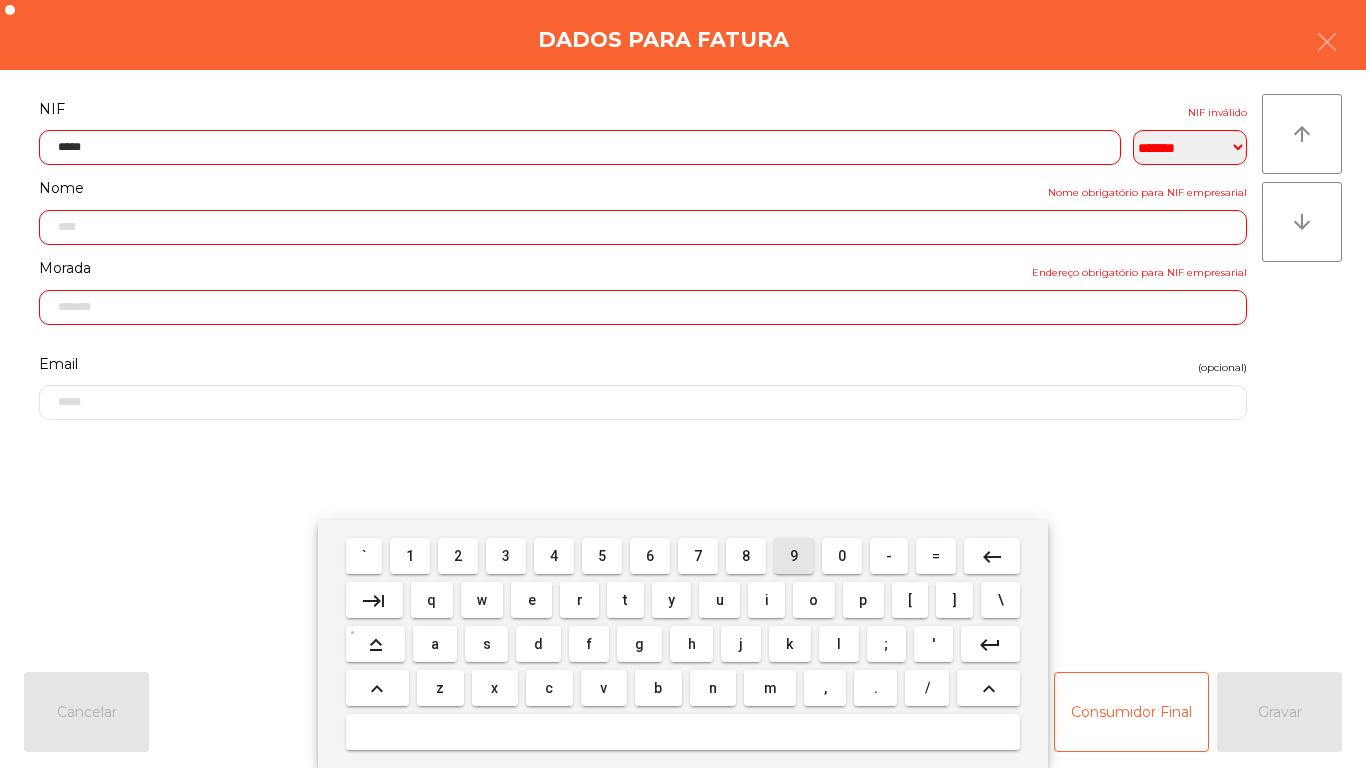 click on "8" at bounding box center [746, 556] 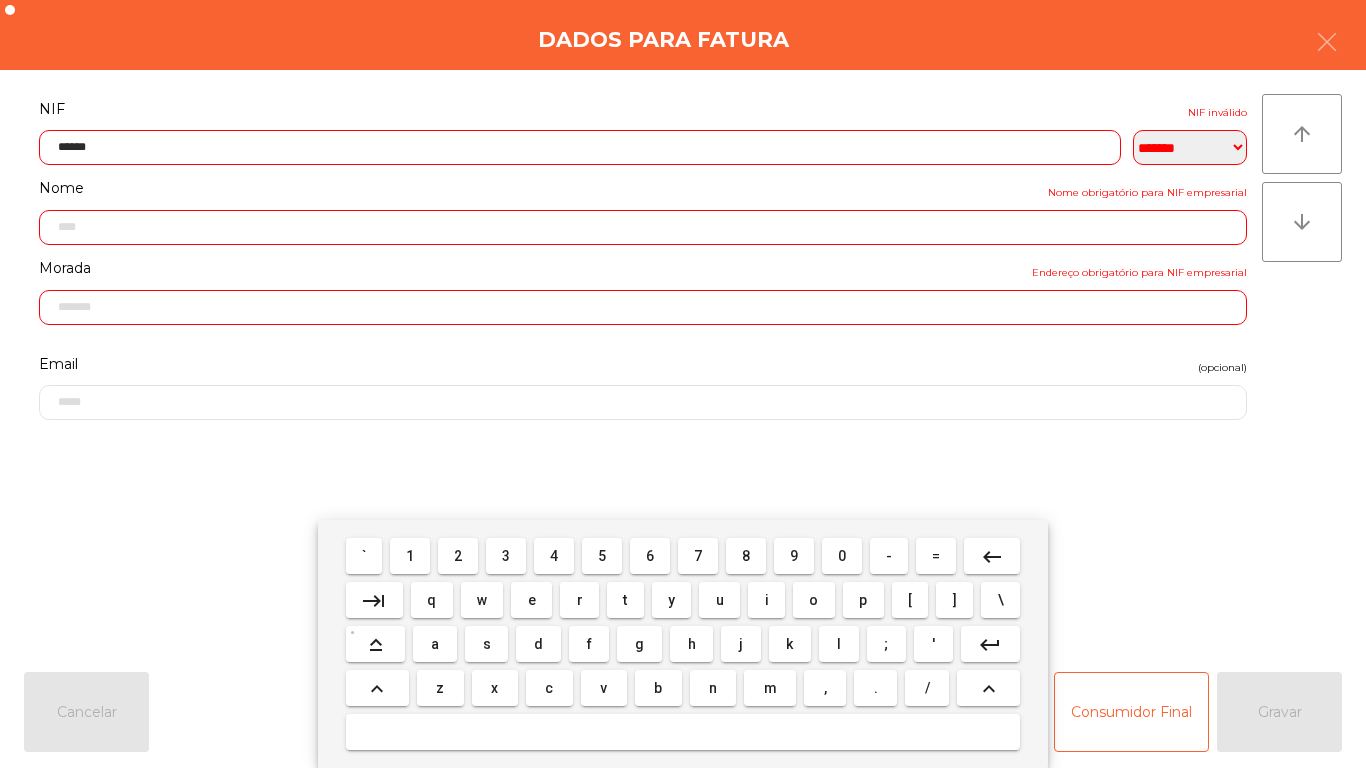 click on "1" at bounding box center (410, 556) 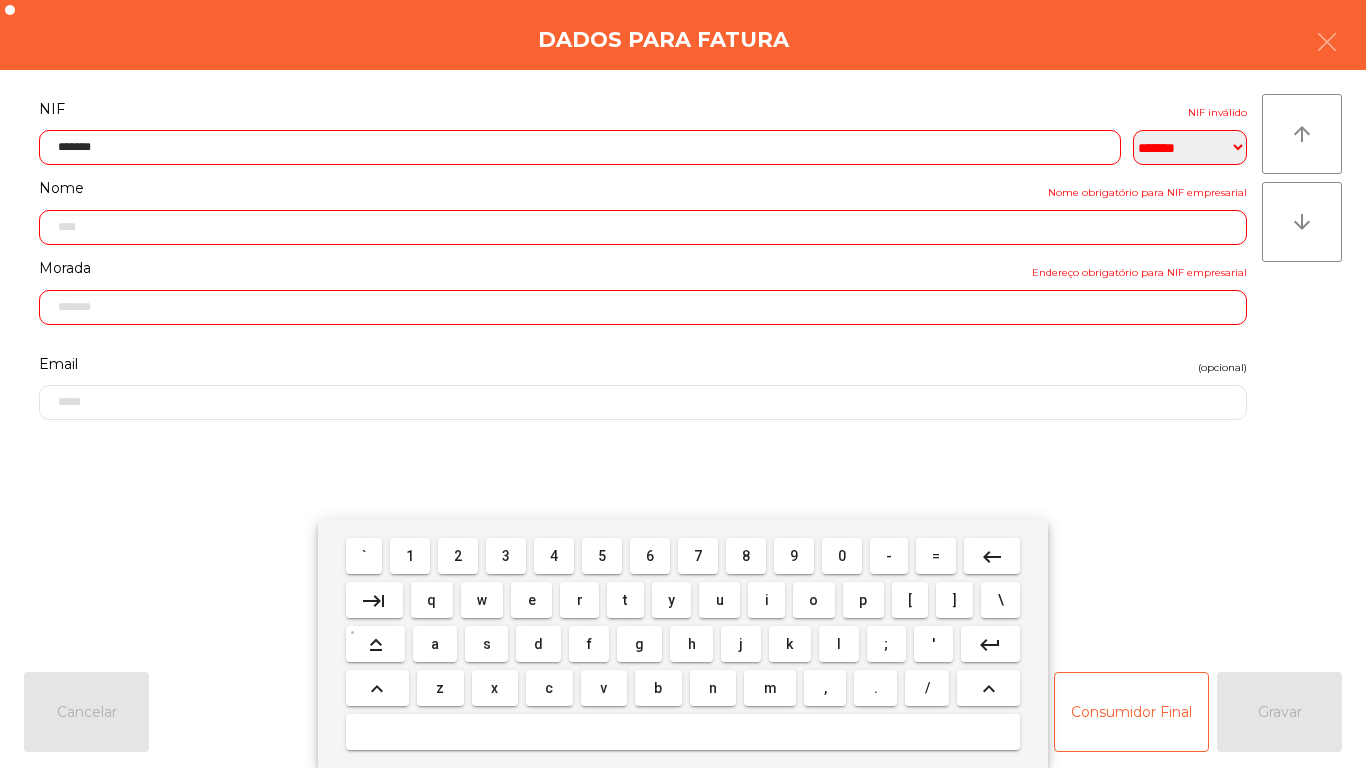 click on "1" at bounding box center [410, 556] 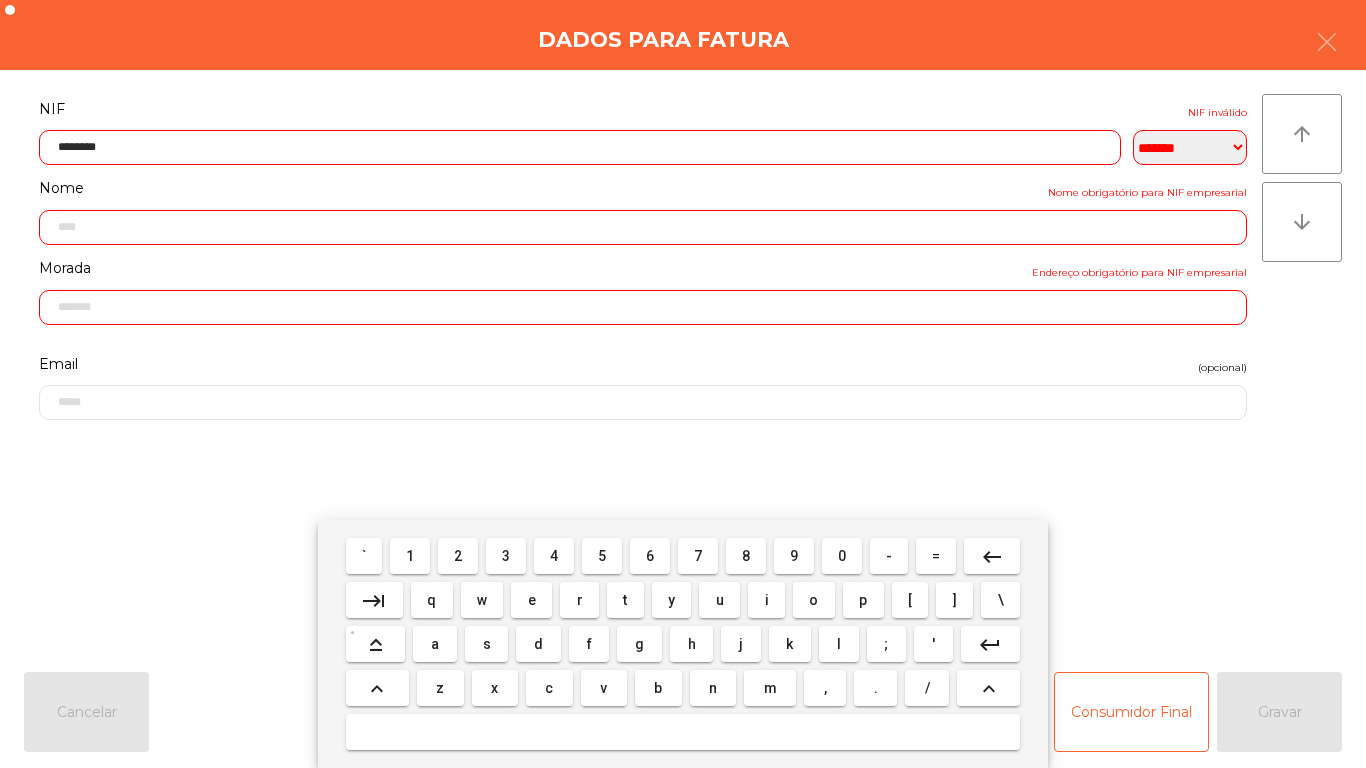click on "2" at bounding box center [458, 556] 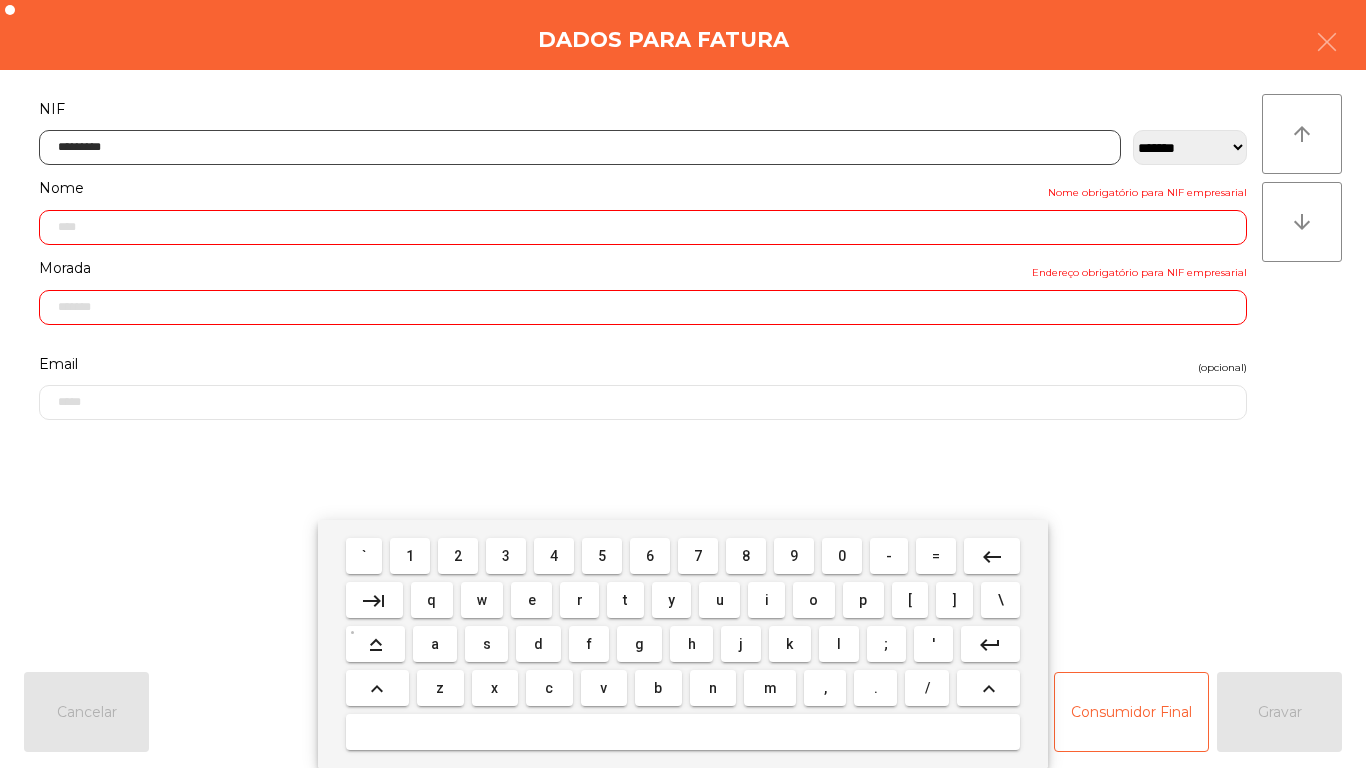 type on "**********" 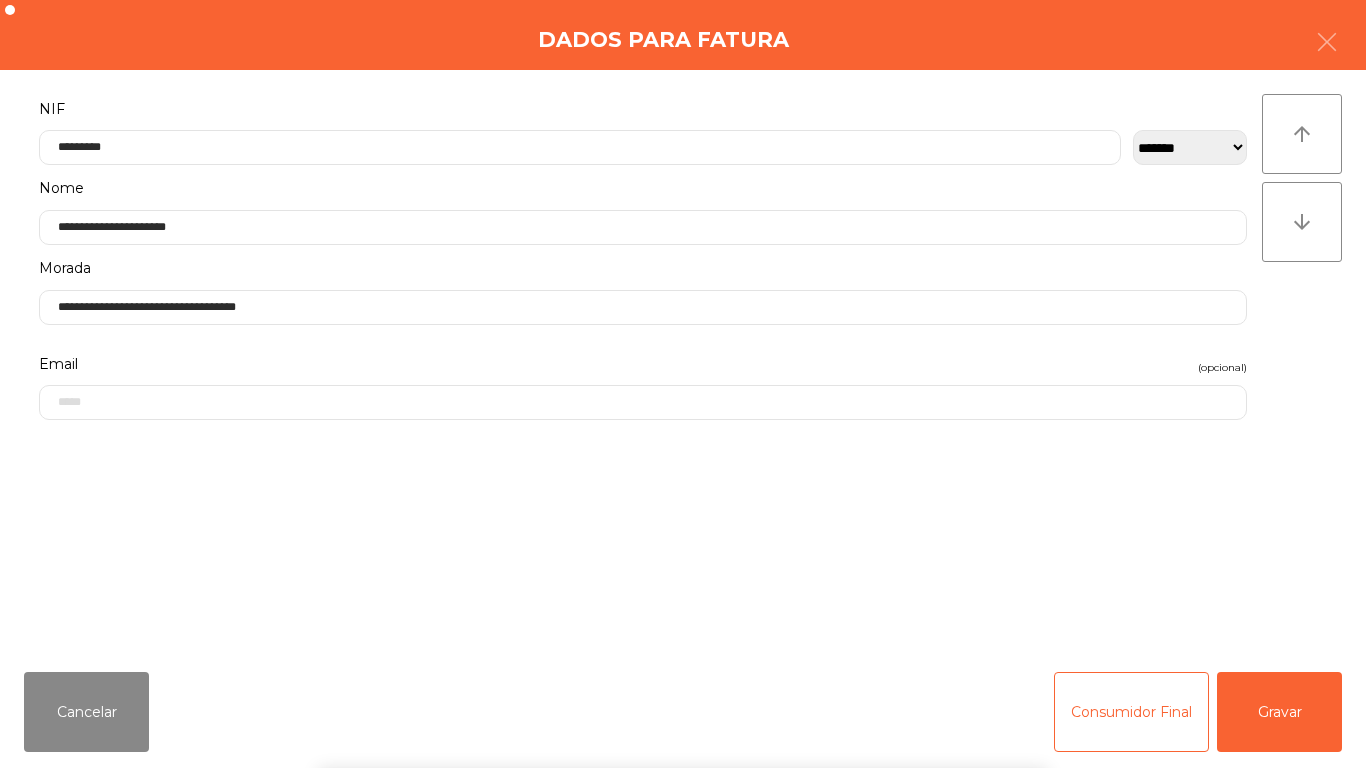 click on "` 1 2 3 4 5 6 7 8 9 0 - = keyboard_backspace keyboard_tab q w e r t y u i o p [ ] \ keyboard_capslock a s d f g h j k l ; ' keyboard_return keyboard_arrow_up z x c v b n m , . / keyboard_arrow_up" at bounding box center [683, 644] 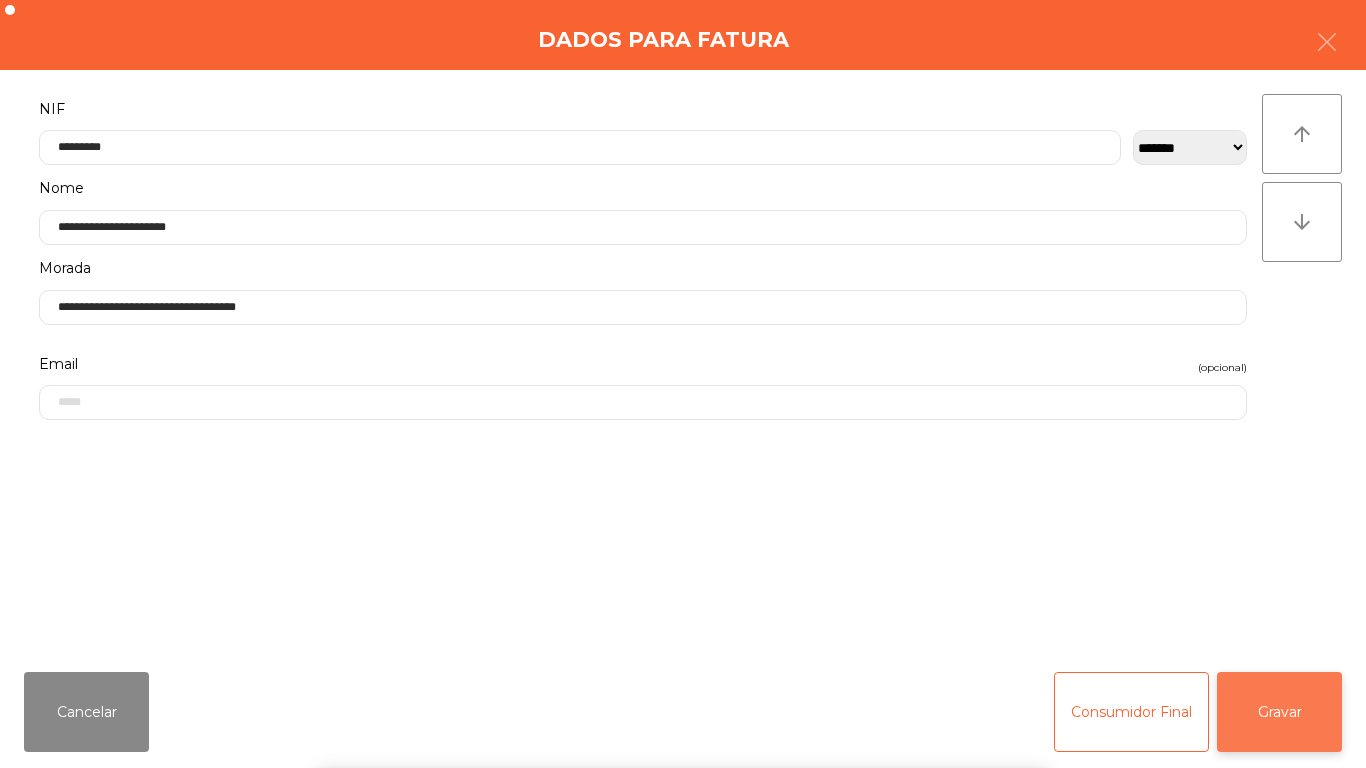 click on "Gravar" 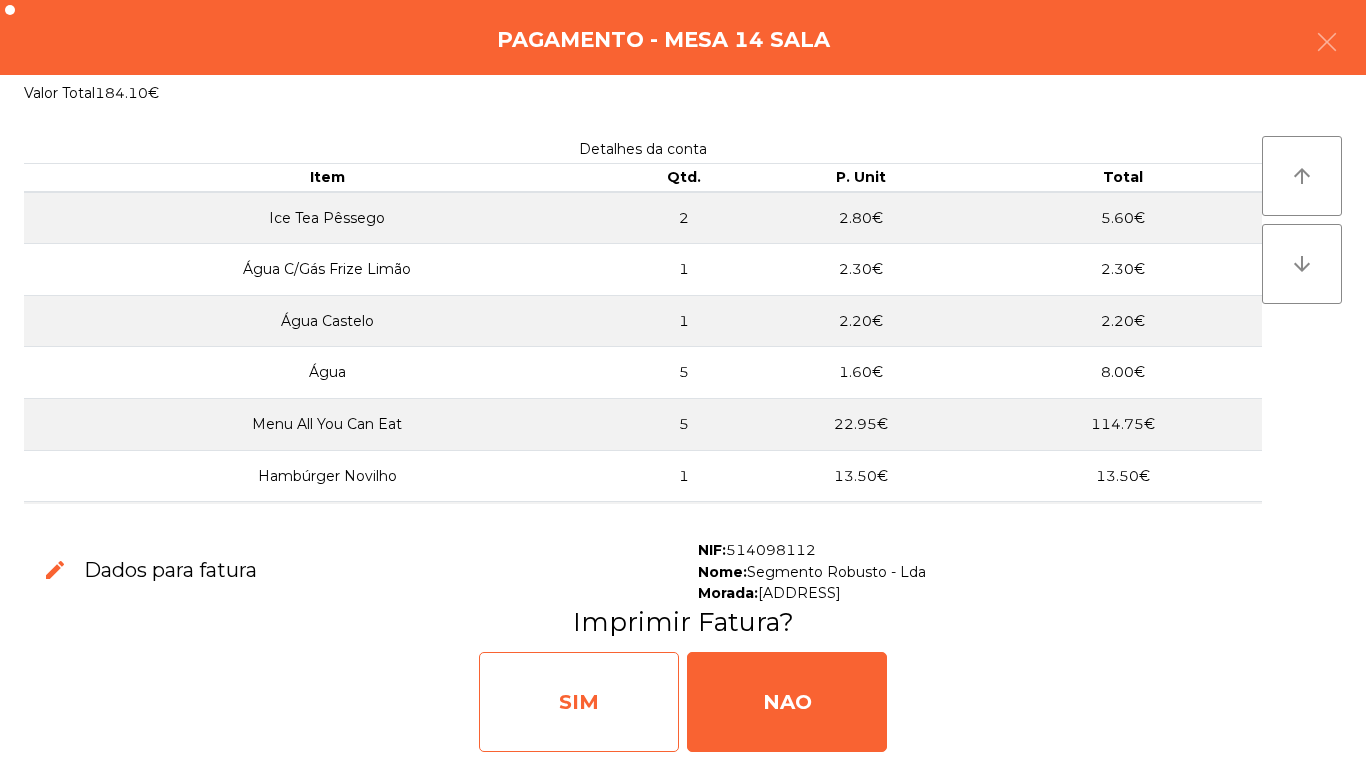 click on "SIM" 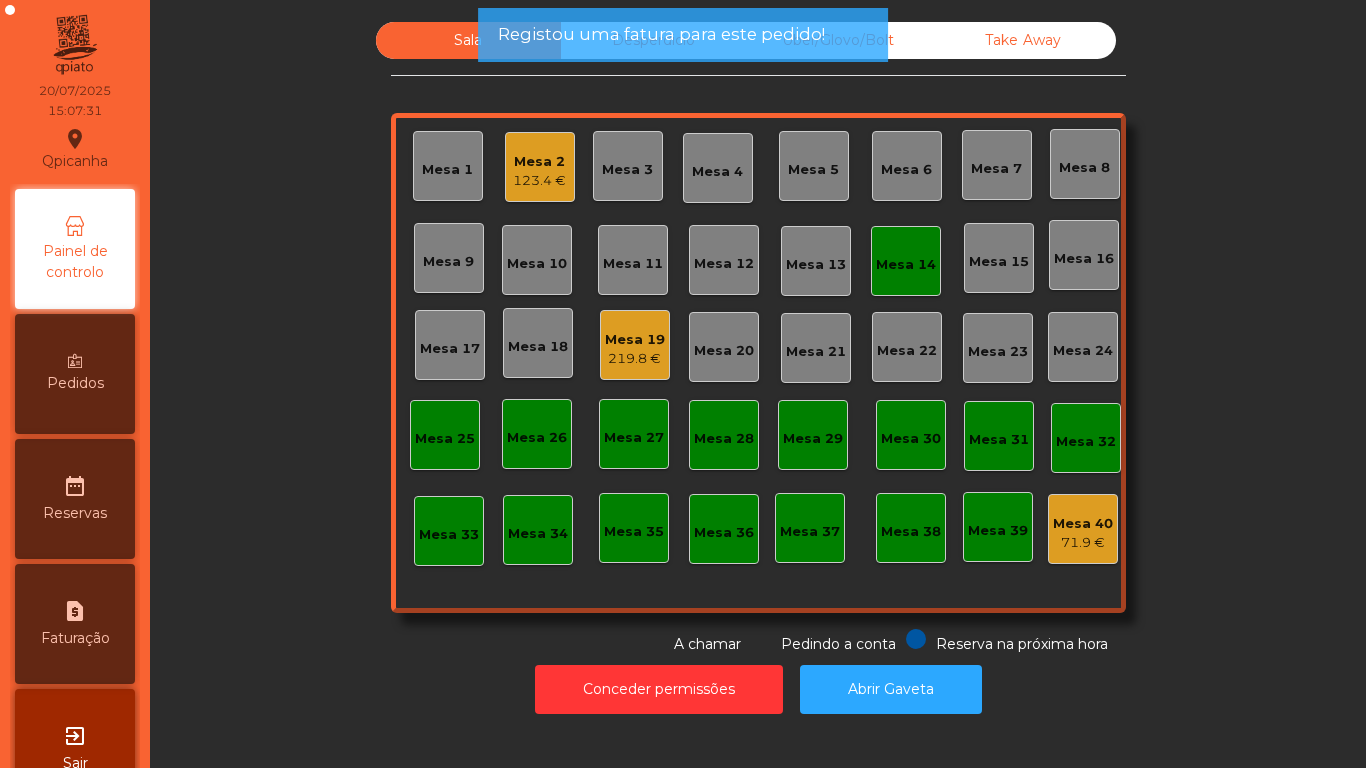 click on "Mesa 14" 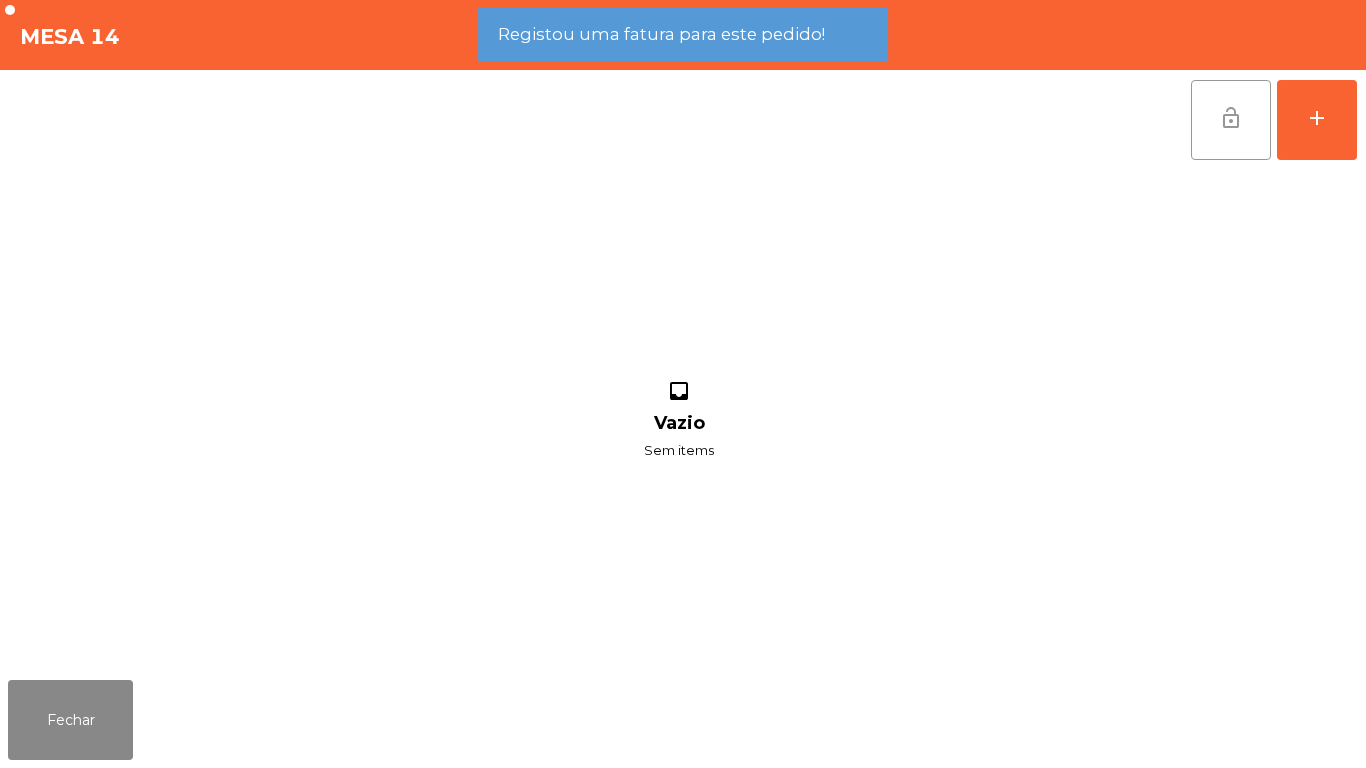 click on "lock_open" 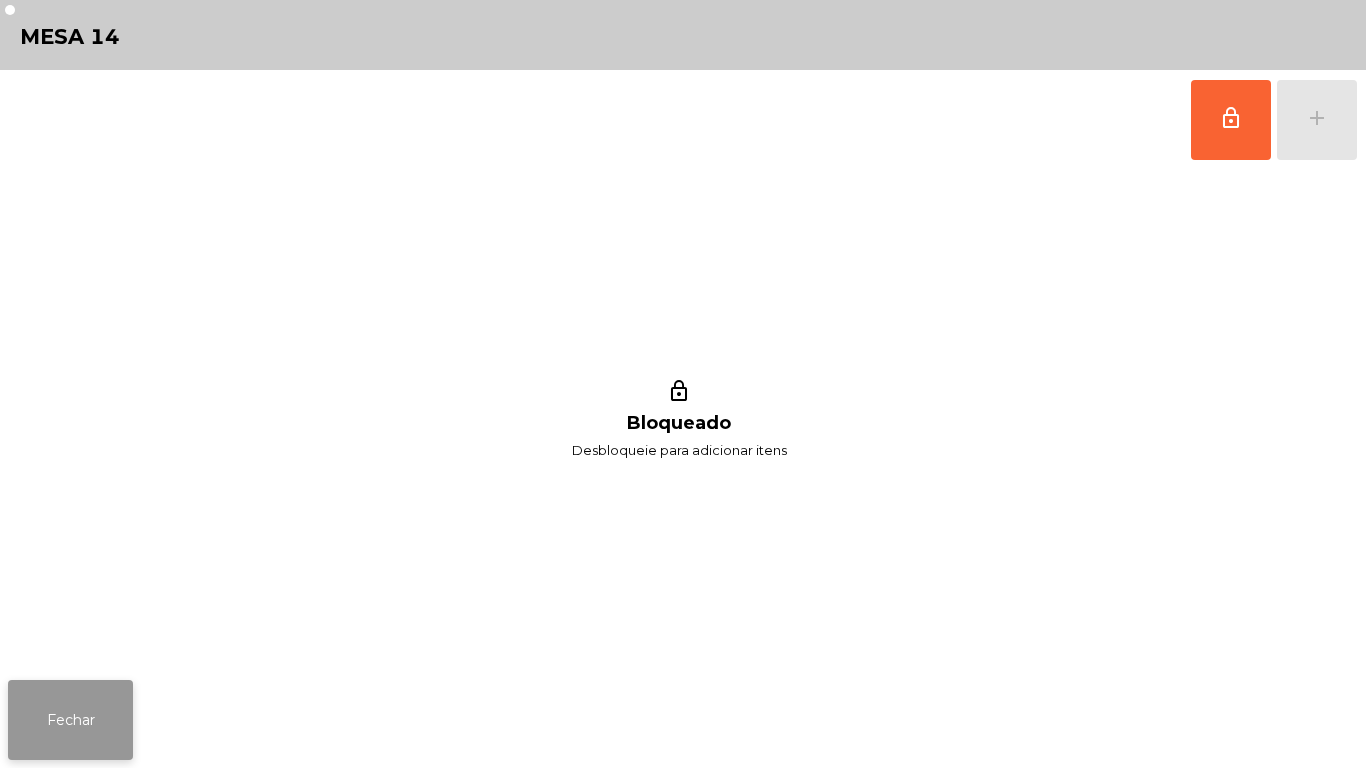 click on "Fechar" 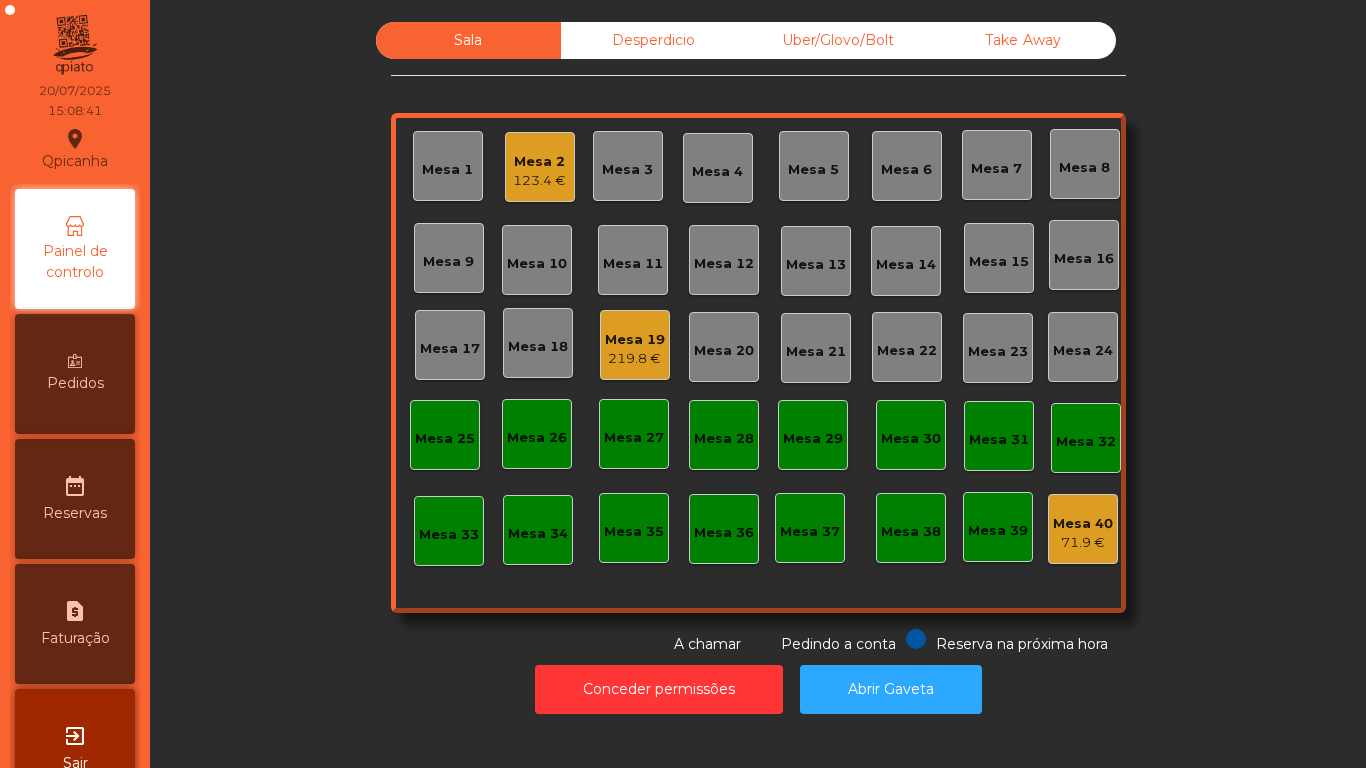 click on "Mesa 2   123.4 €" 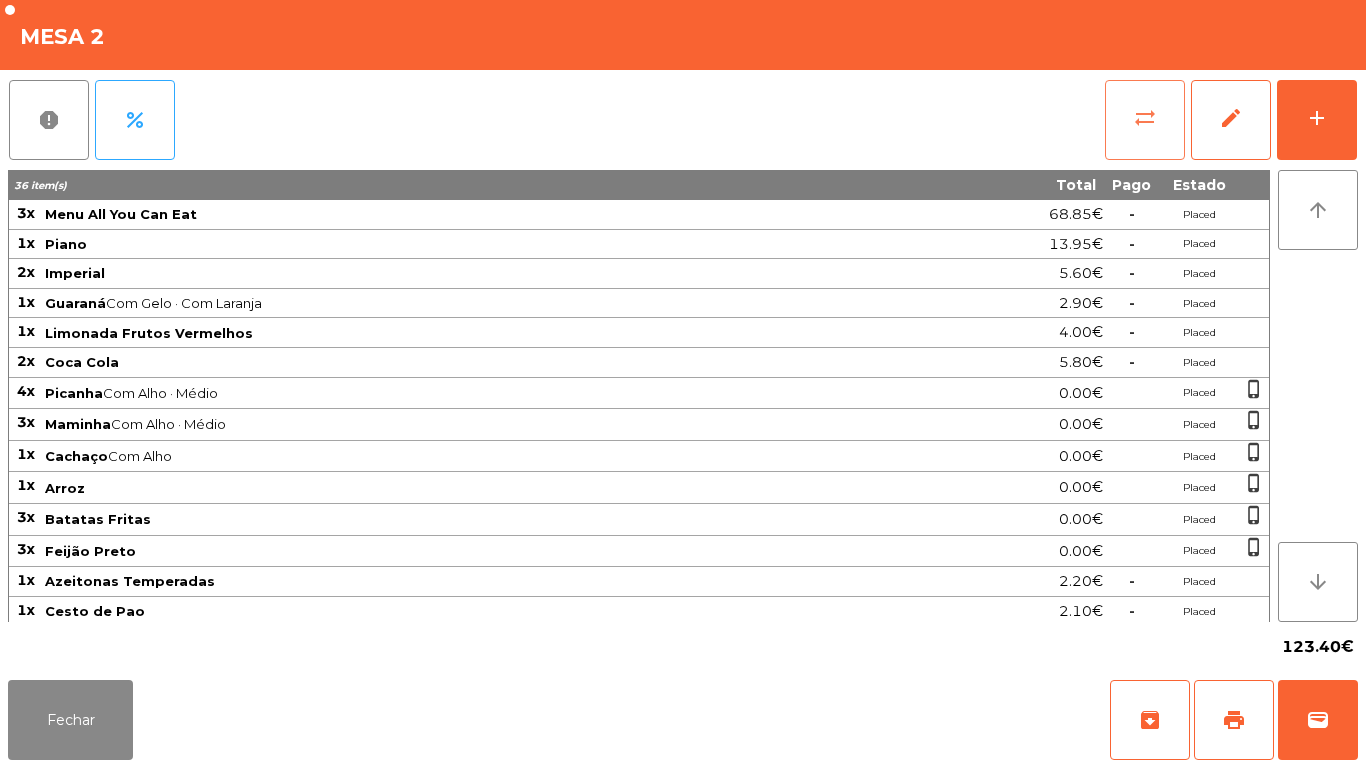 click on "sync_alt" 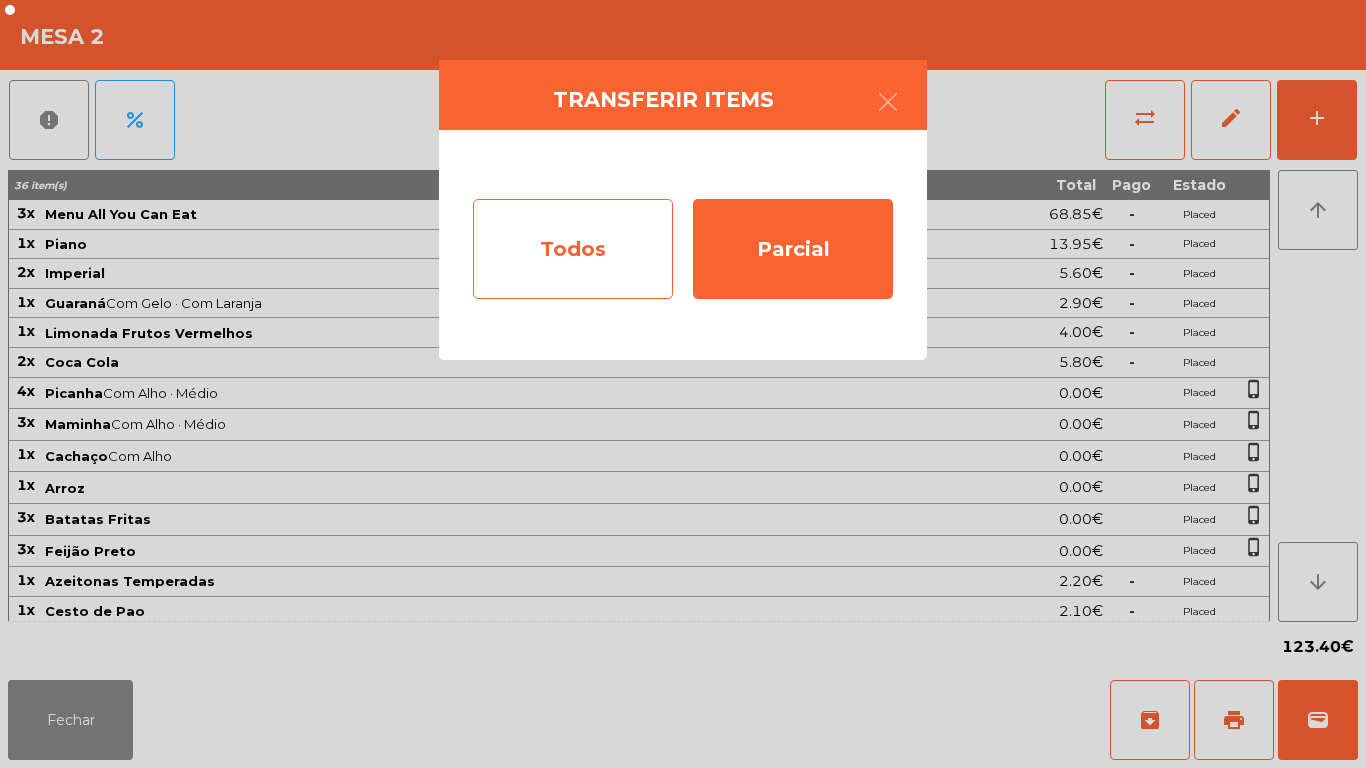 click on "Todos" 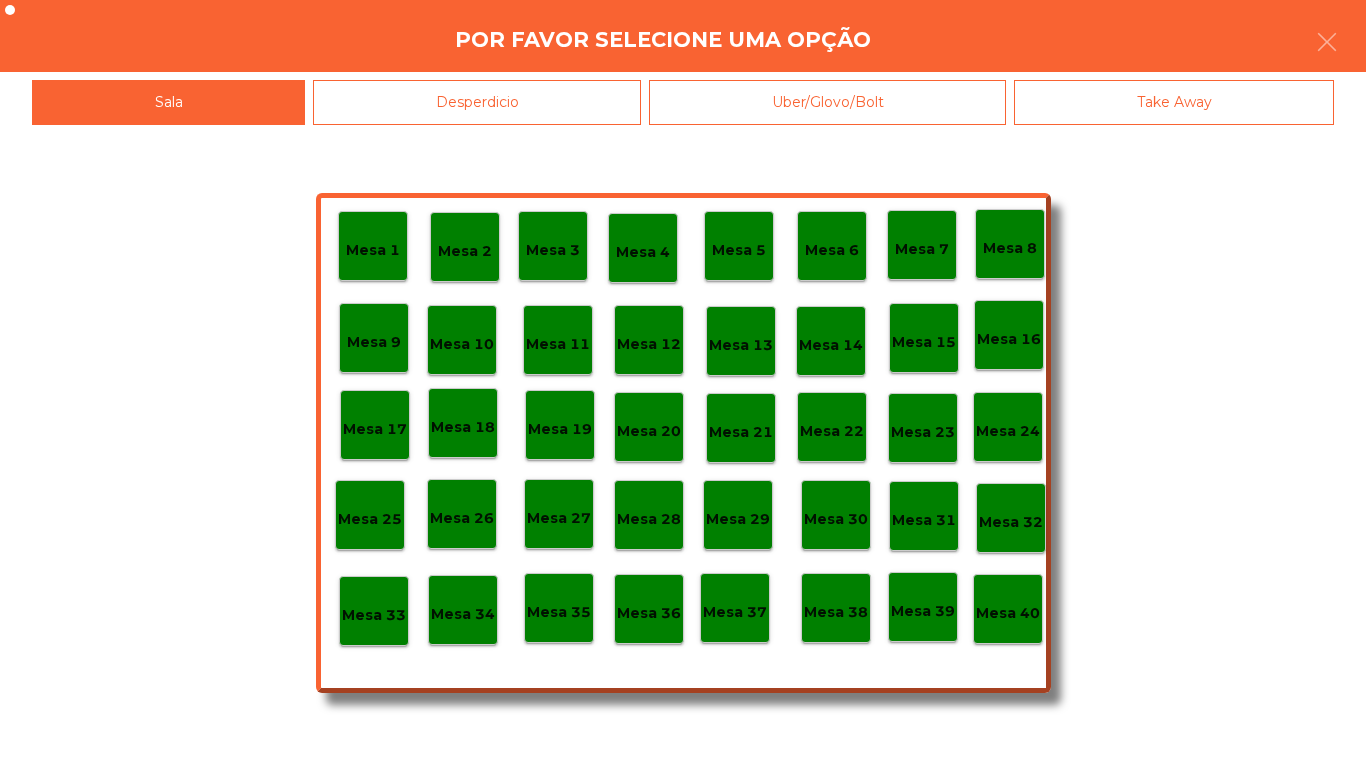 click on "Mesa 40" 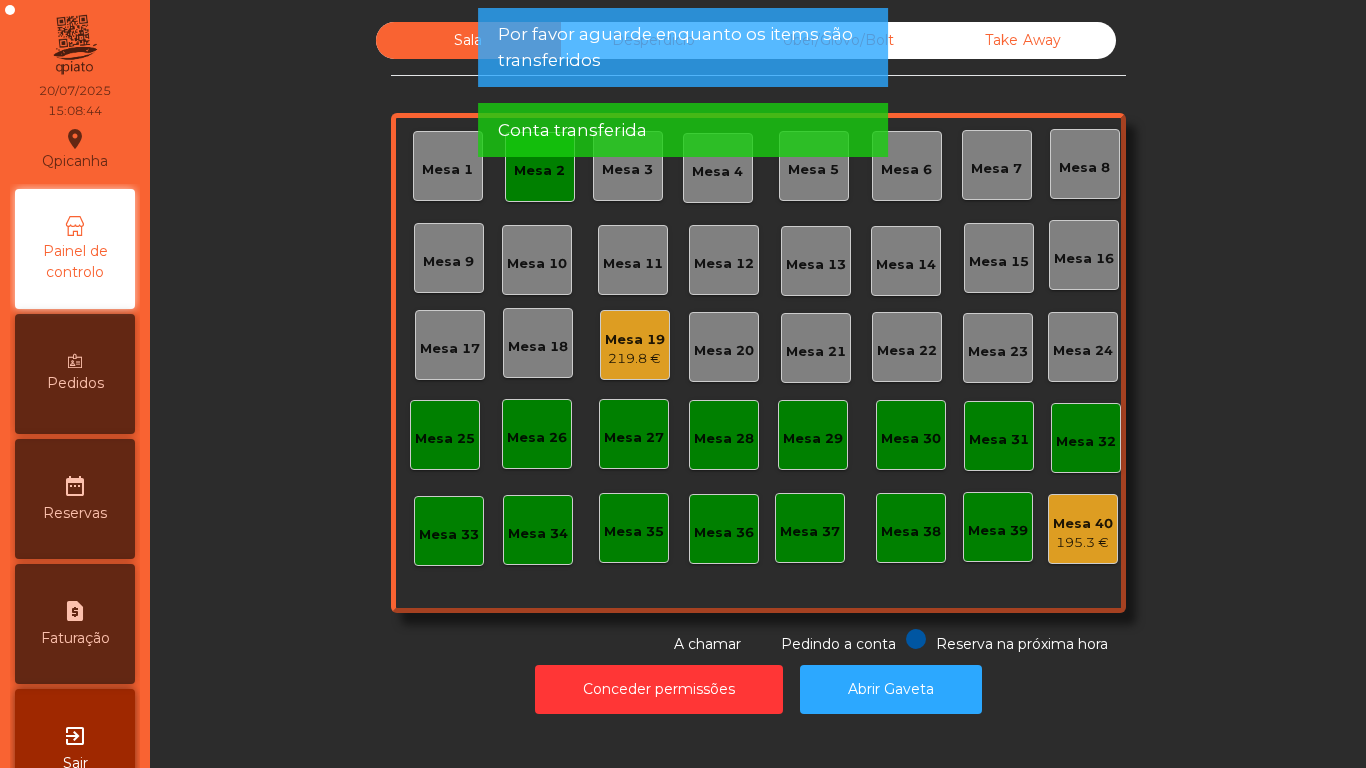 click on "Por favor aguarde enquanto os items são transferidos Conta transferida" 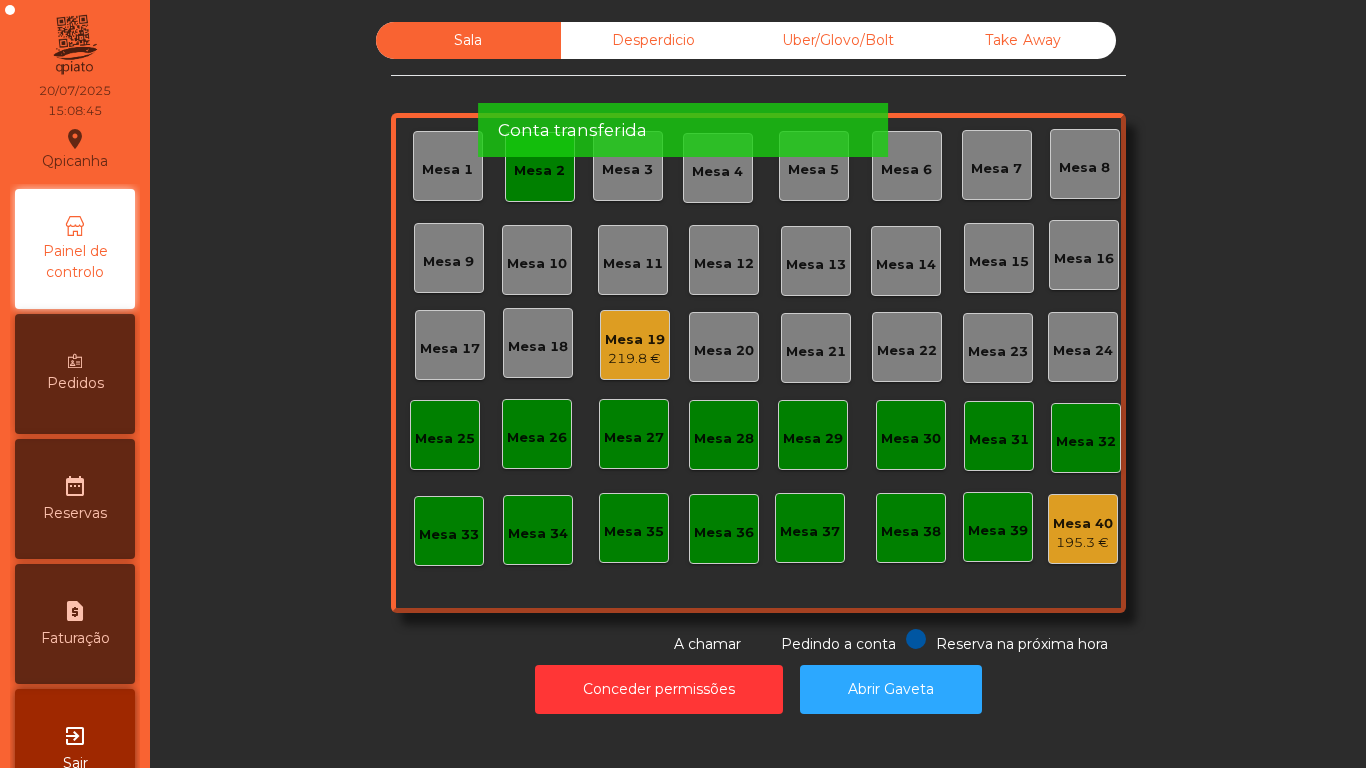 click on "Mesa 2" 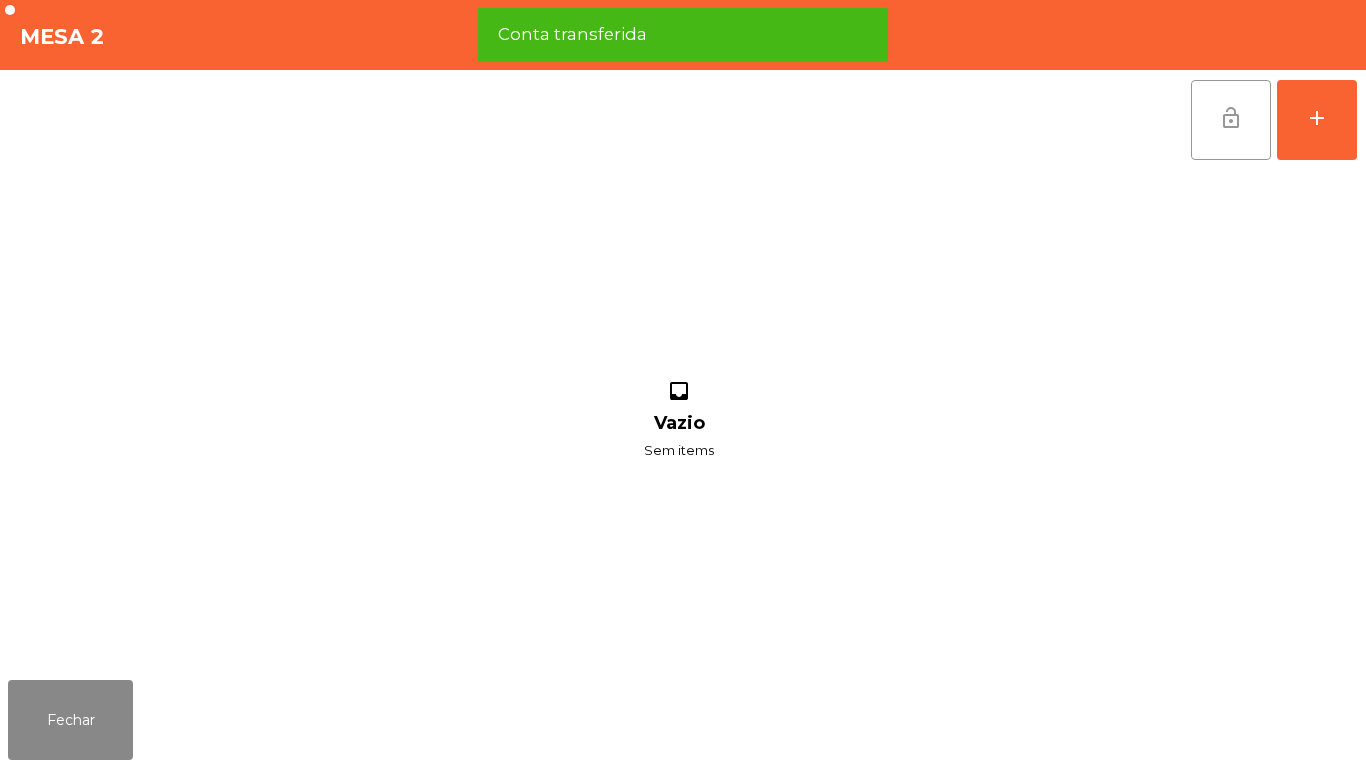 click on "lock_open" 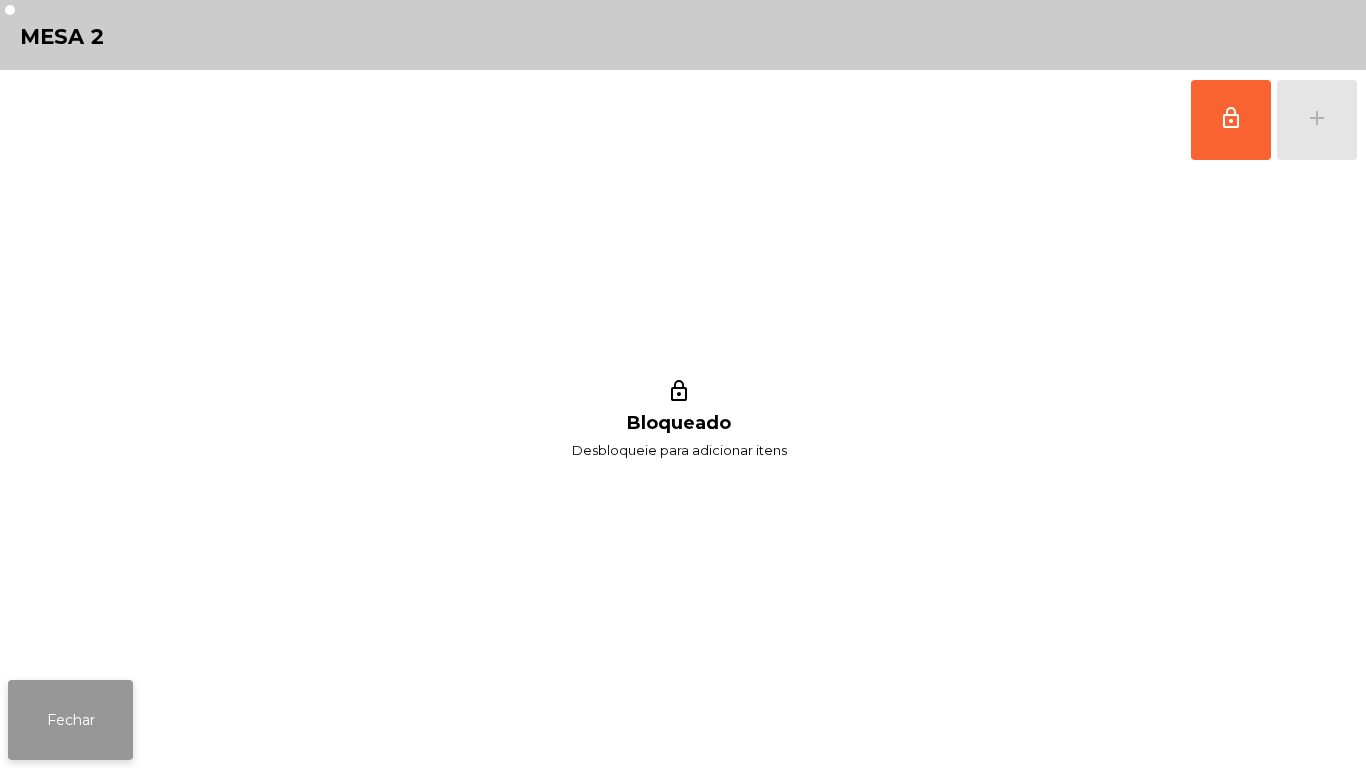 click on "Fechar" 